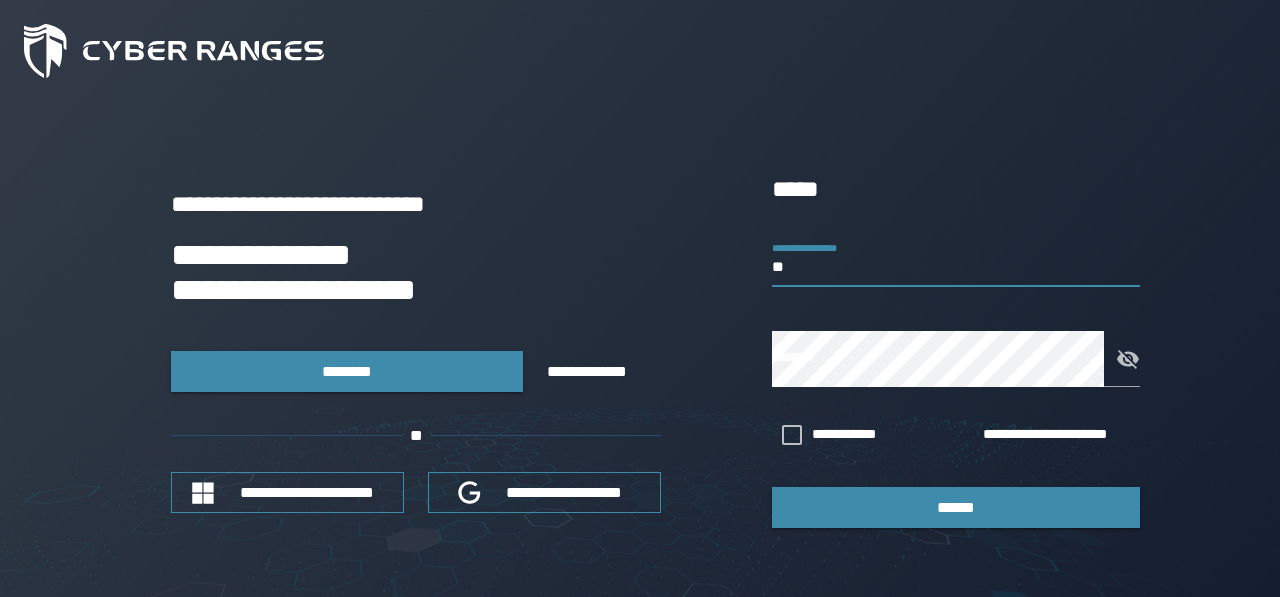 scroll, scrollTop: 0, scrollLeft: 0, axis: both 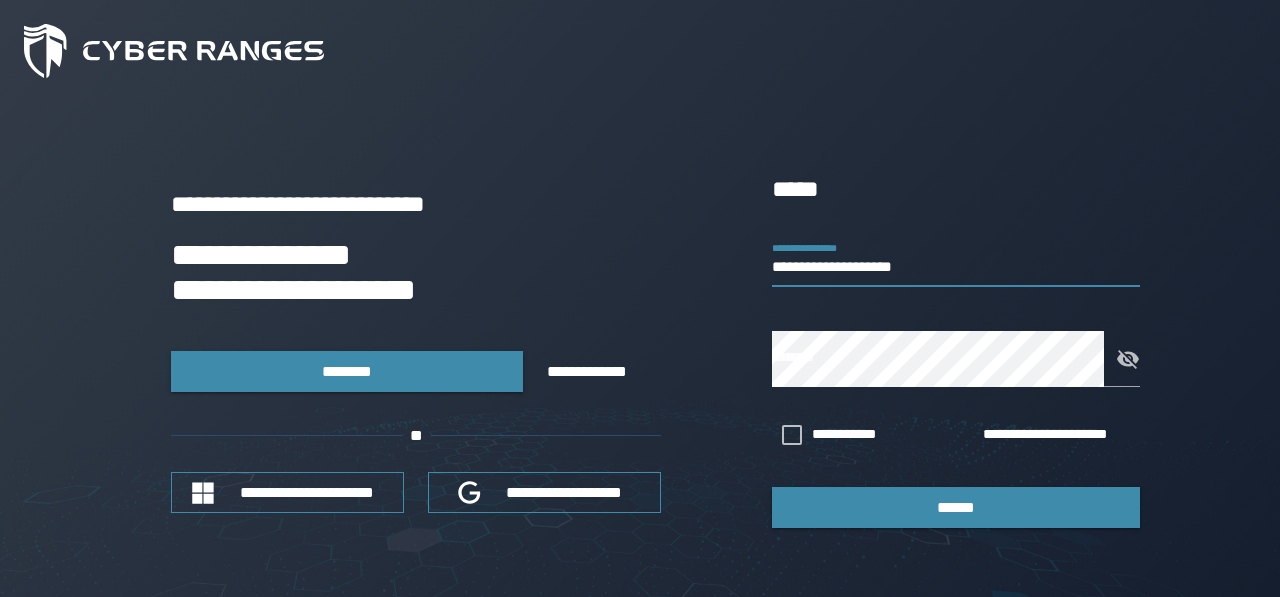 type on "**********" 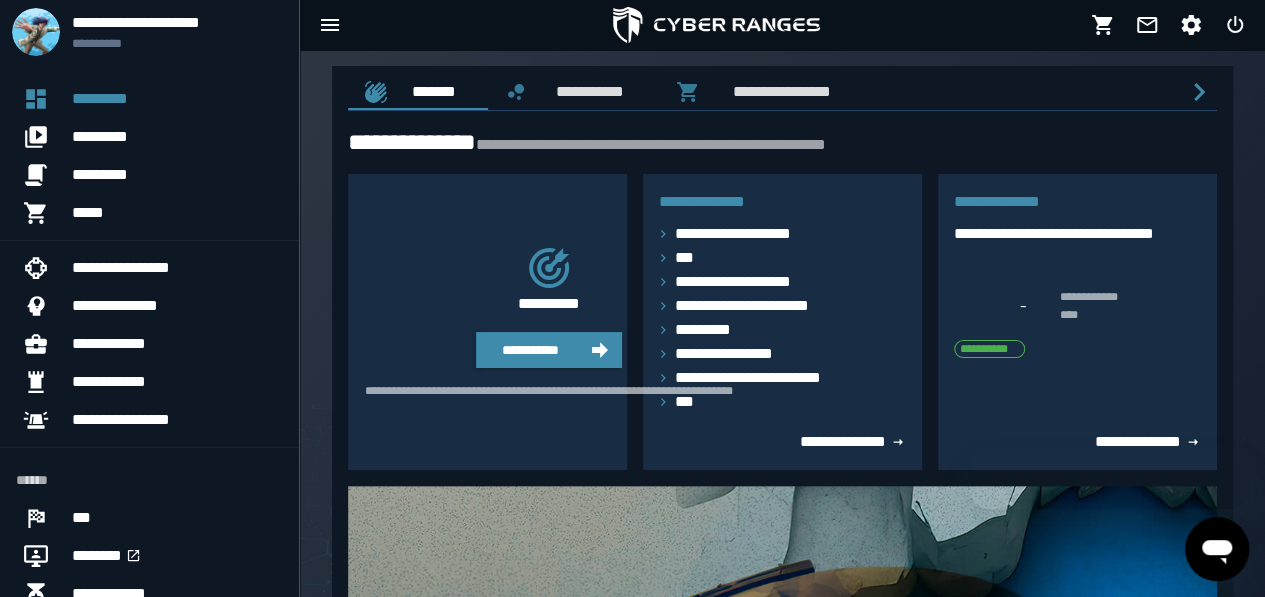 scroll, scrollTop: 0, scrollLeft: 0, axis: both 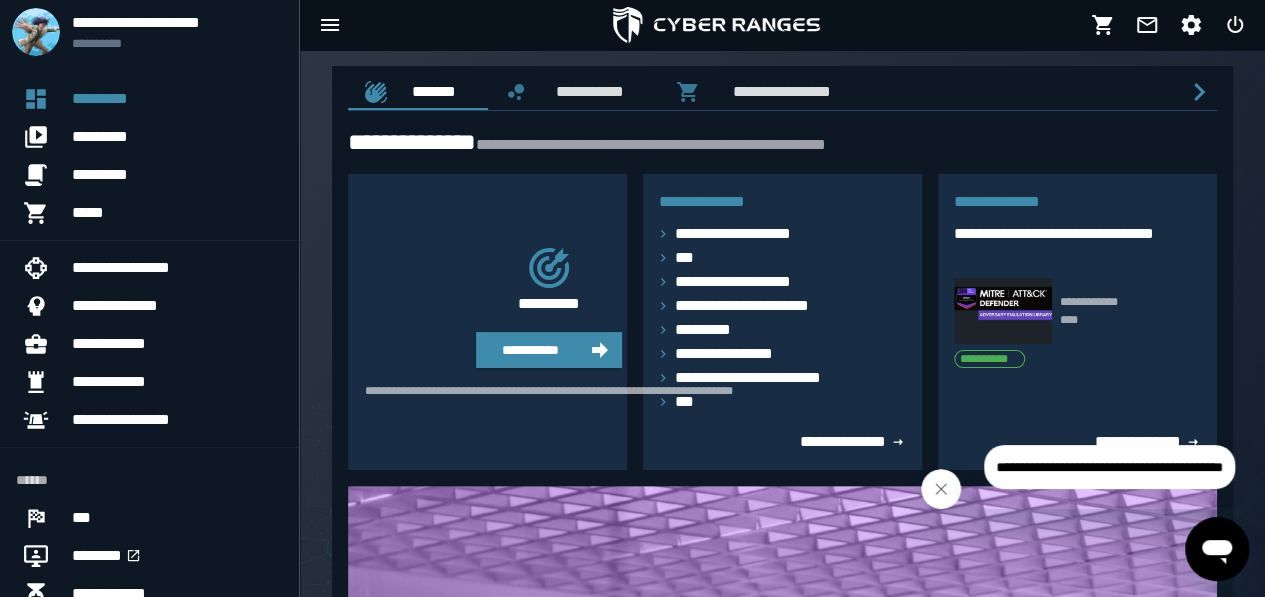 click 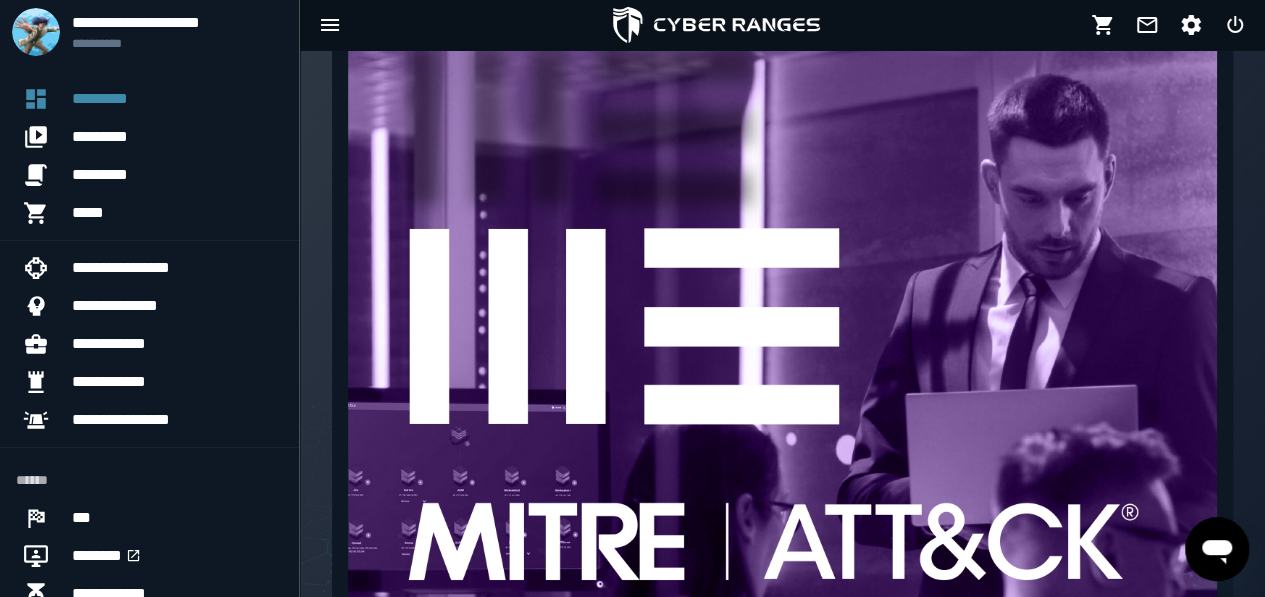 scroll, scrollTop: 0, scrollLeft: 0, axis: both 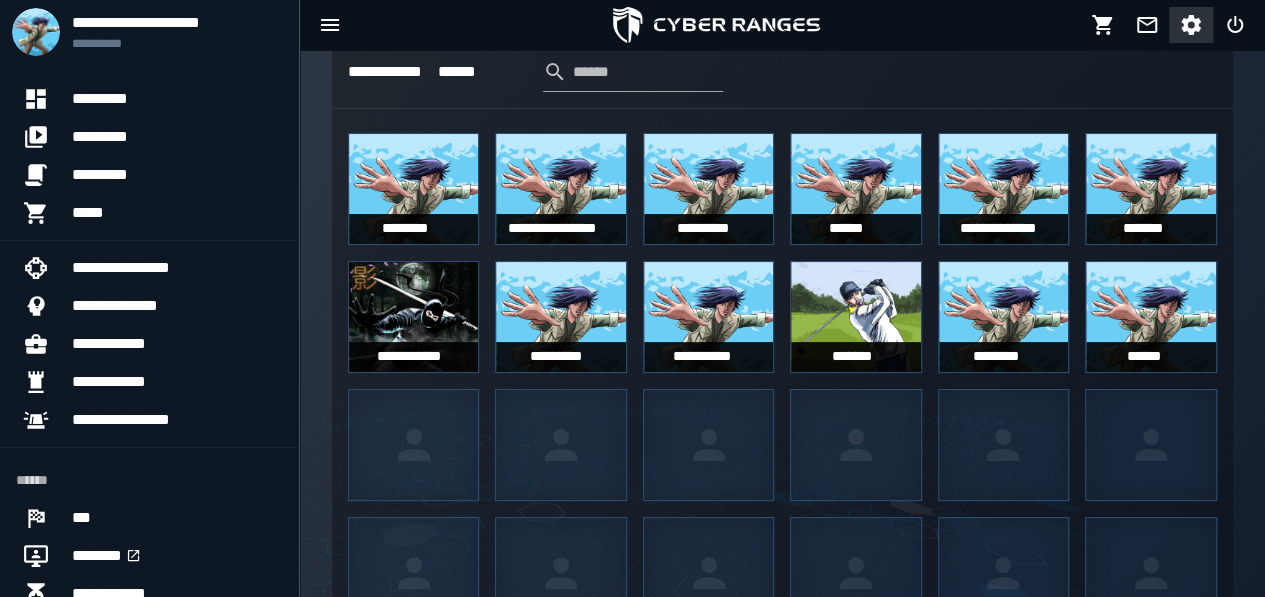 click 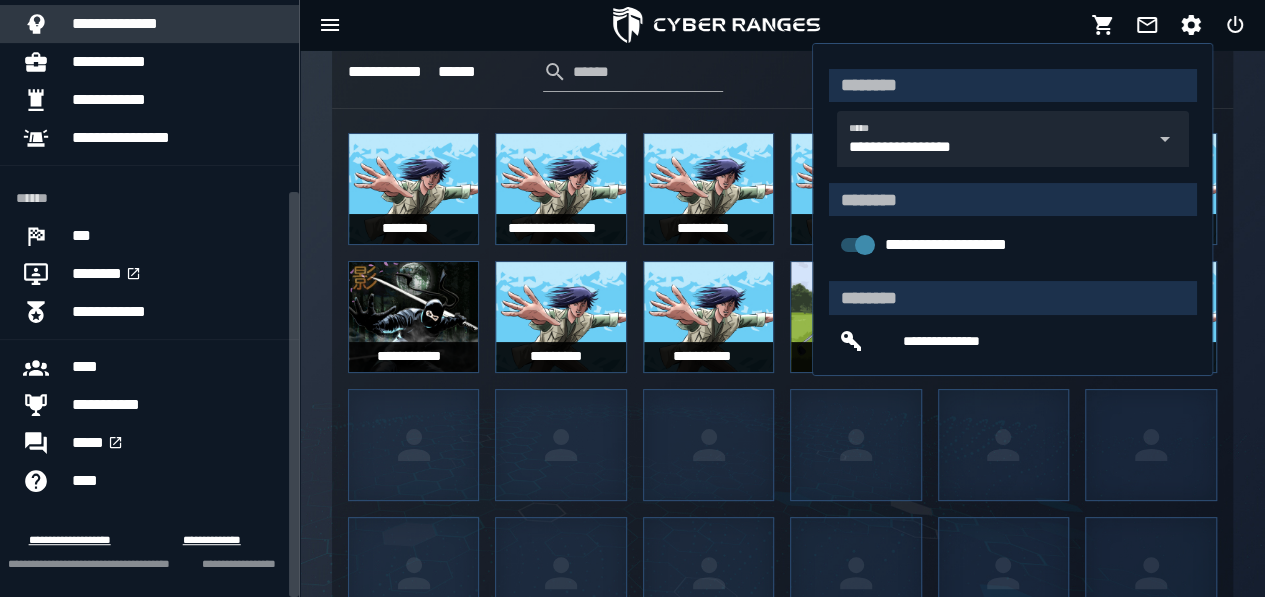 scroll, scrollTop: 0, scrollLeft: 0, axis: both 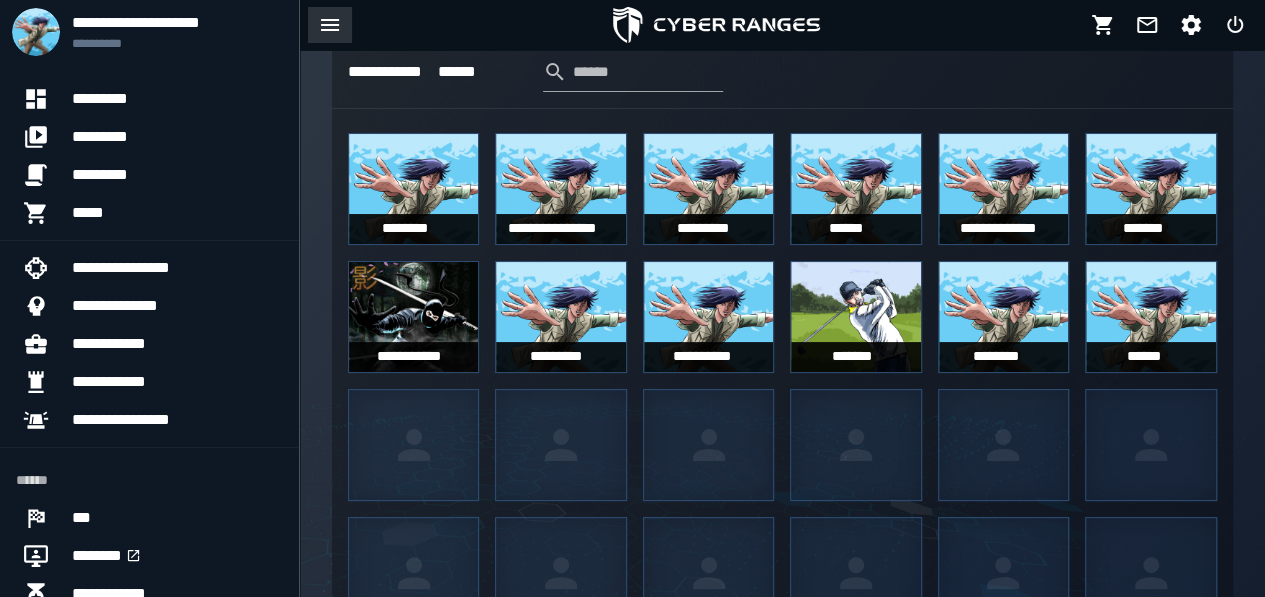click 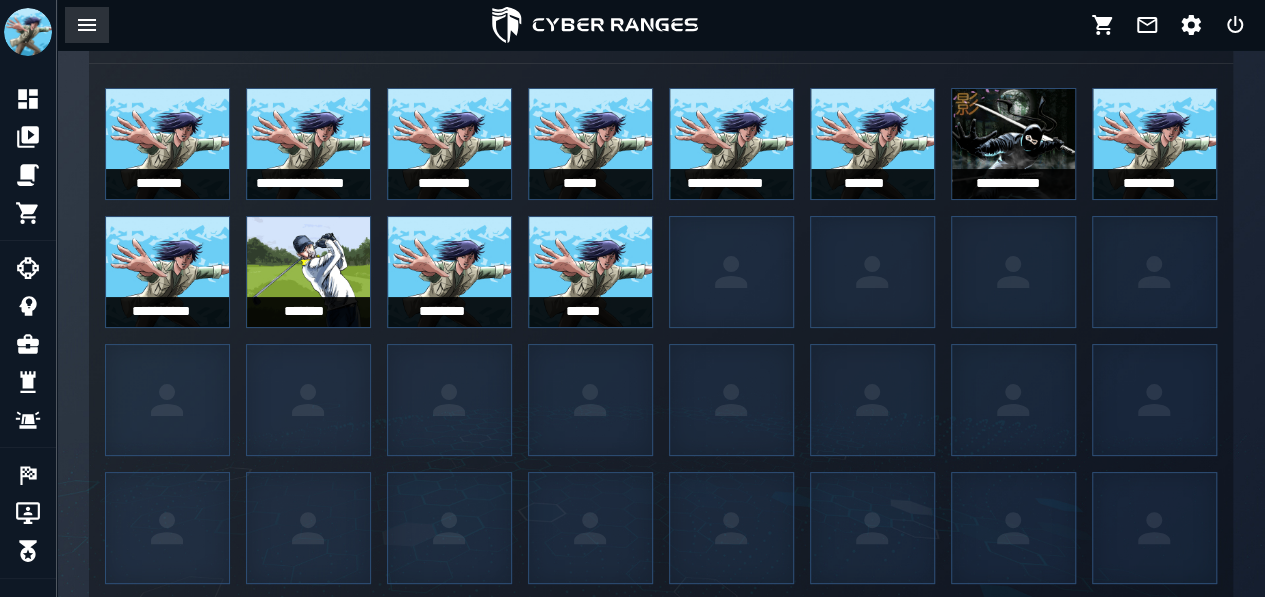 click 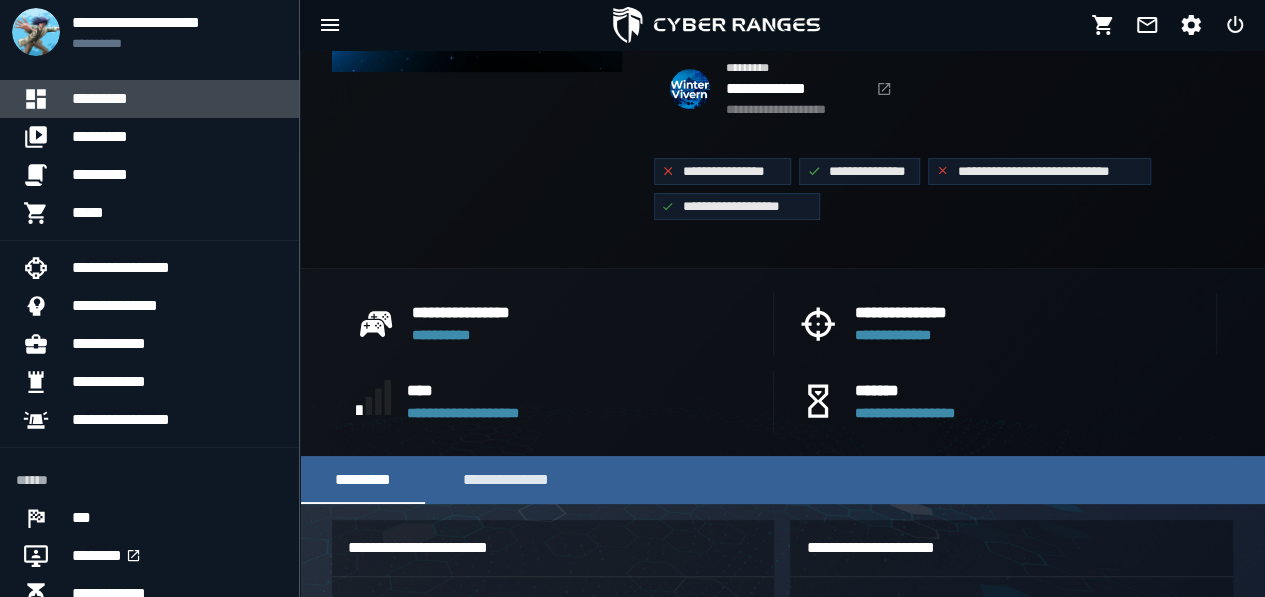 scroll, scrollTop: 0, scrollLeft: 0, axis: both 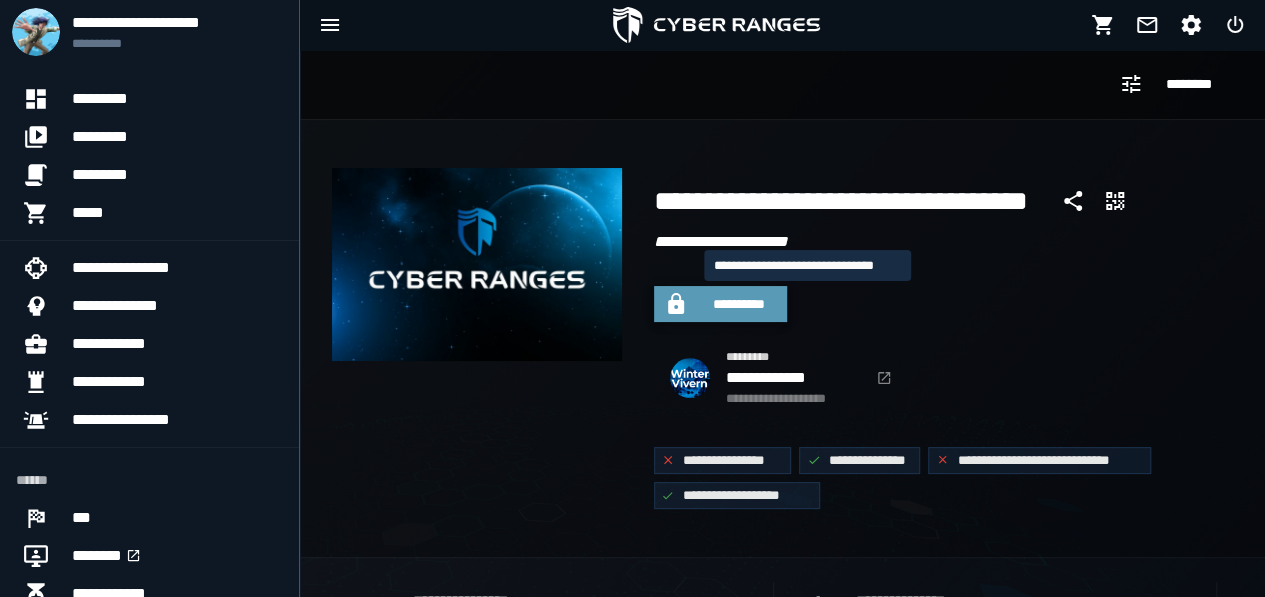 click on "**********" at bounding box center (739, 304) 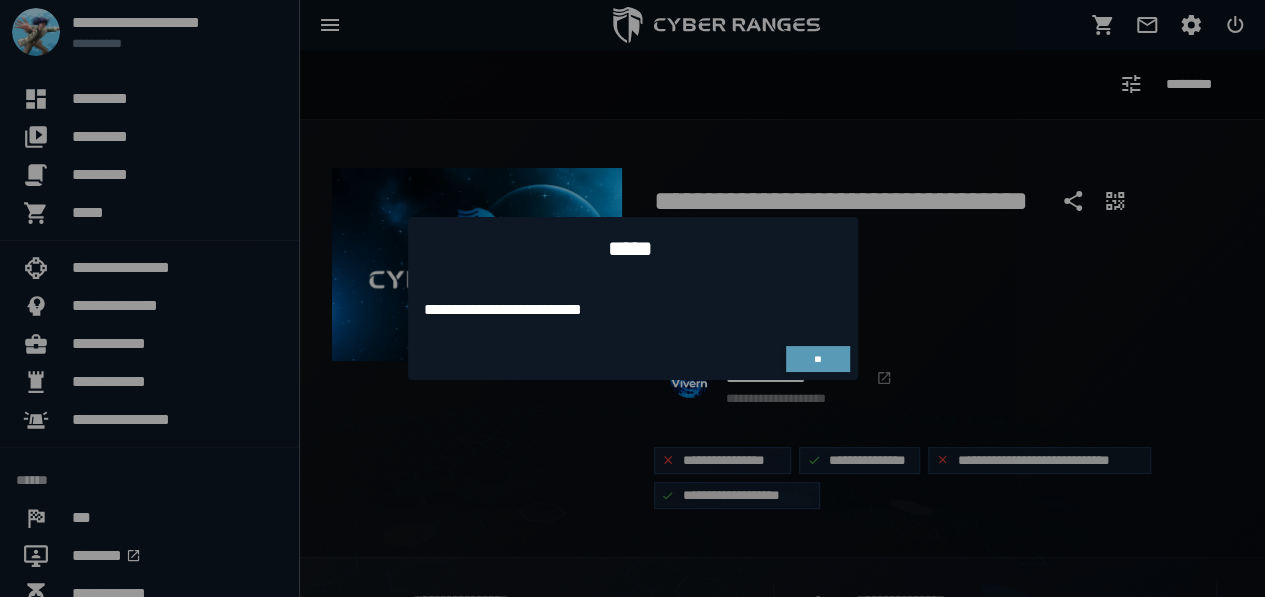 click on "**" at bounding box center (817, 359) 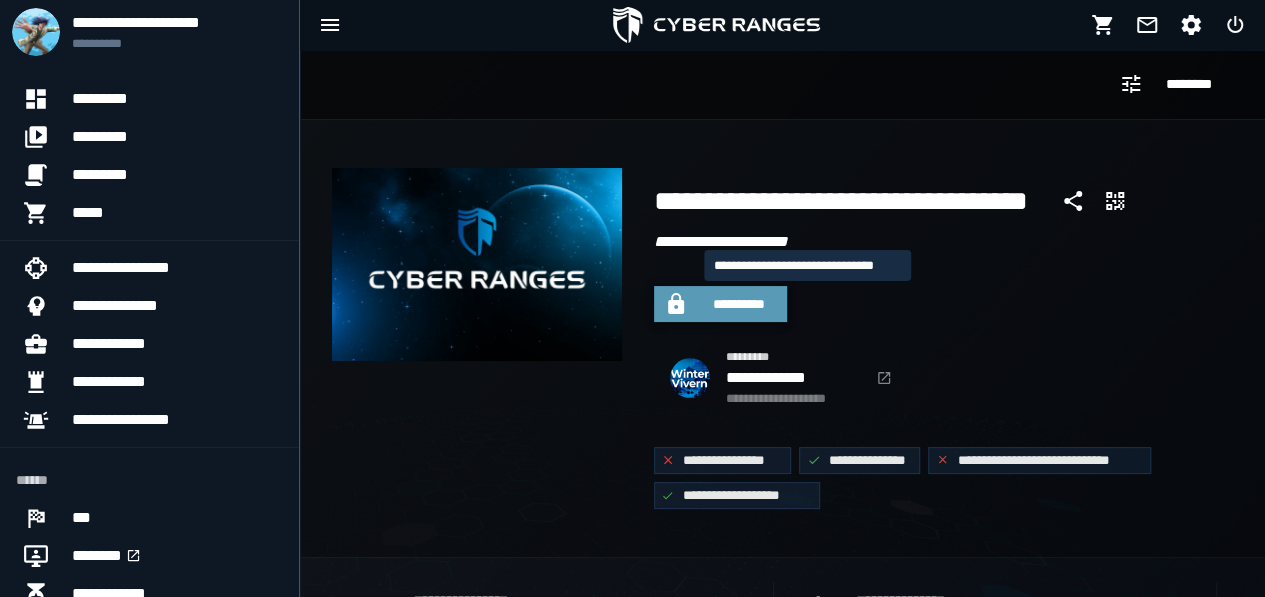 click on "**********" at bounding box center (739, 304) 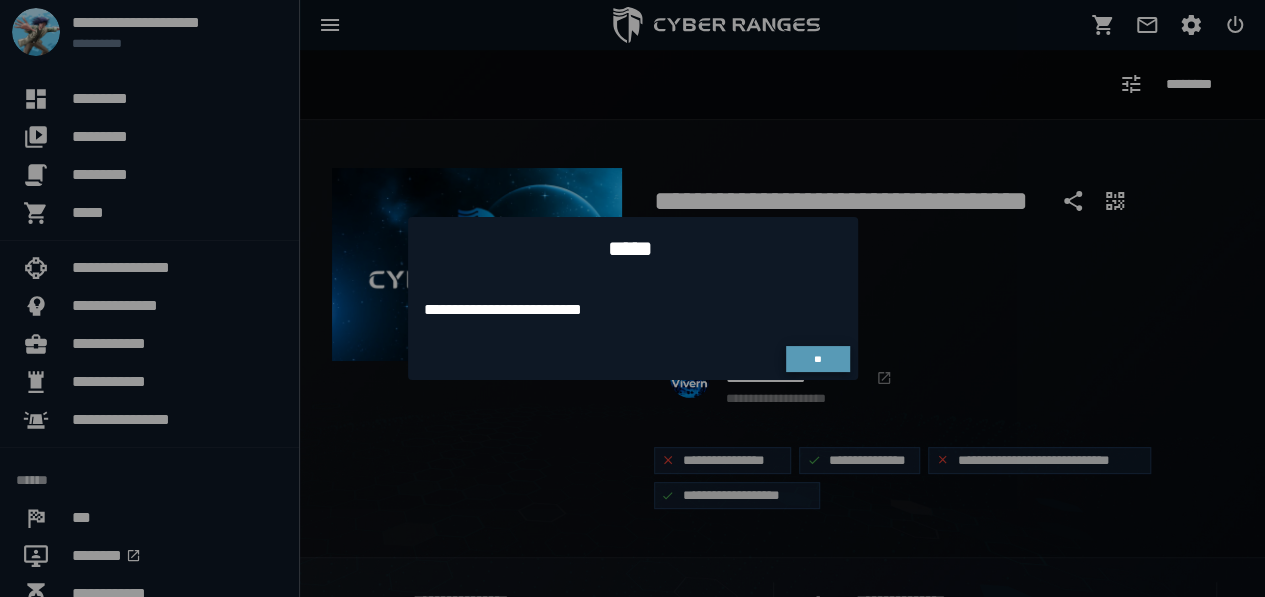 click on "**" at bounding box center (818, 359) 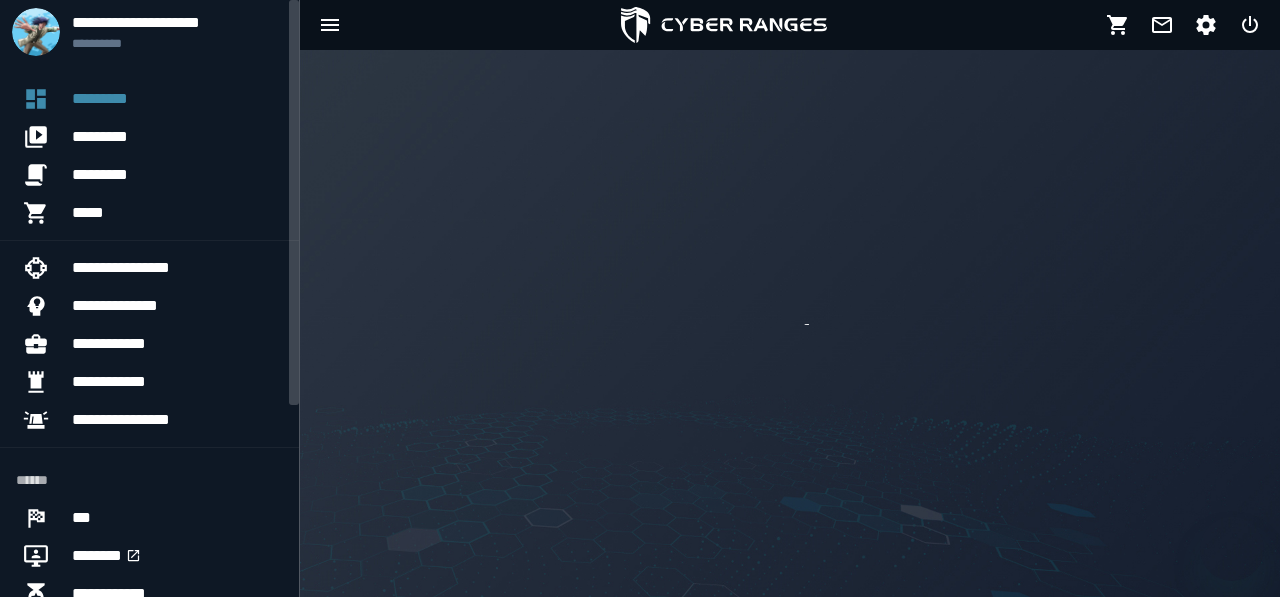 scroll, scrollTop: 0, scrollLeft: 0, axis: both 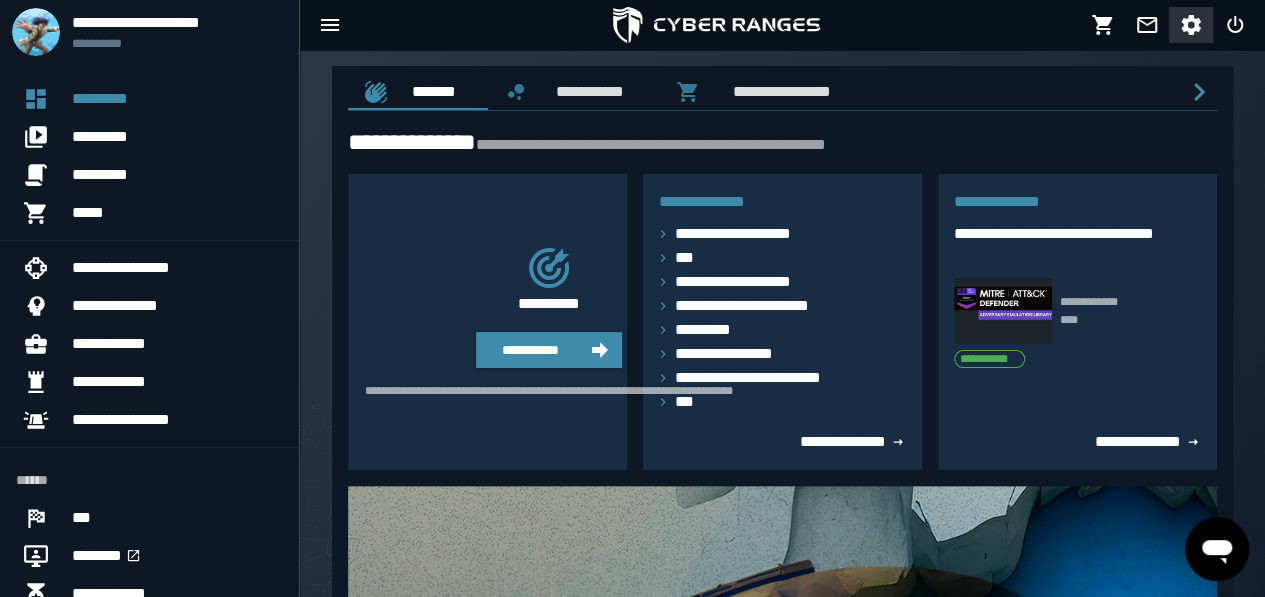 click at bounding box center (1191, 25) 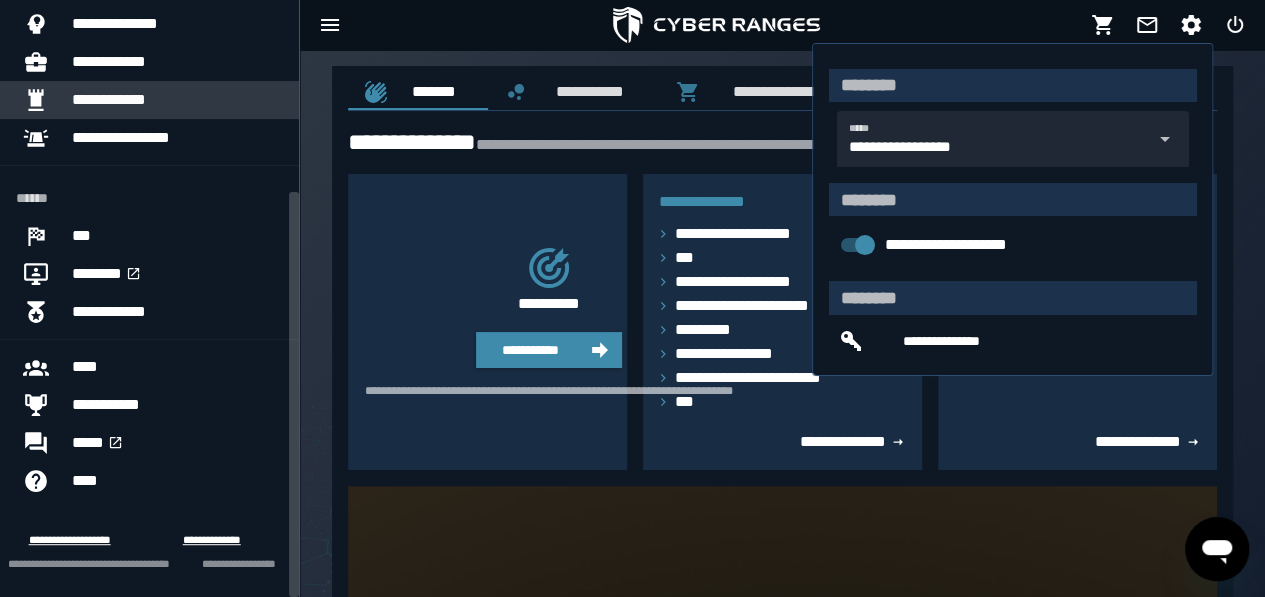 scroll, scrollTop: 0, scrollLeft: 0, axis: both 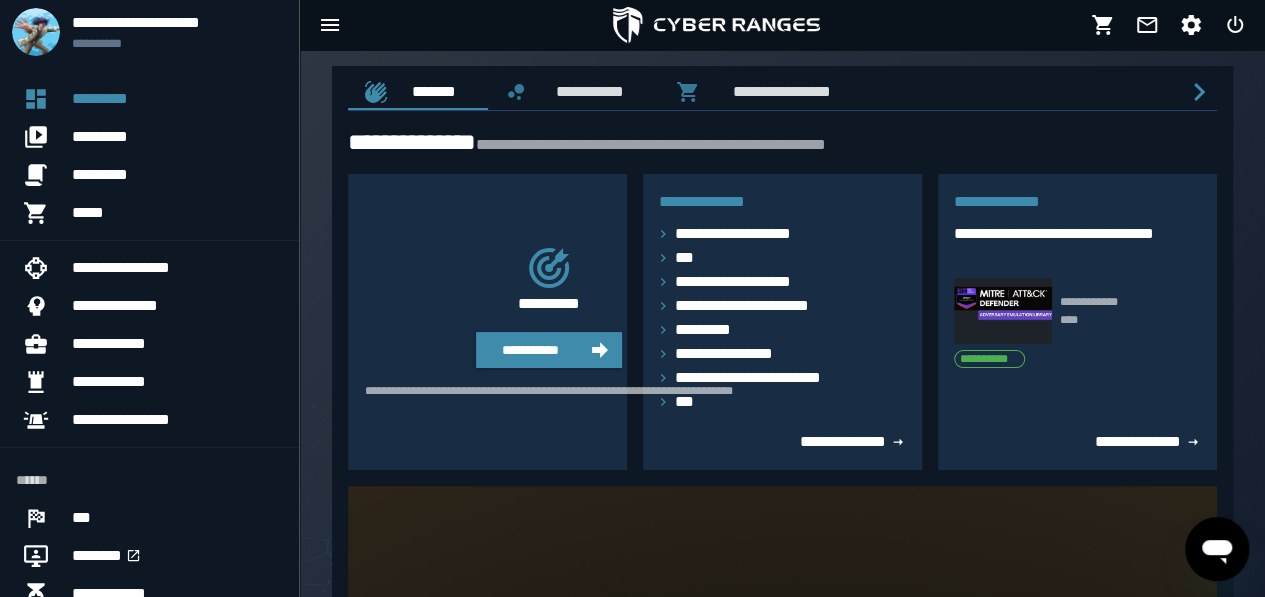 click at bounding box center (716, 25) 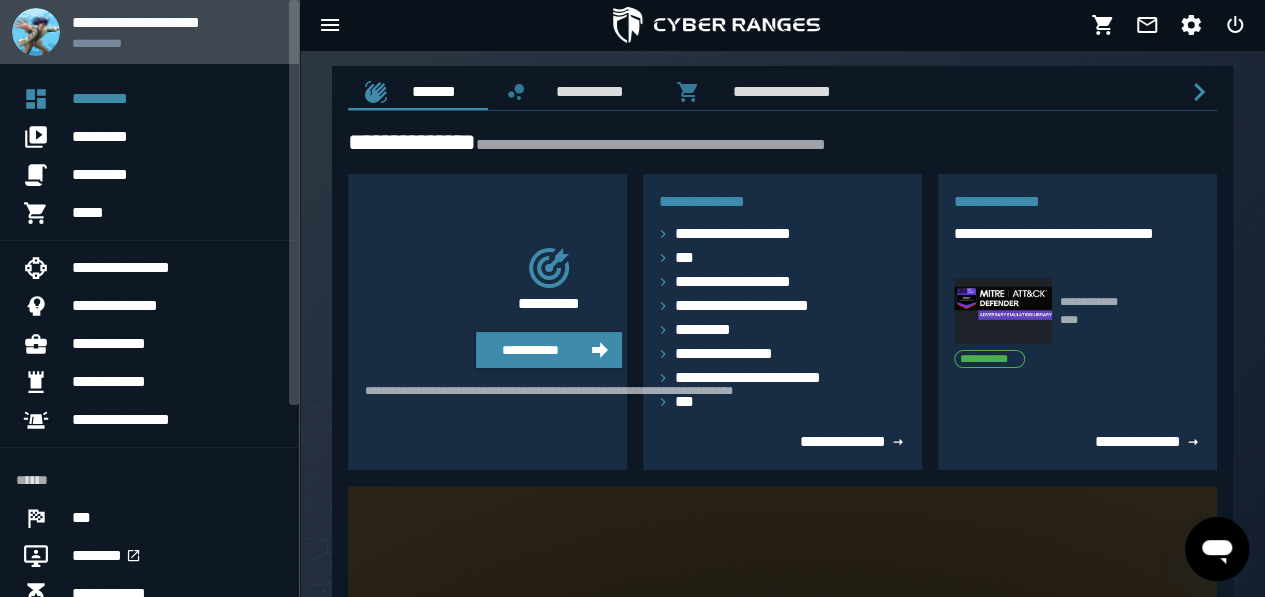 click on "**********" at bounding box center [177, 22] 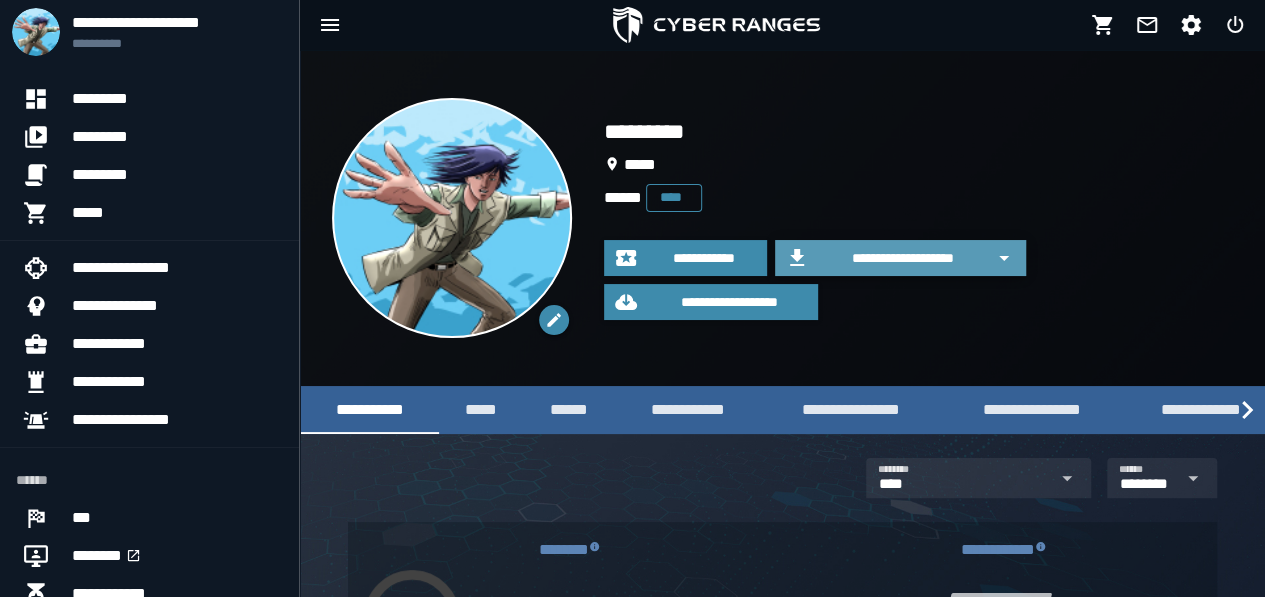 click on "**********" at bounding box center [902, 258] 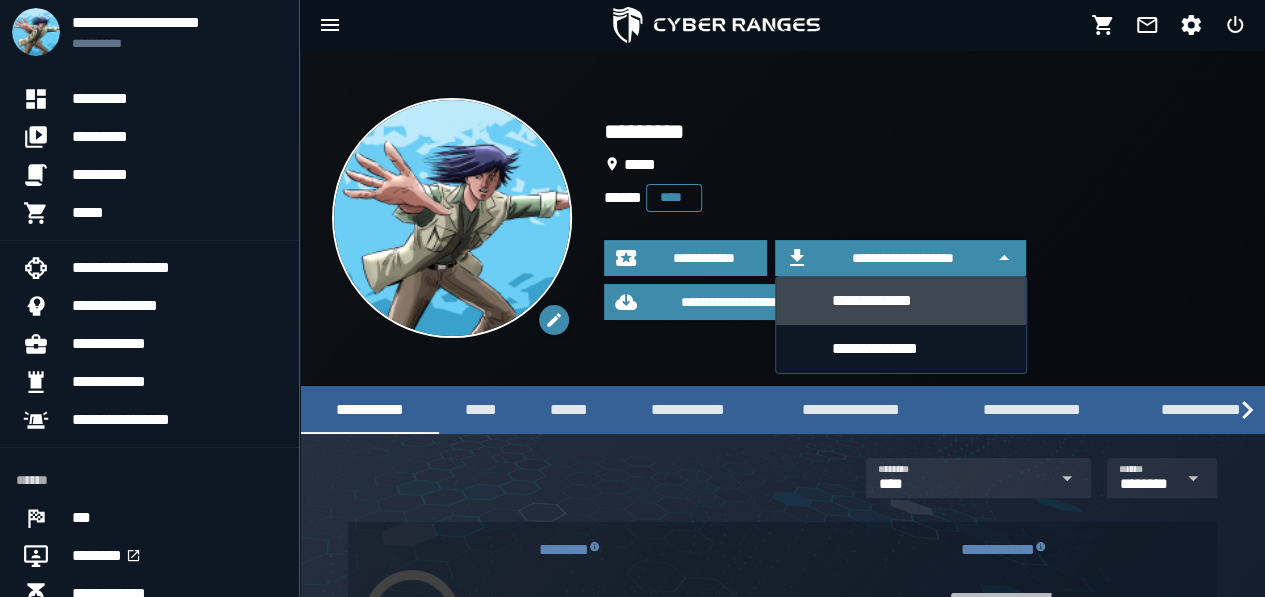 click on "**********" at bounding box center [921, 300] 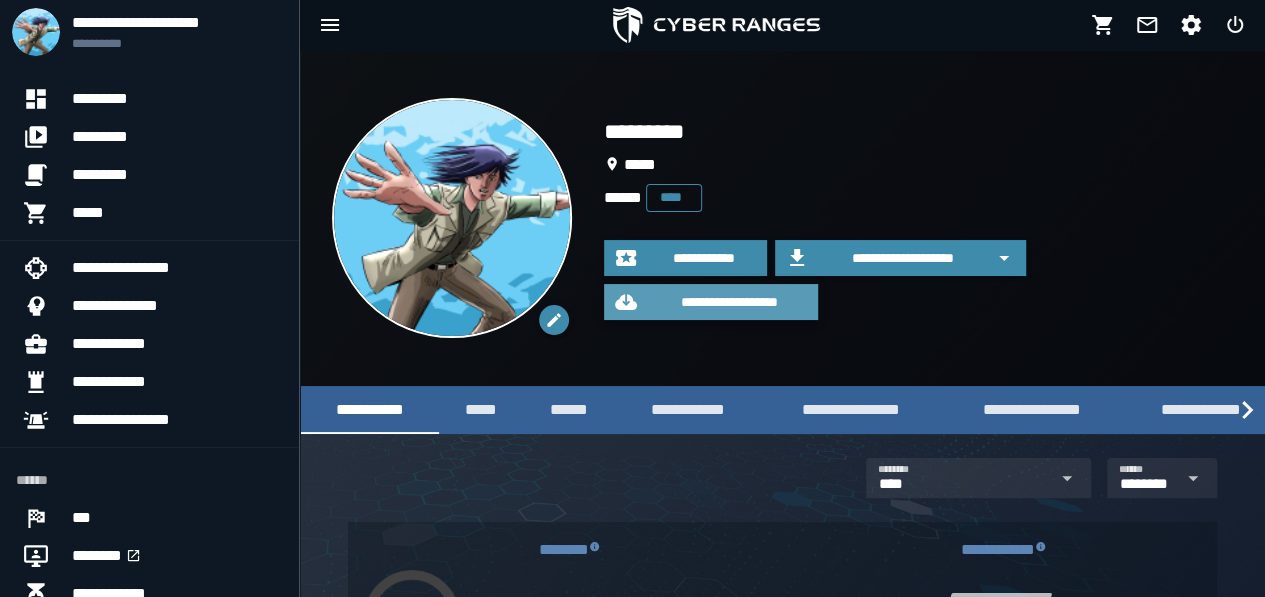 click on "**********" at bounding box center (729, 302) 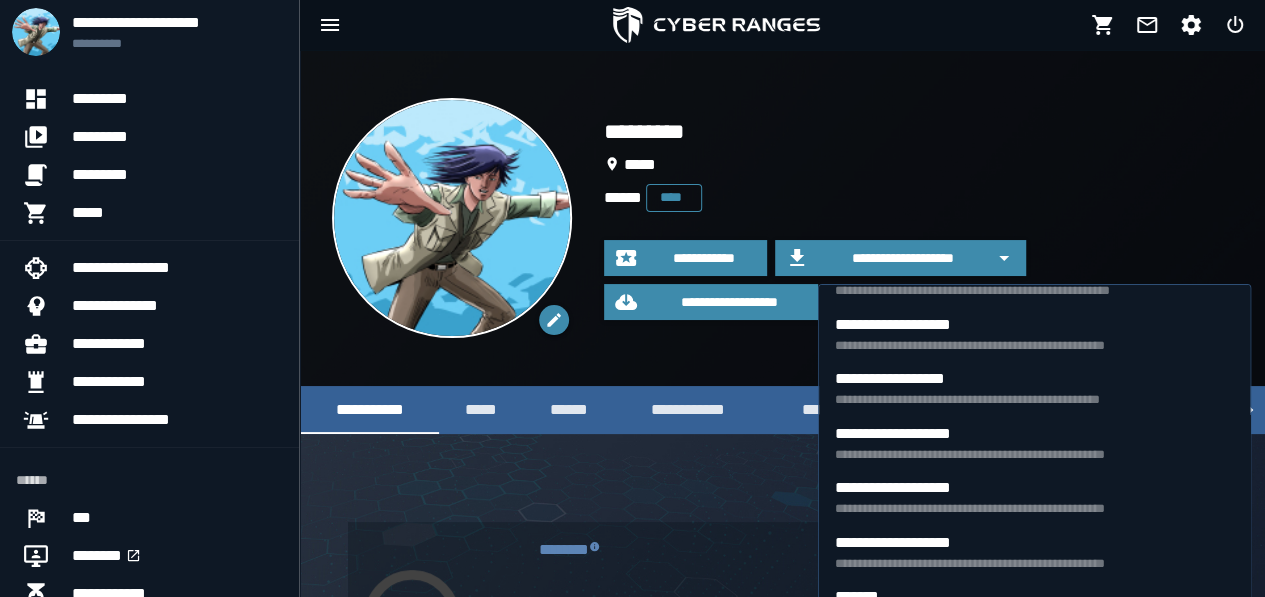 scroll, scrollTop: 704, scrollLeft: 0, axis: vertical 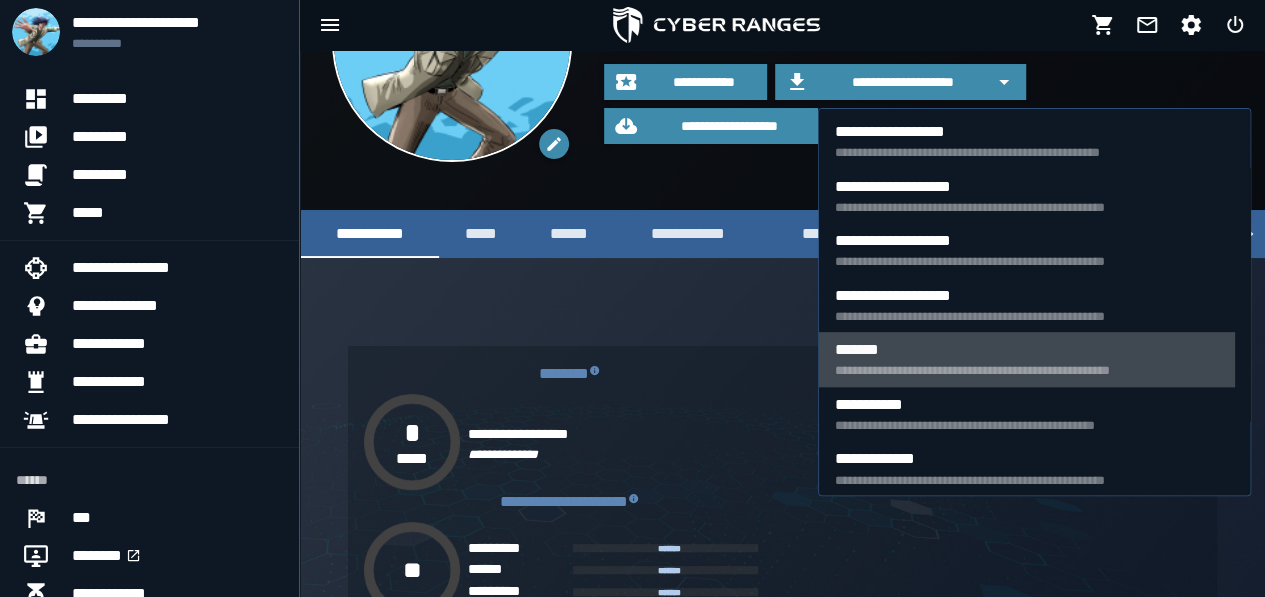 click on "**********" at bounding box center (1027, 359) 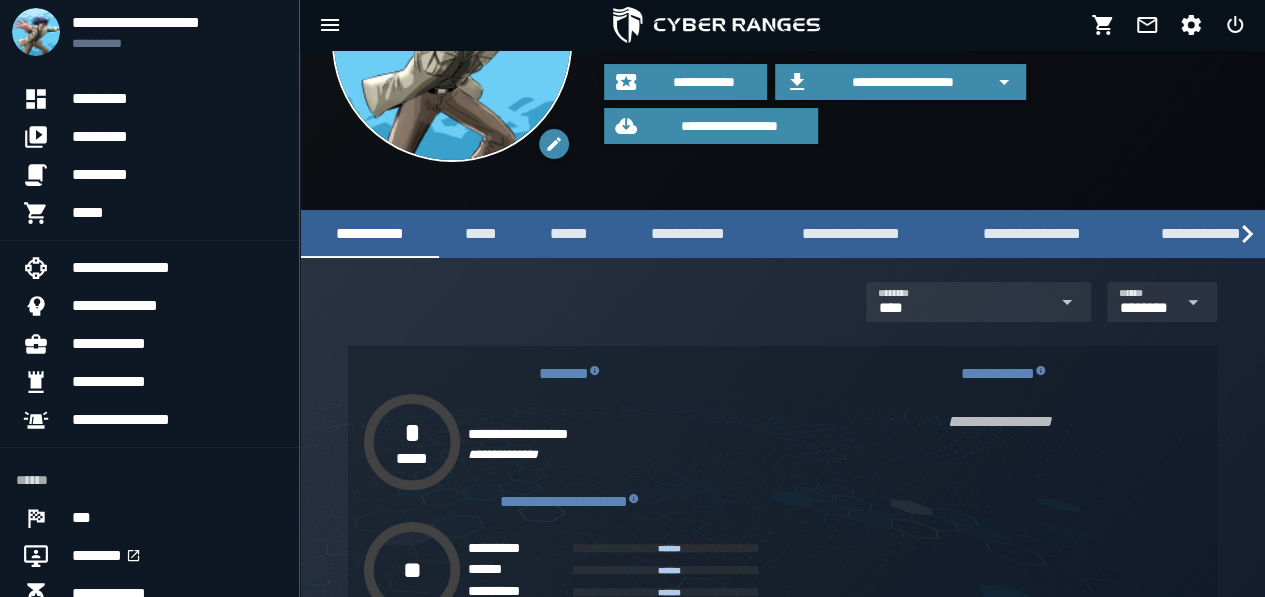 scroll, scrollTop: 0, scrollLeft: 0, axis: both 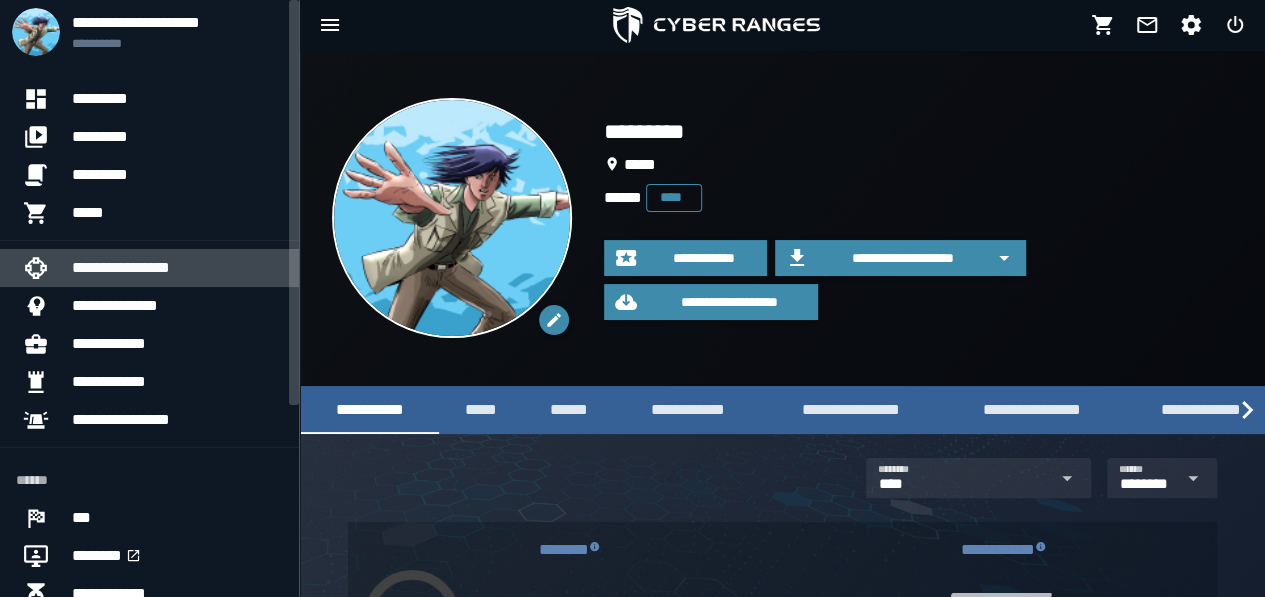 click on "**********" at bounding box center (177, 268) 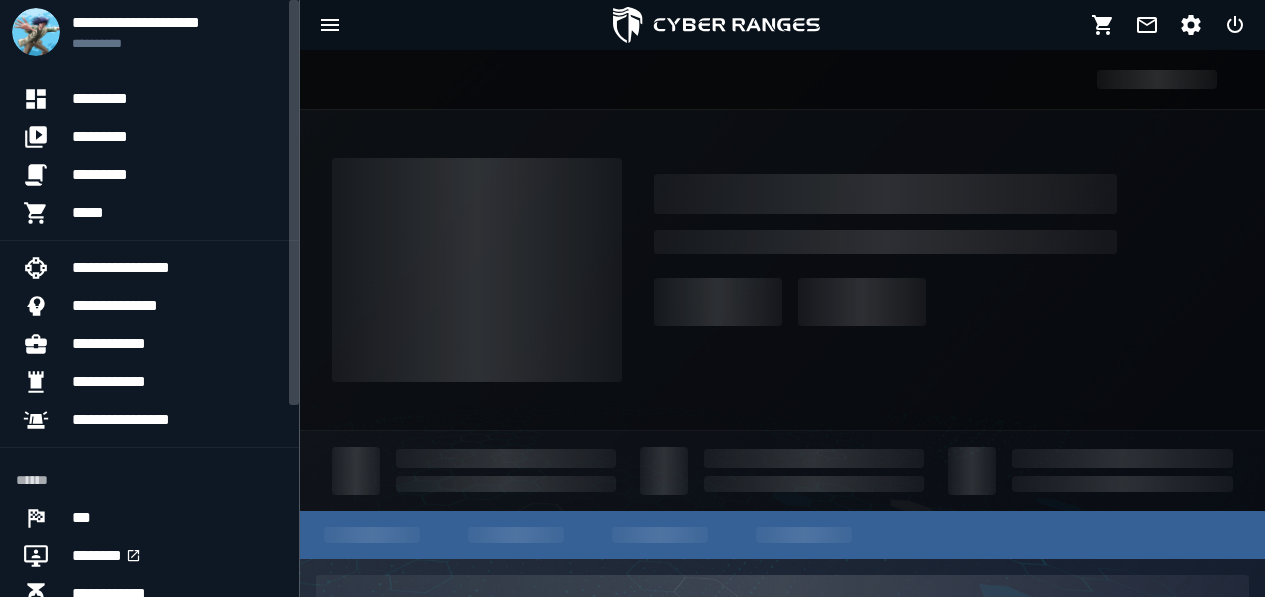 scroll, scrollTop: 0, scrollLeft: 0, axis: both 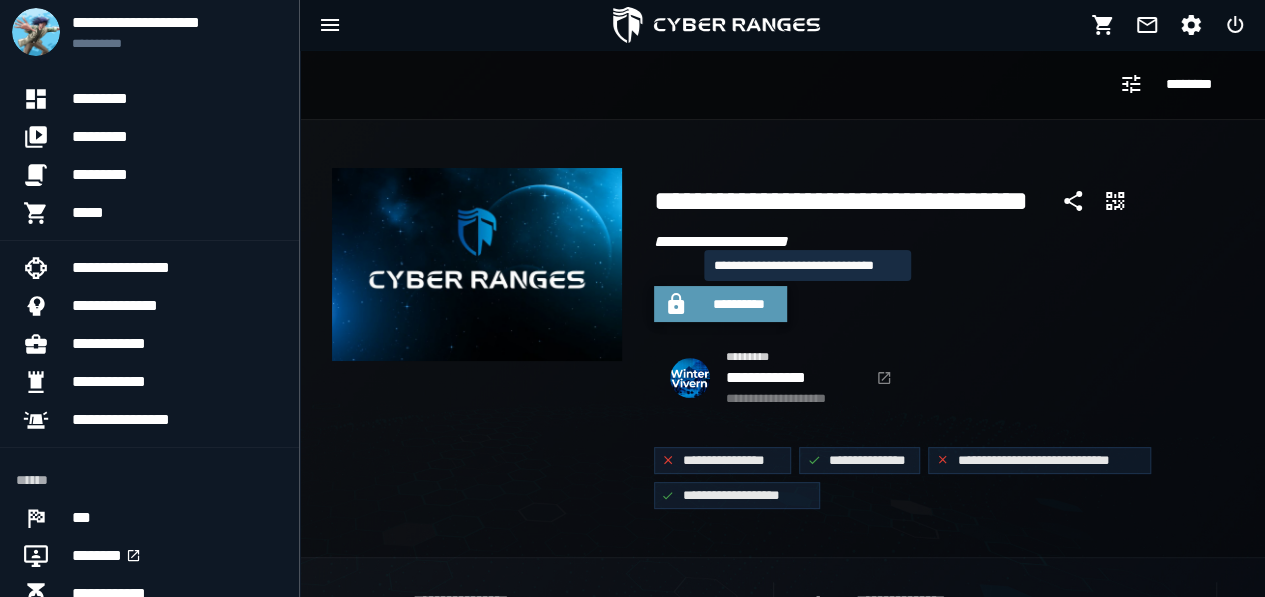 click on "**********" at bounding box center [739, 304] 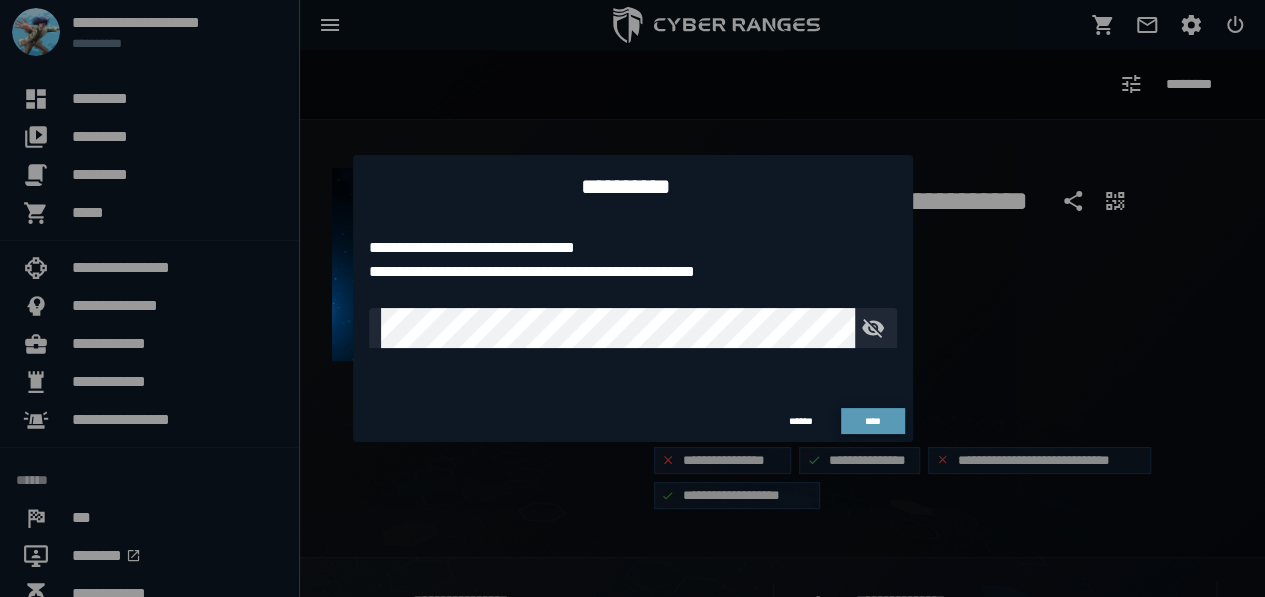 click on "****" at bounding box center (872, 421) 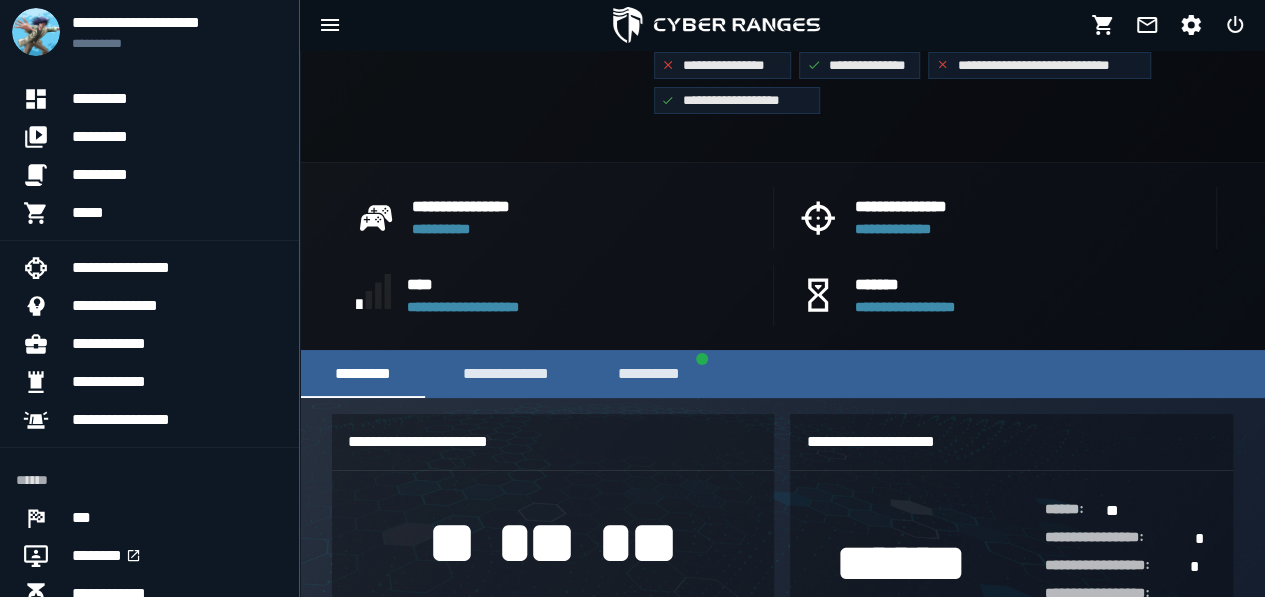 scroll, scrollTop: 397, scrollLeft: 0, axis: vertical 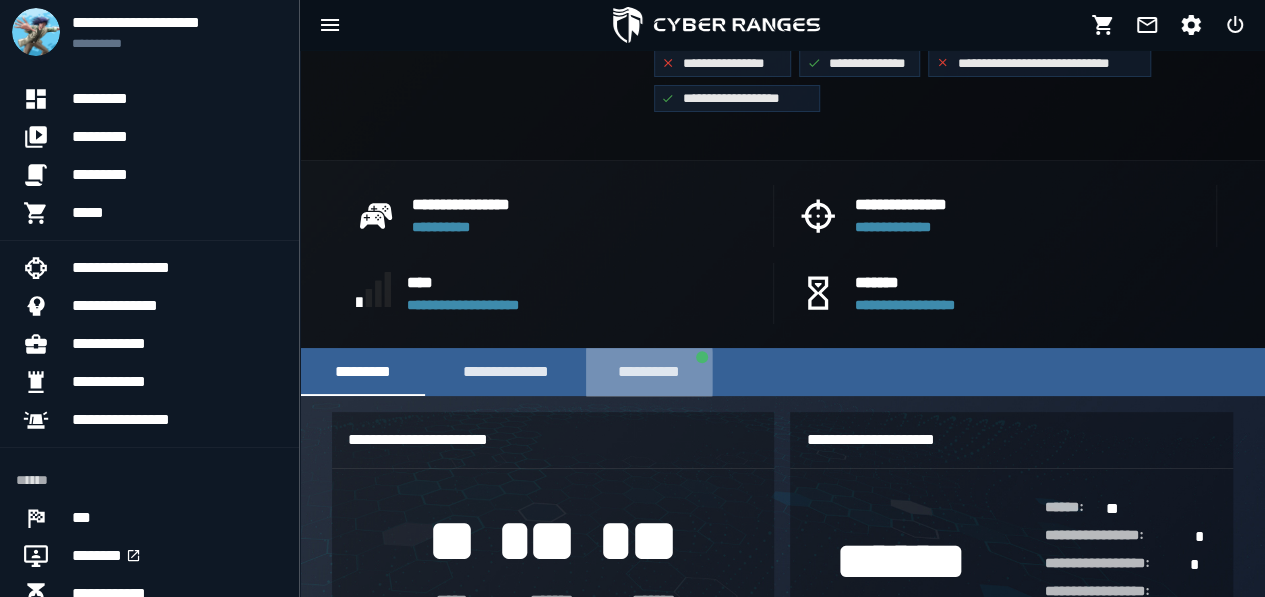 click on "**********" 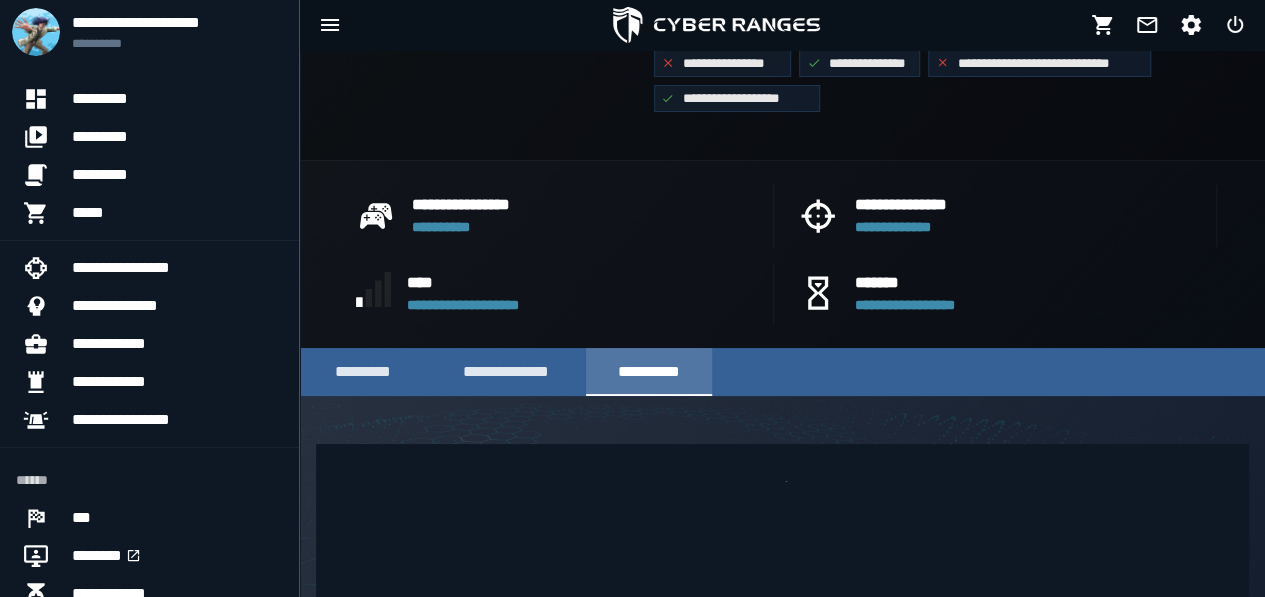scroll, scrollTop: 94, scrollLeft: 0, axis: vertical 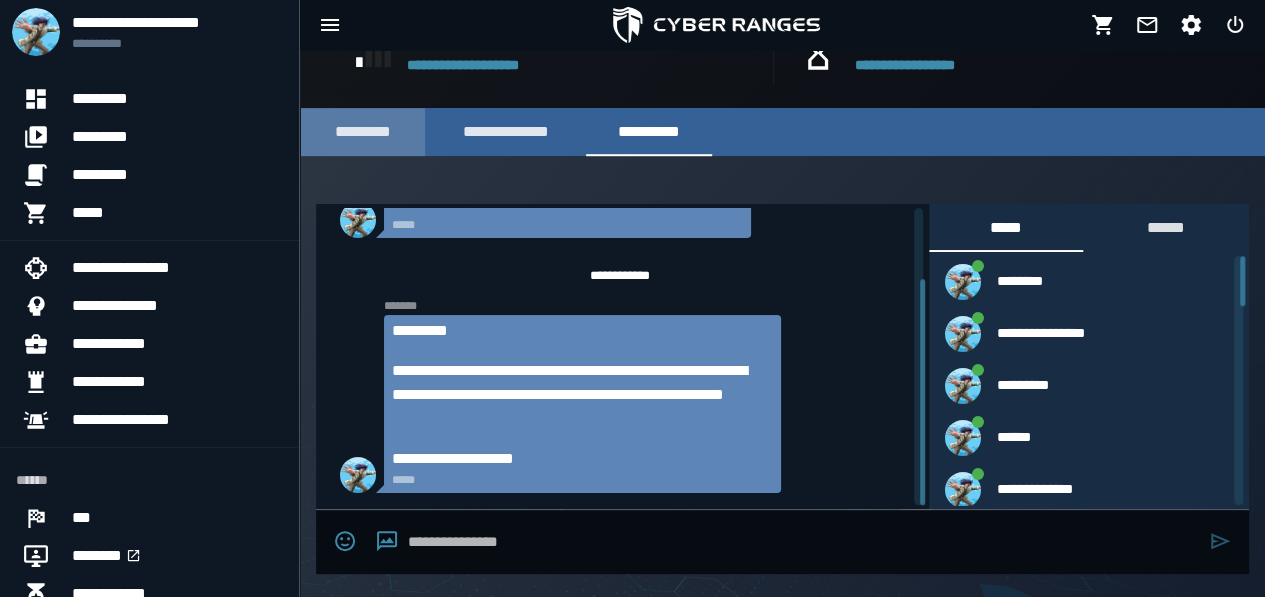 click on "*********" 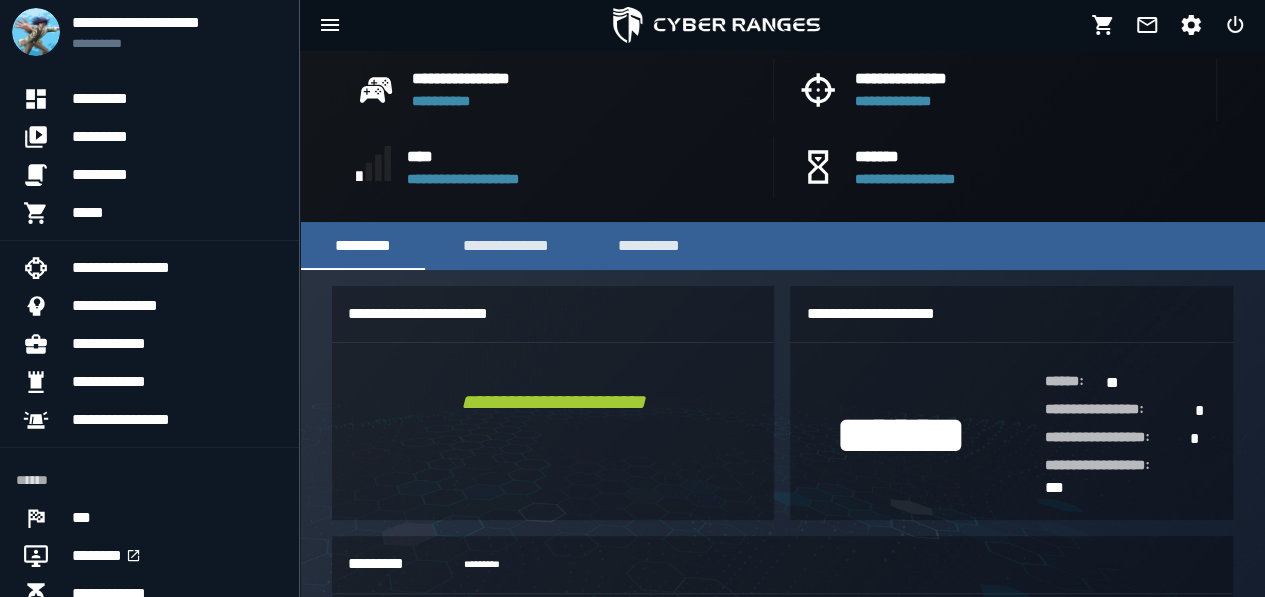 scroll, scrollTop: 525, scrollLeft: 0, axis: vertical 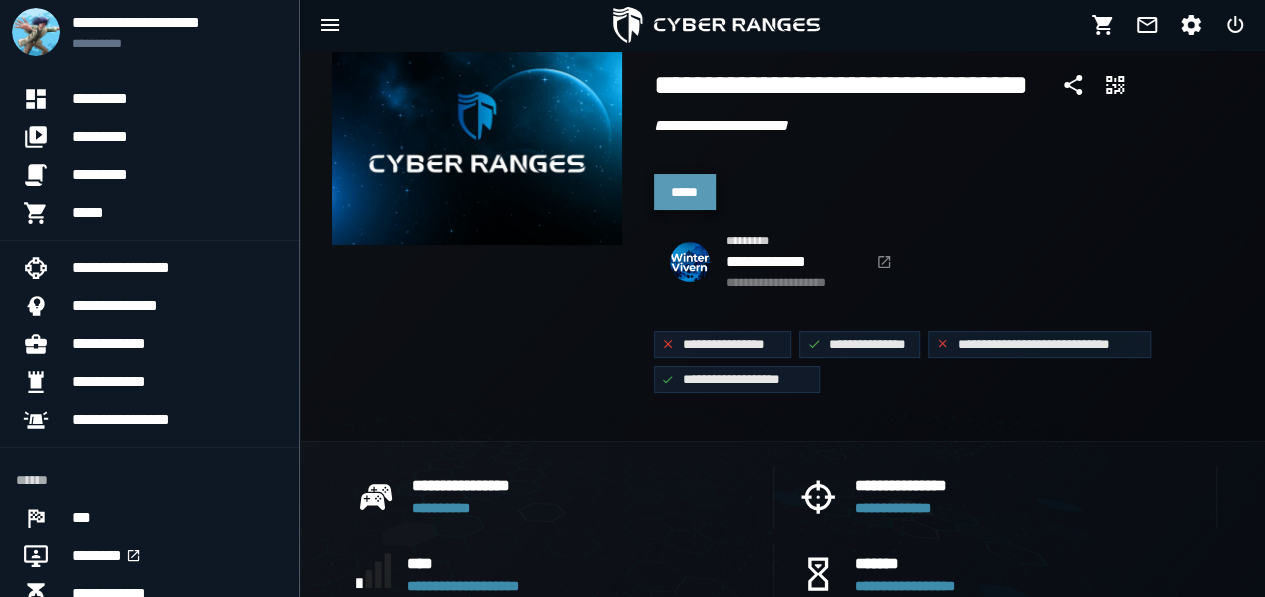 click on "*****" at bounding box center [685, 192] 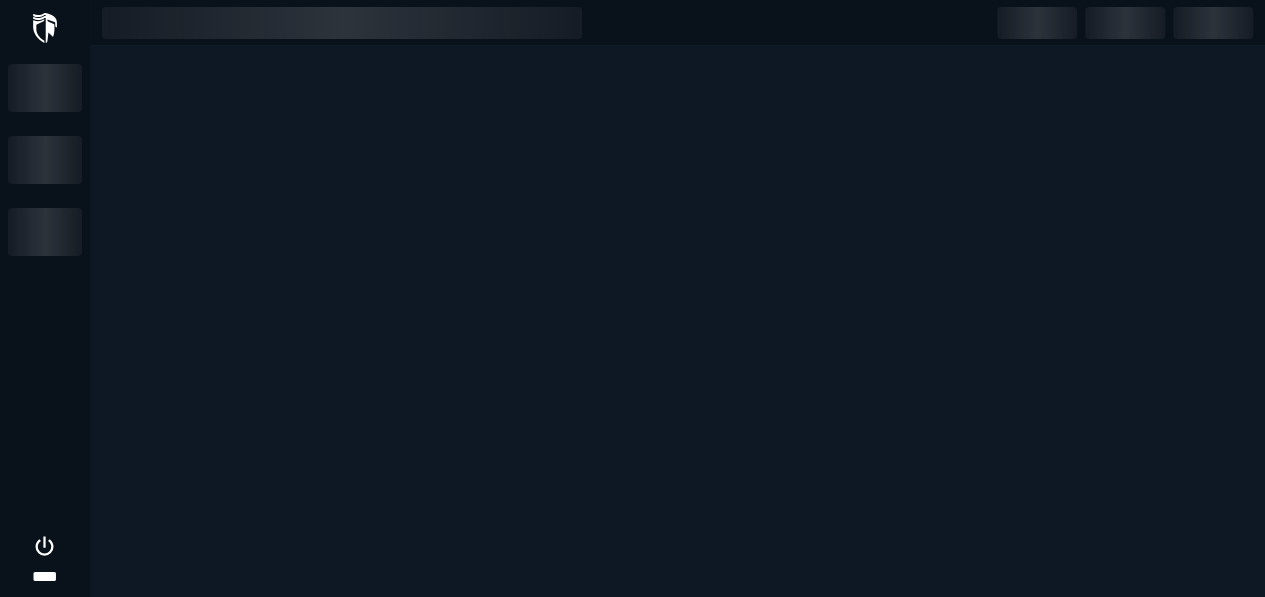 scroll, scrollTop: 0, scrollLeft: 0, axis: both 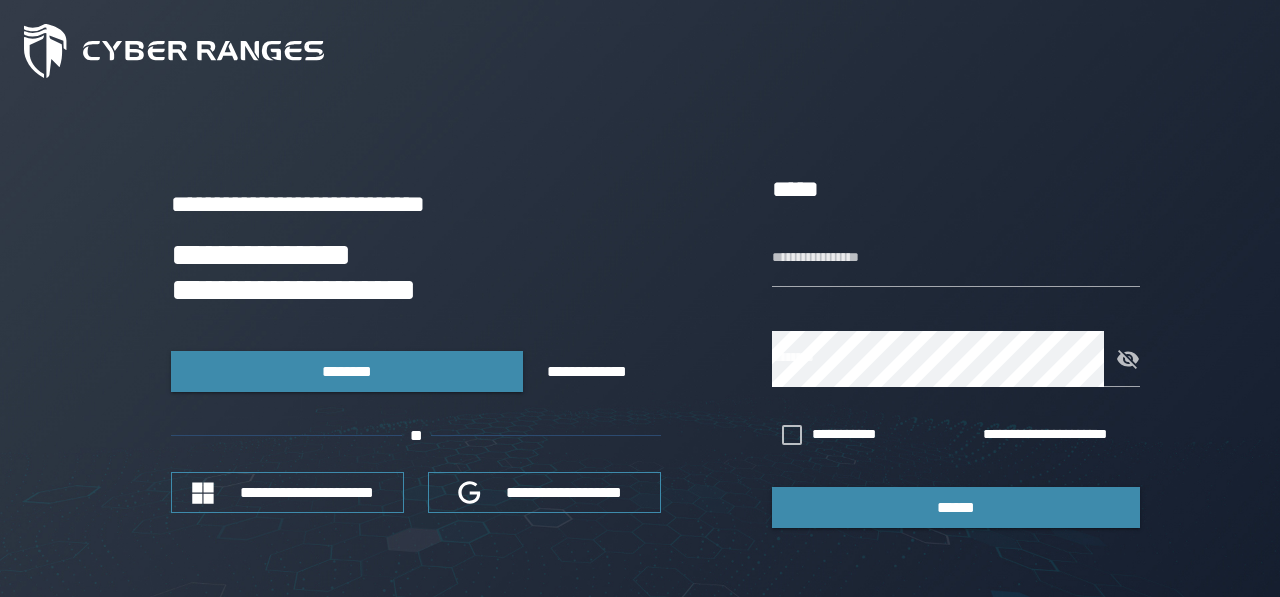 drag, startPoint x: 0, startPoint y: 0, endPoint x: 537, endPoint y: 139, distance: 554.6981 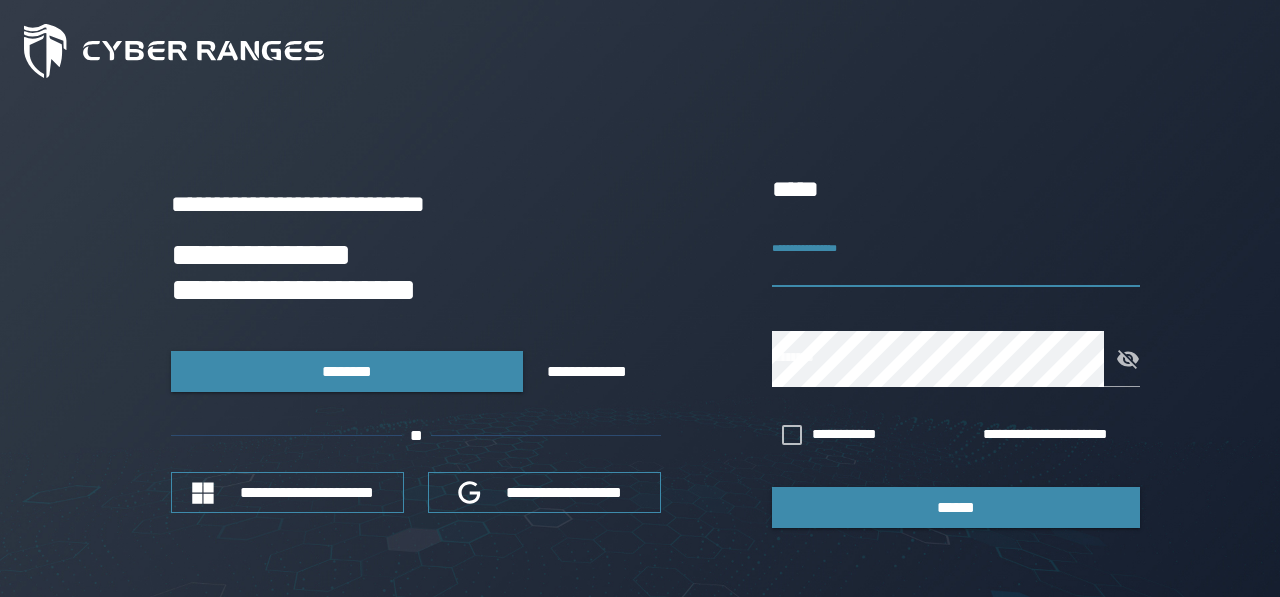 click on "**********" at bounding box center (956, 259) 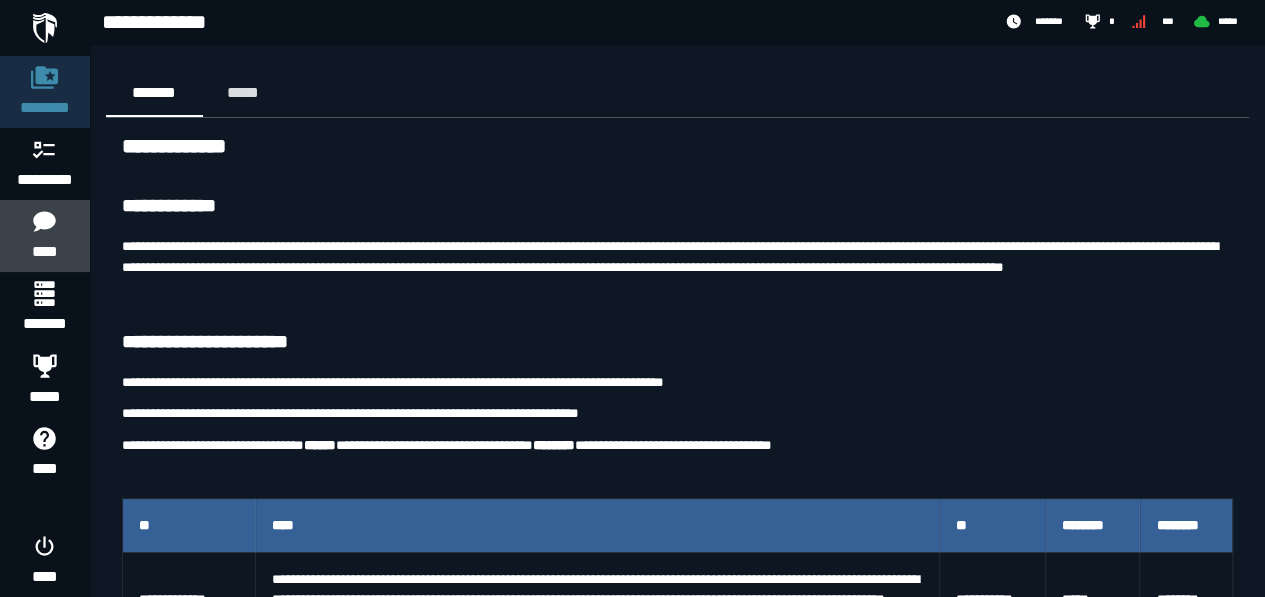click at bounding box center [44, 221] 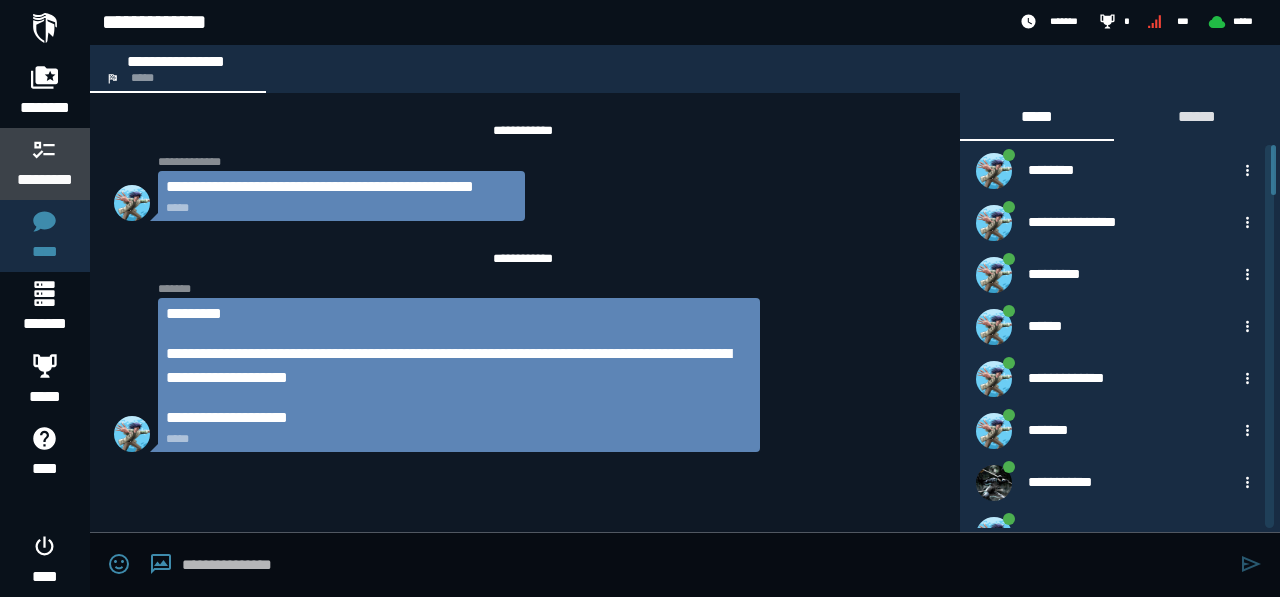 click at bounding box center [45, 149] 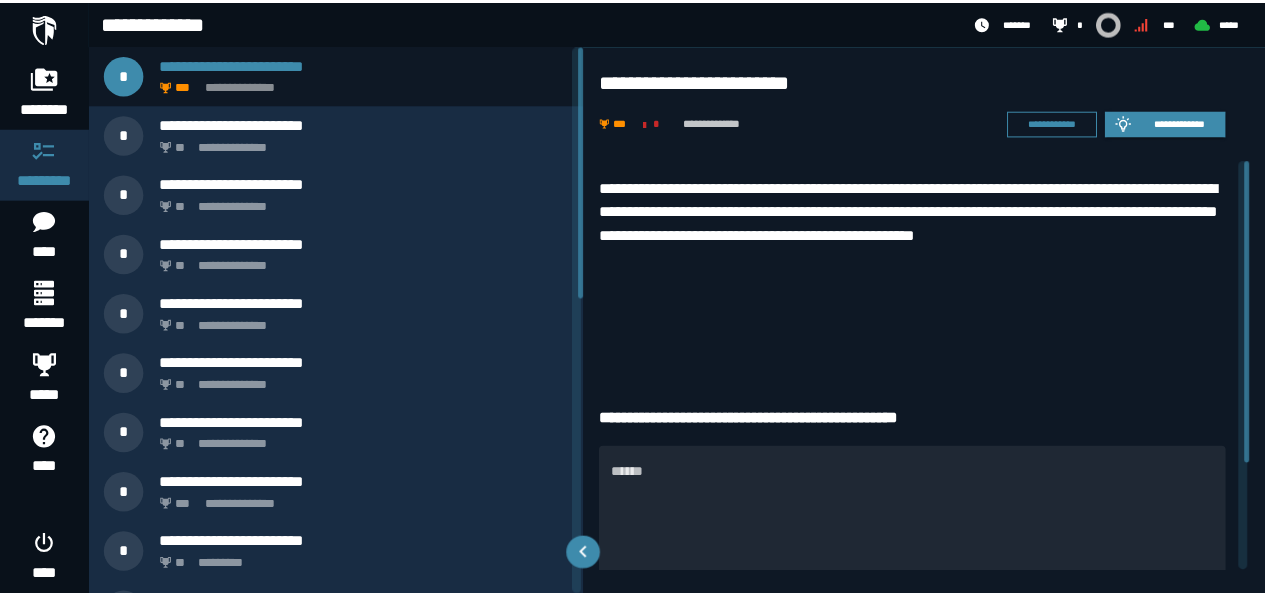 scroll, scrollTop: 145, scrollLeft: 0, axis: vertical 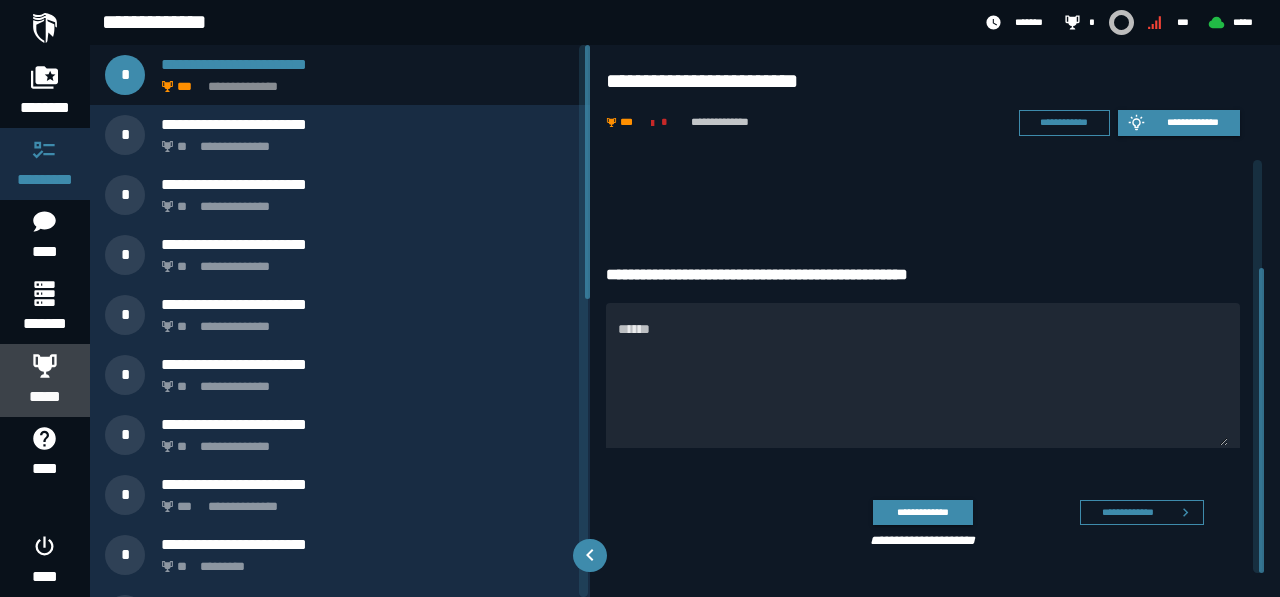 click 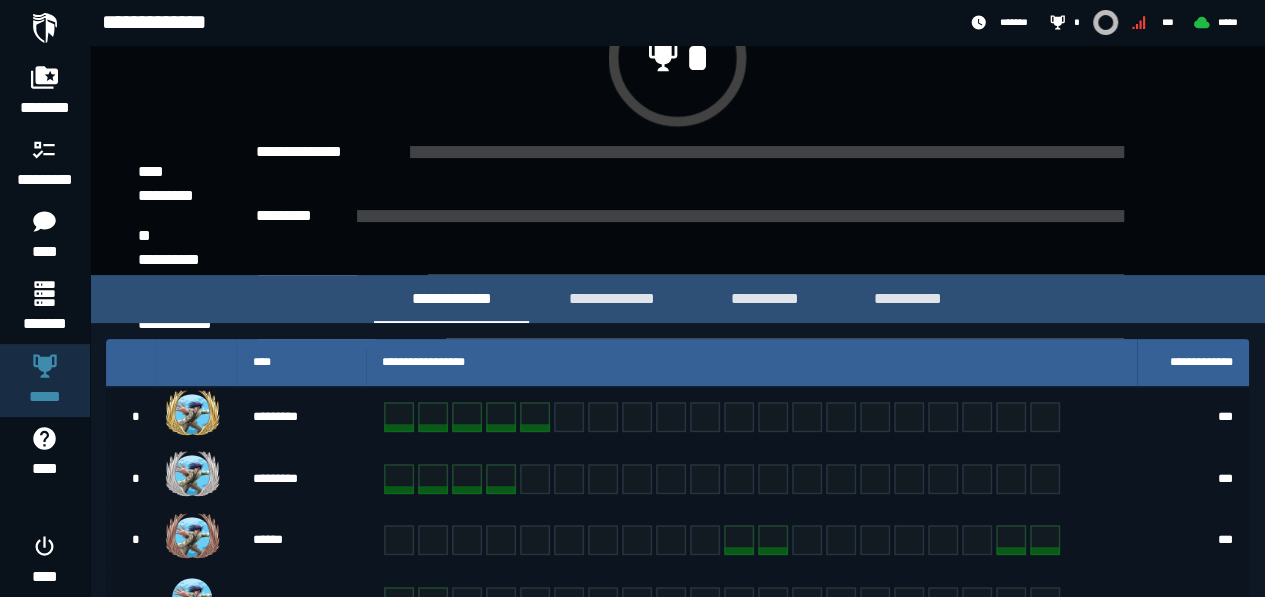 scroll, scrollTop: 136, scrollLeft: 0, axis: vertical 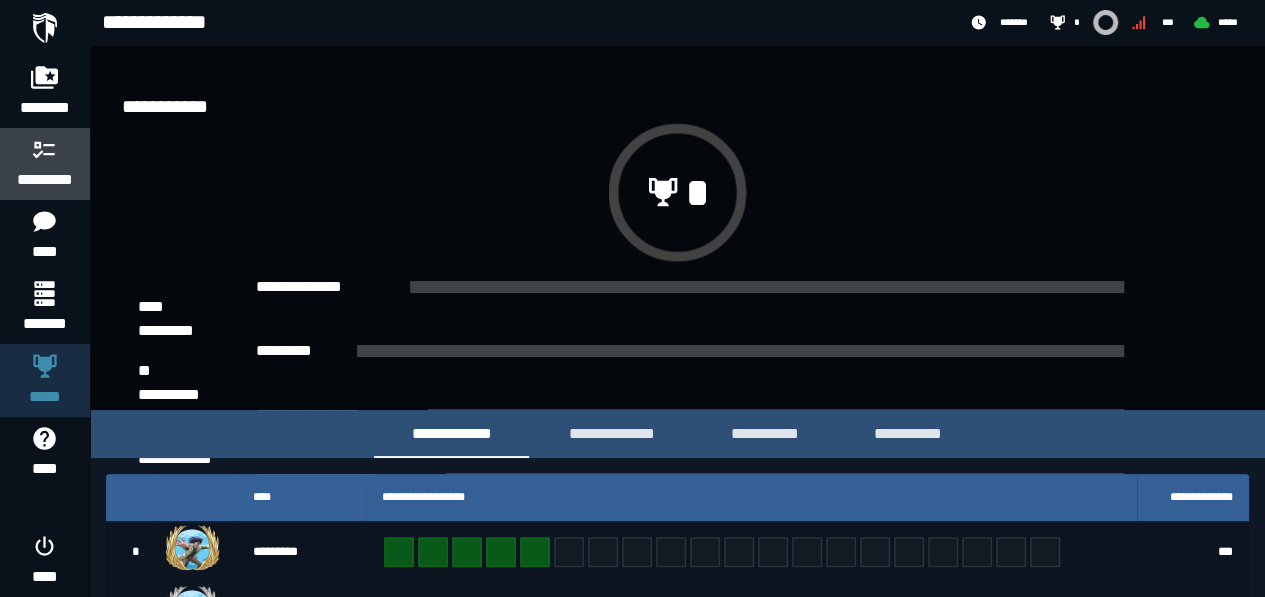 click 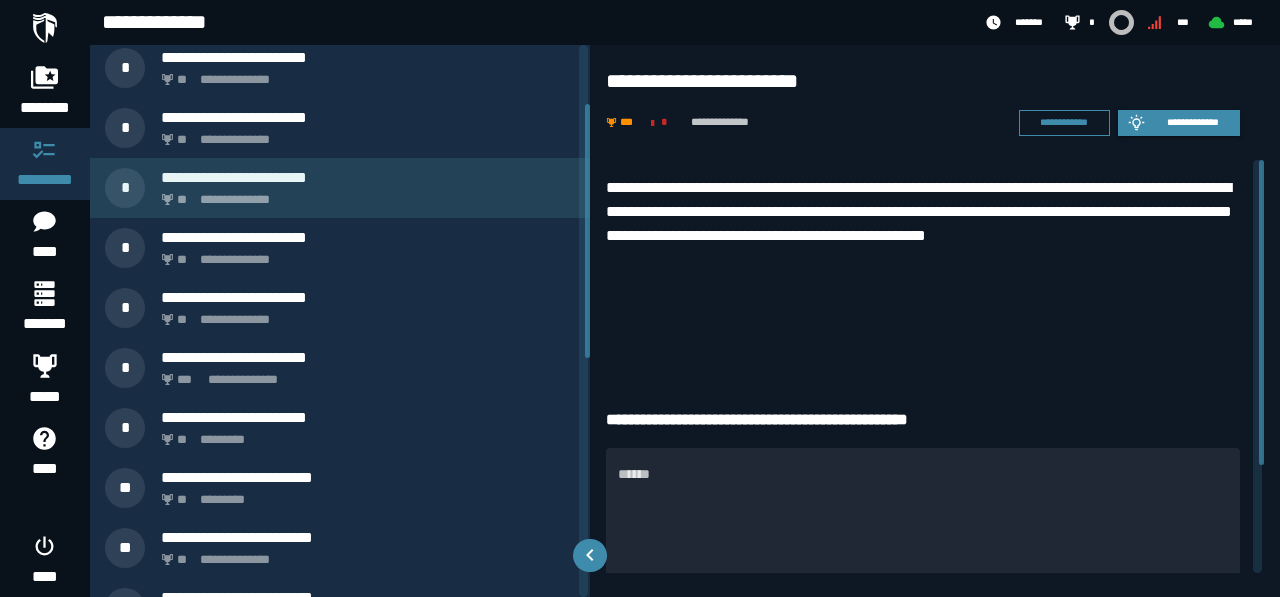 scroll, scrollTop: 128, scrollLeft: 0, axis: vertical 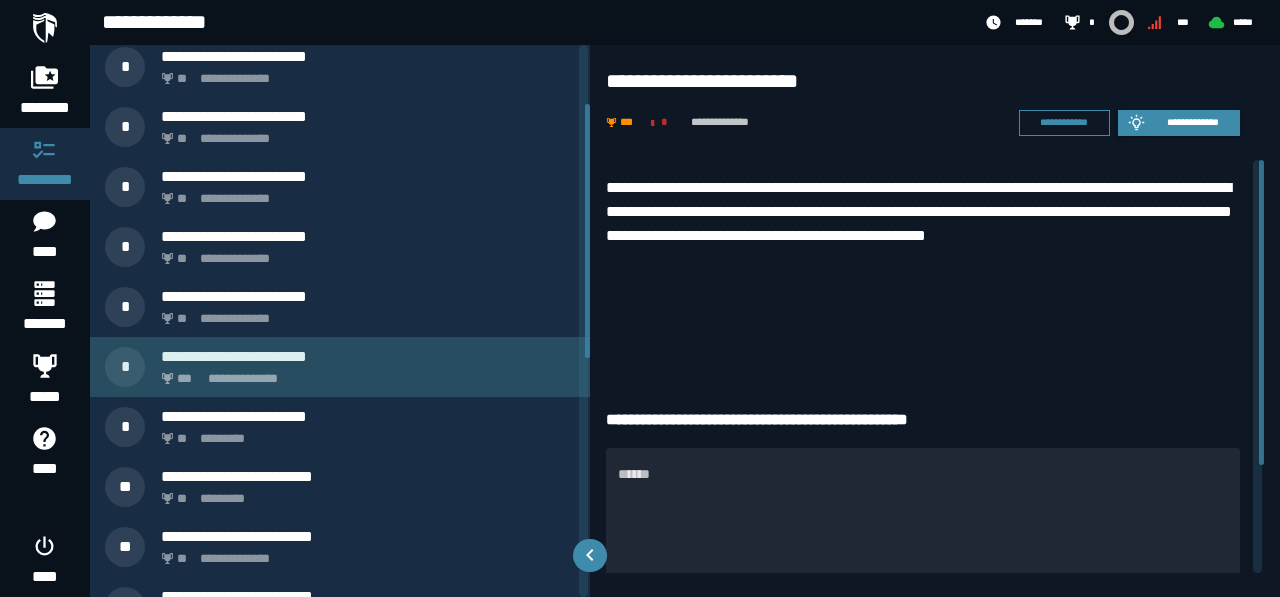click on "**********" at bounding box center [340, 367] 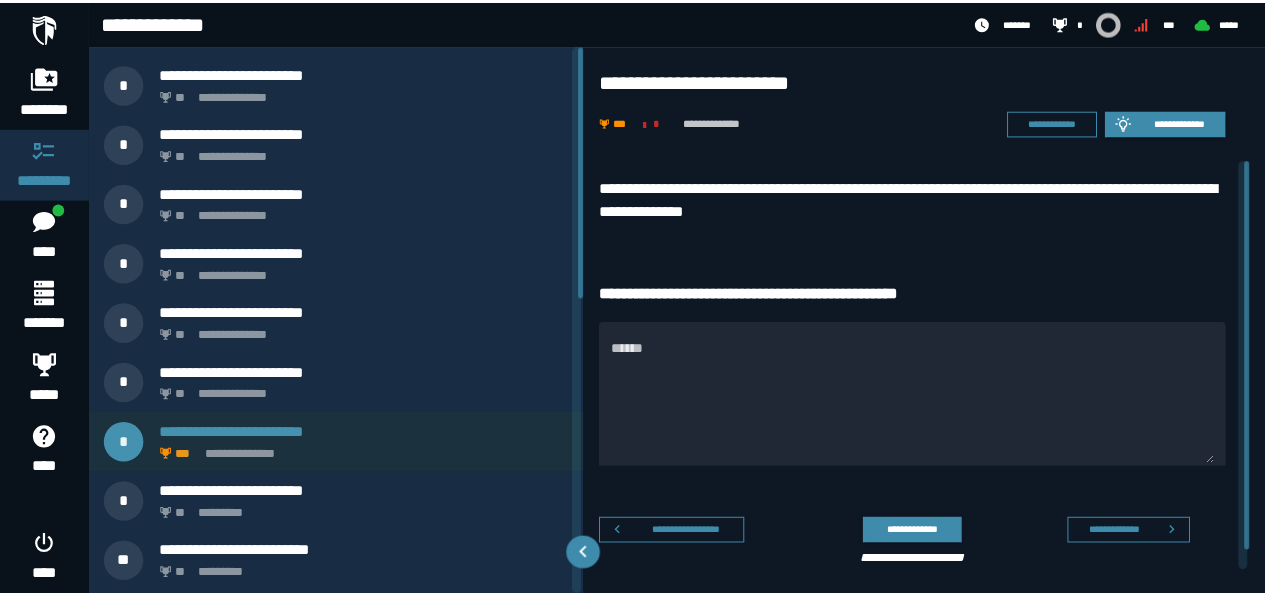 scroll, scrollTop: 0, scrollLeft: 0, axis: both 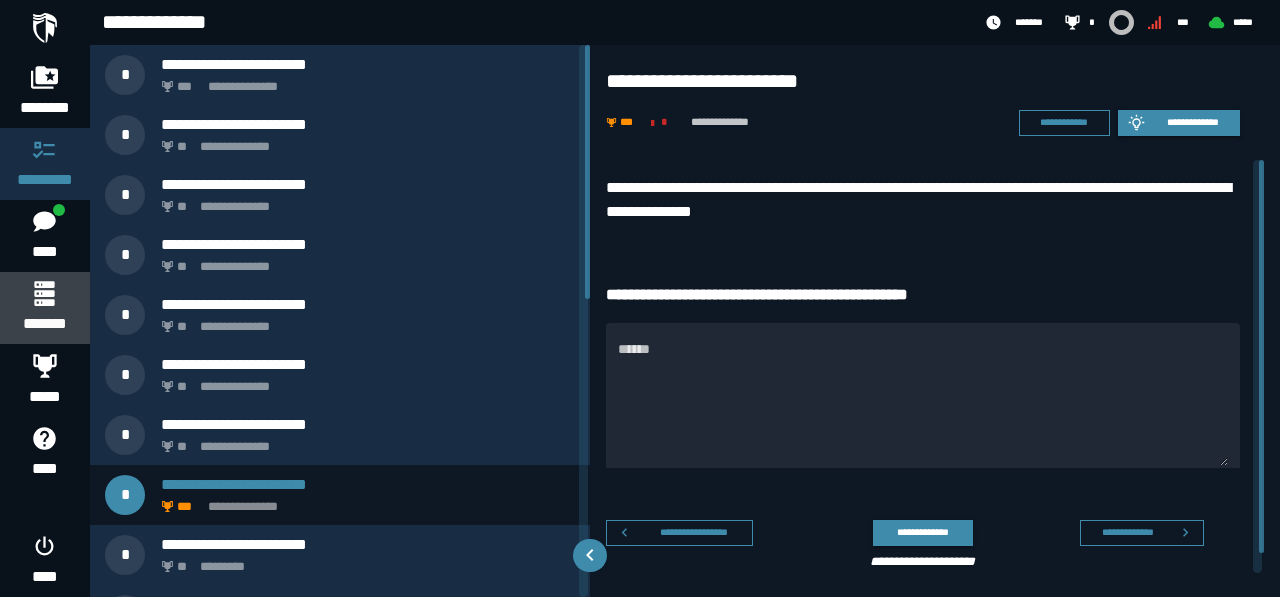 click at bounding box center (44, 293) 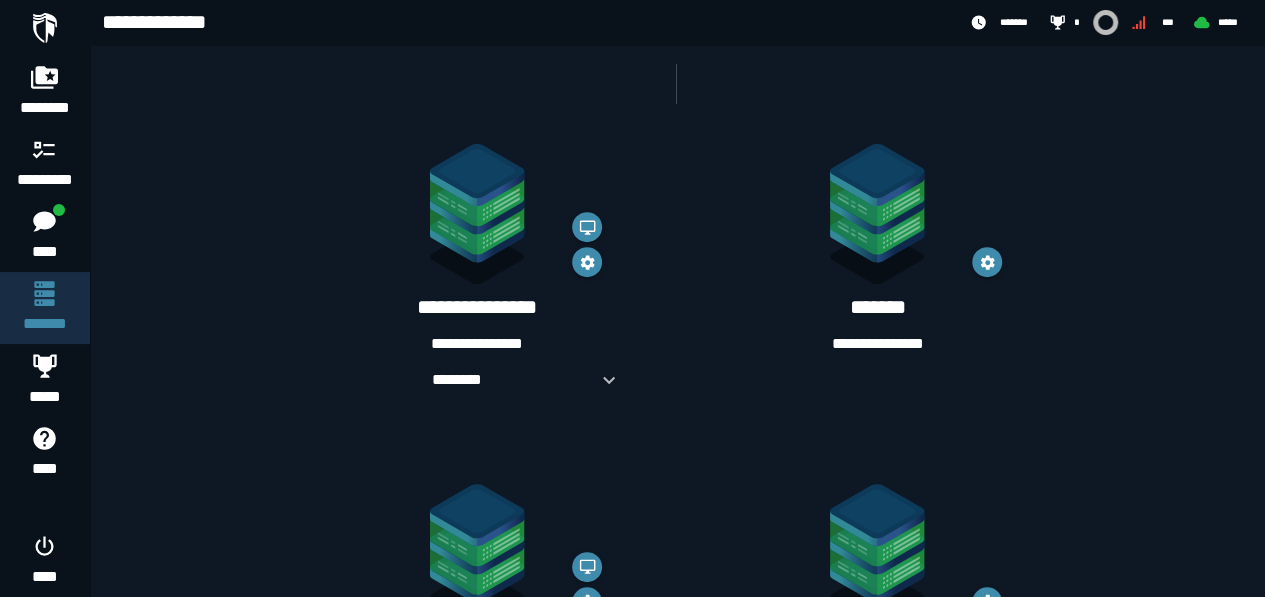 scroll, scrollTop: 319, scrollLeft: 0, axis: vertical 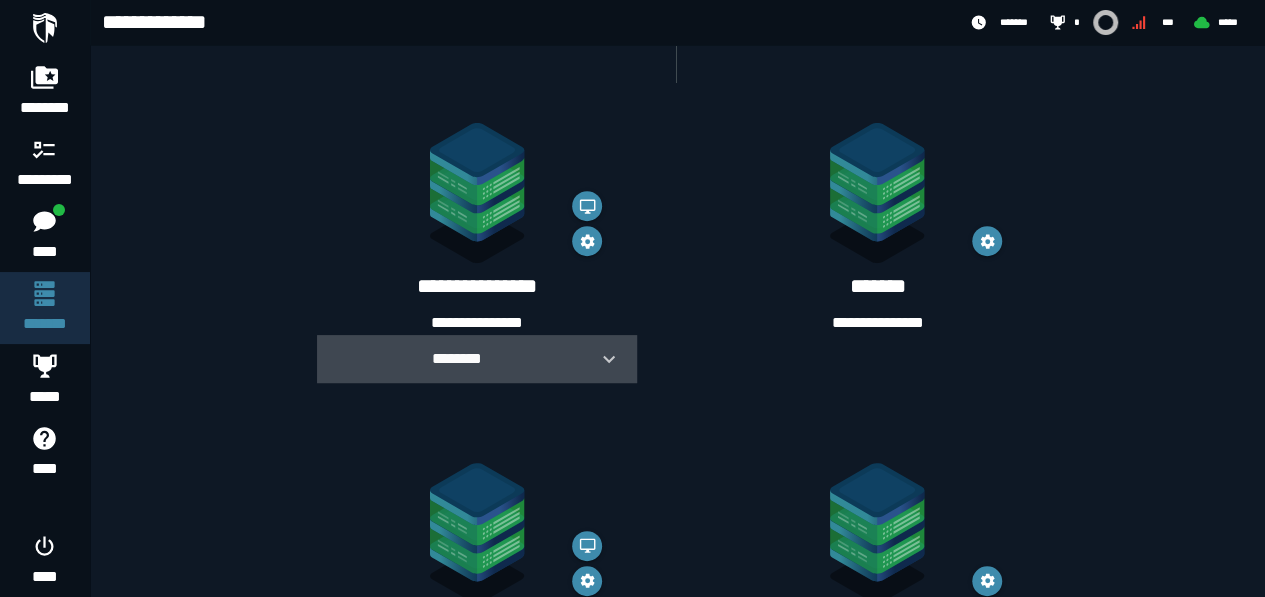 click 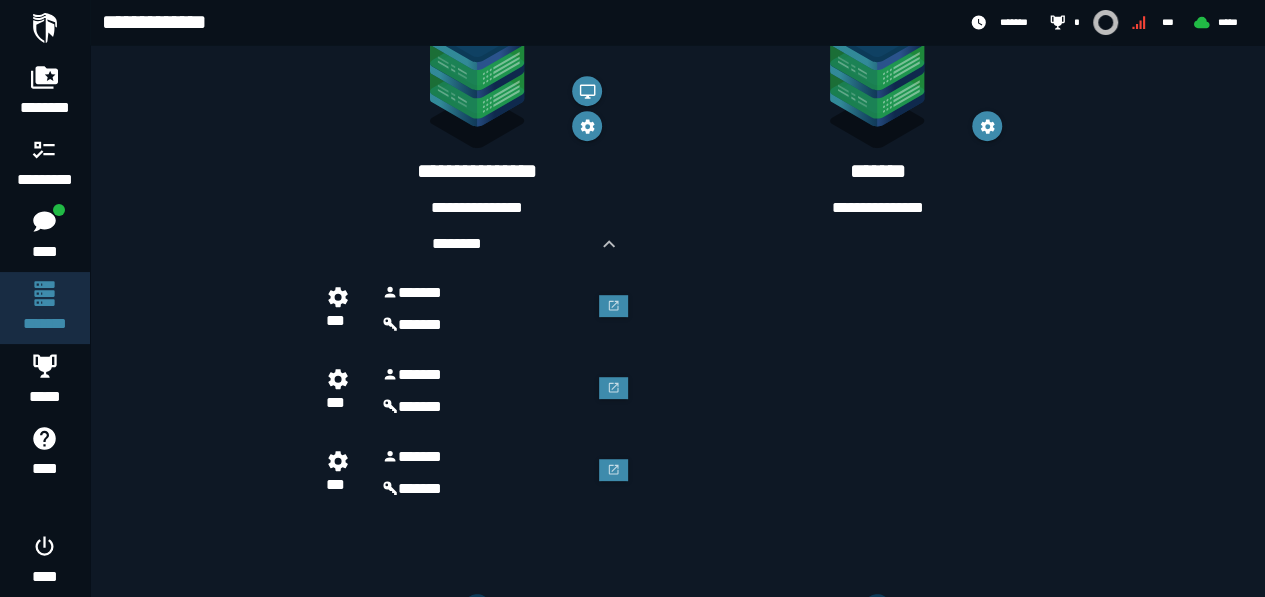 scroll, scrollTop: 431, scrollLeft: 0, axis: vertical 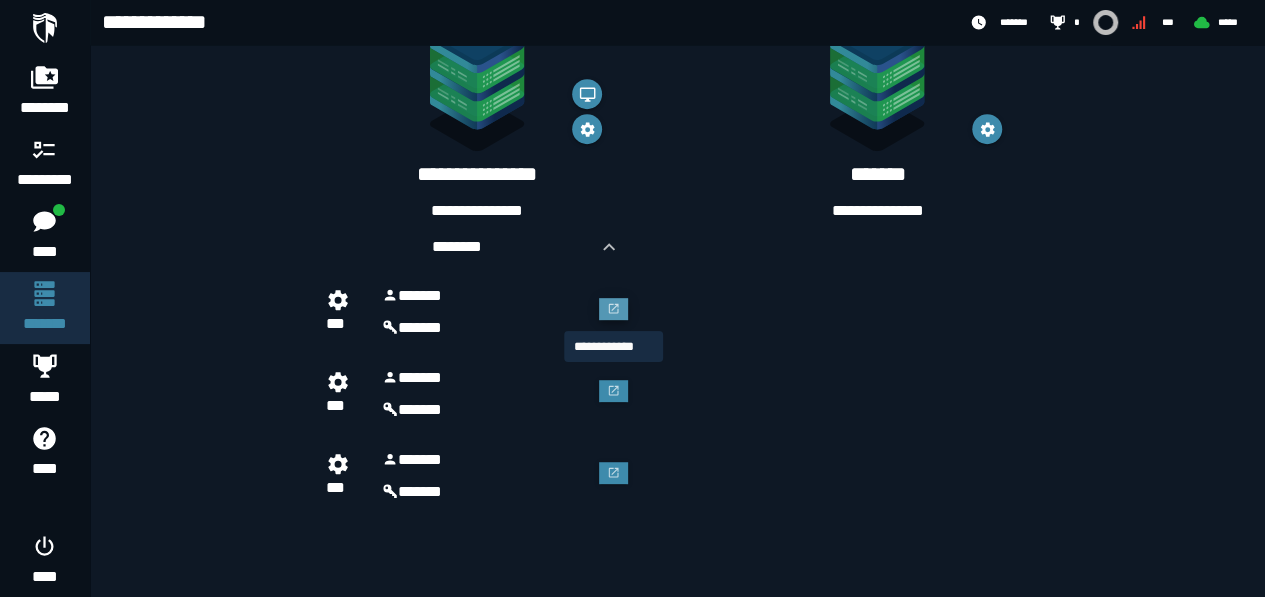 click 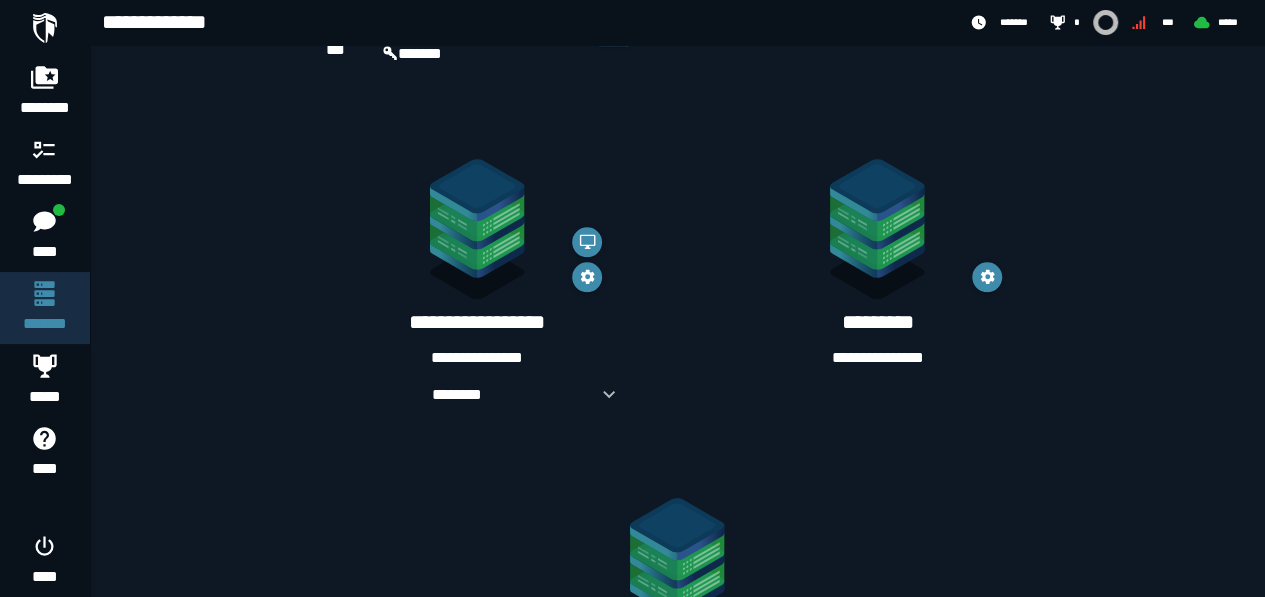 scroll, scrollTop: 1024, scrollLeft: 0, axis: vertical 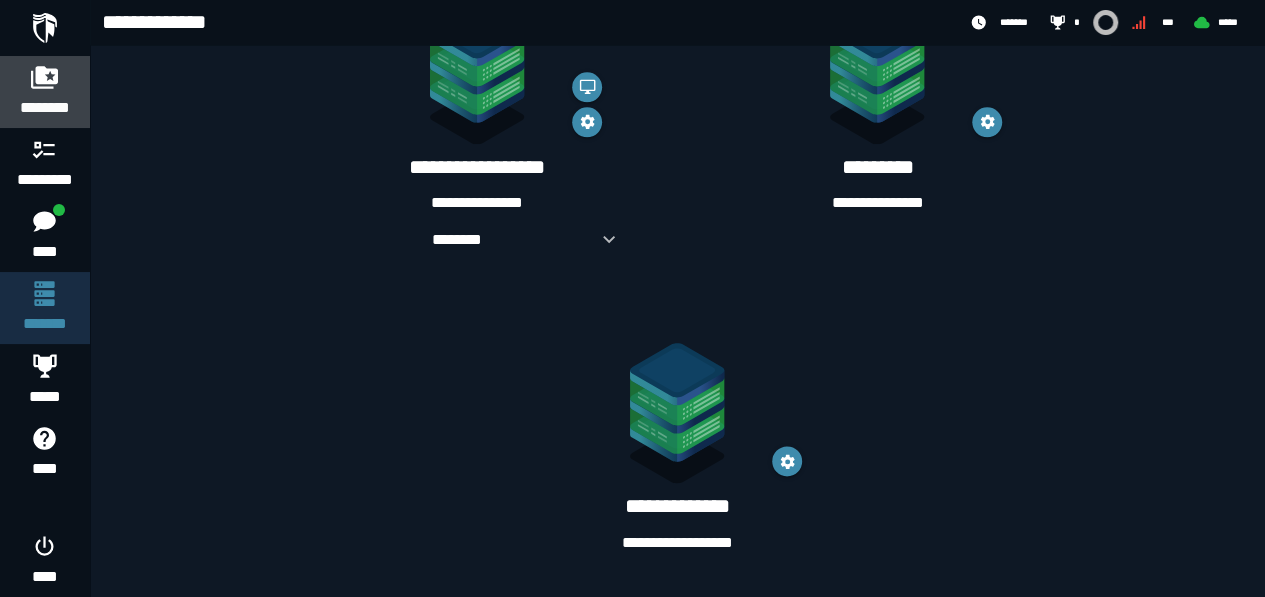 click 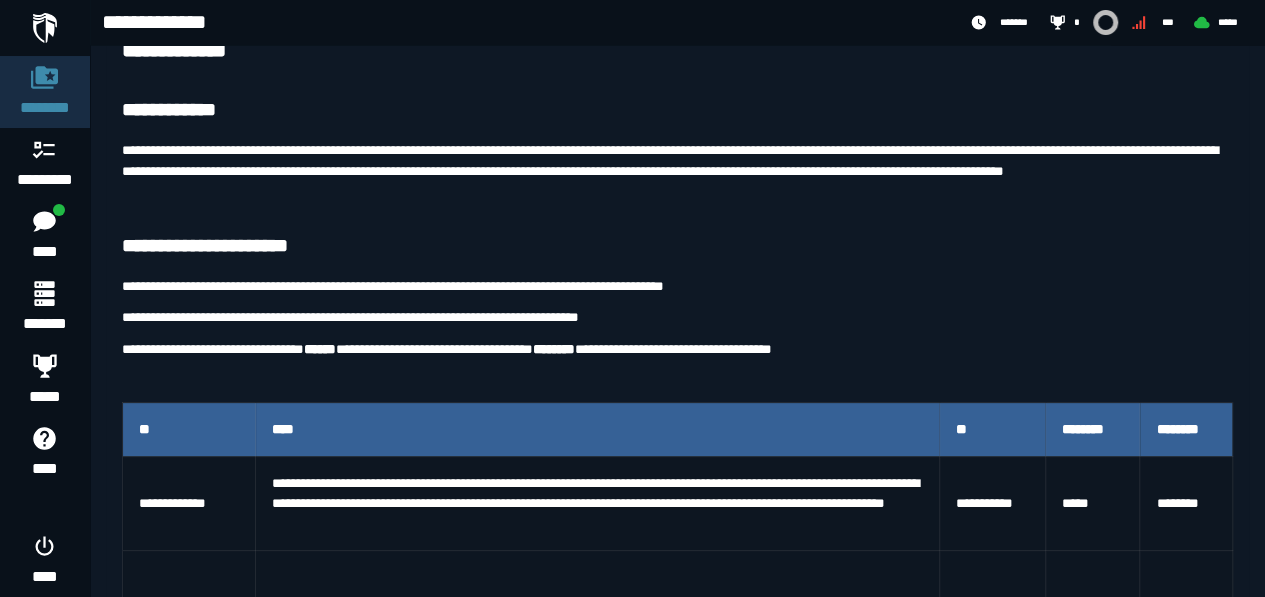scroll, scrollTop: 81, scrollLeft: 0, axis: vertical 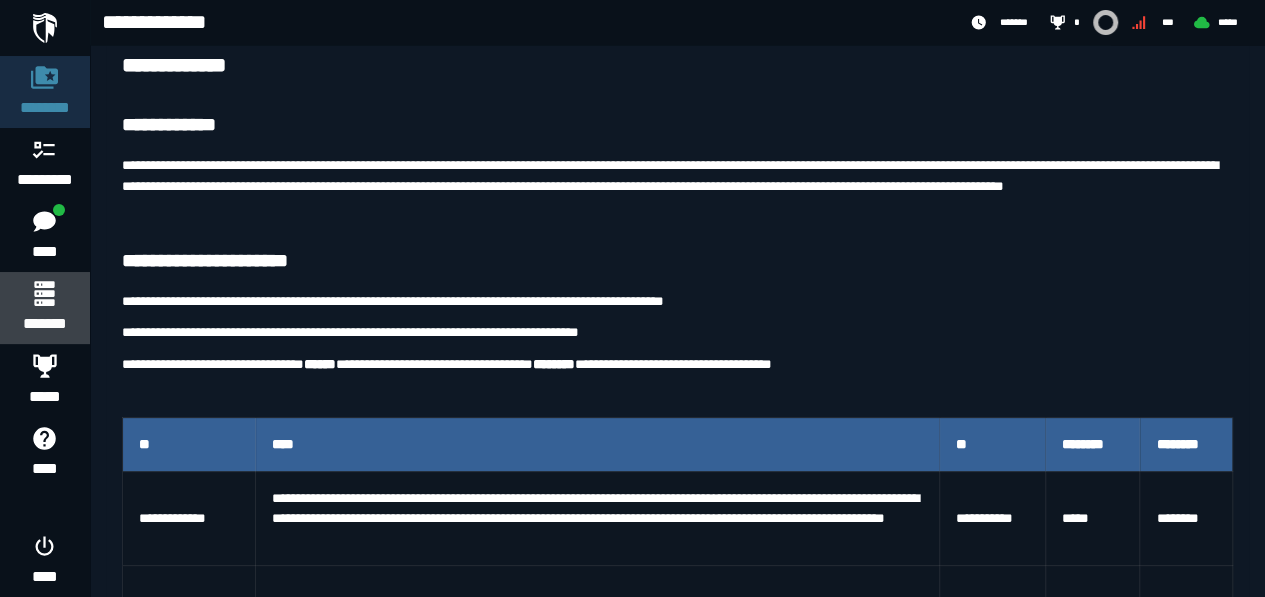 click on "*******" at bounding box center (44, 308) 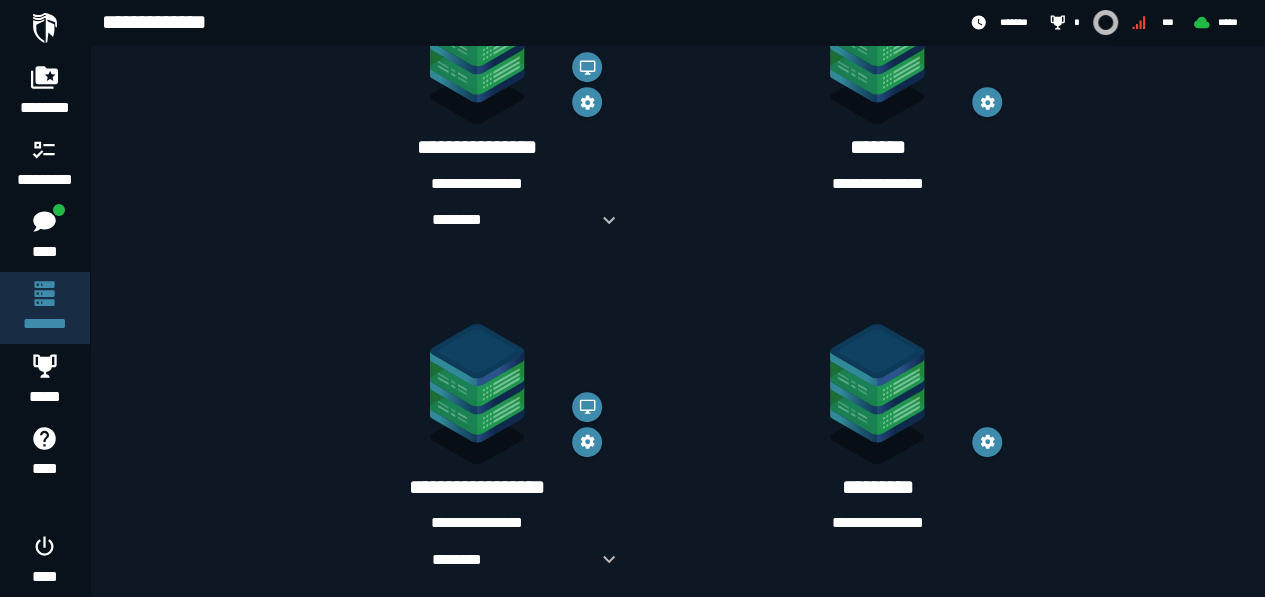scroll, scrollTop: 504, scrollLeft: 0, axis: vertical 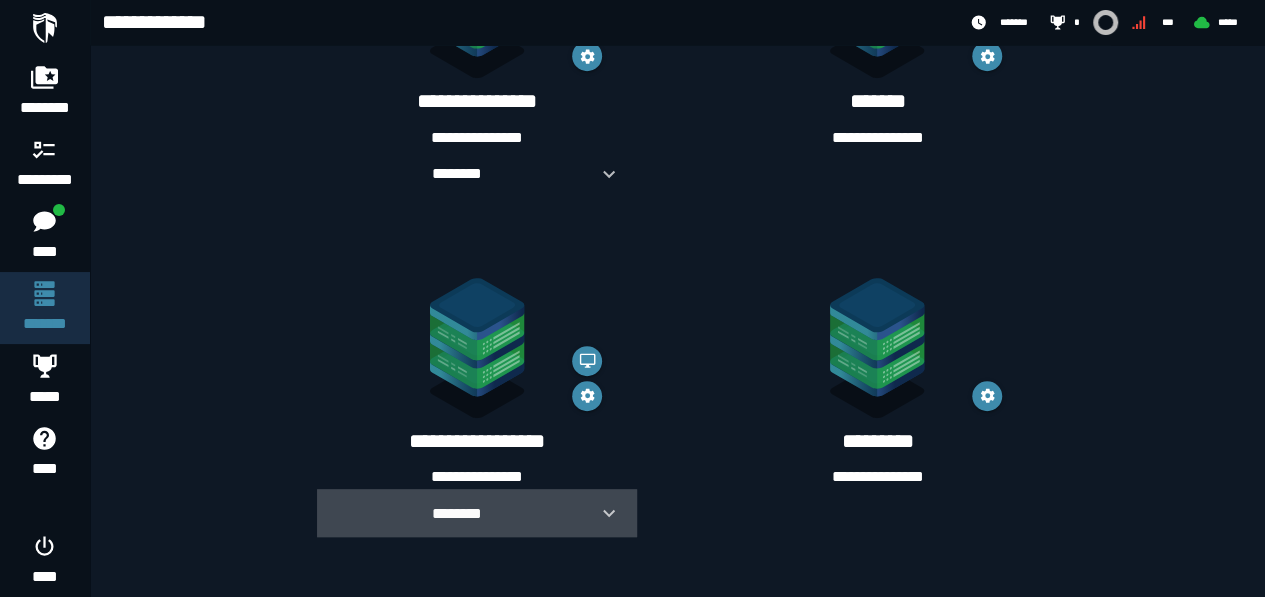 click on "********" at bounding box center [477, 513] 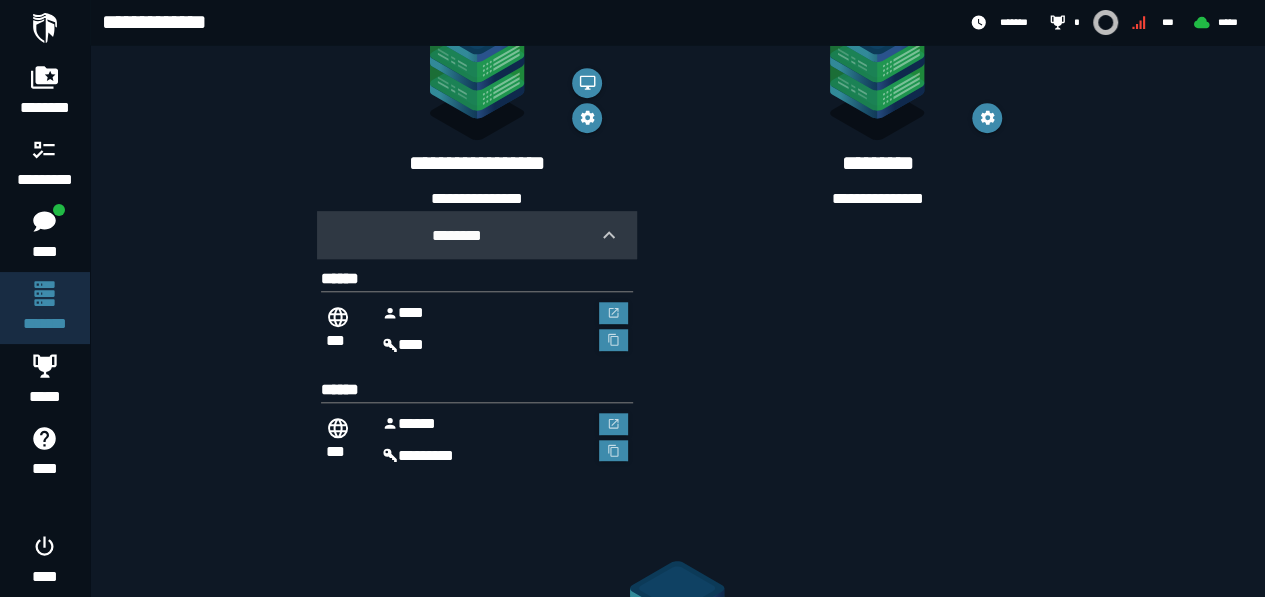 scroll, scrollTop: 781, scrollLeft: 0, axis: vertical 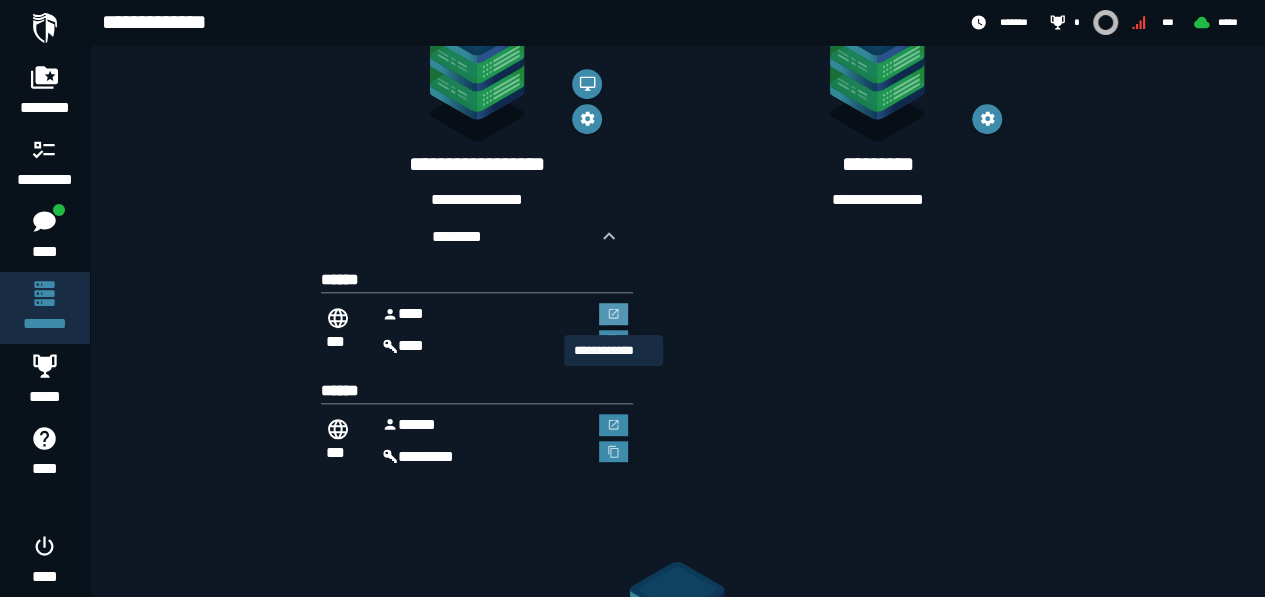 click 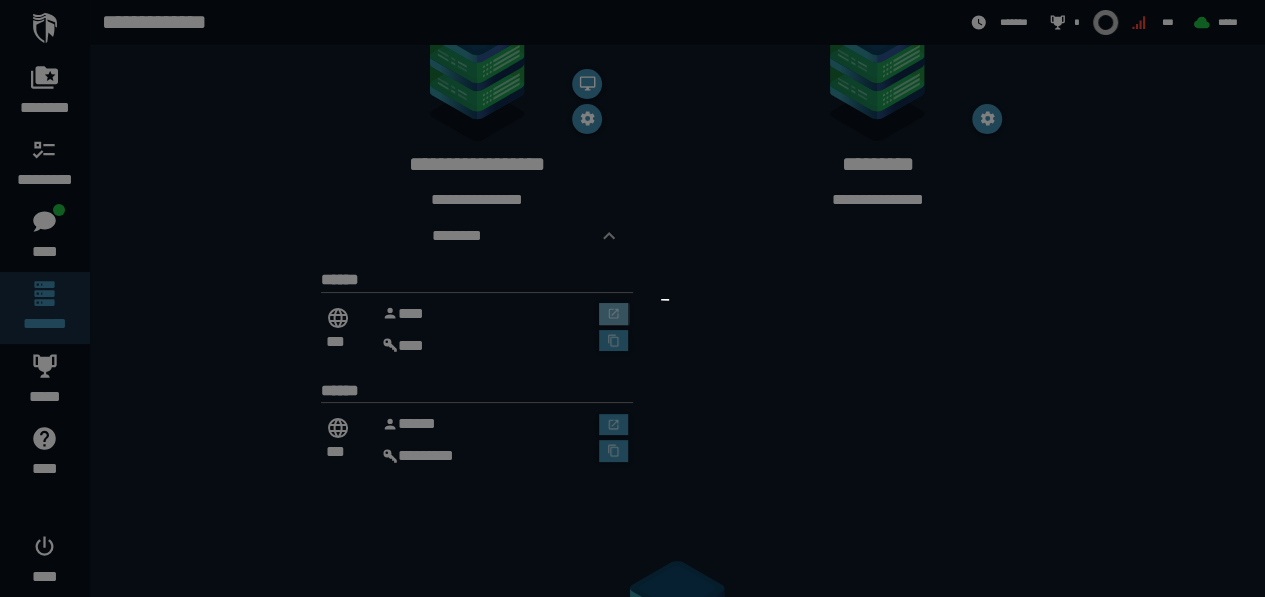 scroll, scrollTop: 0, scrollLeft: 0, axis: both 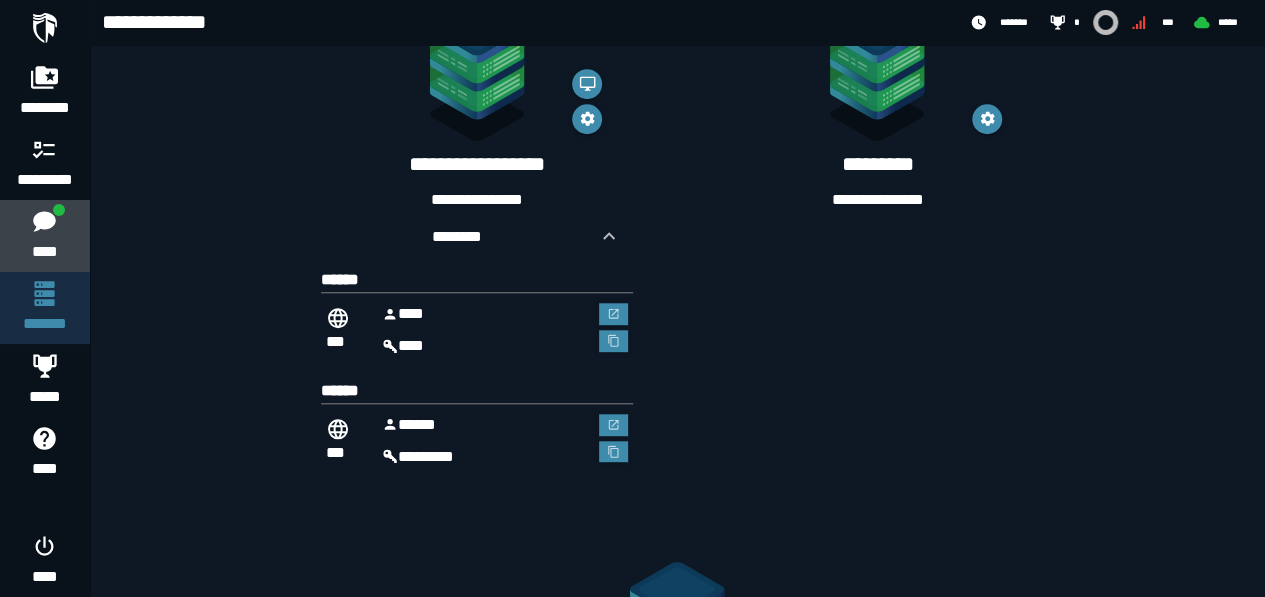 click on "****" at bounding box center [44, 252] 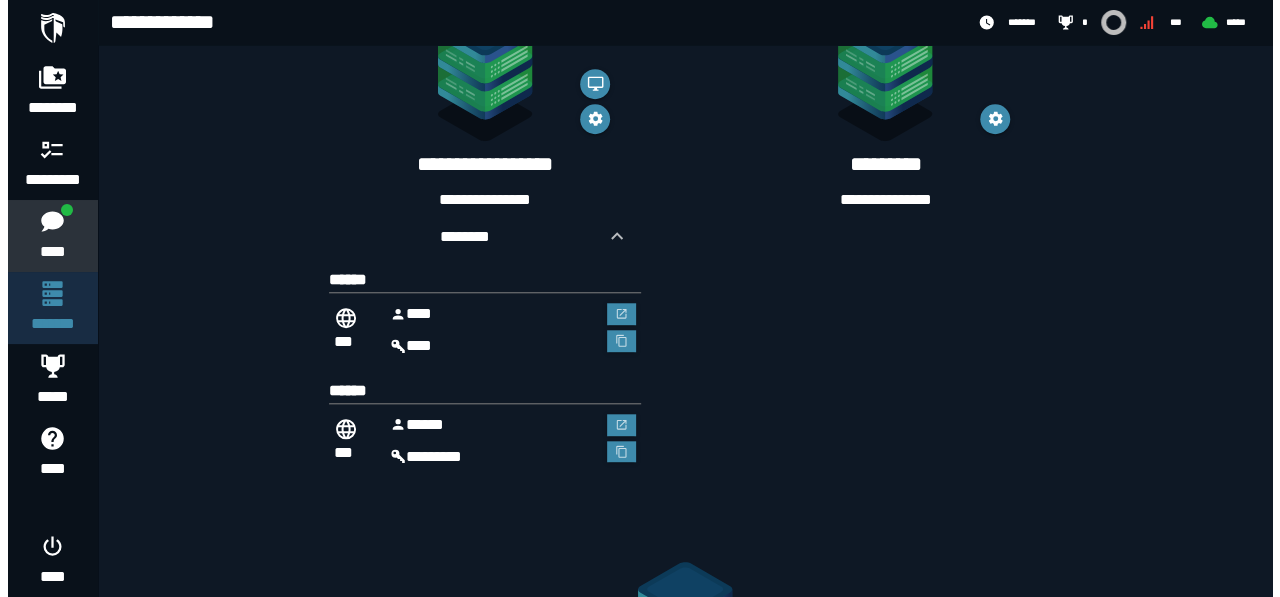 scroll, scrollTop: 0, scrollLeft: 0, axis: both 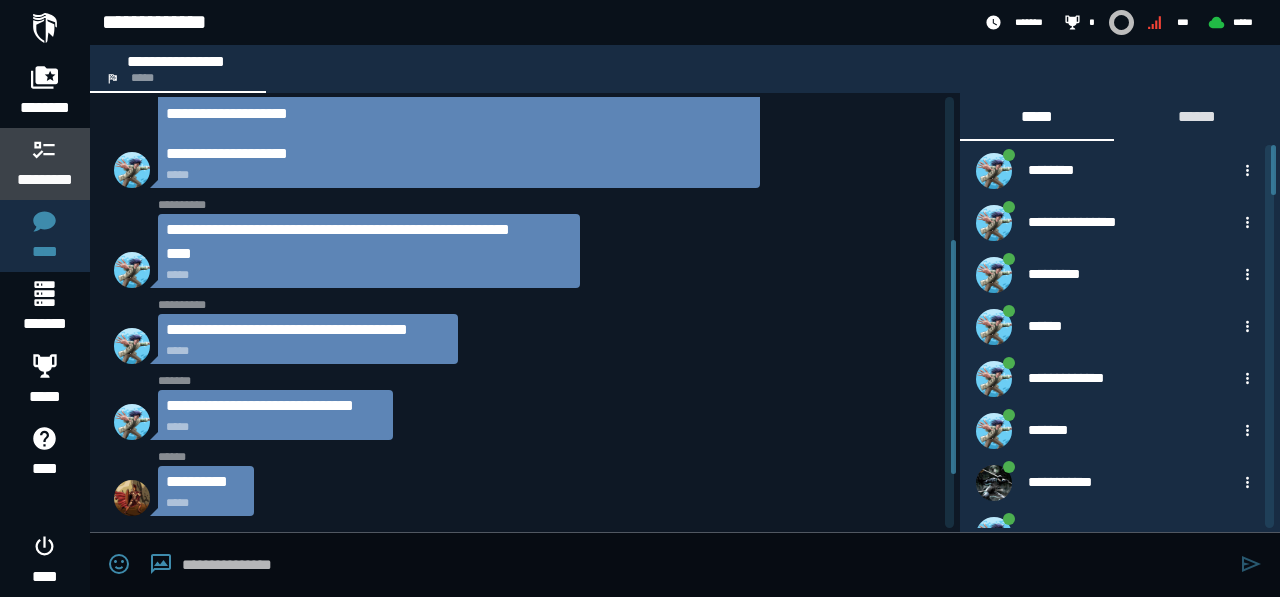 click at bounding box center (45, 149) 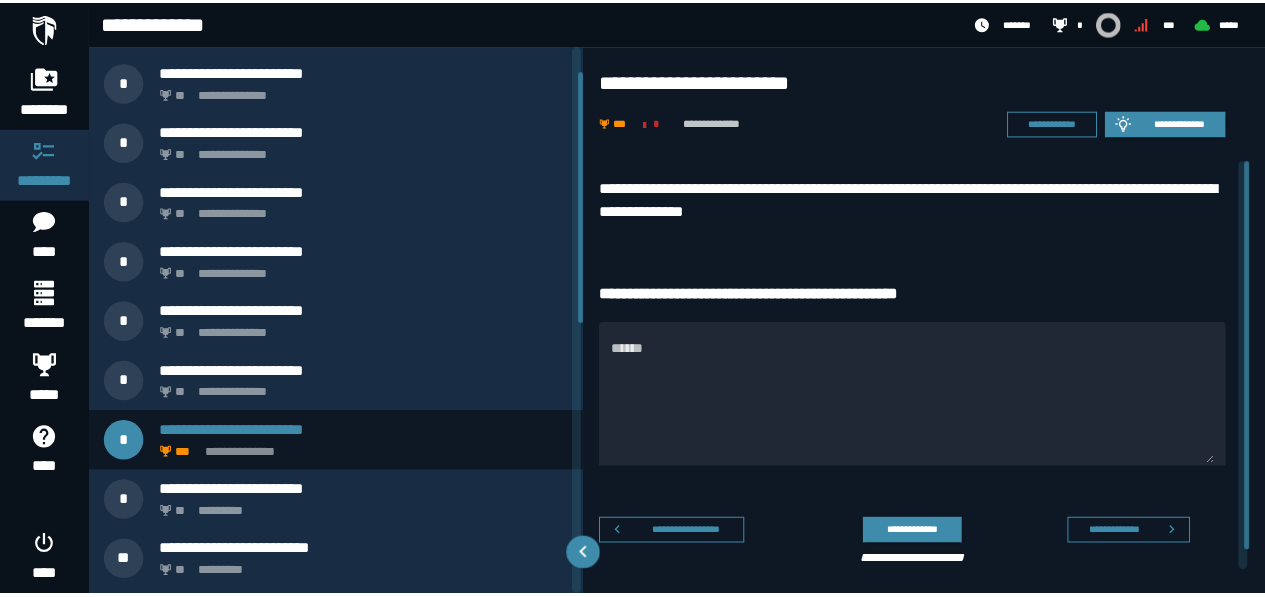 scroll, scrollTop: 0, scrollLeft: 0, axis: both 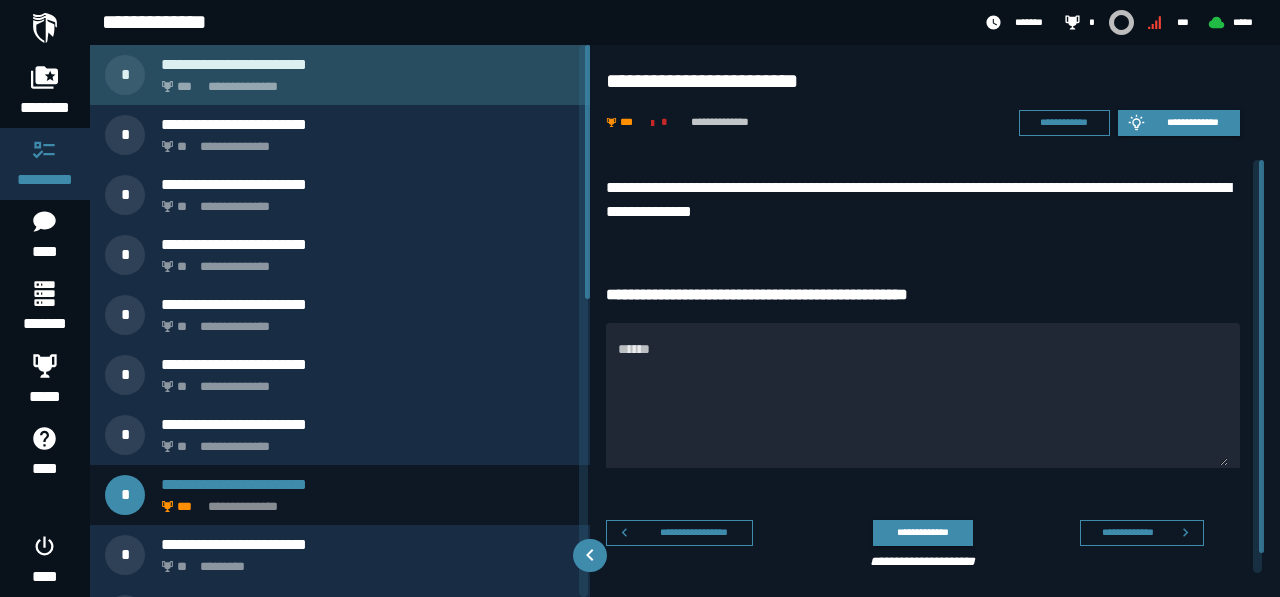click on "**********" at bounding box center (364, 81) 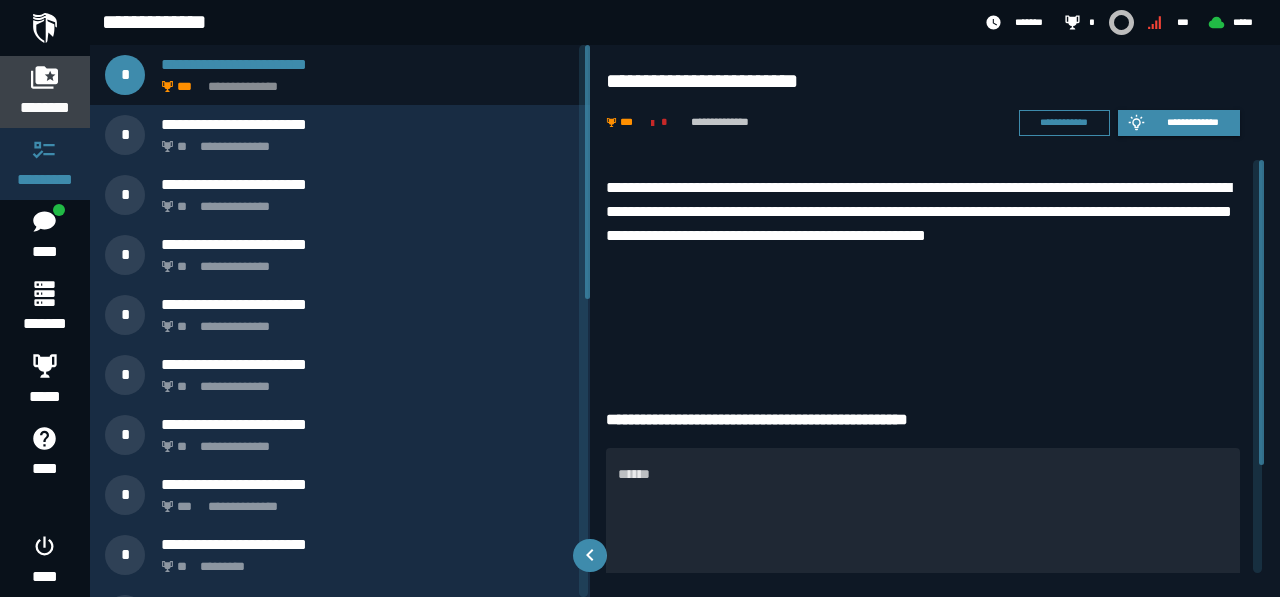 click 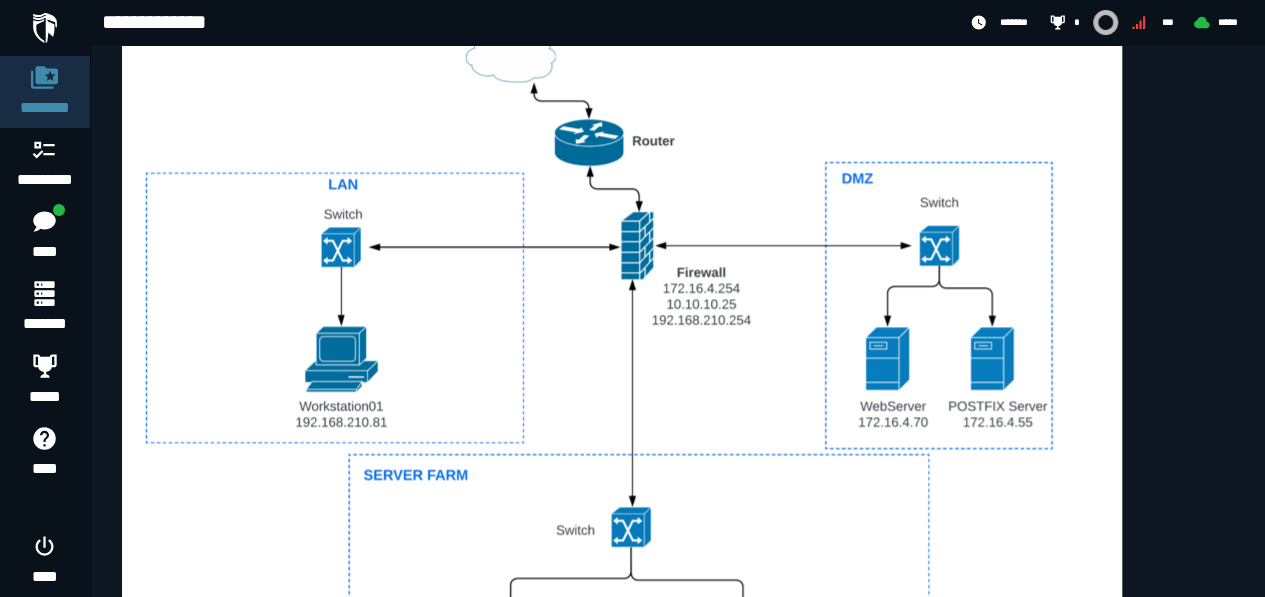 scroll, scrollTop: 1012, scrollLeft: 0, axis: vertical 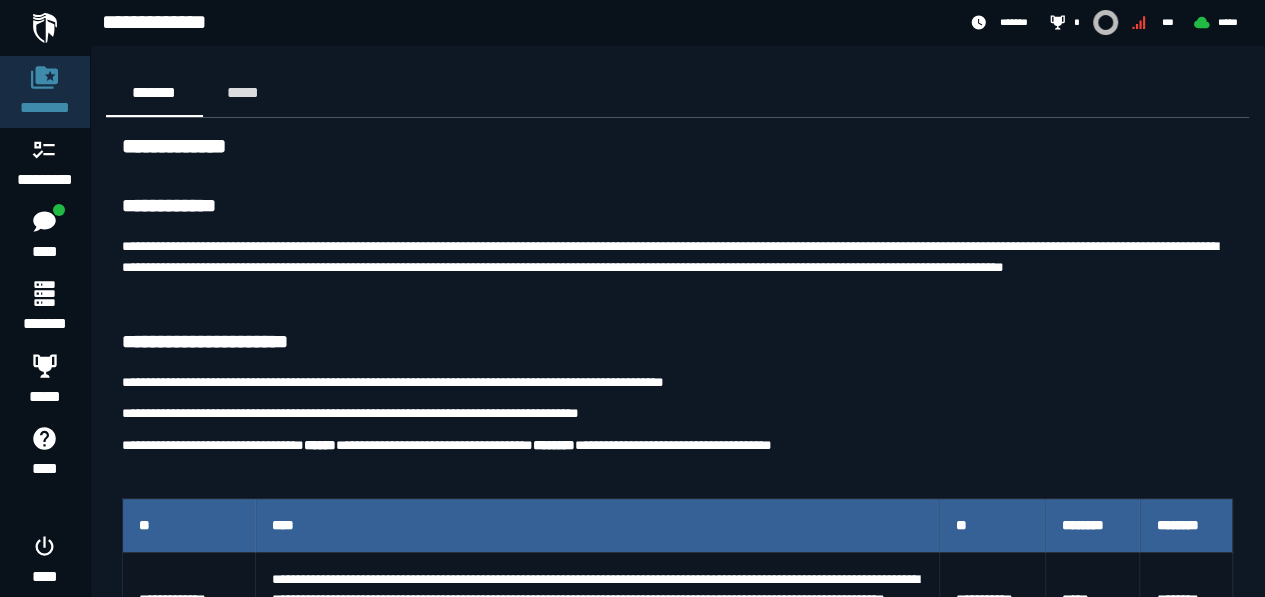 click on "**********" at bounding box center [677, 266] 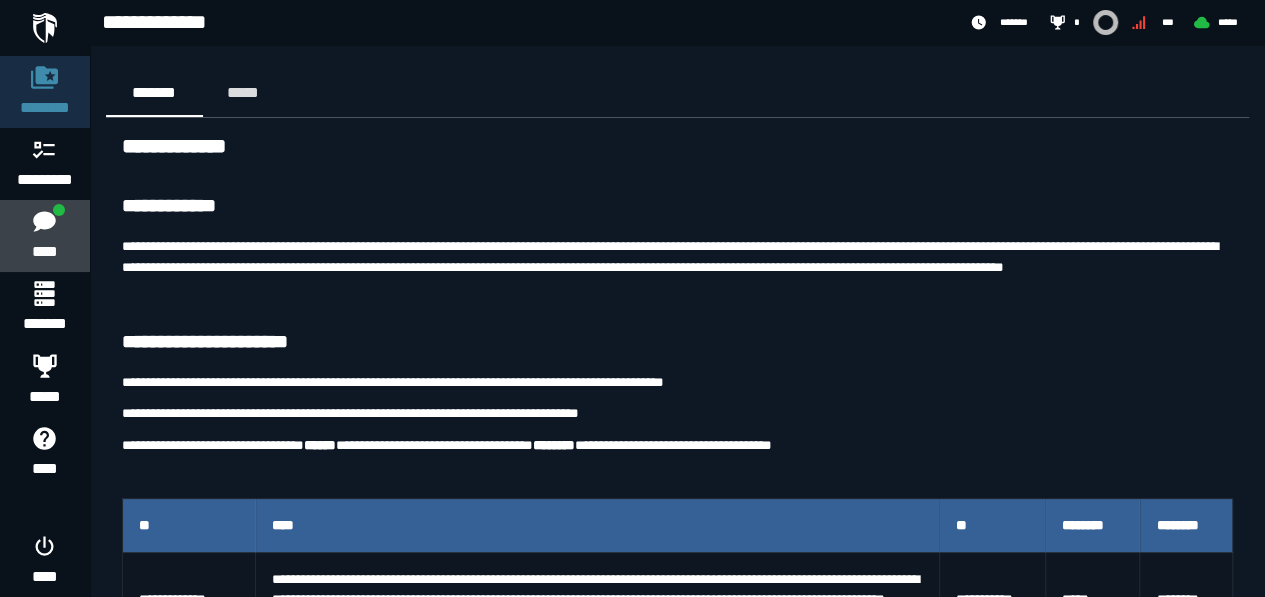 click 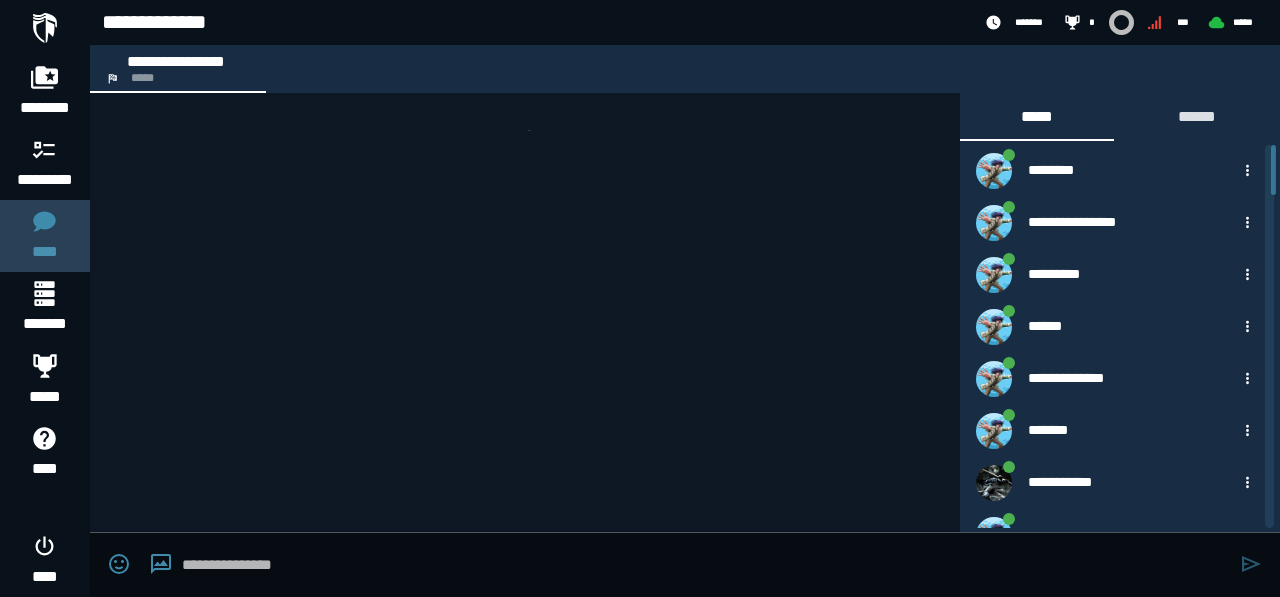 scroll, scrollTop: 820, scrollLeft: 0, axis: vertical 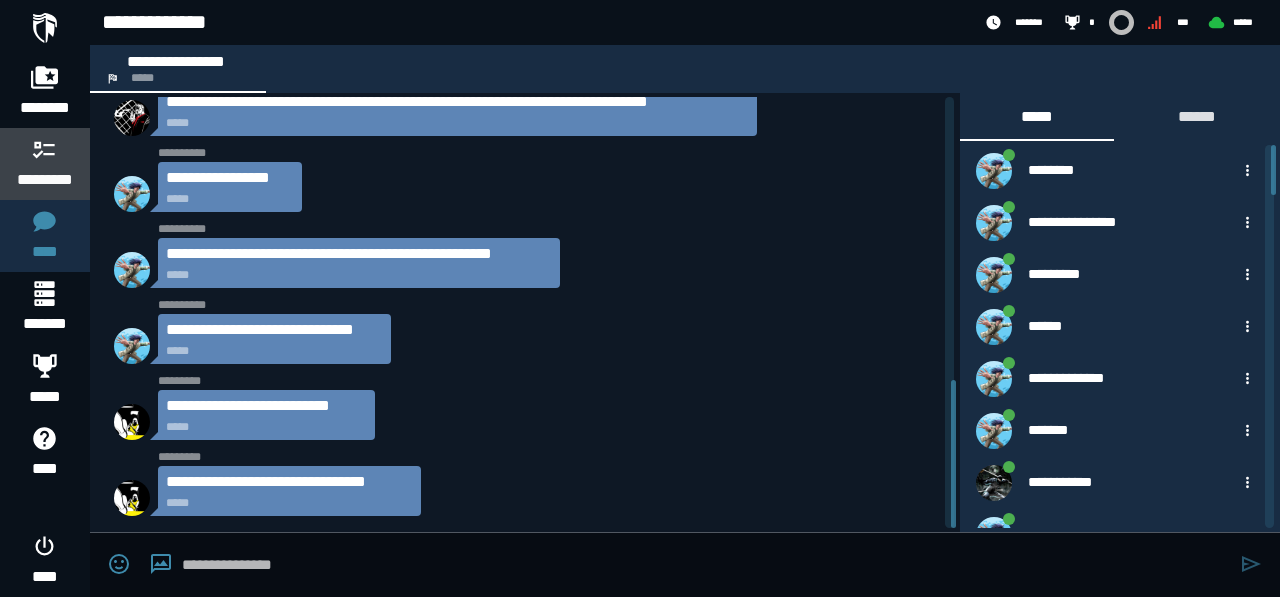 click 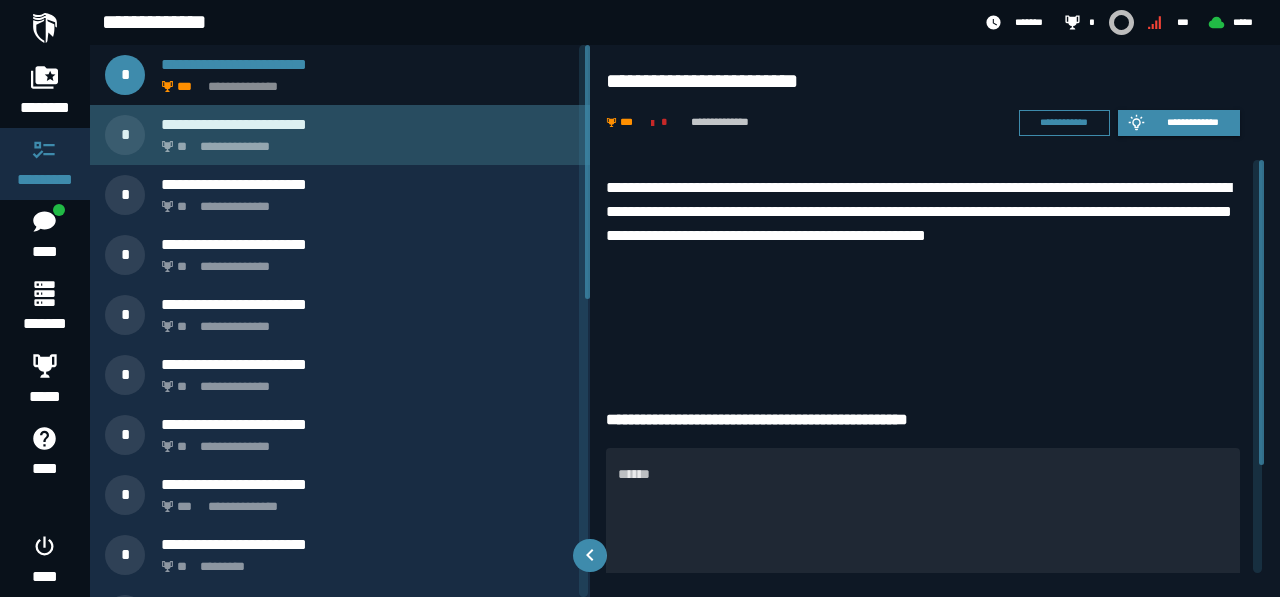 click on "**********" at bounding box center (364, 141) 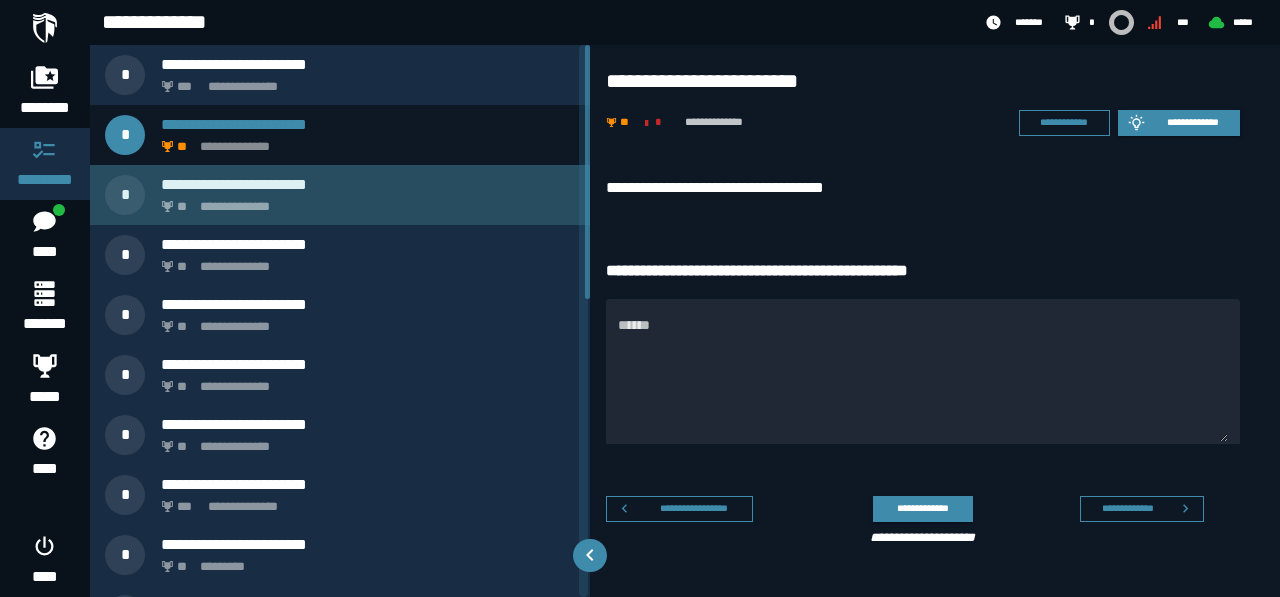 click on "**********" 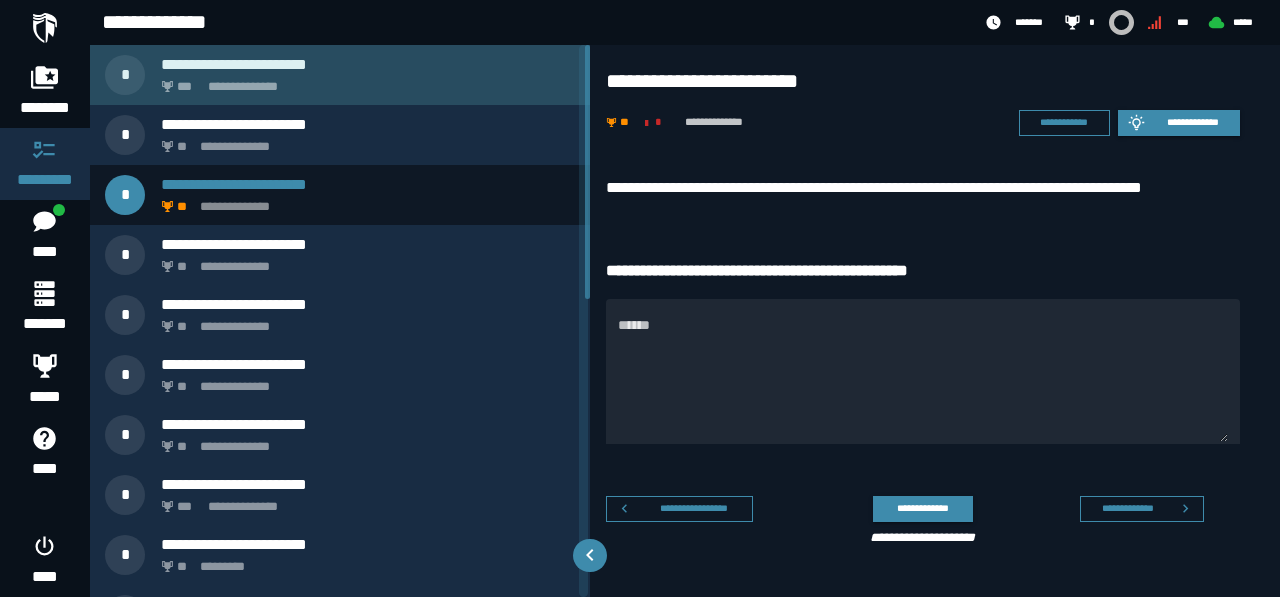 click on "**********" at bounding box center [364, 81] 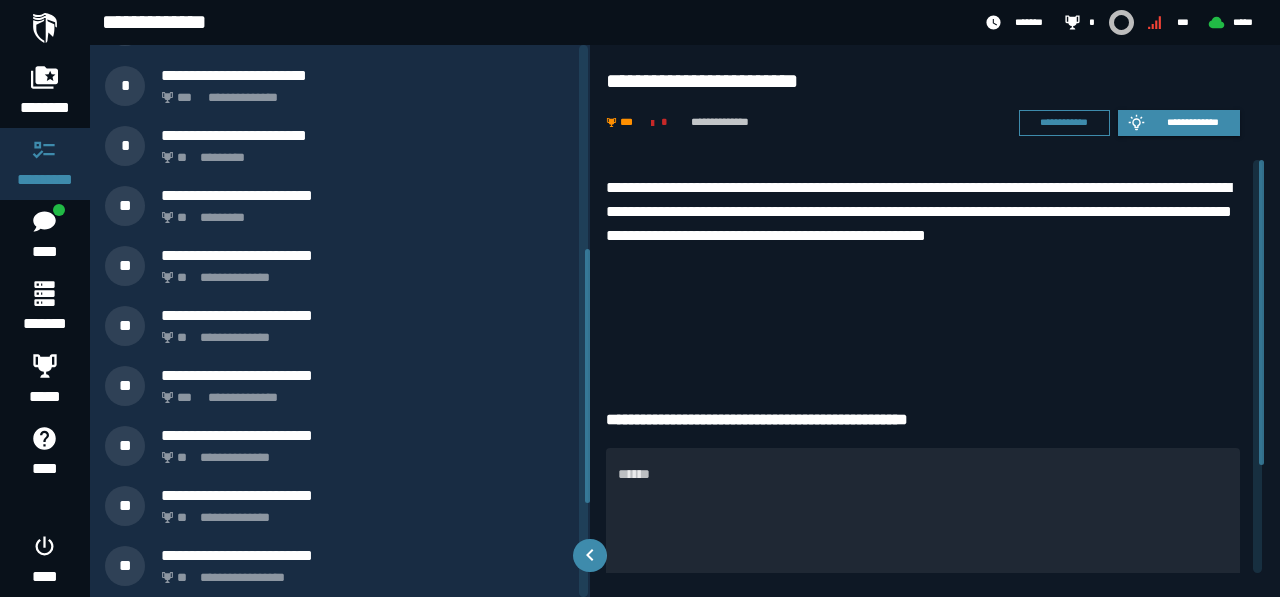 scroll, scrollTop: 444, scrollLeft: 0, axis: vertical 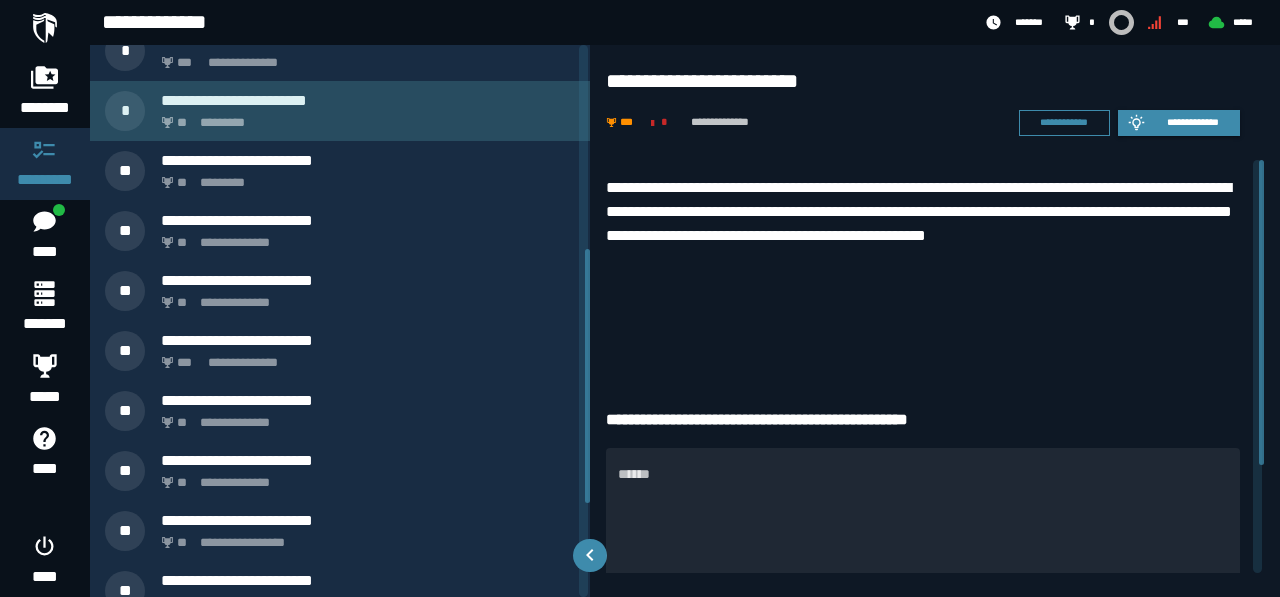 click on "*********" 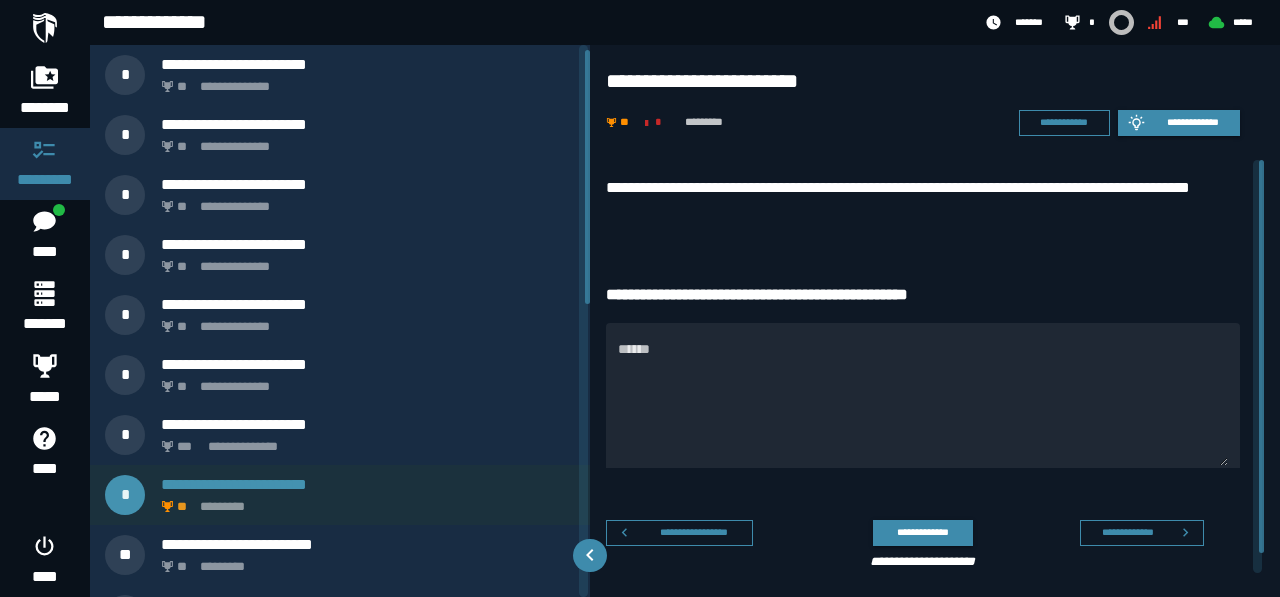 scroll, scrollTop: 0, scrollLeft: 0, axis: both 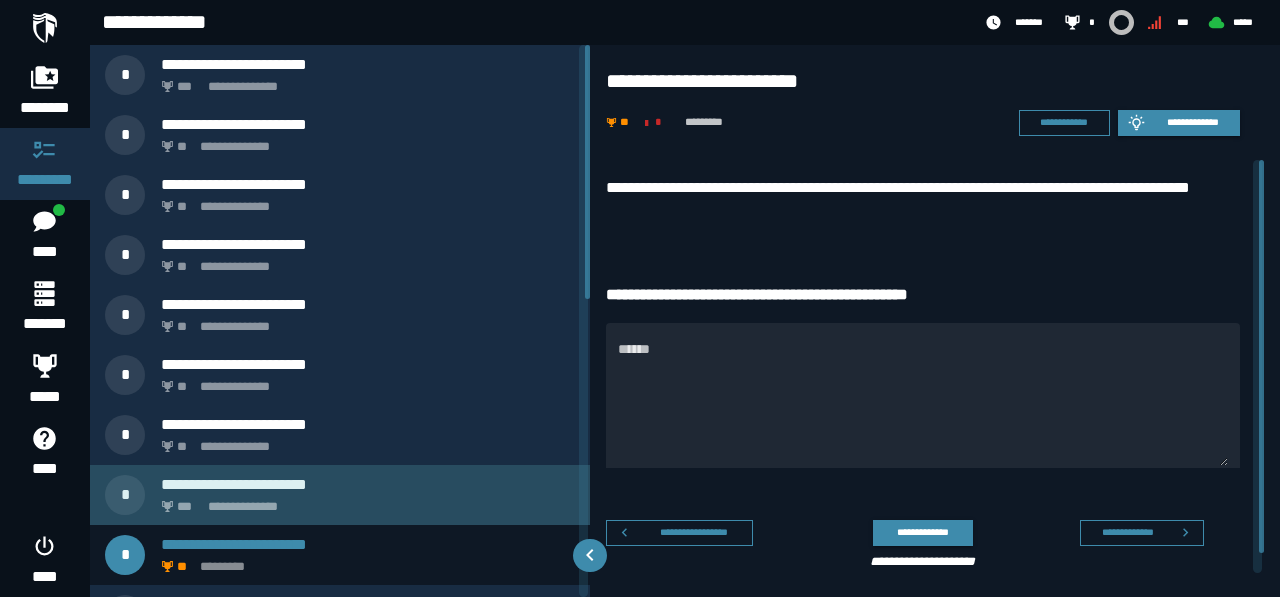 click on "**********" at bounding box center (364, 501) 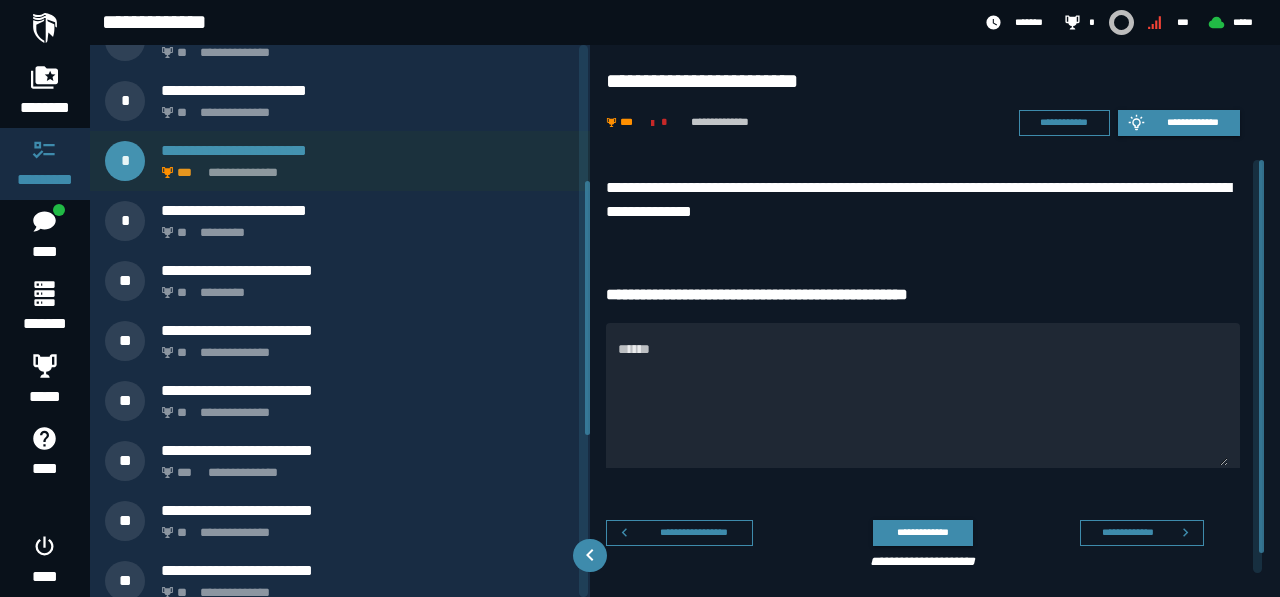 scroll, scrollTop: 356, scrollLeft: 0, axis: vertical 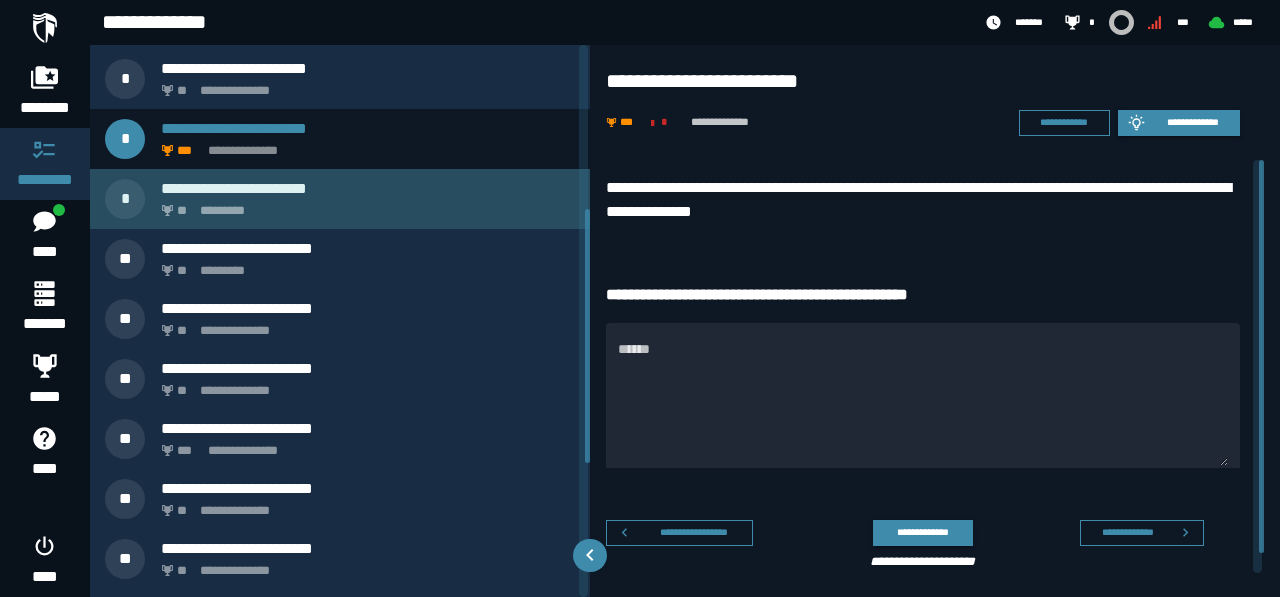 click on "** *********" at bounding box center [364, 205] 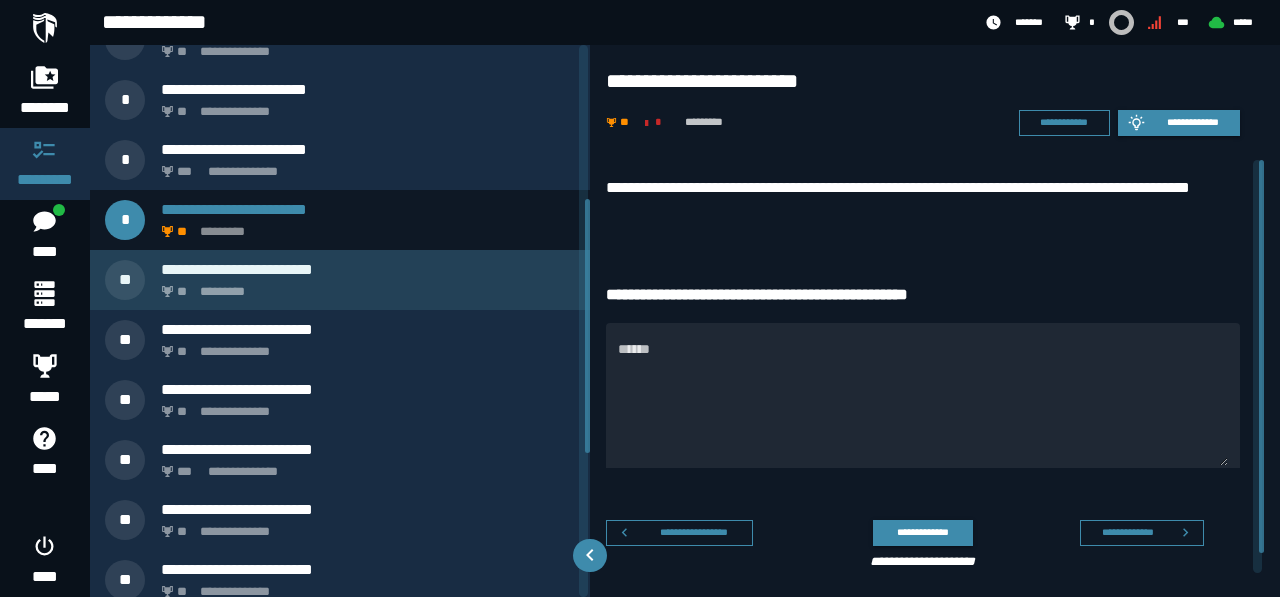 scroll, scrollTop: 336, scrollLeft: 0, axis: vertical 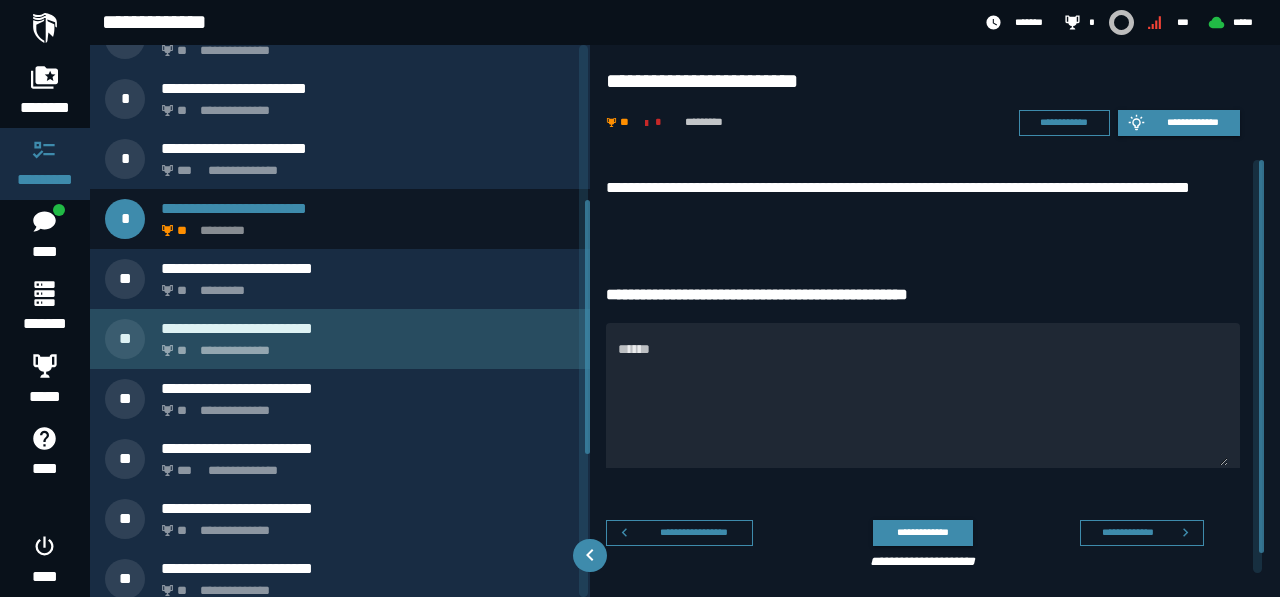 click on "**********" at bounding box center (364, 345) 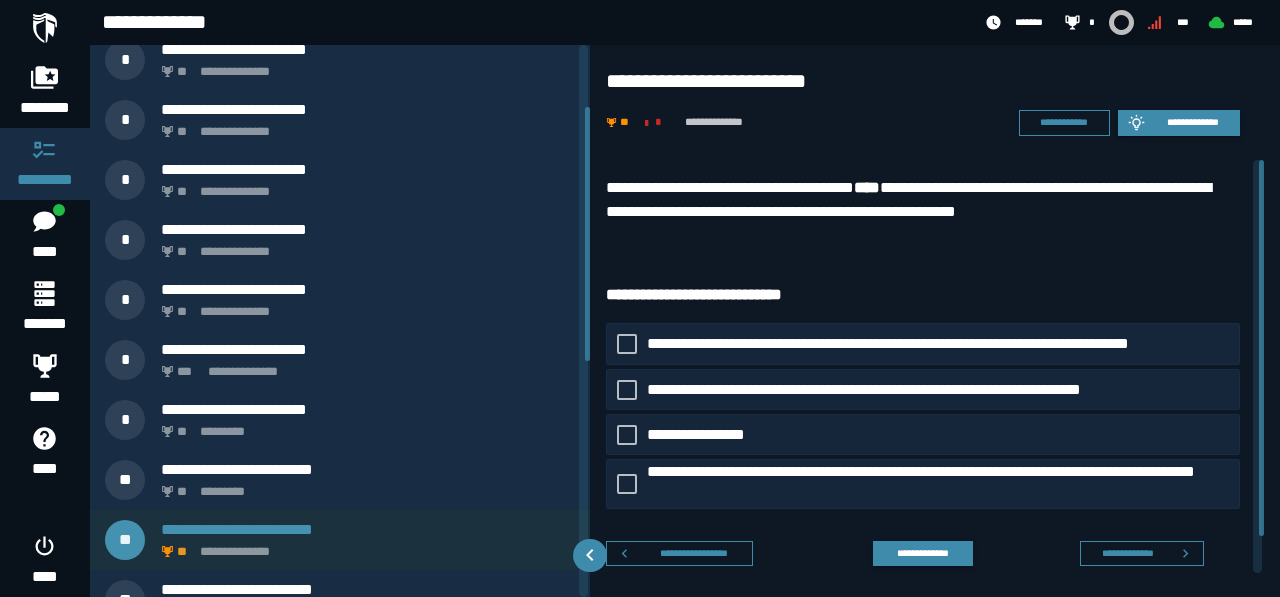 scroll, scrollTop: 108, scrollLeft: 0, axis: vertical 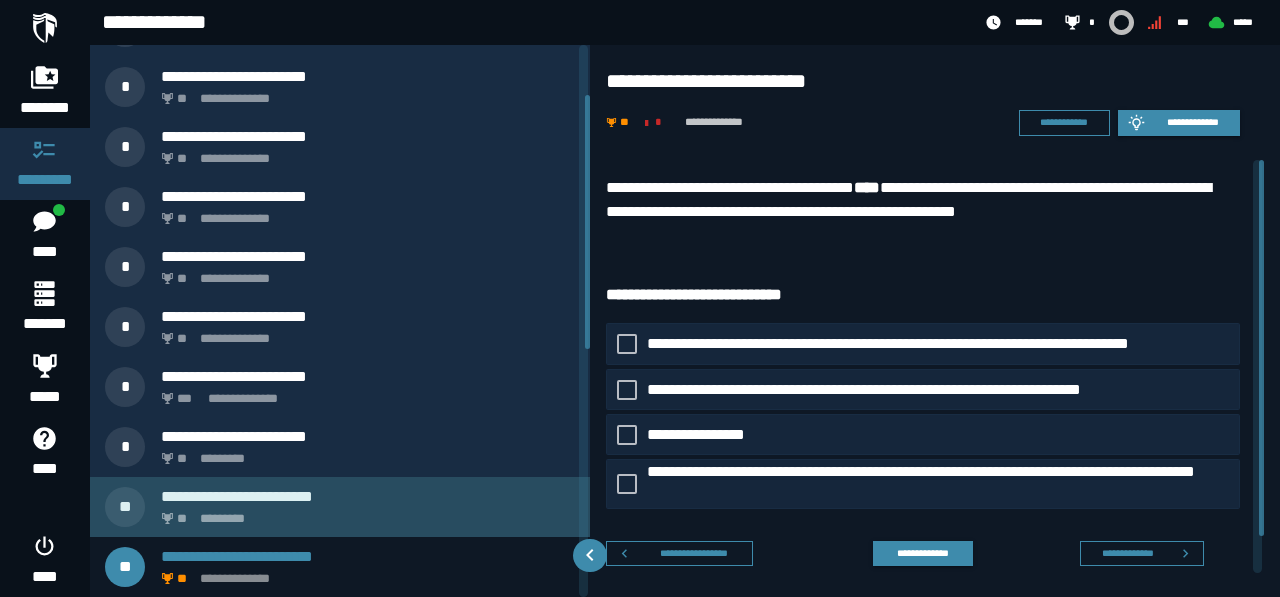 click on "** *********" at bounding box center (364, 513) 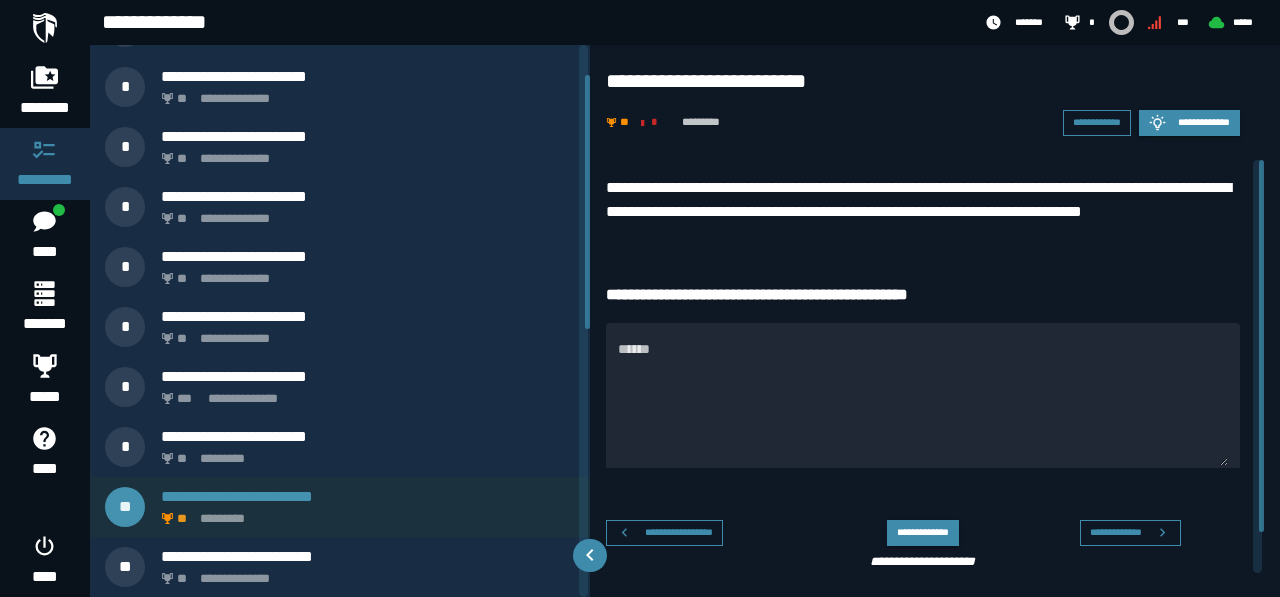 scroll, scrollTop: 48, scrollLeft: 0, axis: vertical 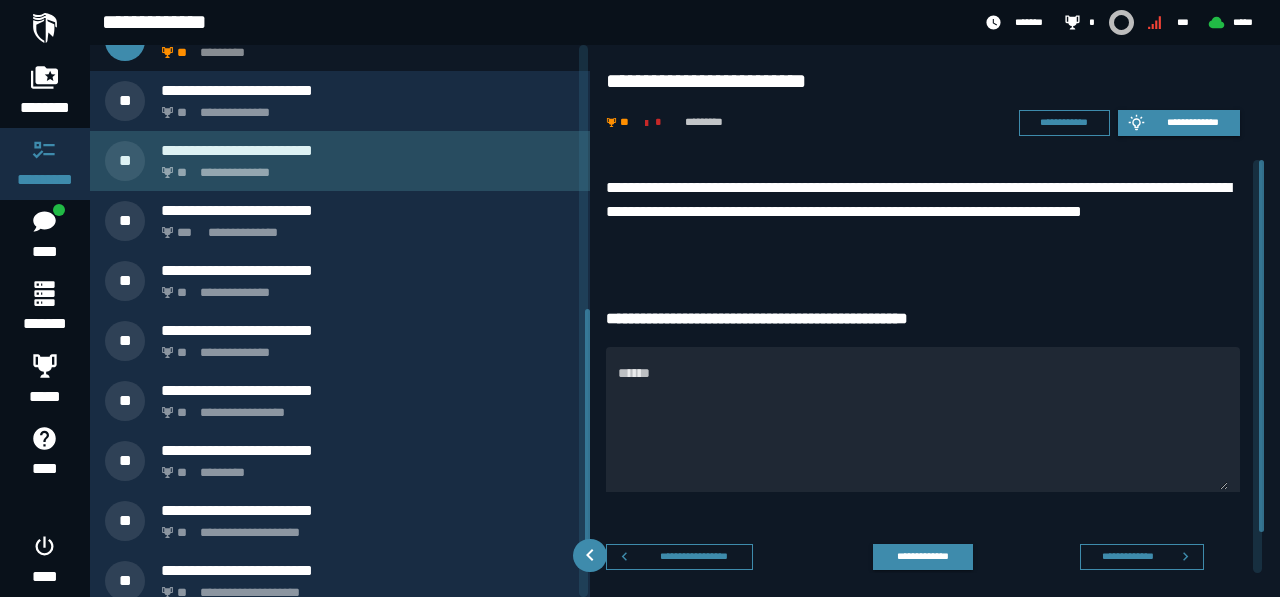 click on "**********" 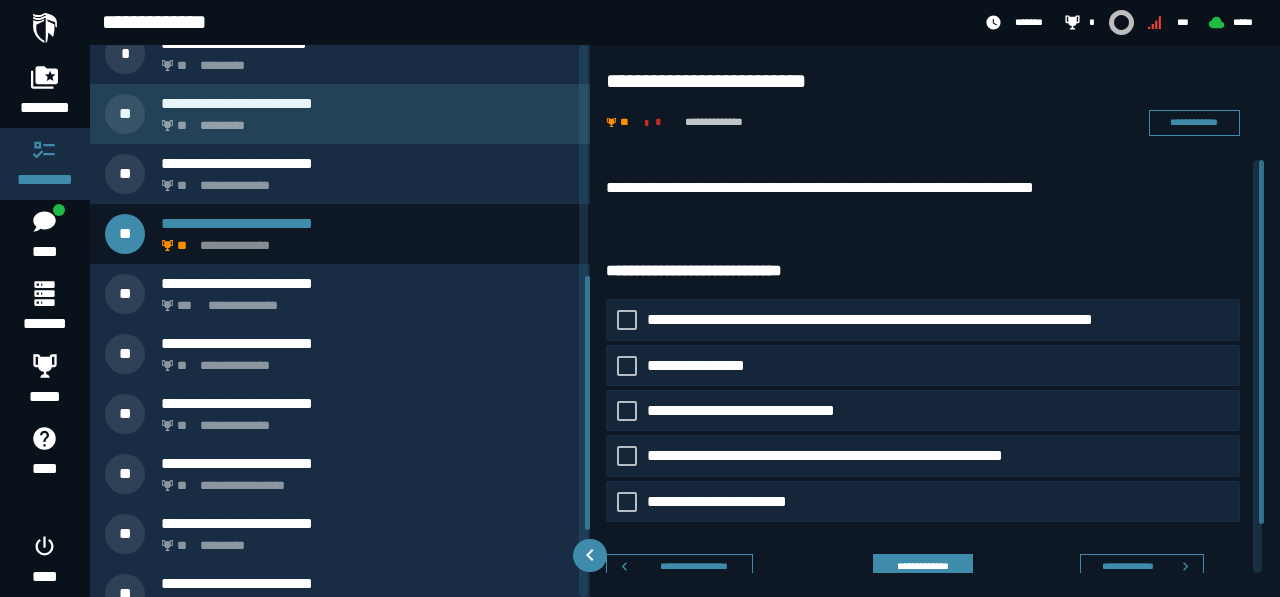 scroll, scrollTop: 502, scrollLeft: 0, axis: vertical 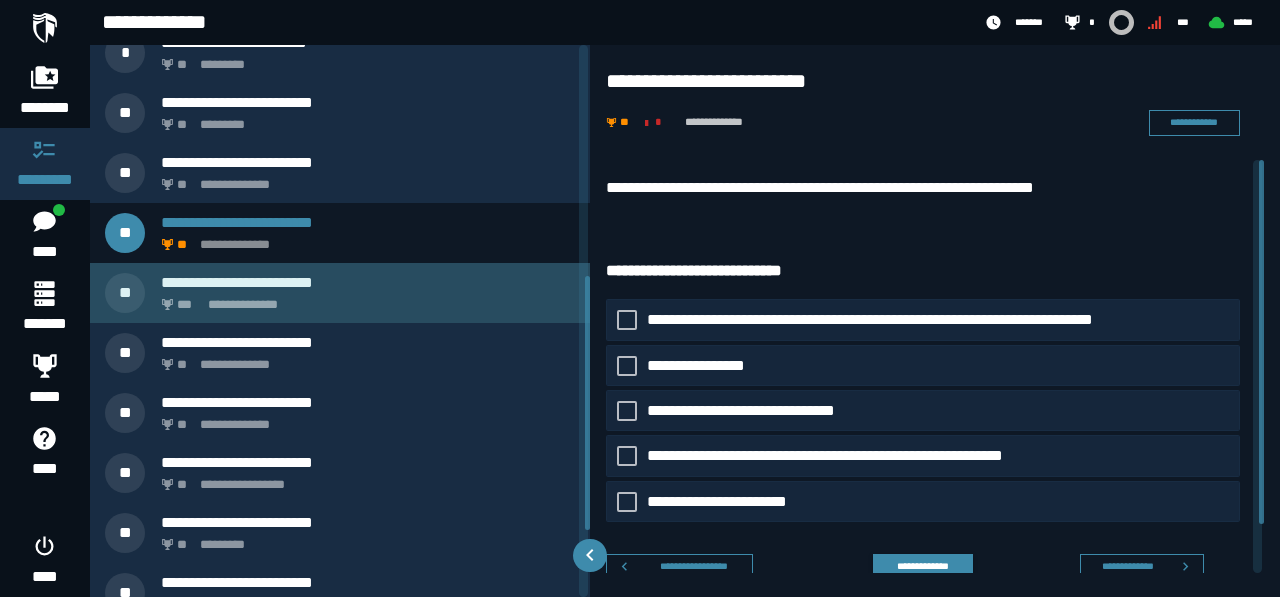 click on "**********" at bounding box center (364, 299) 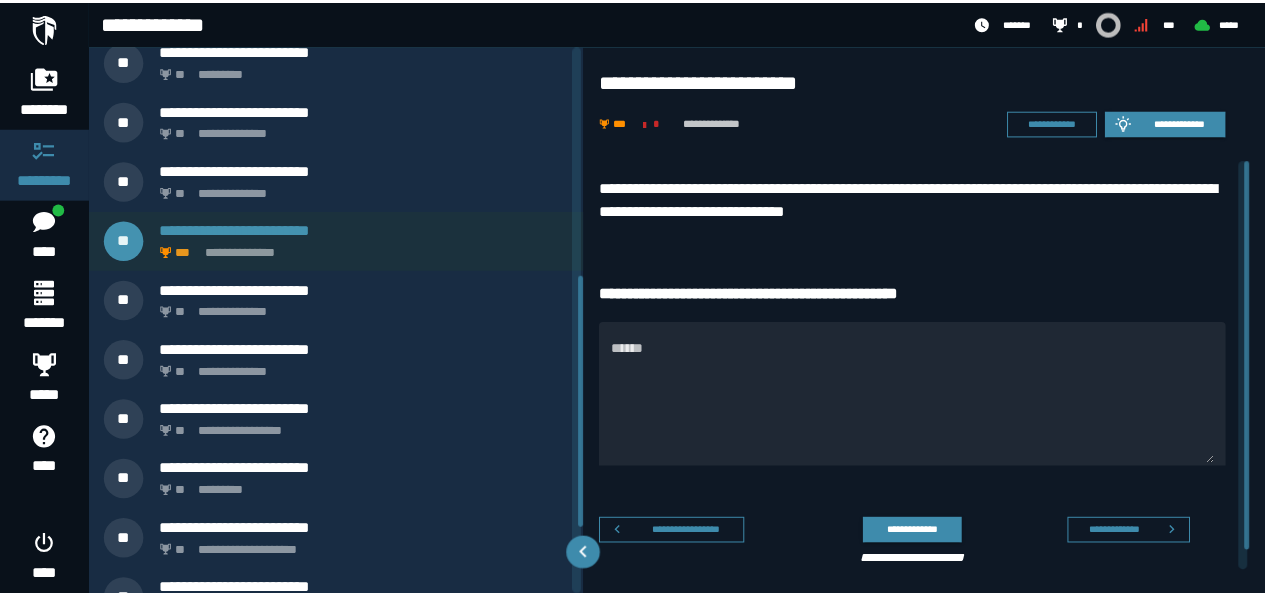 scroll, scrollTop: 562, scrollLeft: 0, axis: vertical 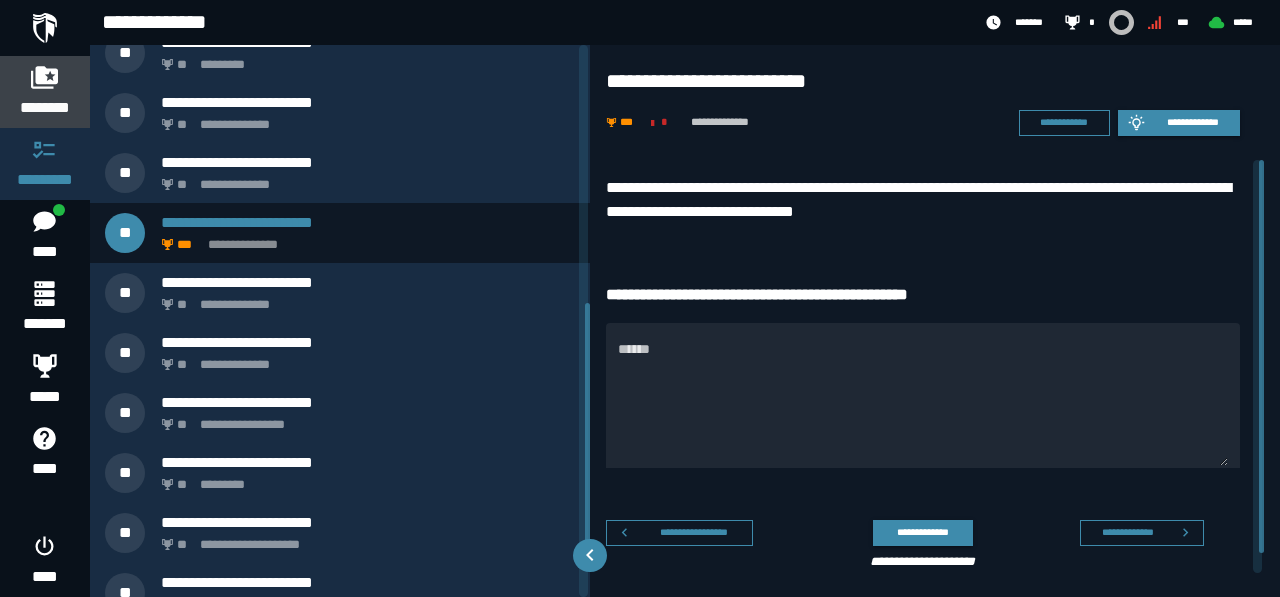 click 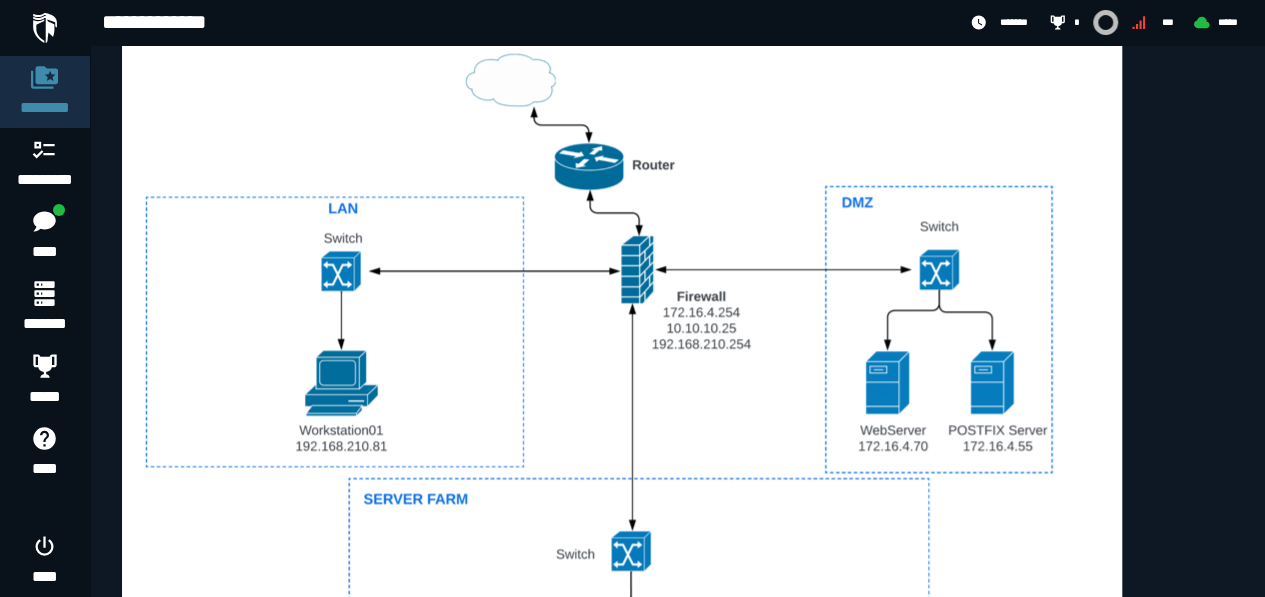 scroll, scrollTop: 1011, scrollLeft: 0, axis: vertical 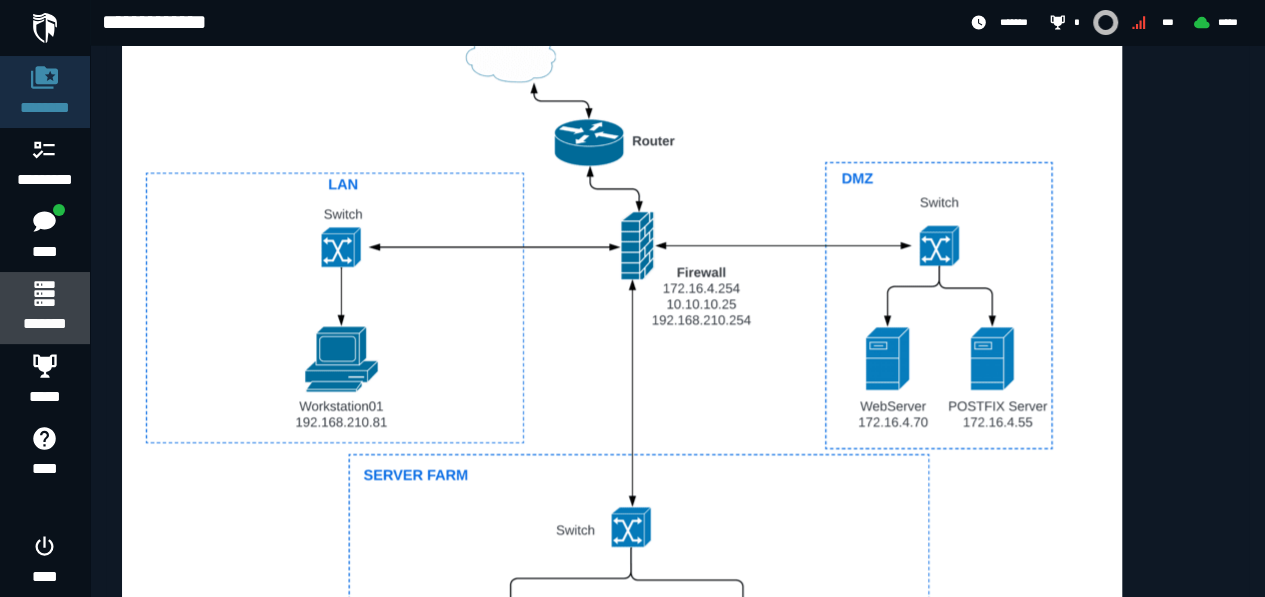 click on "*******" at bounding box center (44, 308) 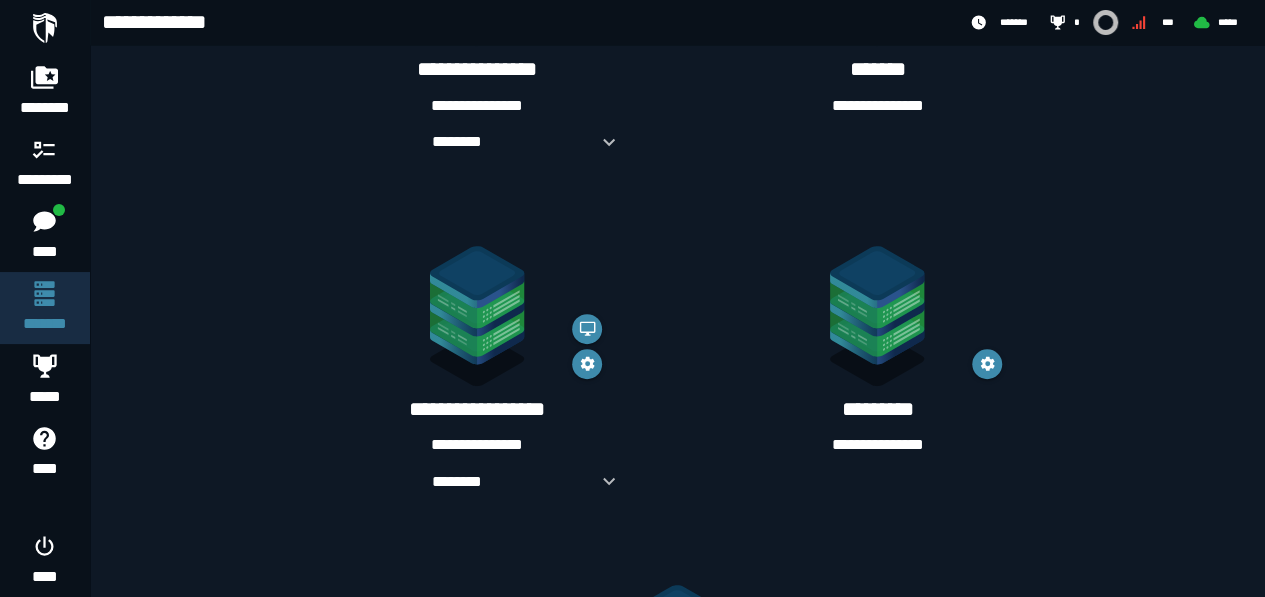 scroll, scrollTop: 778, scrollLeft: 0, axis: vertical 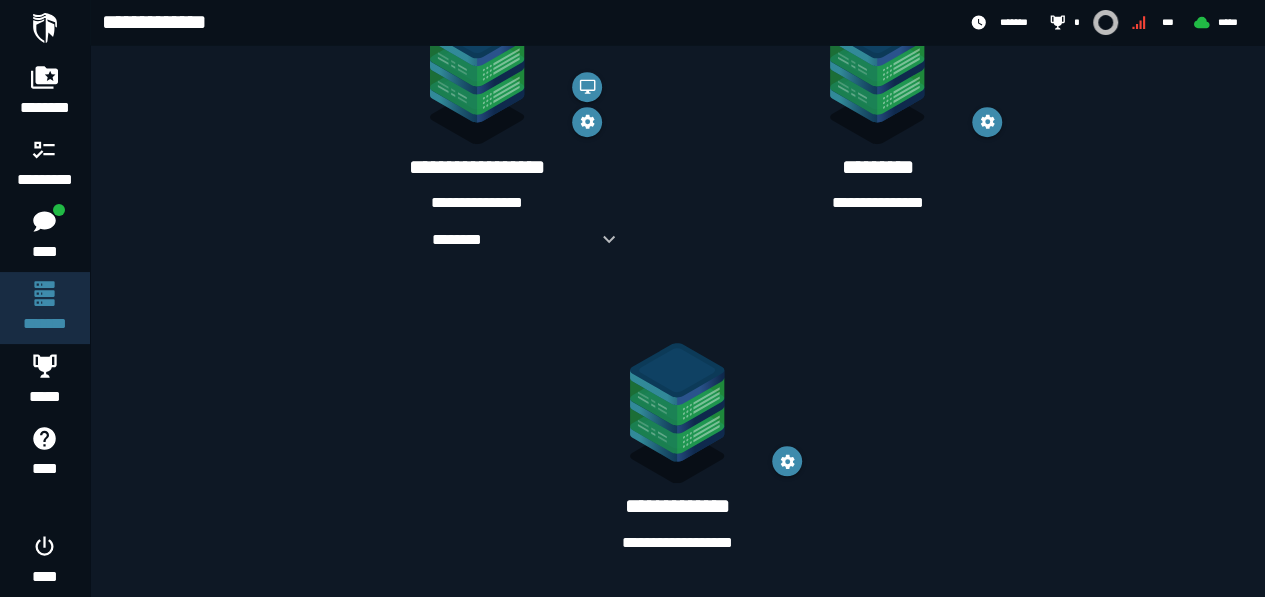click on "**********" at bounding box center [677, 543] 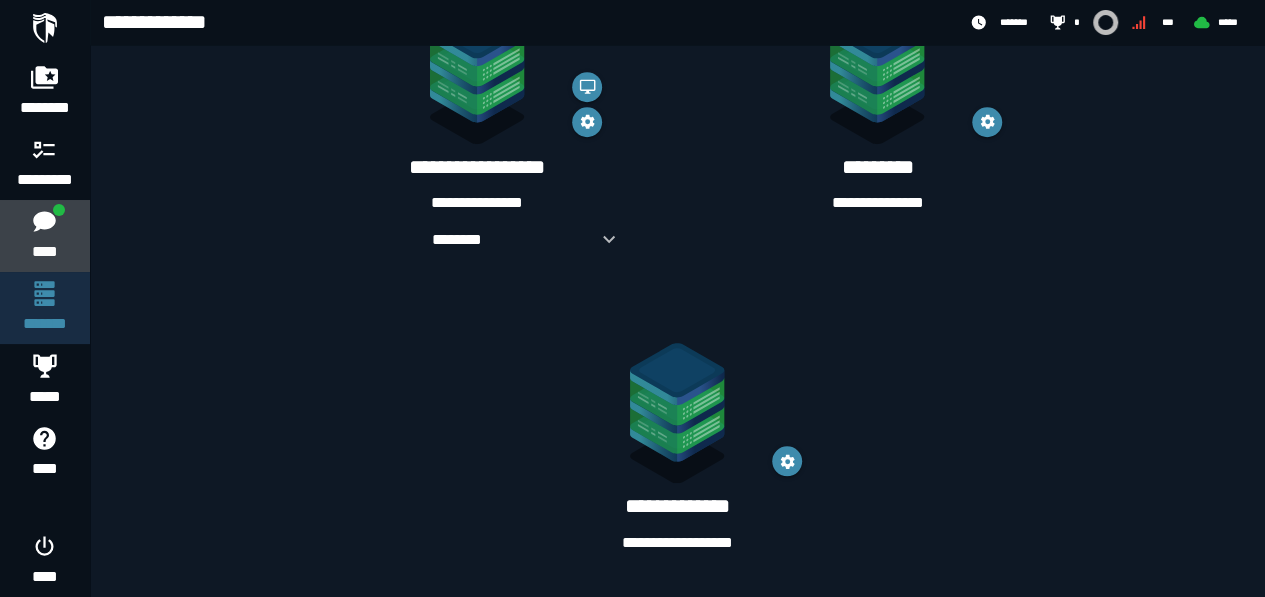 click 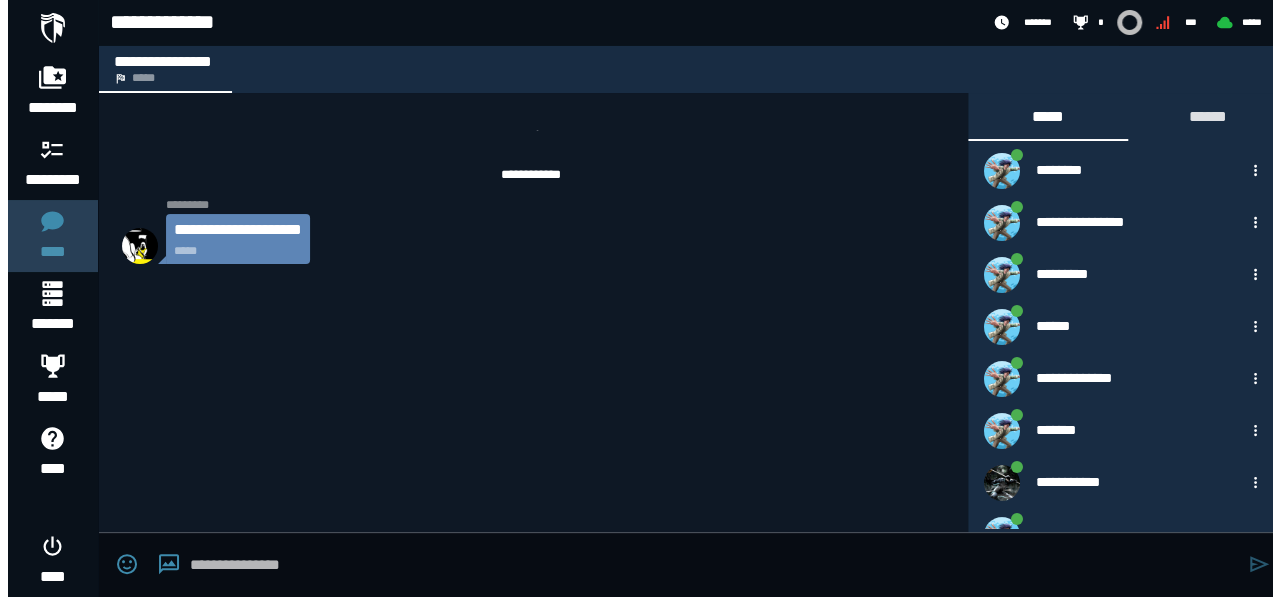 scroll, scrollTop: 0, scrollLeft: 0, axis: both 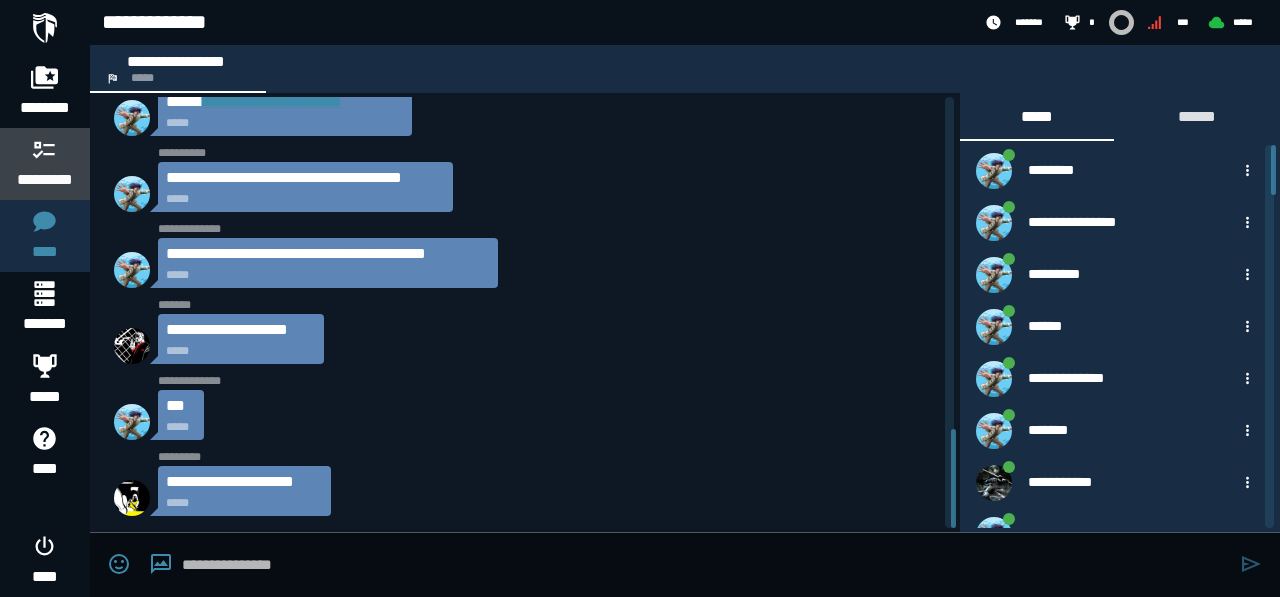 click 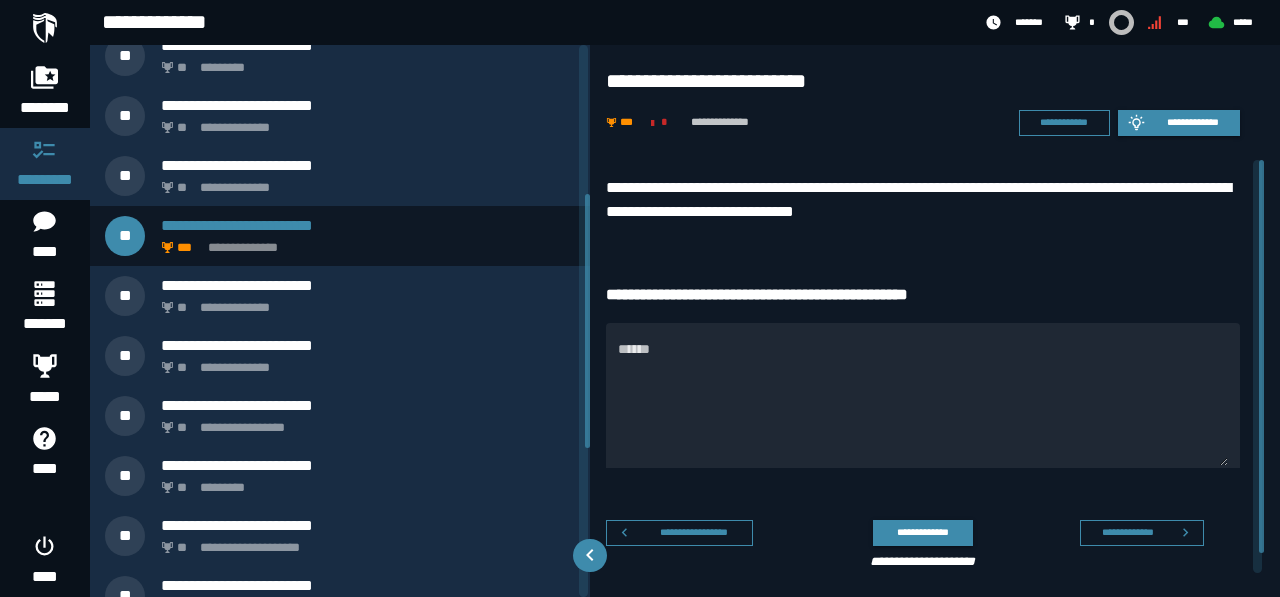 scroll, scrollTop: 648, scrollLeft: 0, axis: vertical 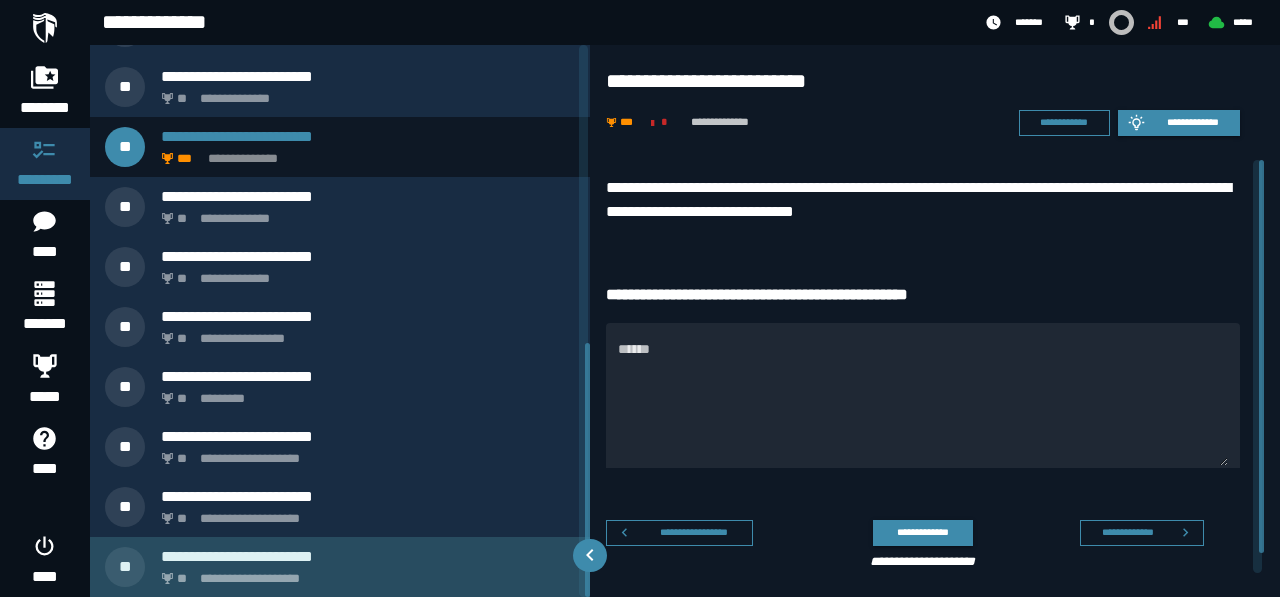 click on "**********" 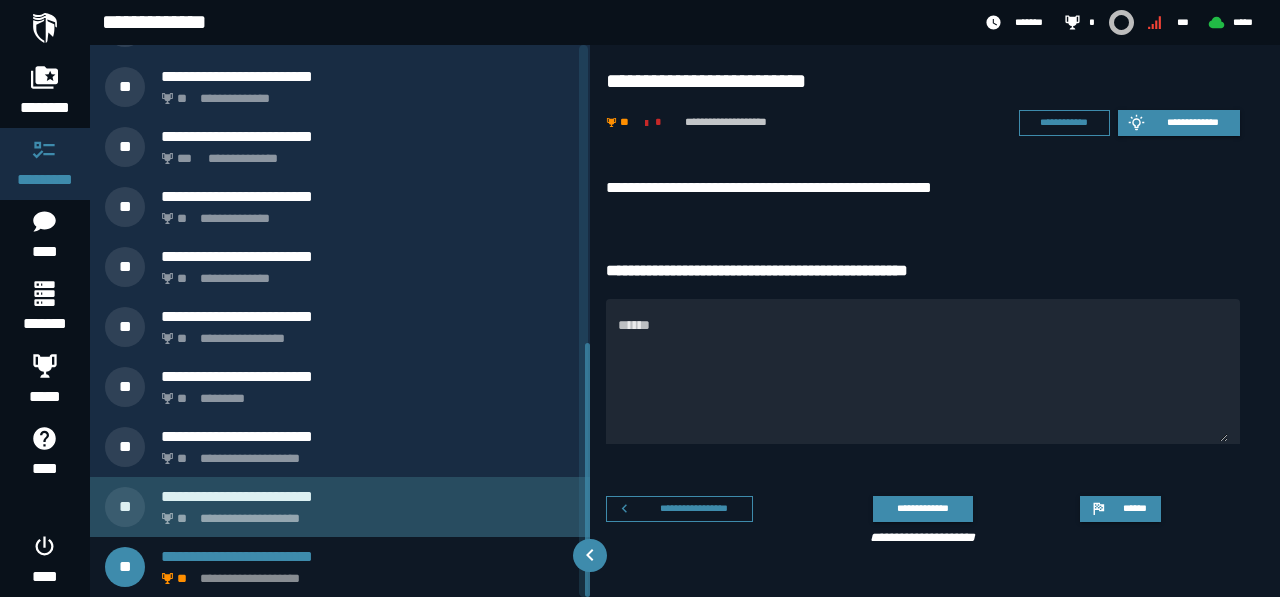 click on "**********" 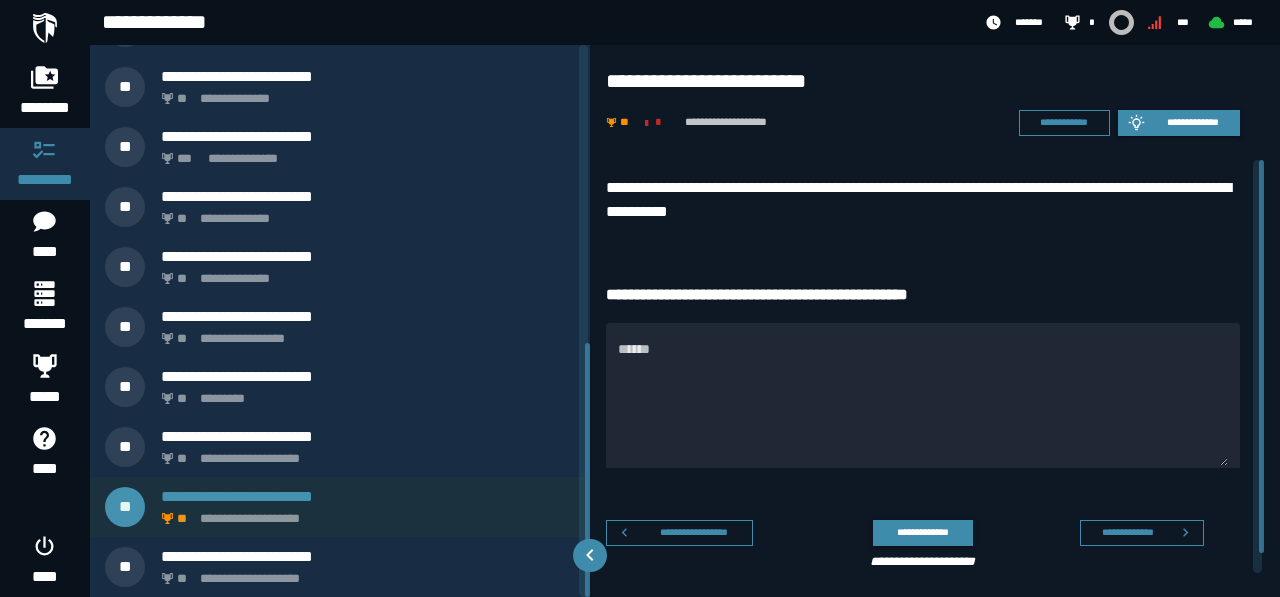 scroll, scrollTop: 588, scrollLeft: 0, axis: vertical 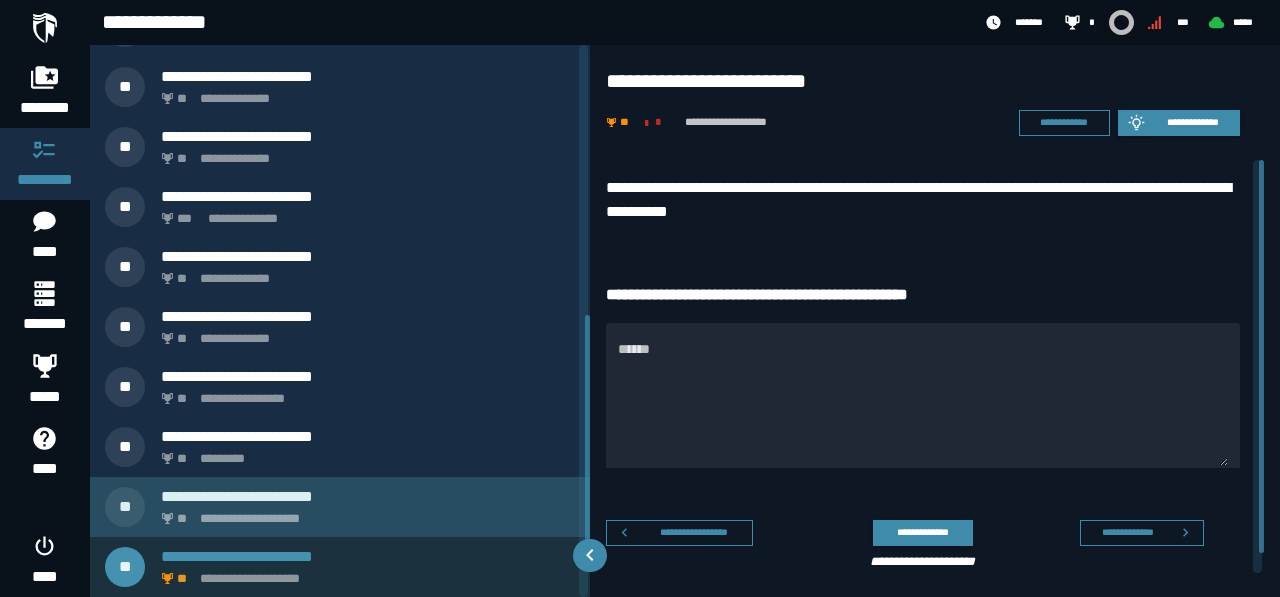 click on "**********" 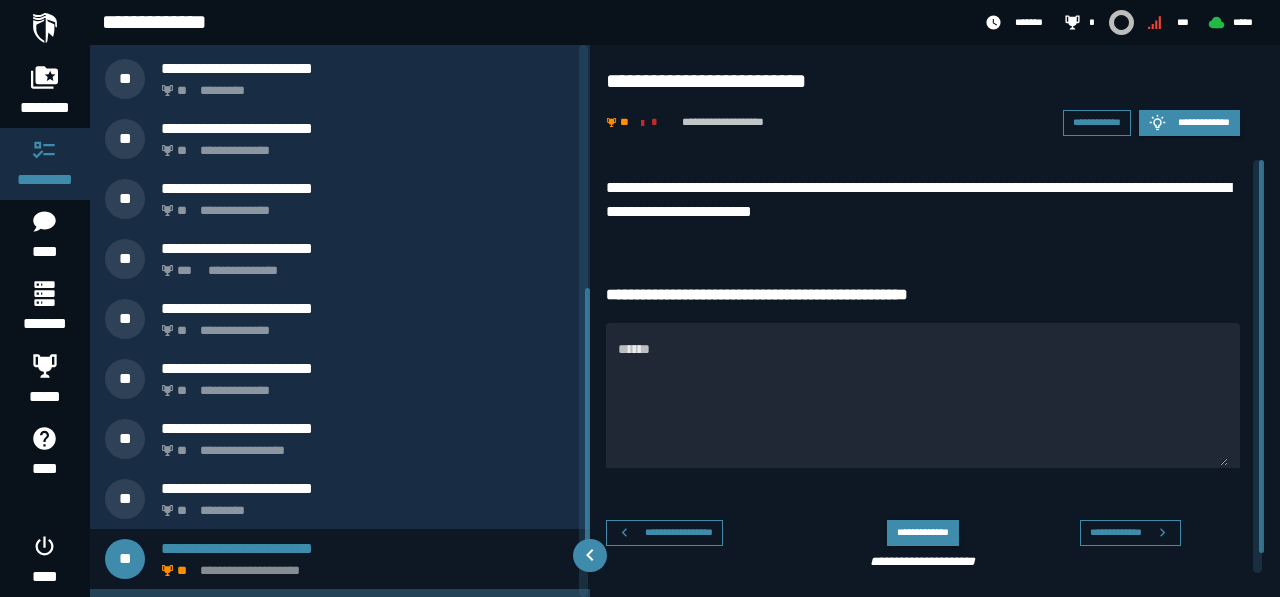 scroll, scrollTop: 528, scrollLeft: 0, axis: vertical 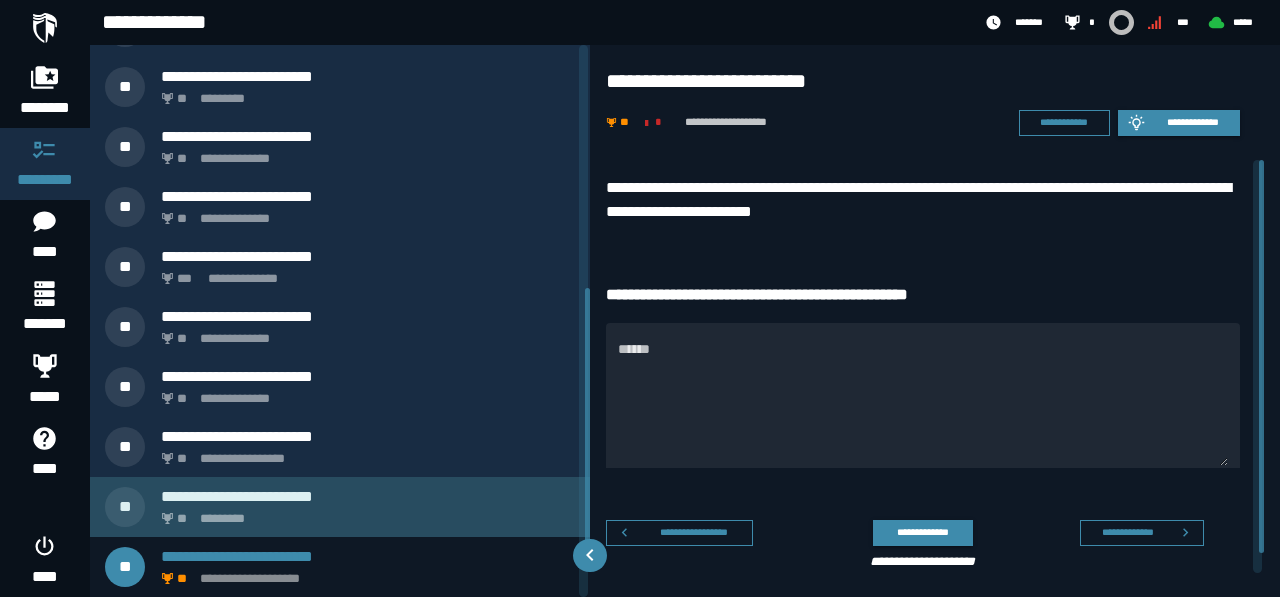 click on "*********" 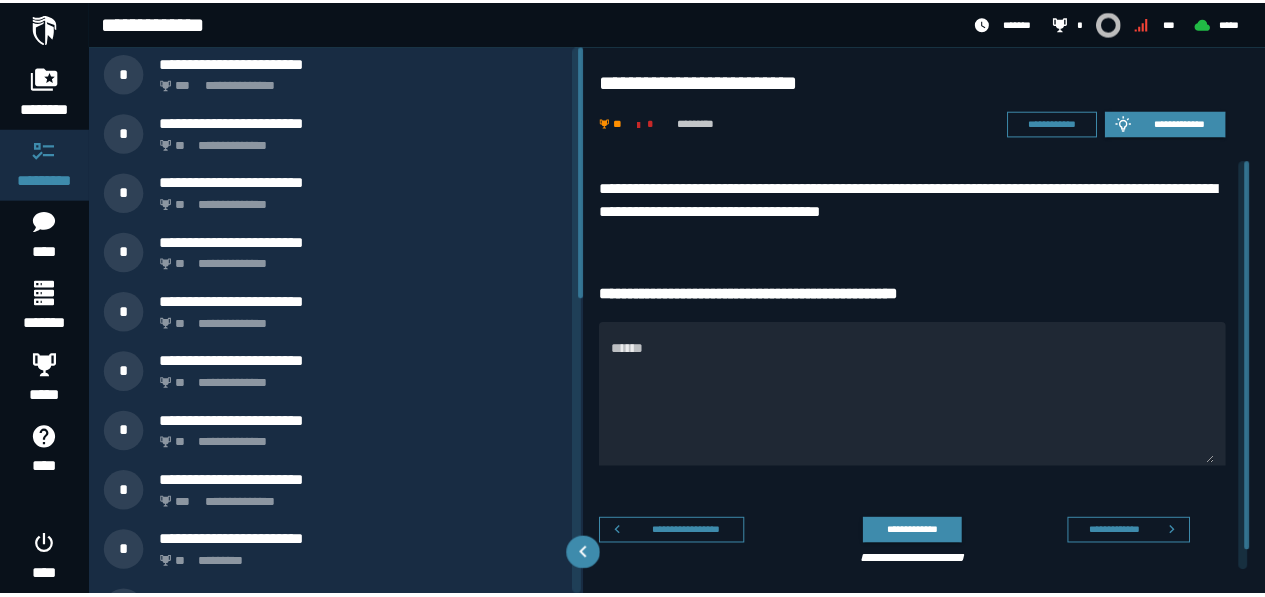 scroll, scrollTop: 0, scrollLeft: 0, axis: both 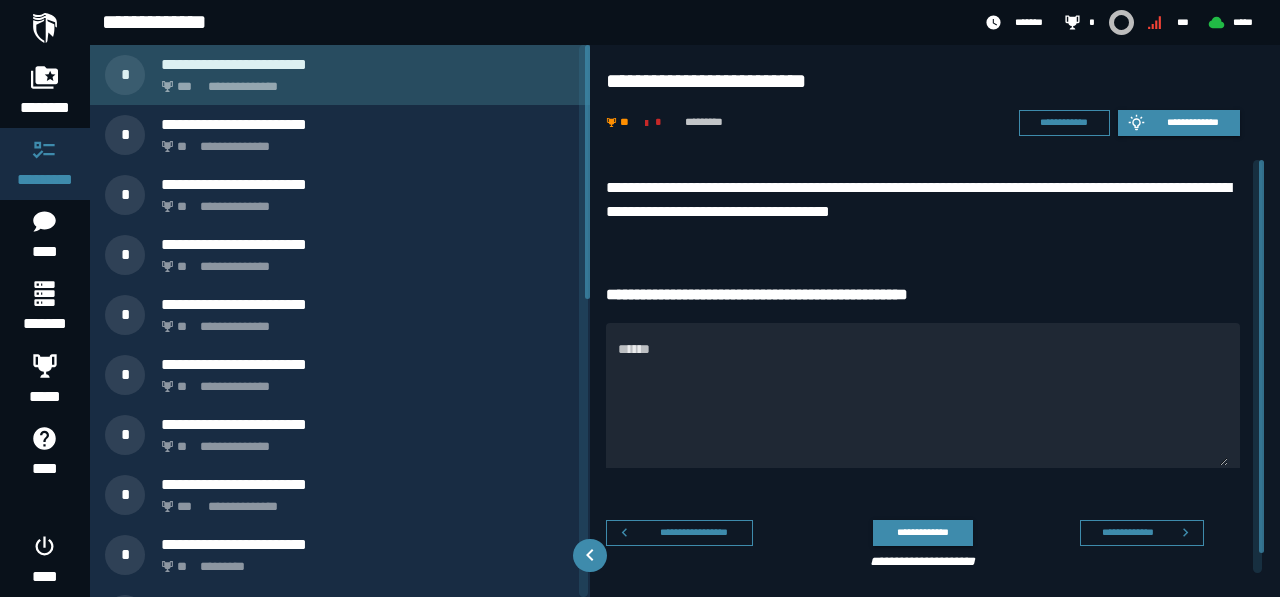 click on "**********" at bounding box center [364, 81] 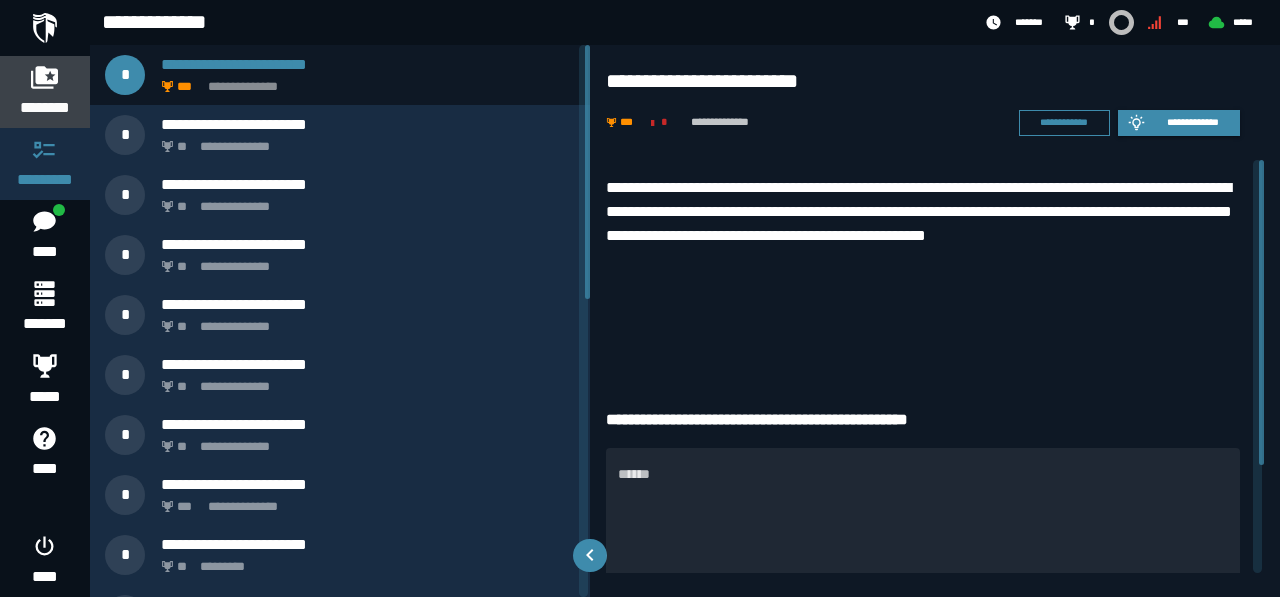 click 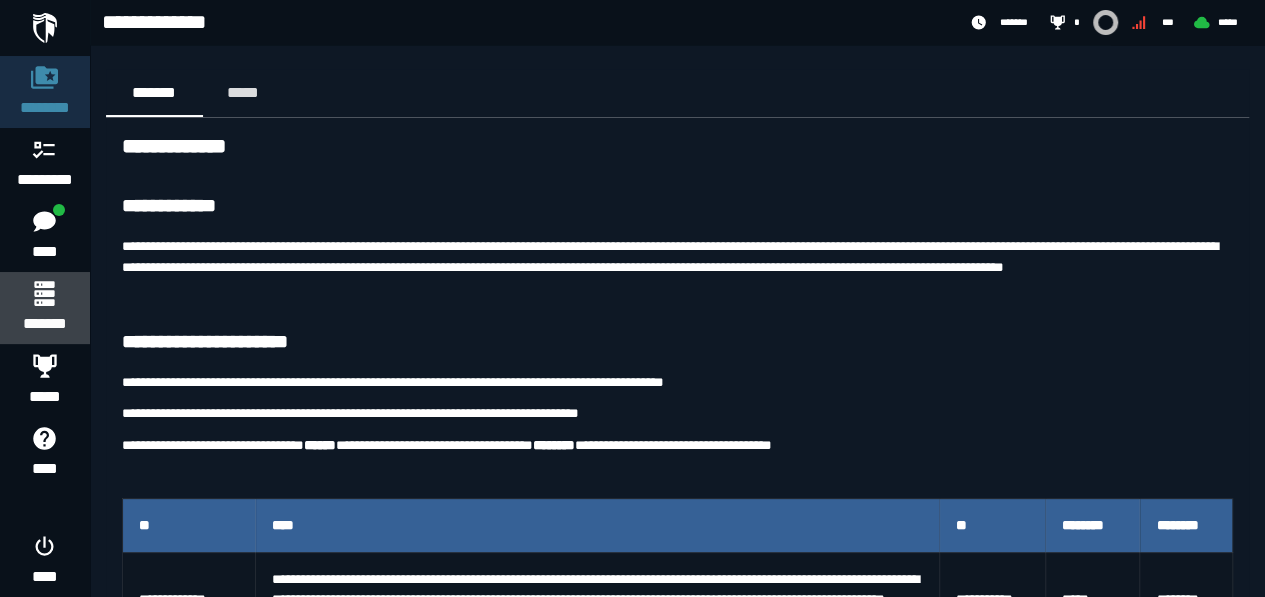 click 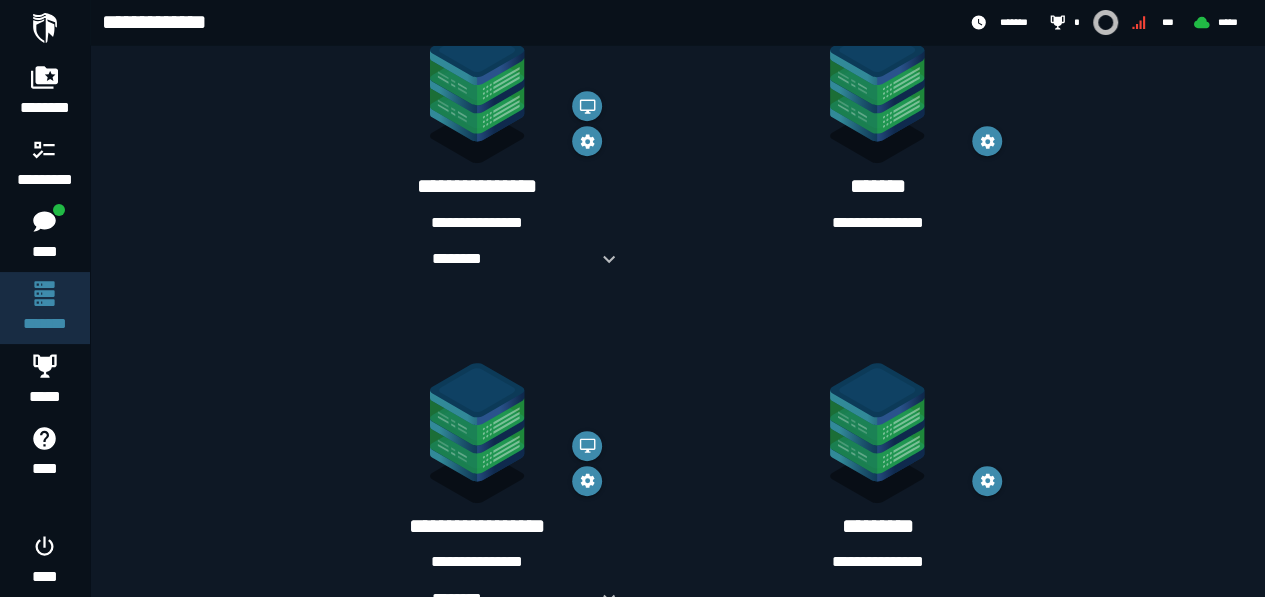 scroll, scrollTop: 420, scrollLeft: 0, axis: vertical 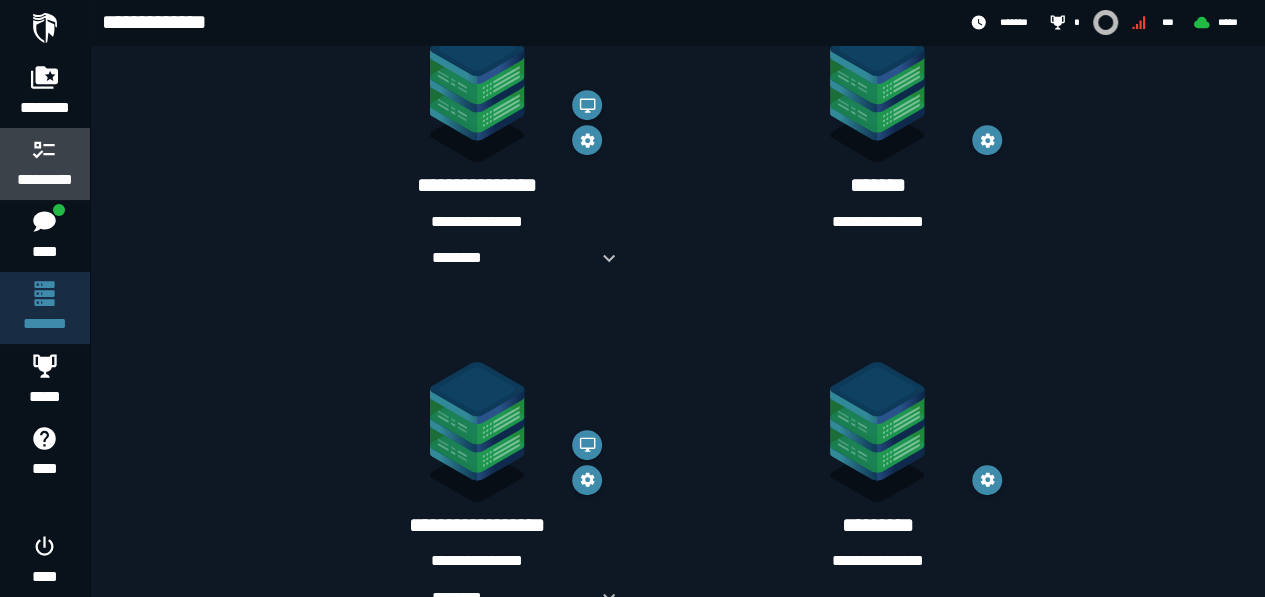 click at bounding box center (45, 149) 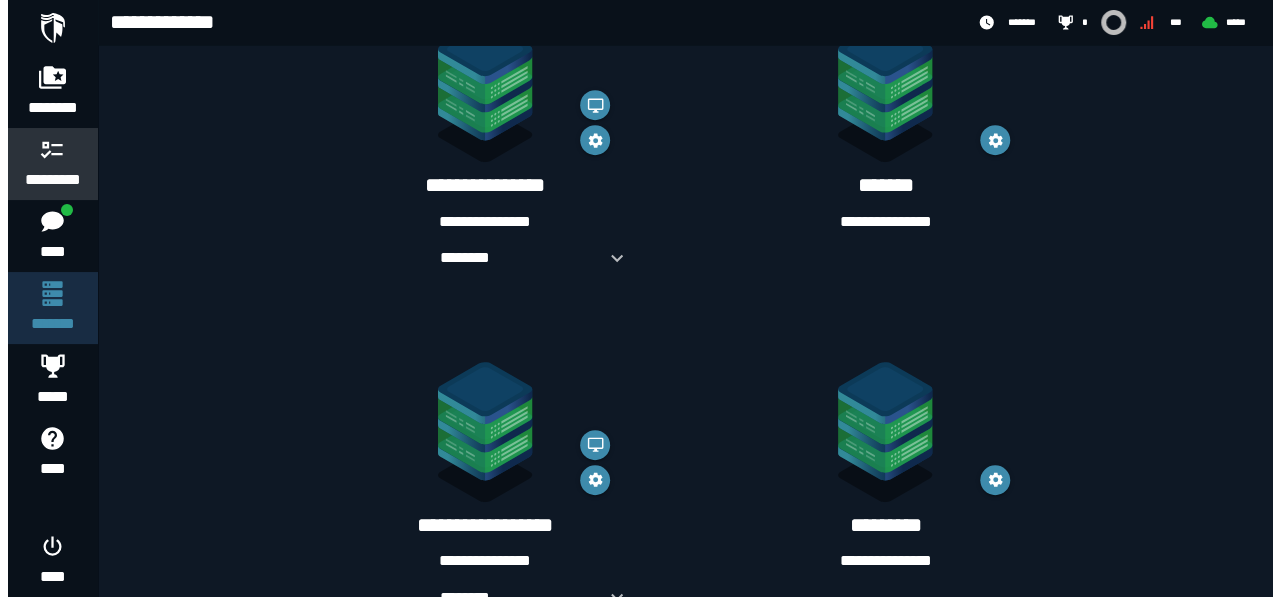 scroll, scrollTop: 0, scrollLeft: 0, axis: both 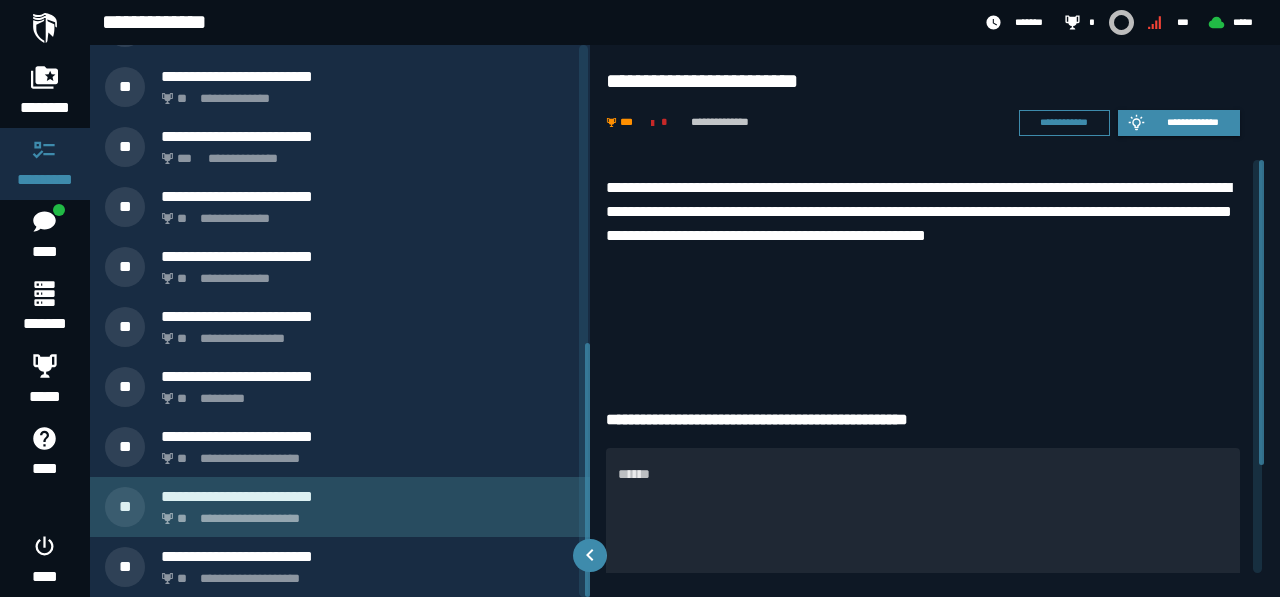 click on "**********" at bounding box center (364, 513) 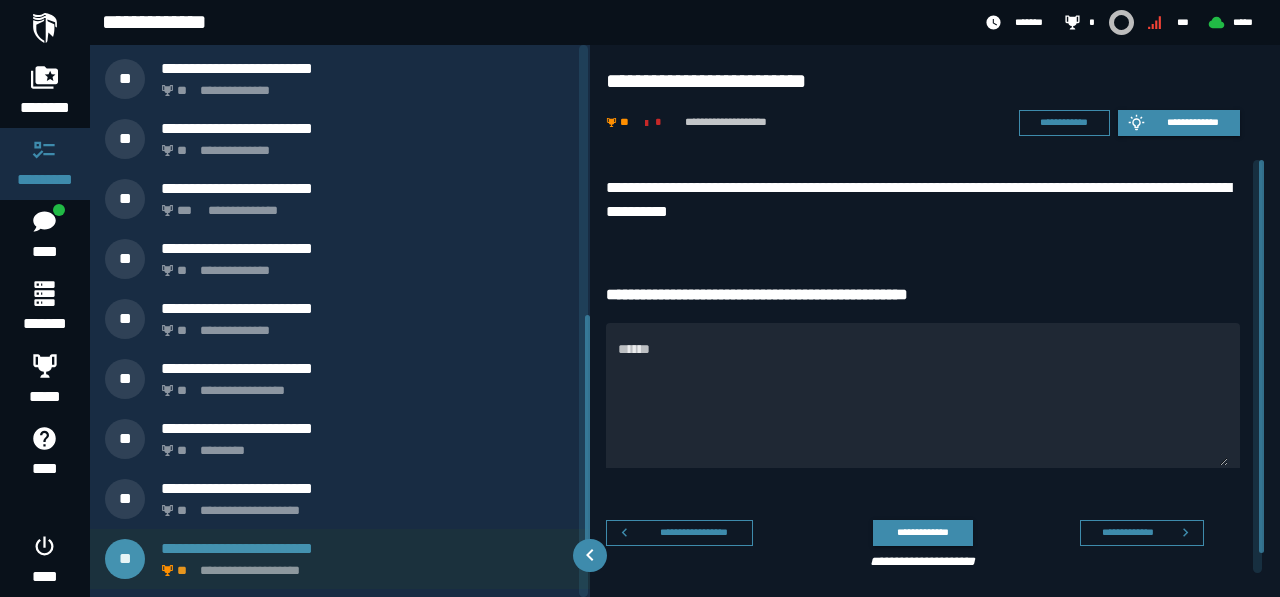 scroll, scrollTop: 588, scrollLeft: 0, axis: vertical 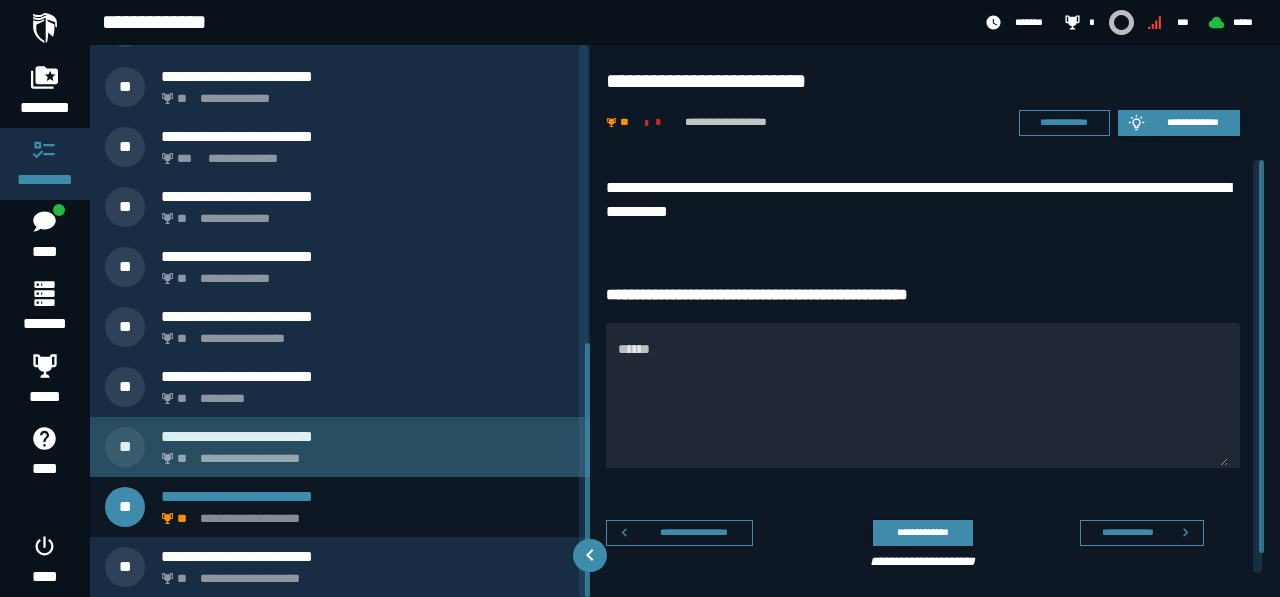click on "**********" at bounding box center [364, 453] 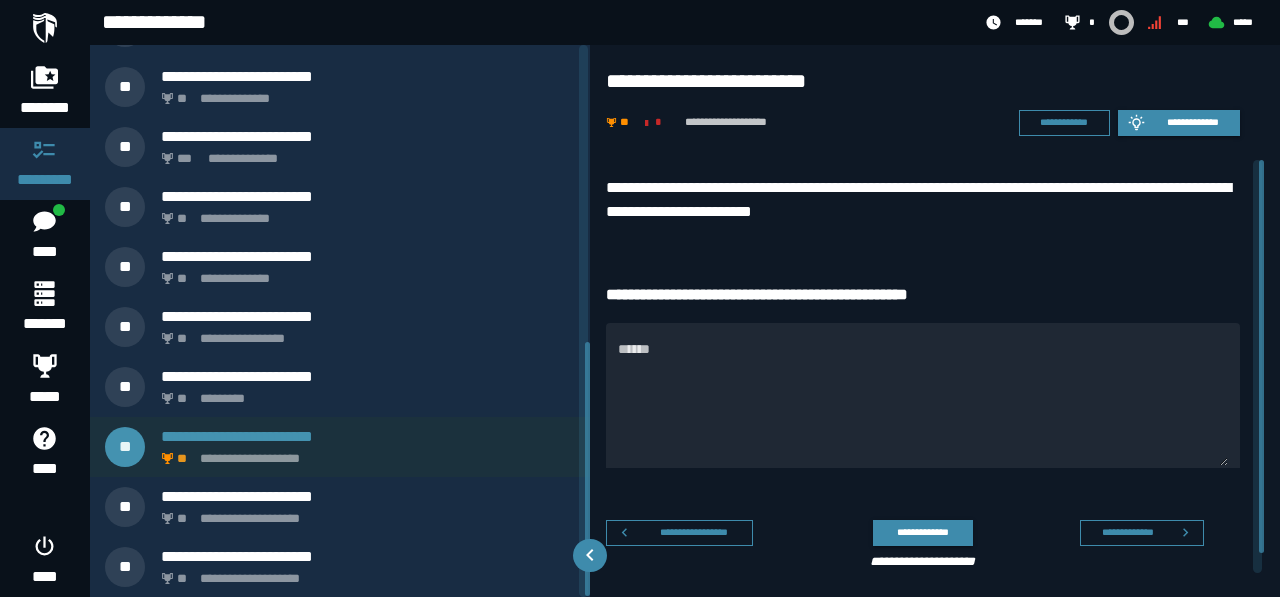 scroll, scrollTop: 528, scrollLeft: 0, axis: vertical 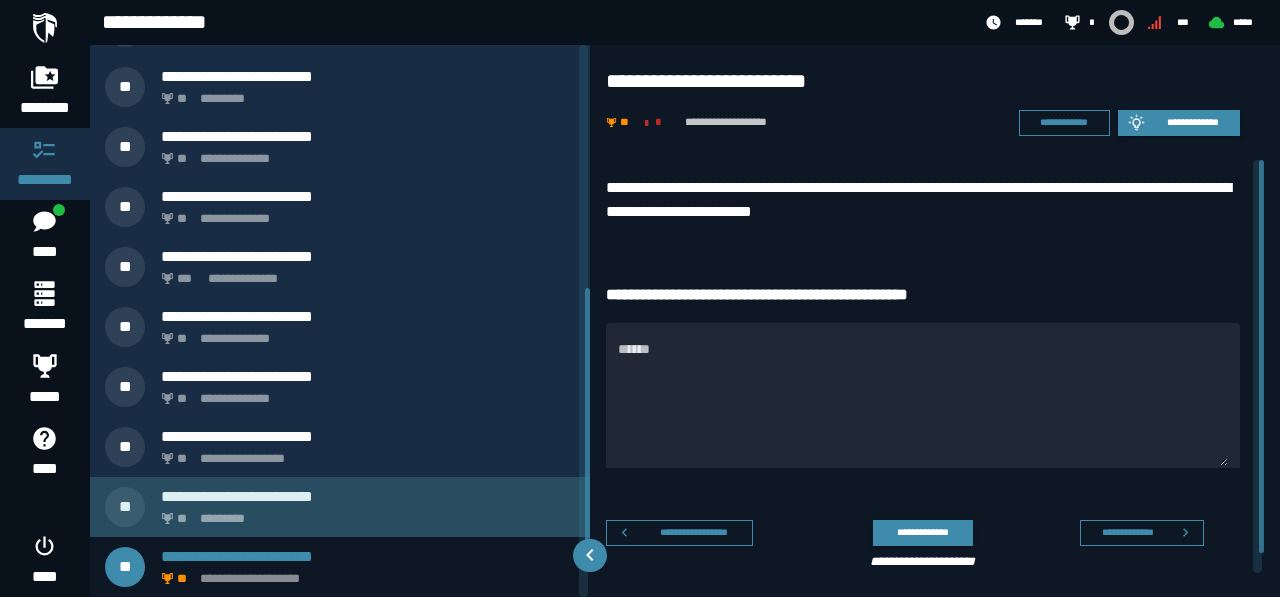 click on "** *********" at bounding box center [364, 513] 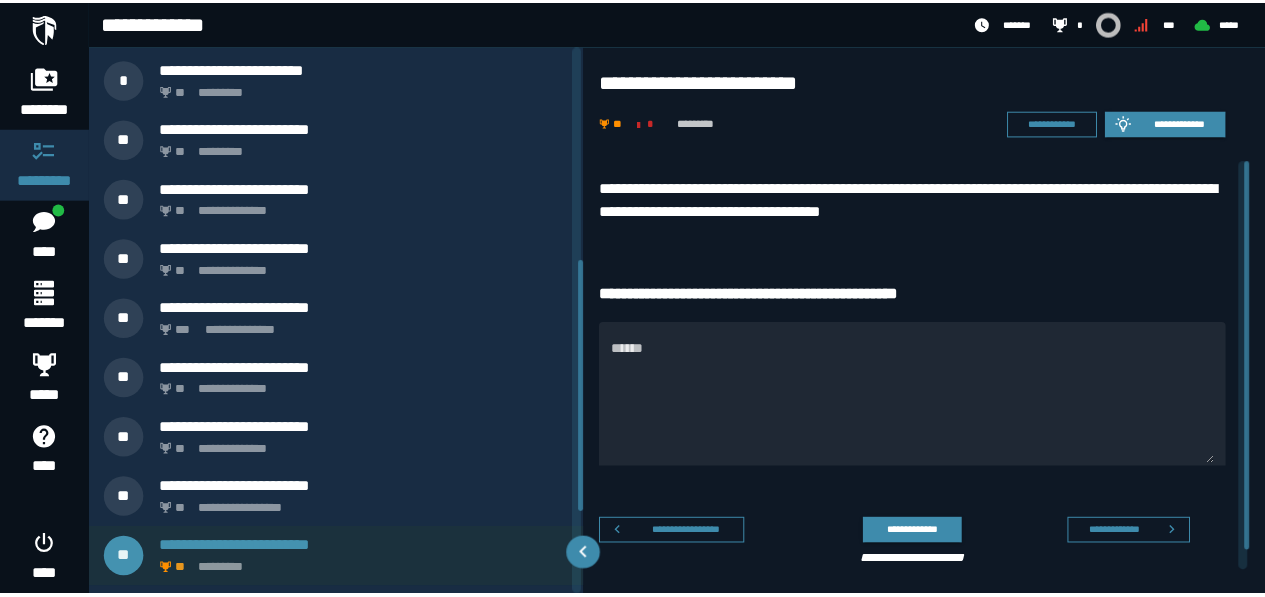 scroll, scrollTop: 468, scrollLeft: 0, axis: vertical 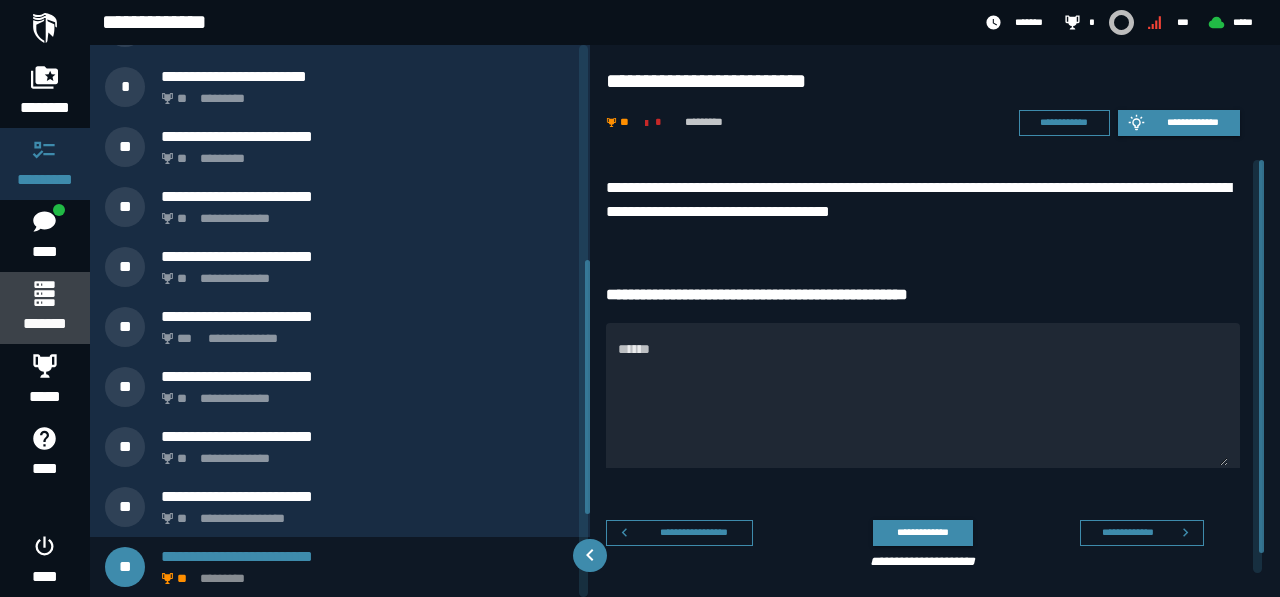click 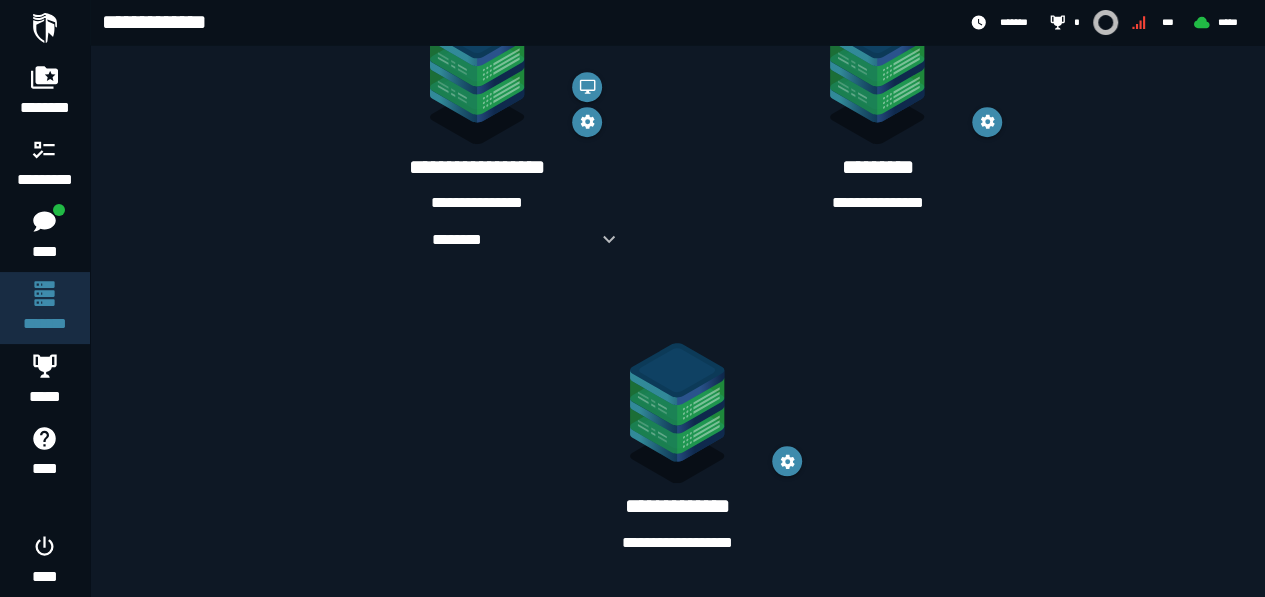 scroll, scrollTop: 650, scrollLeft: 0, axis: vertical 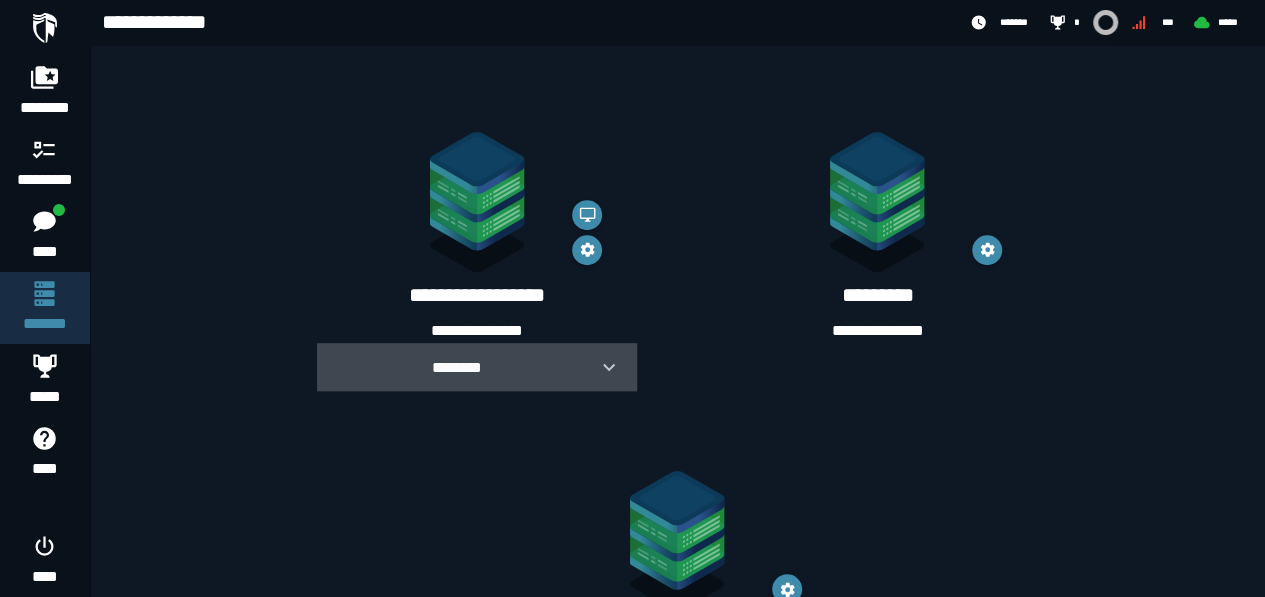 click 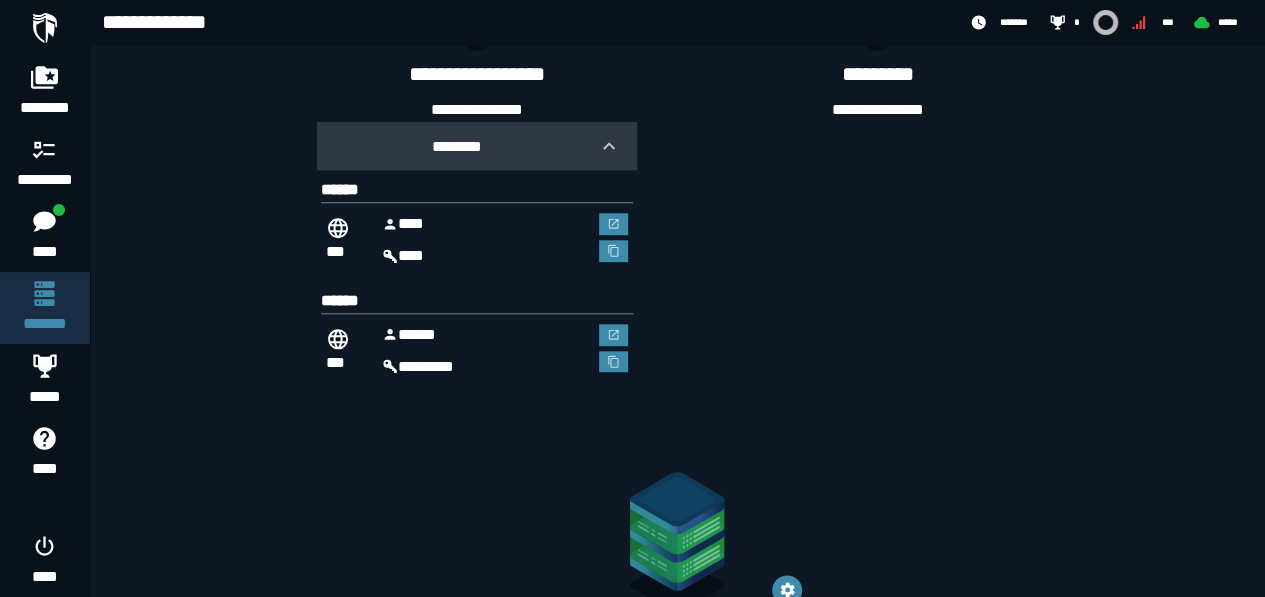 scroll, scrollTop: 883, scrollLeft: 0, axis: vertical 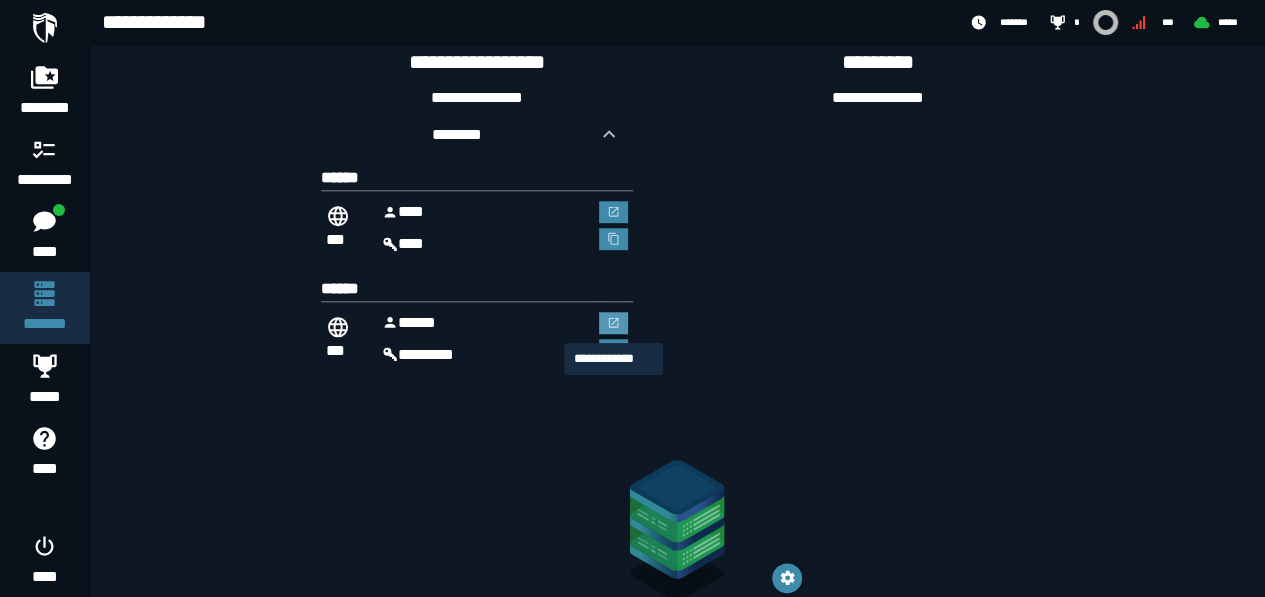 click 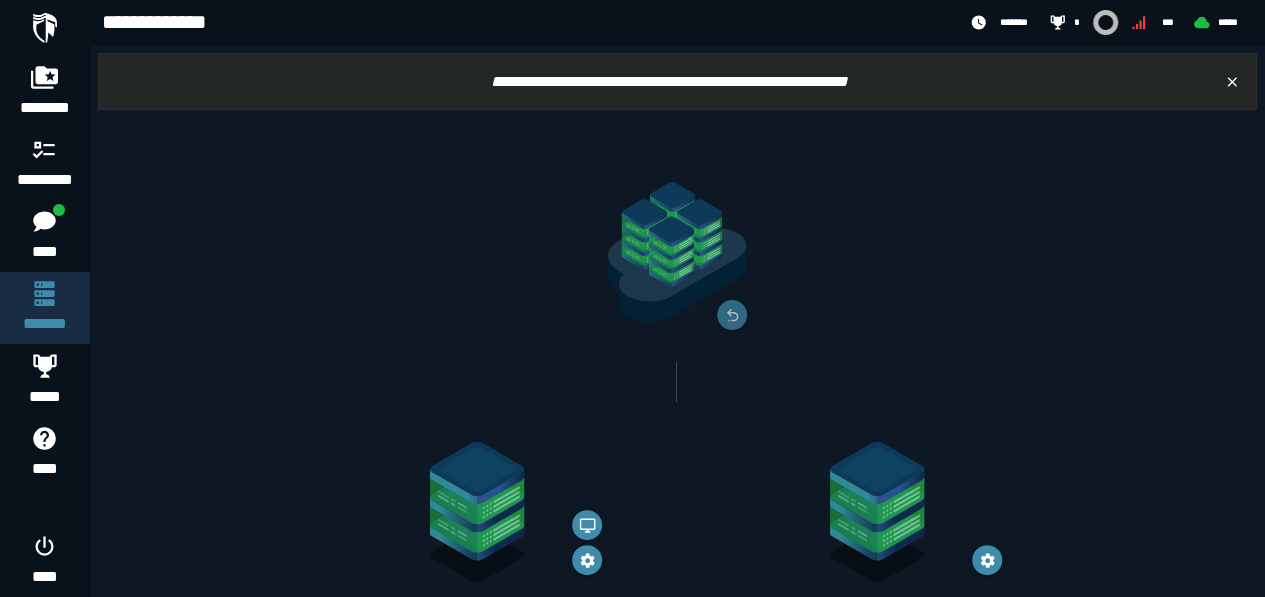 scroll, scrollTop: 883, scrollLeft: 0, axis: vertical 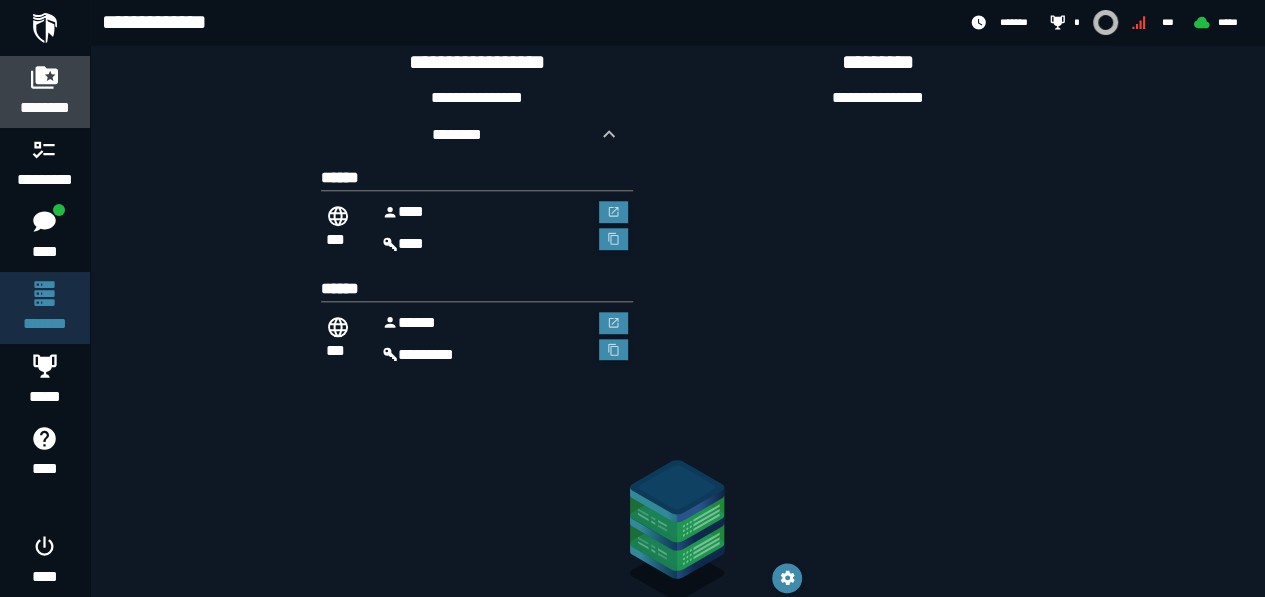 click on "********" at bounding box center [45, 92] 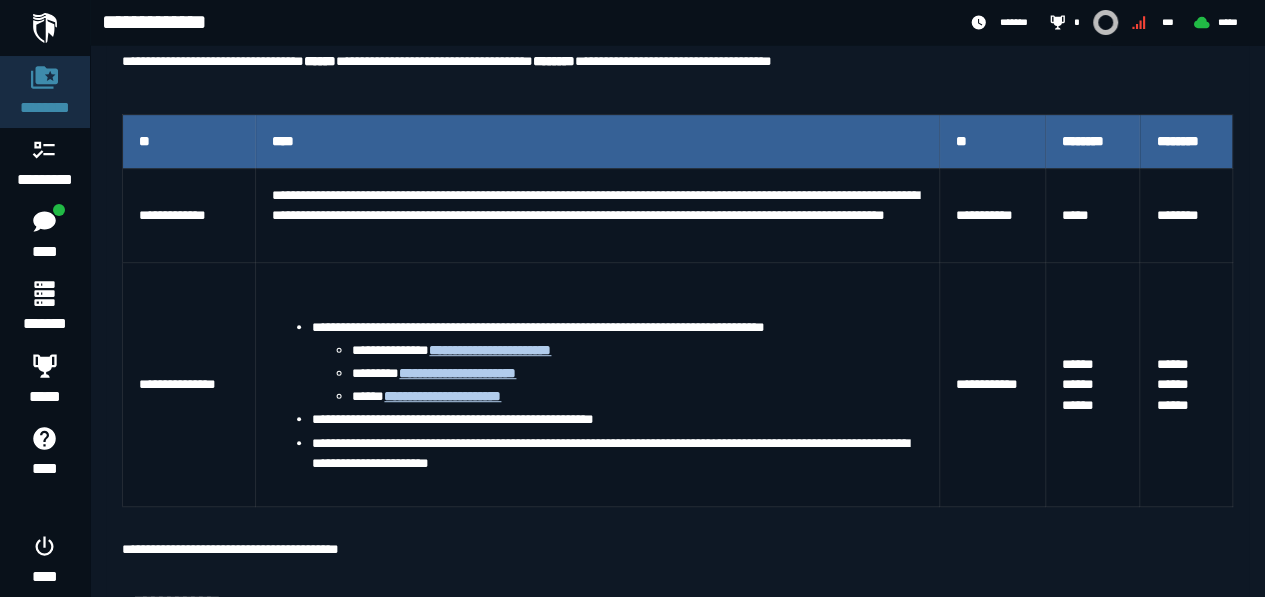 scroll, scrollTop: 400, scrollLeft: 0, axis: vertical 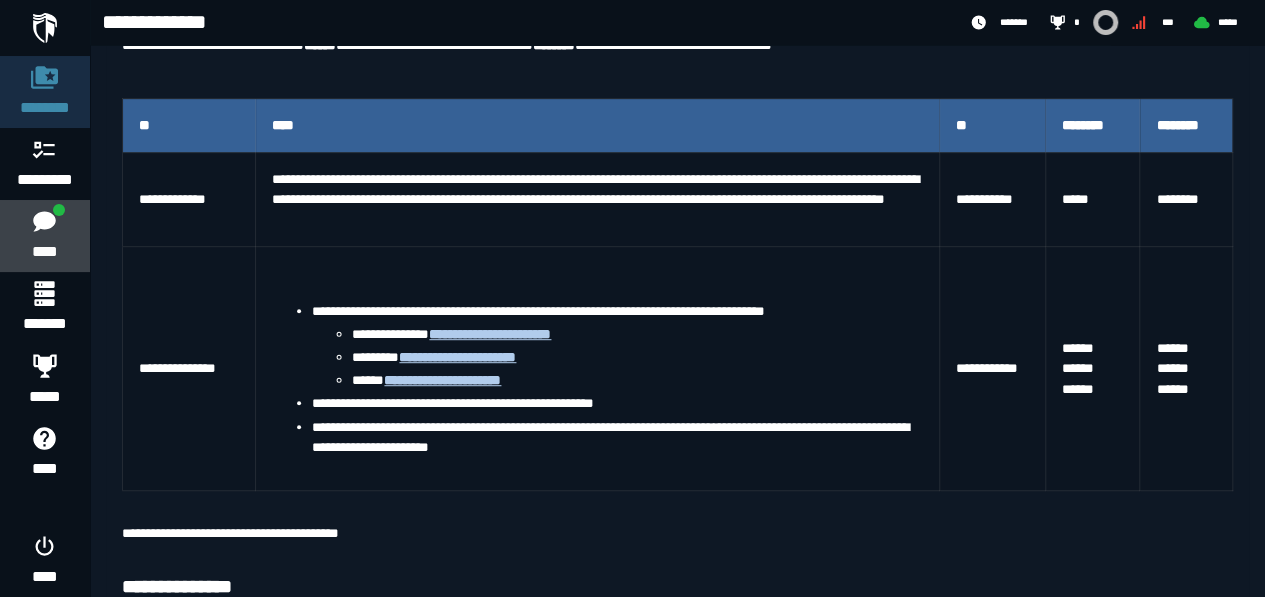 click 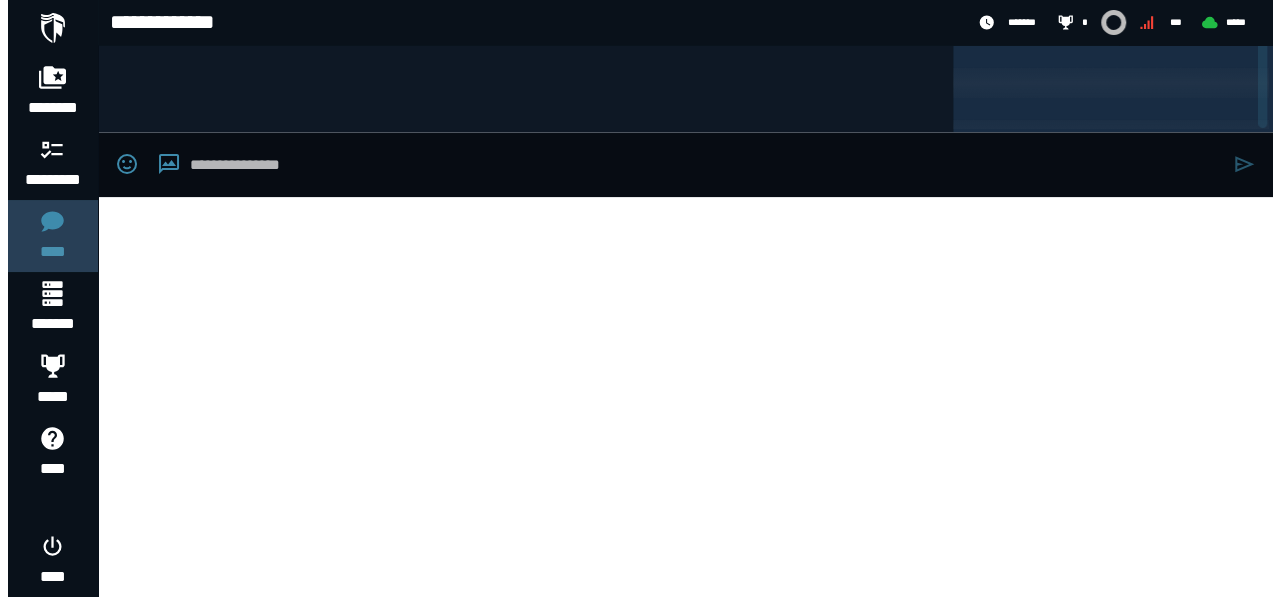 scroll, scrollTop: 0, scrollLeft: 0, axis: both 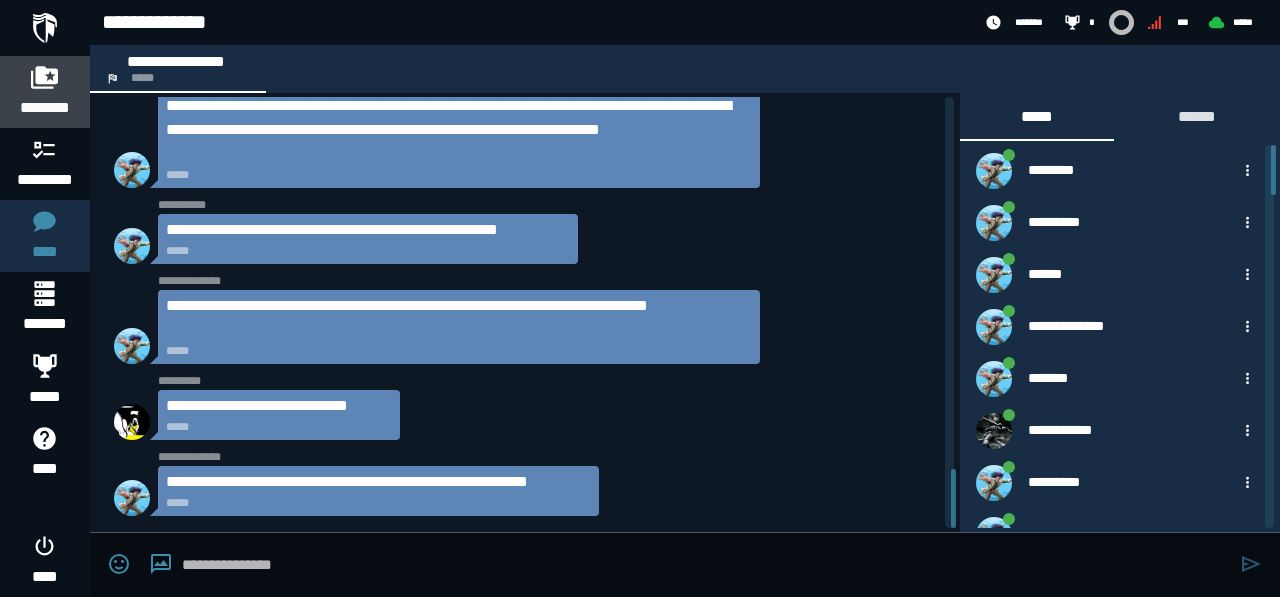 click on "********" at bounding box center [45, 92] 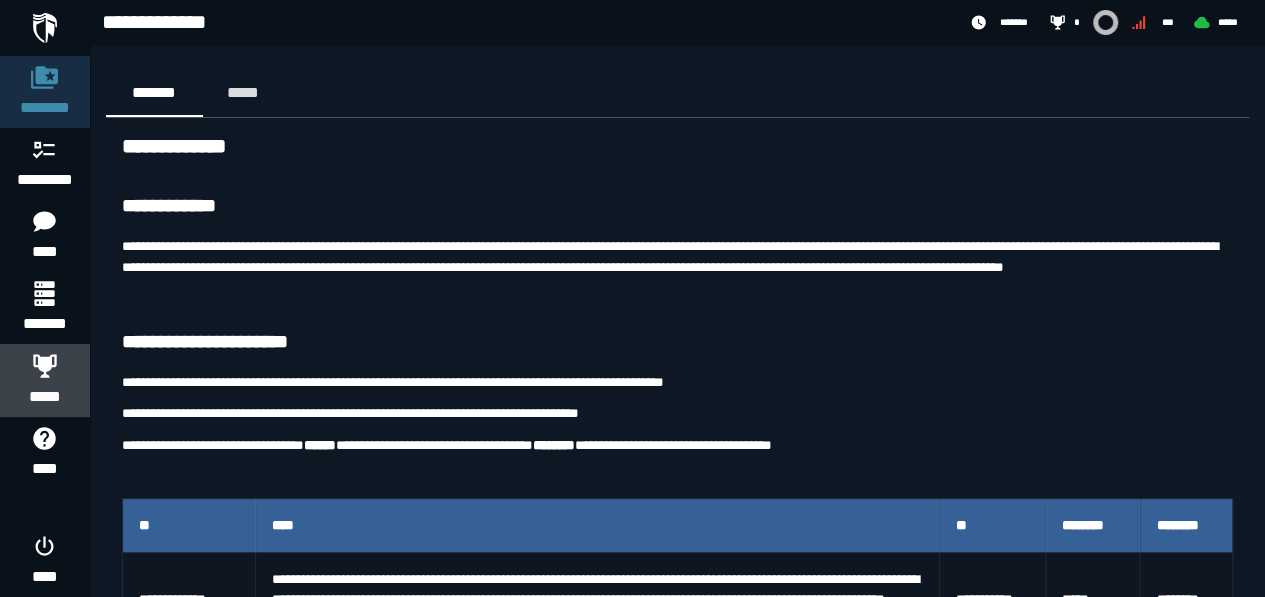 click on "*****" at bounding box center [45, 380] 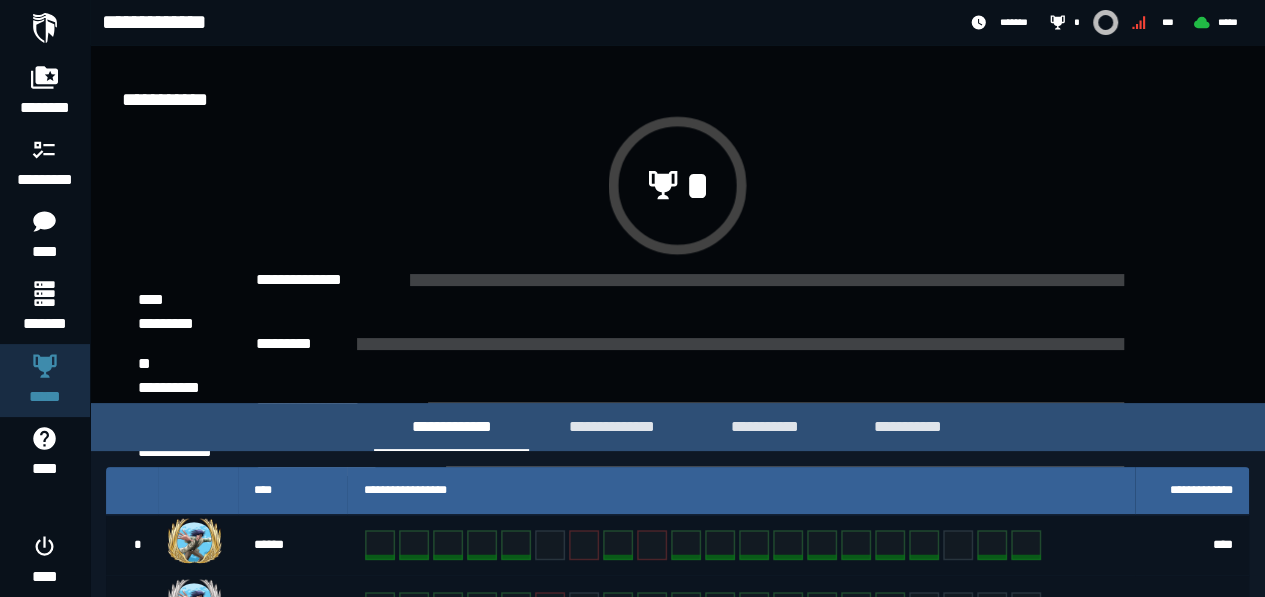 scroll, scrollTop: 0, scrollLeft: 0, axis: both 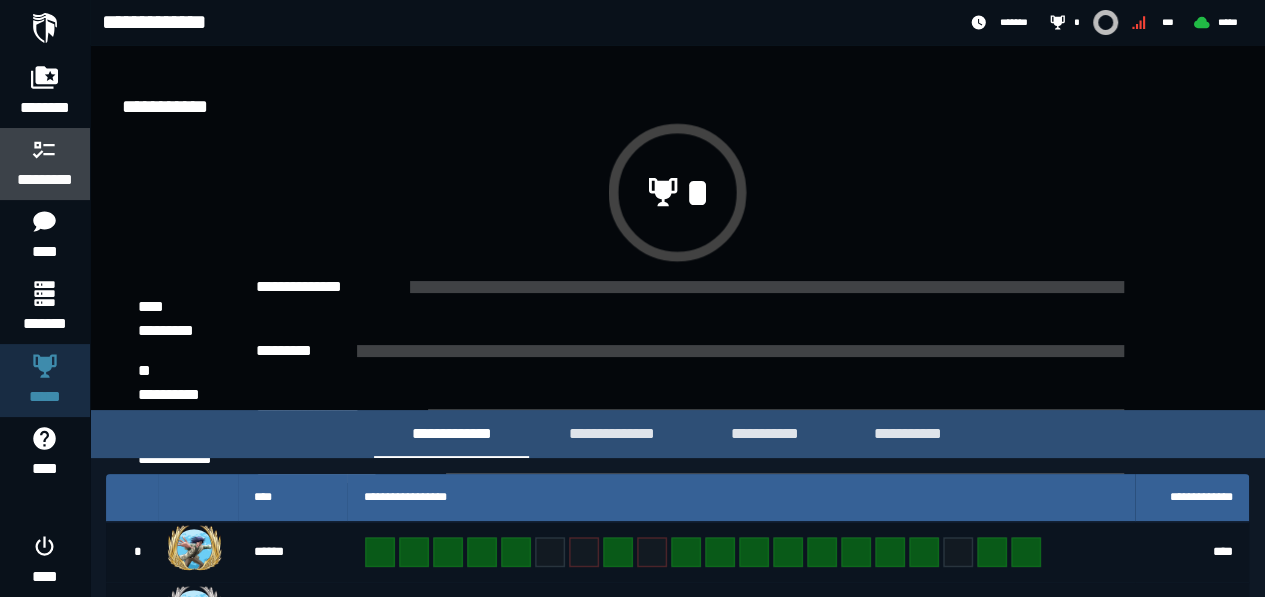 click on "*********" 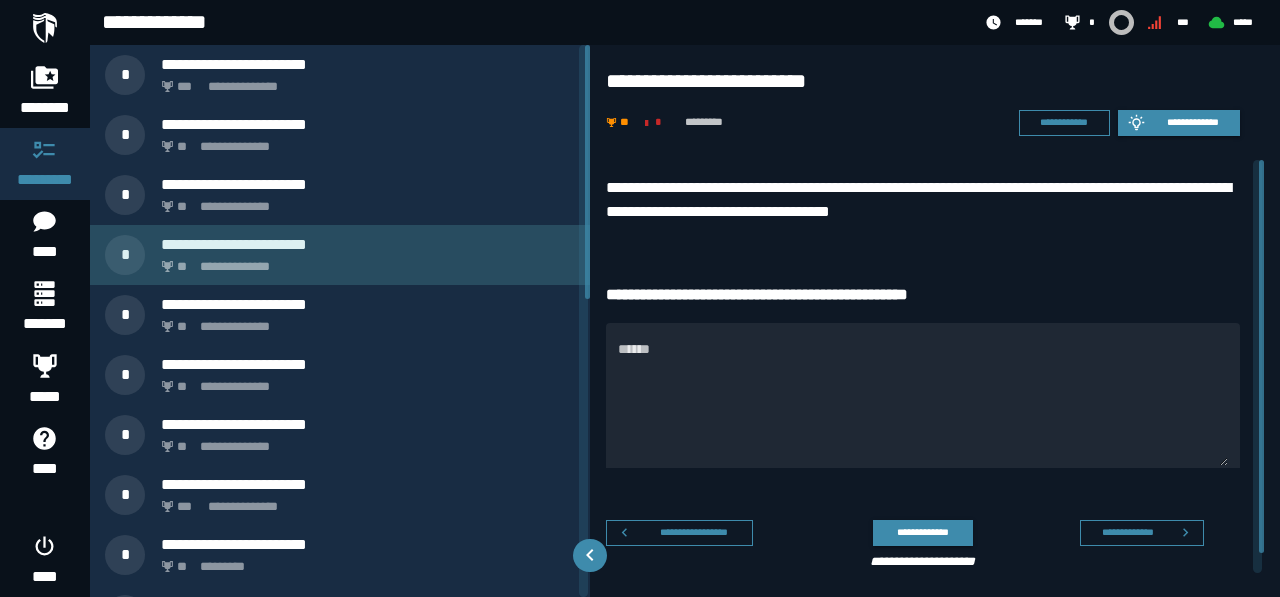 click on "**********" at bounding box center [364, 261] 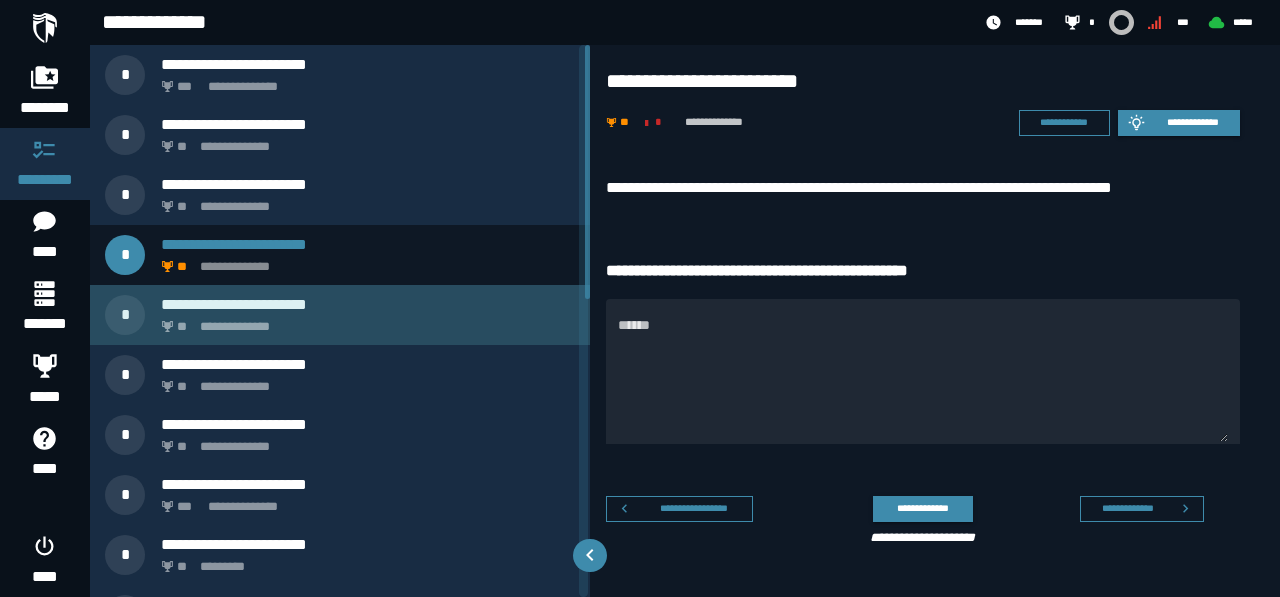 click on "**********" 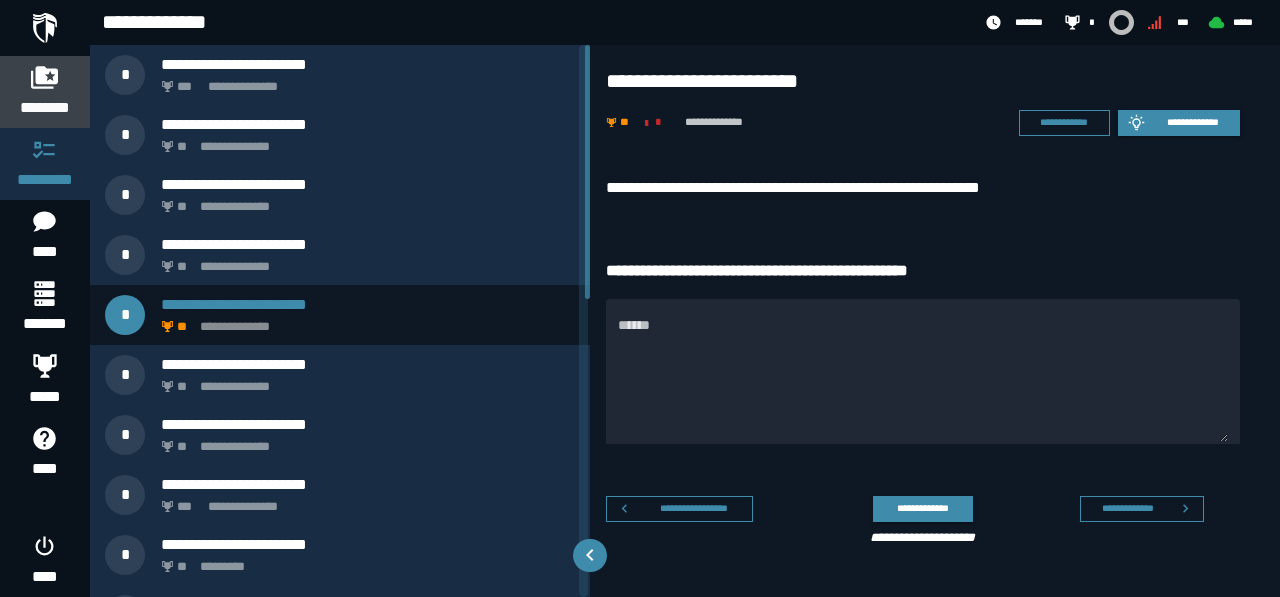 click on "********" at bounding box center [45, 108] 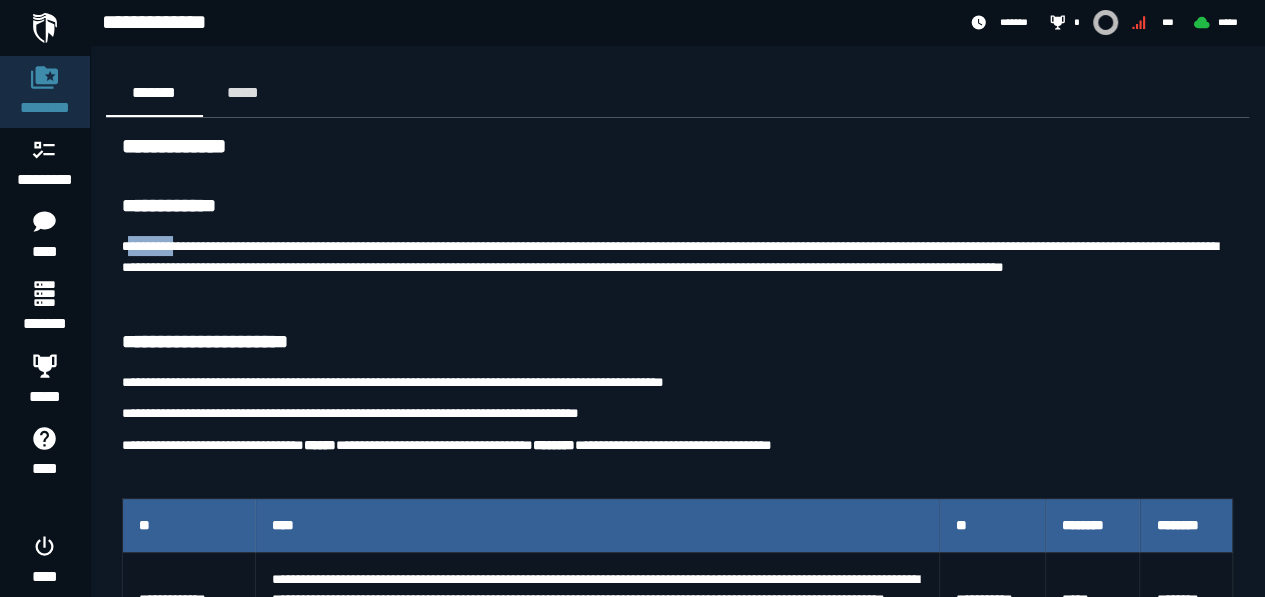 drag, startPoint x: 130, startPoint y: 245, endPoint x: 180, endPoint y: 254, distance: 50.803543 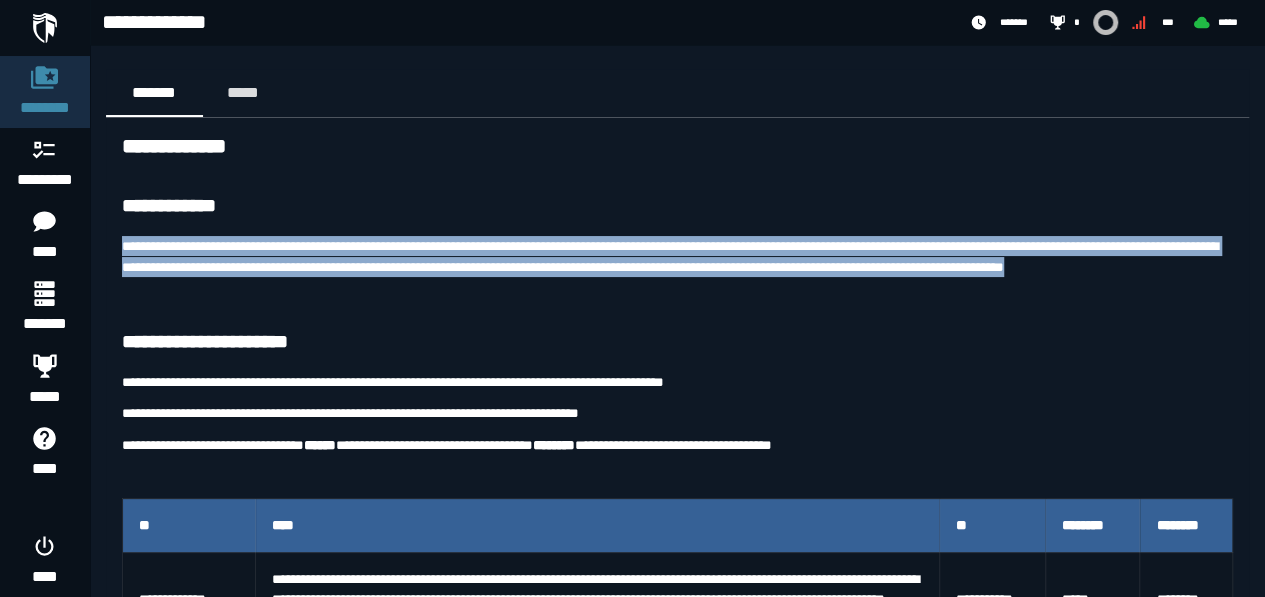 drag, startPoint x: 180, startPoint y: 254, endPoint x: 304, endPoint y: 290, distance: 129.1201 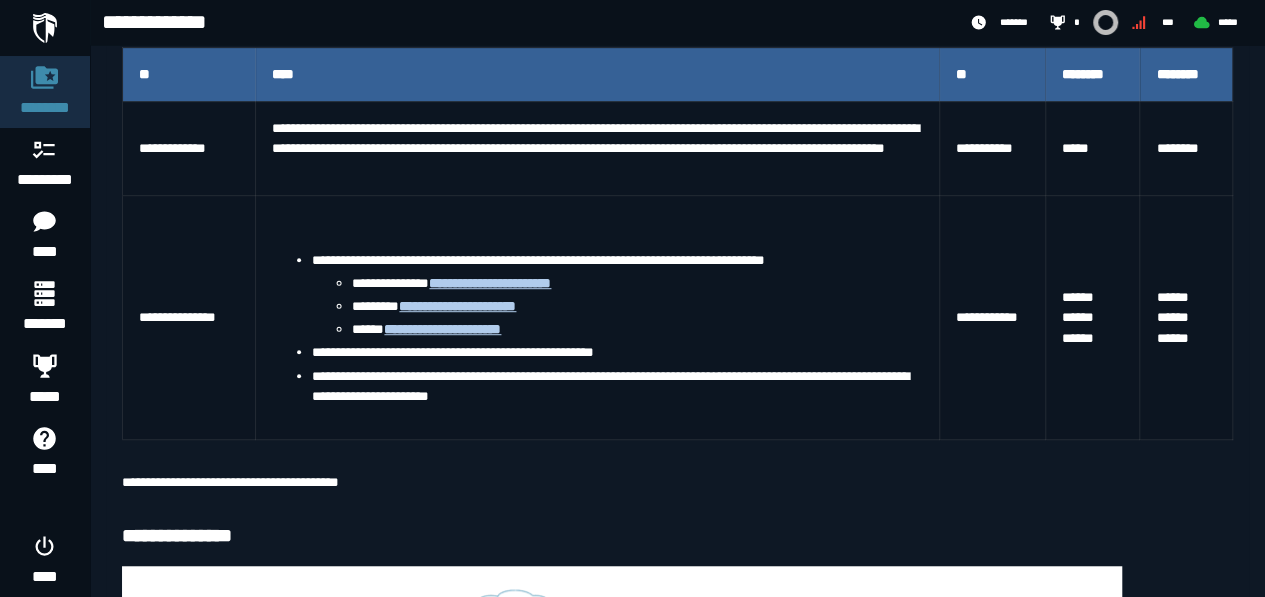scroll, scrollTop: 452, scrollLeft: 0, axis: vertical 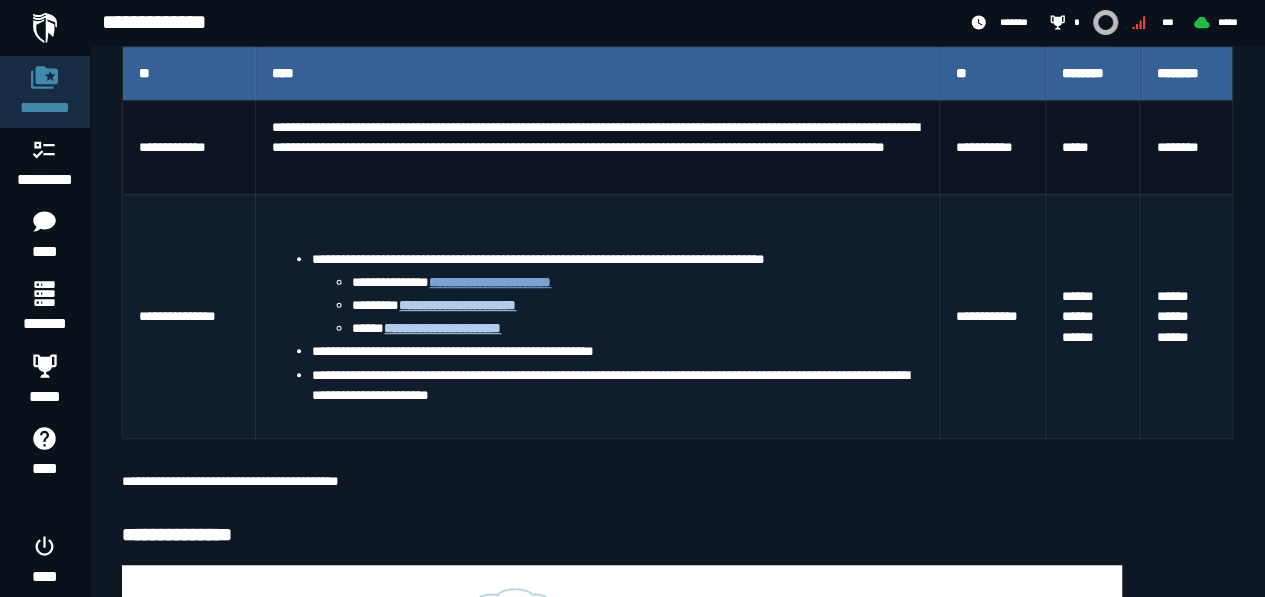 click on "**********" at bounding box center (490, 282) 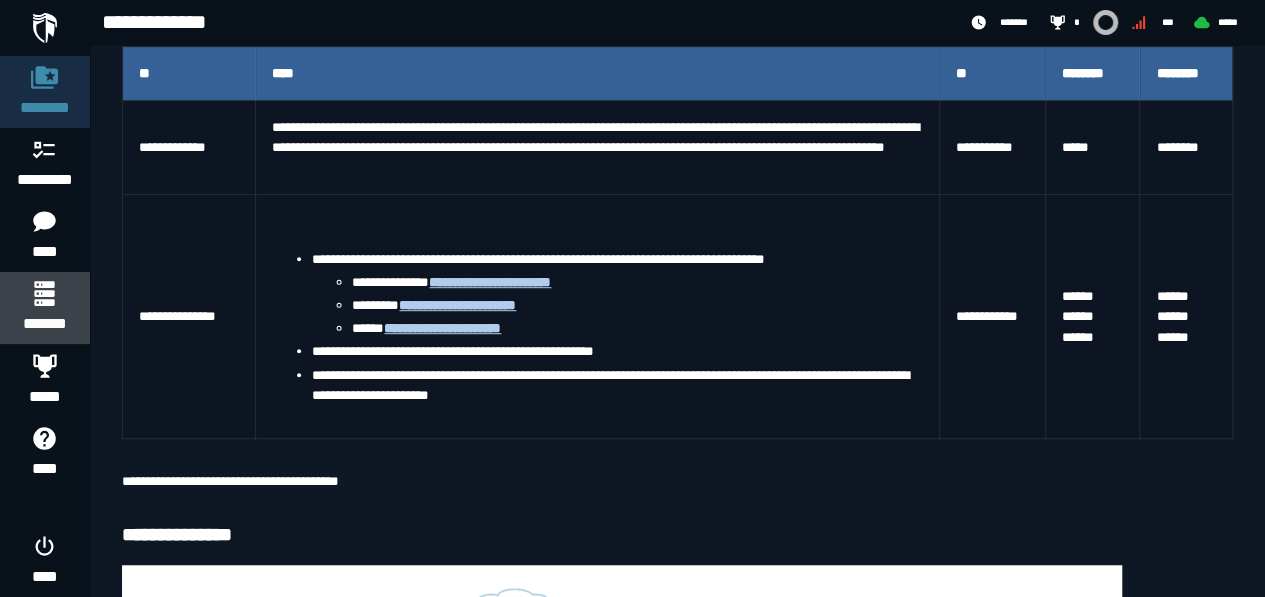 click on "*******" at bounding box center (44, 324) 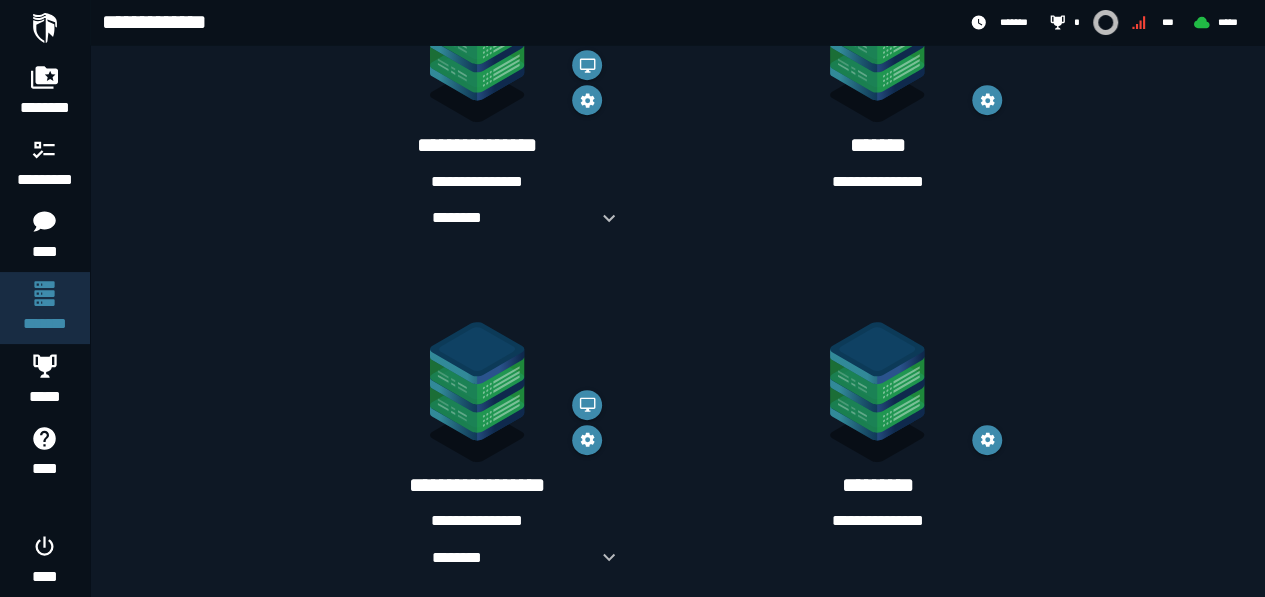 scroll, scrollTop: 778, scrollLeft: 0, axis: vertical 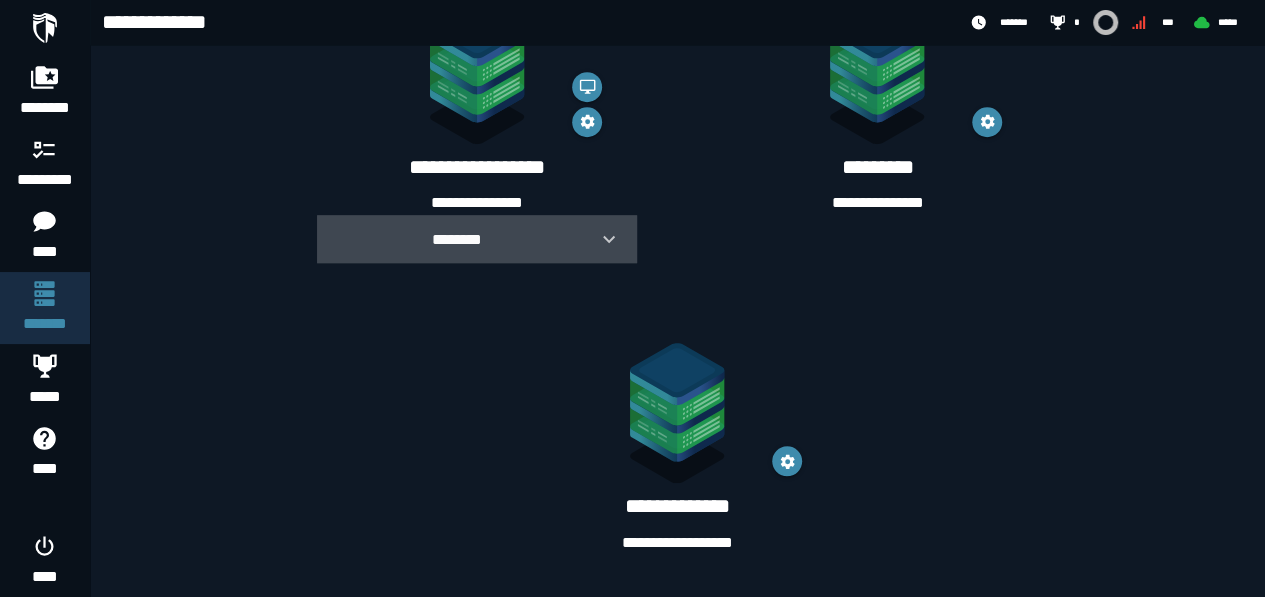 click 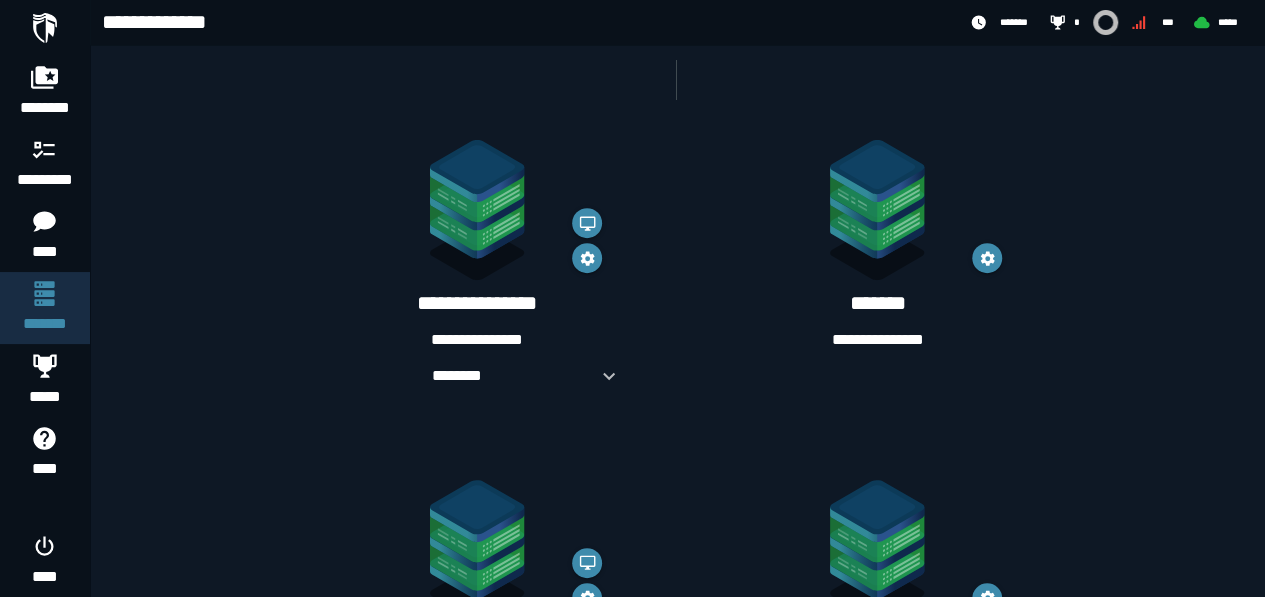 scroll, scrollTop: 301, scrollLeft: 0, axis: vertical 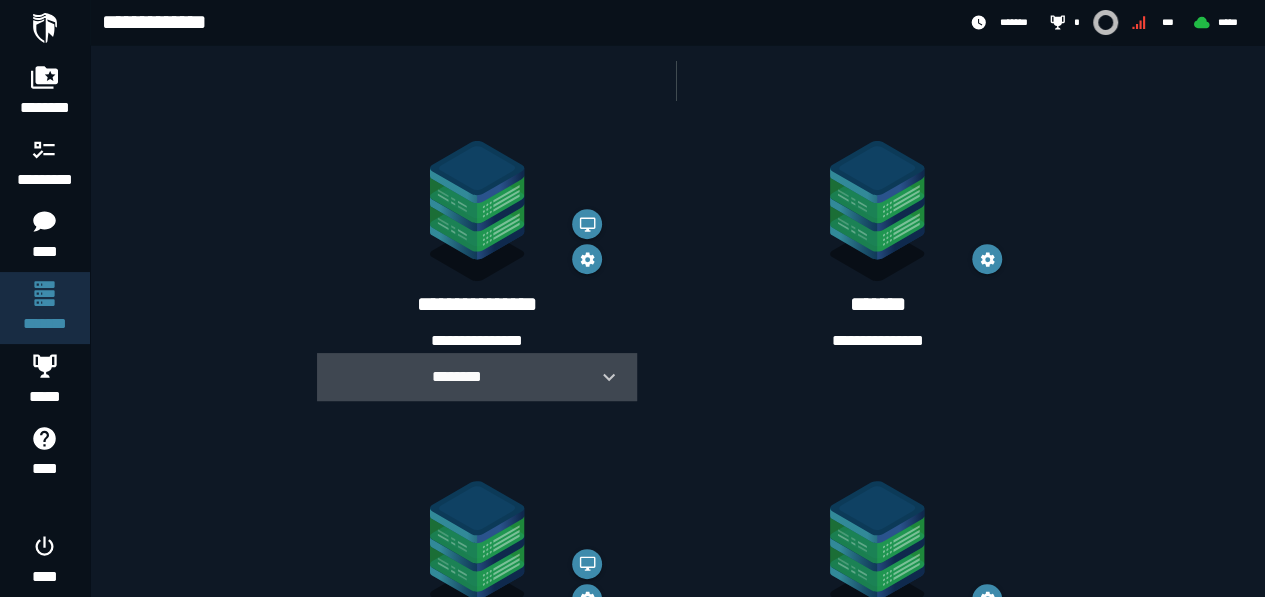 click 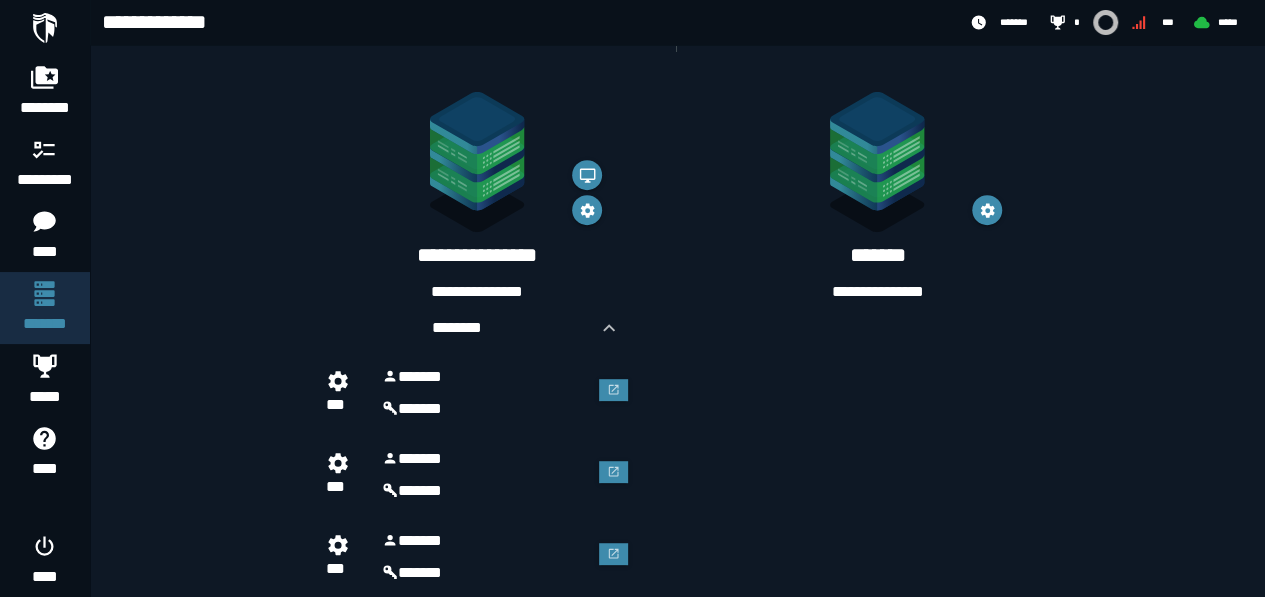 scroll, scrollTop: 342, scrollLeft: 0, axis: vertical 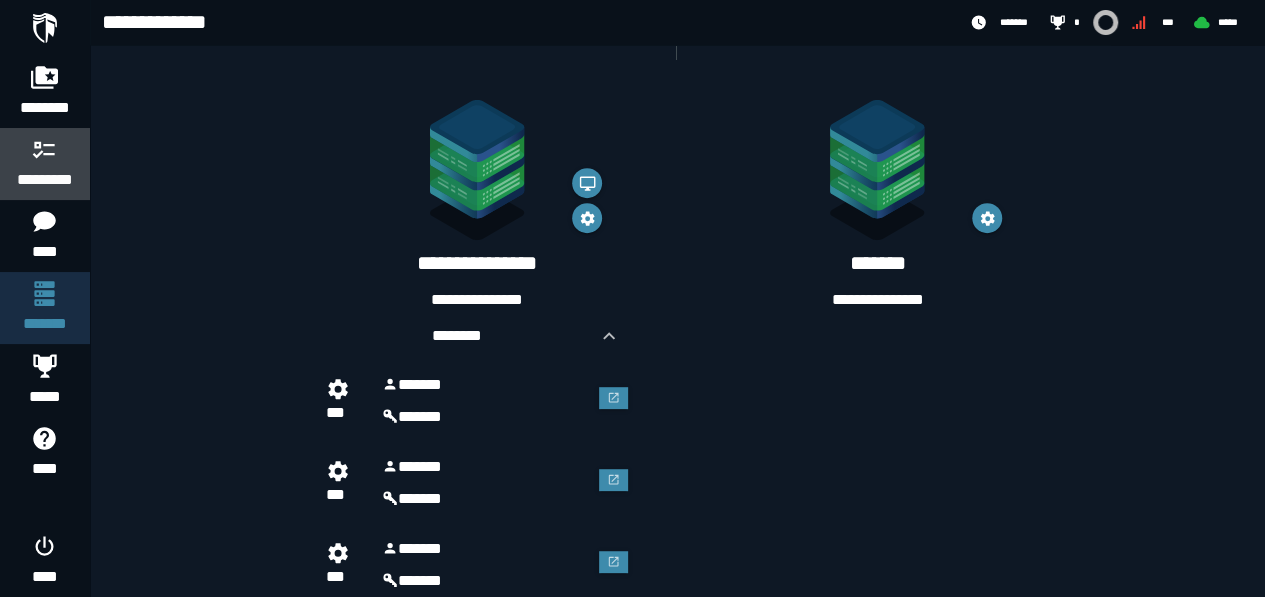 click 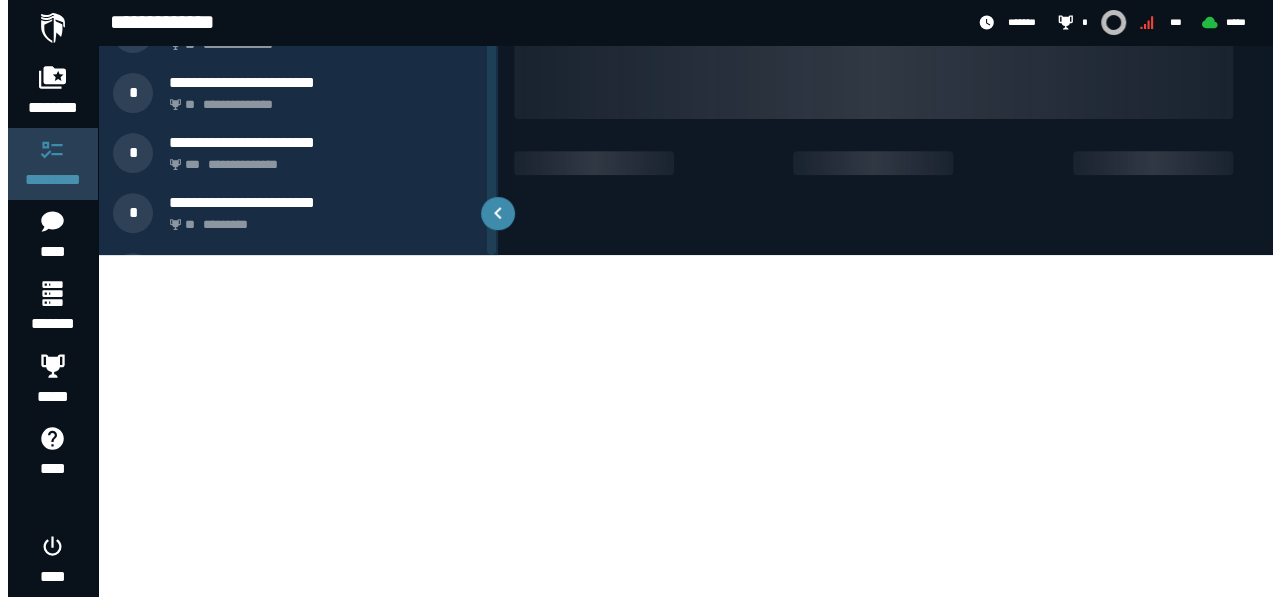 scroll, scrollTop: 0, scrollLeft: 0, axis: both 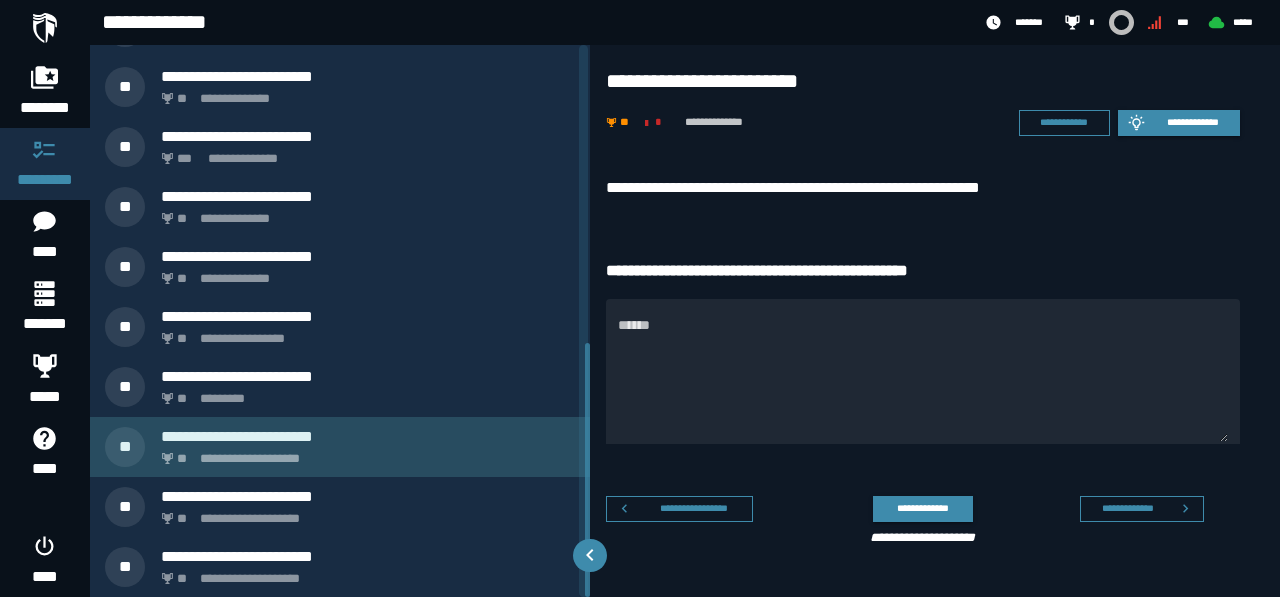 click on "**********" at bounding box center (368, 447) 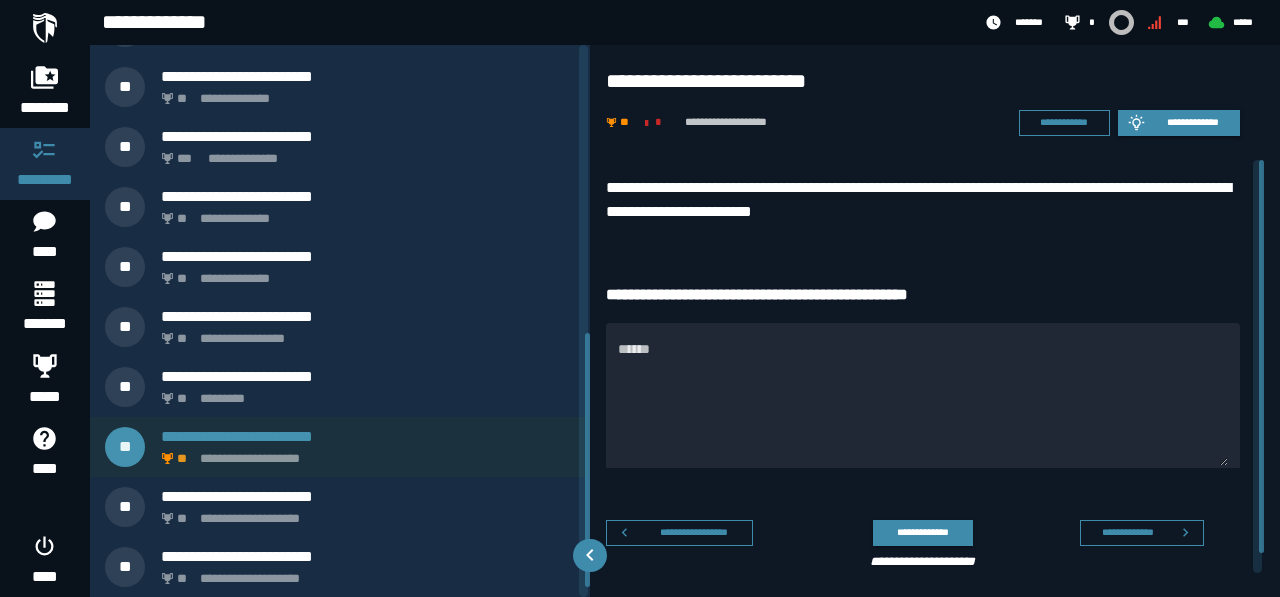scroll, scrollTop: 528, scrollLeft: 0, axis: vertical 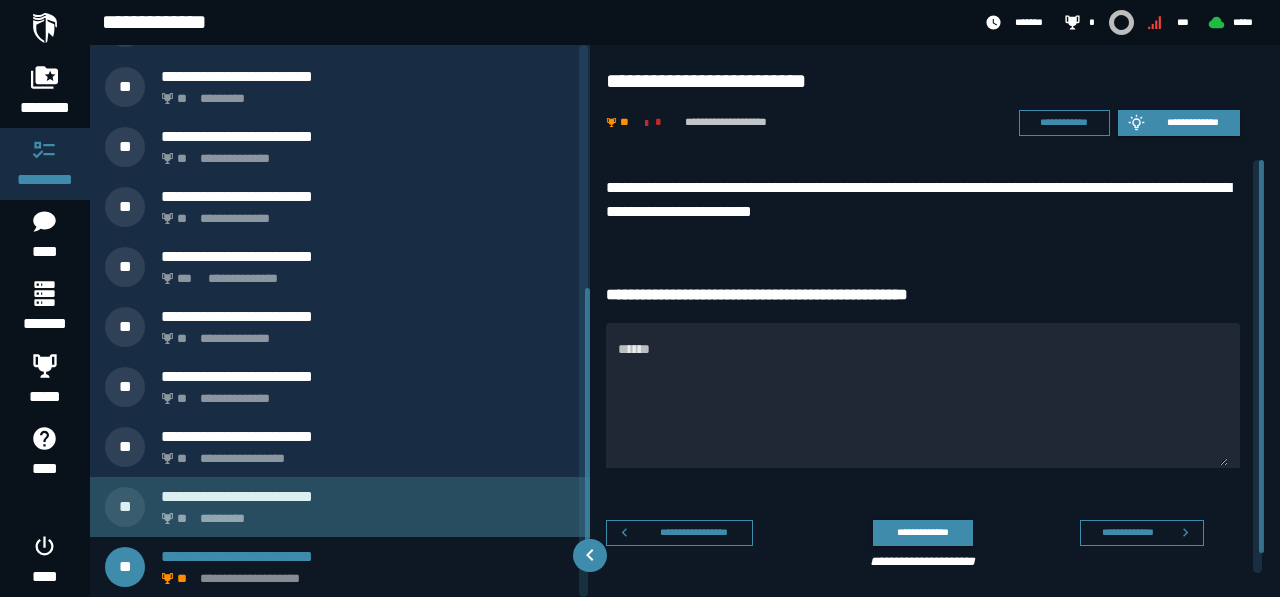 click on "**********" at bounding box center [340, 507] 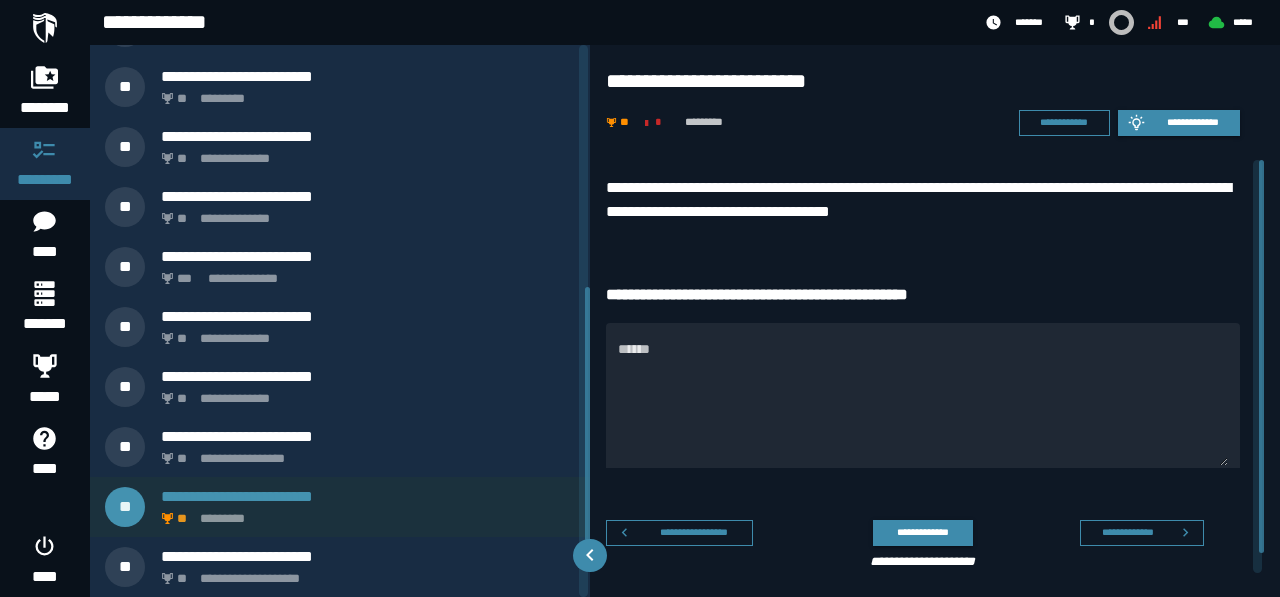 scroll, scrollTop: 468, scrollLeft: 0, axis: vertical 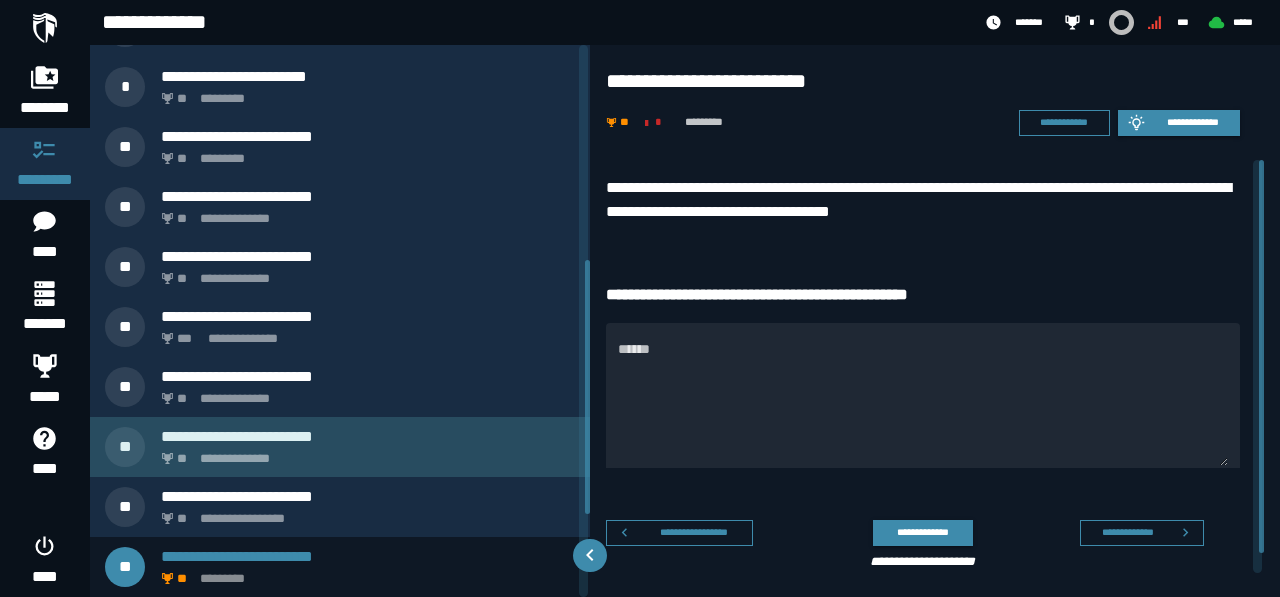 click on "**********" at bounding box center (368, 436) 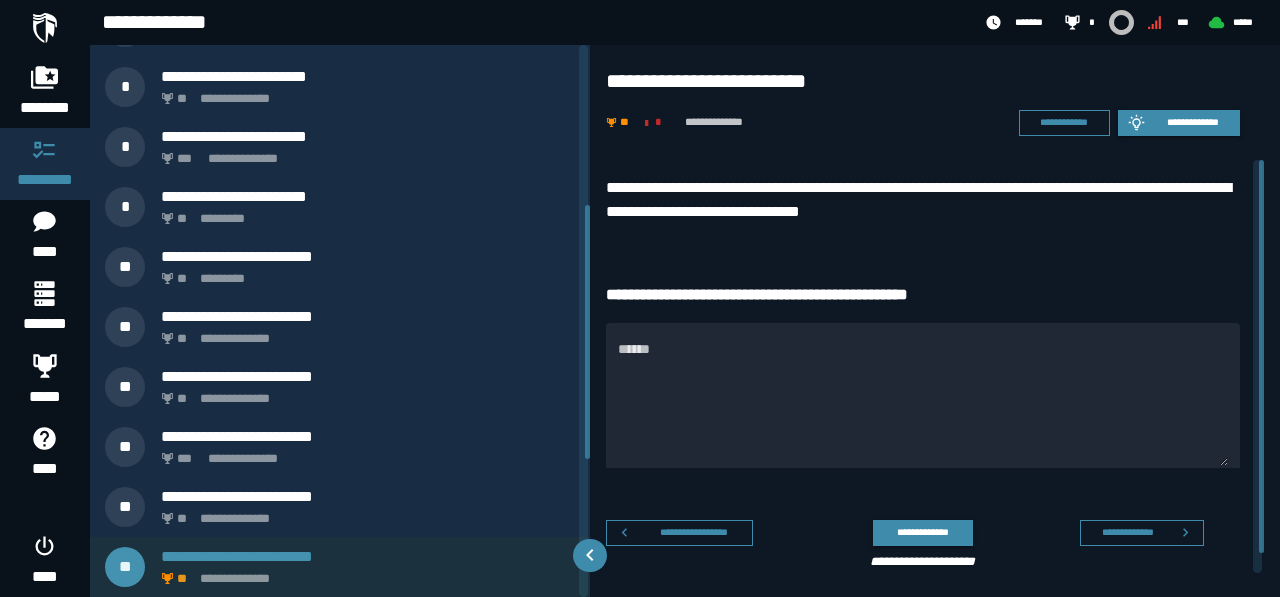 scroll, scrollTop: 0, scrollLeft: 0, axis: both 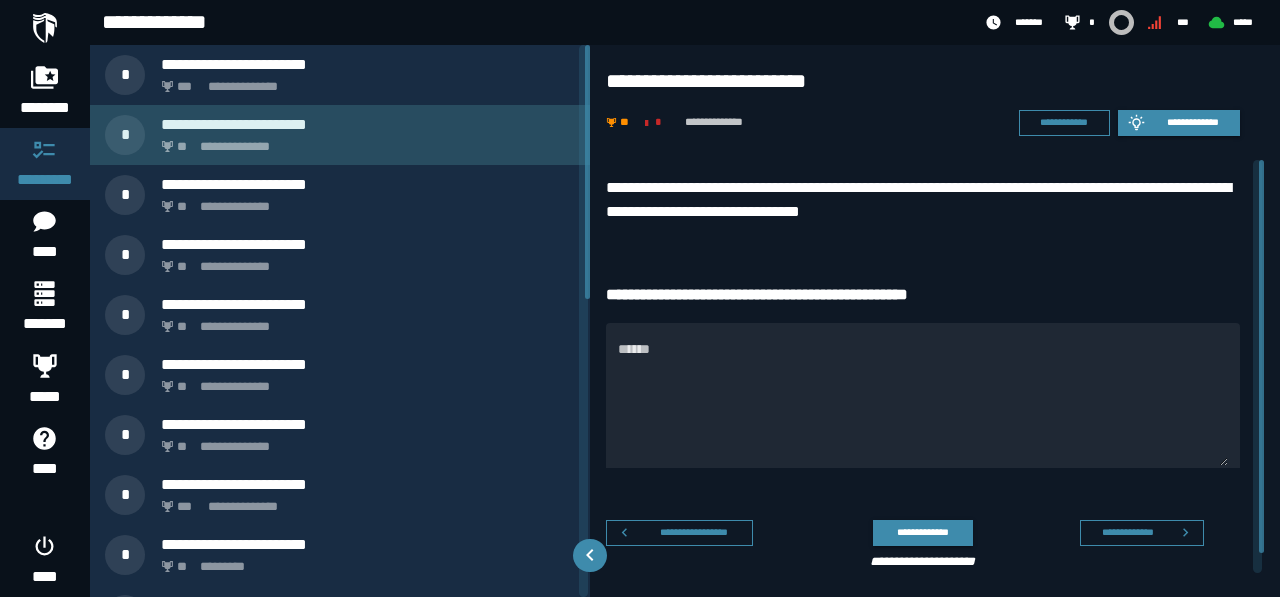 click on "**********" at bounding box center [340, 135] 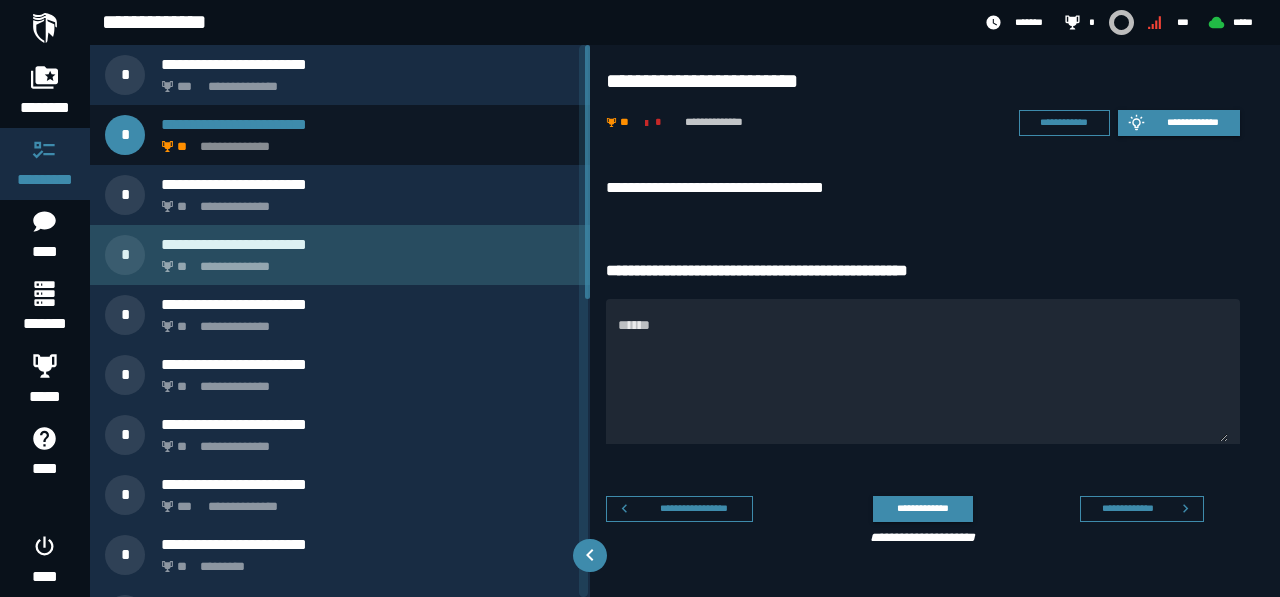 click on "**********" at bounding box center (364, 261) 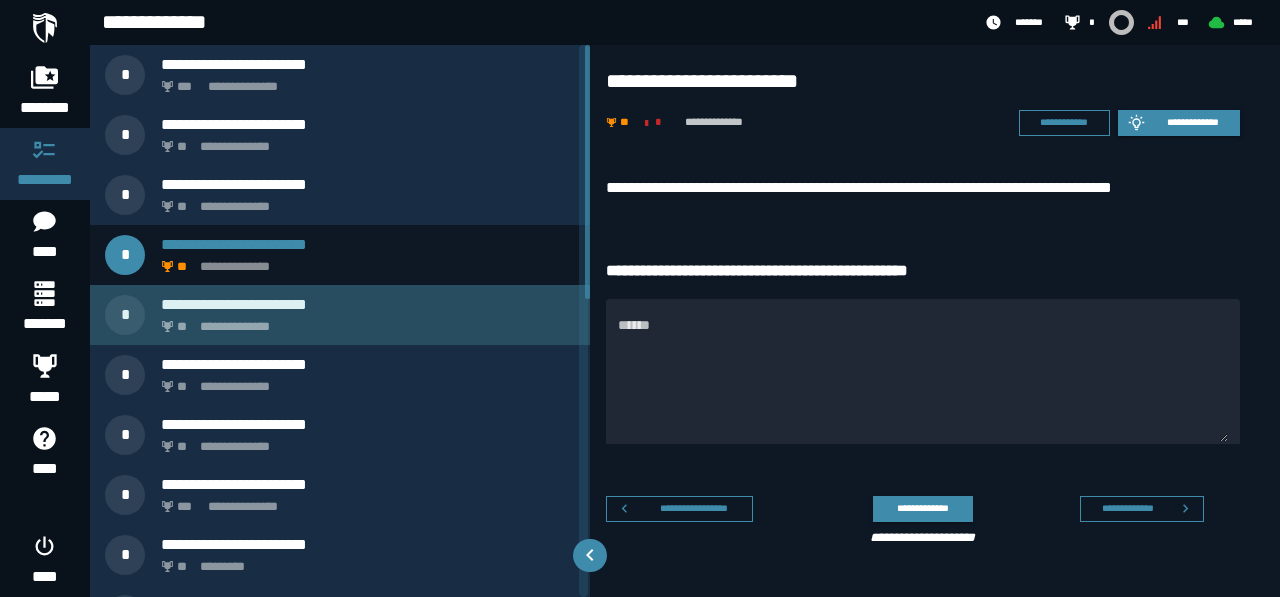 click on "**********" at bounding box center [368, 304] 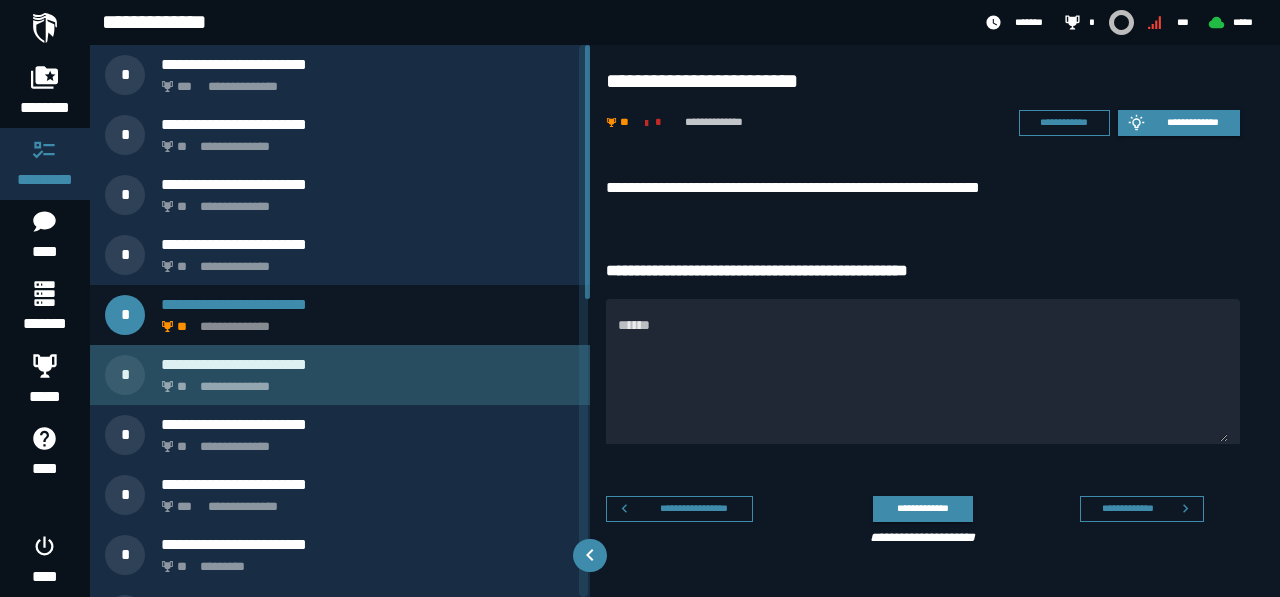 click on "**********" at bounding box center [340, 375] 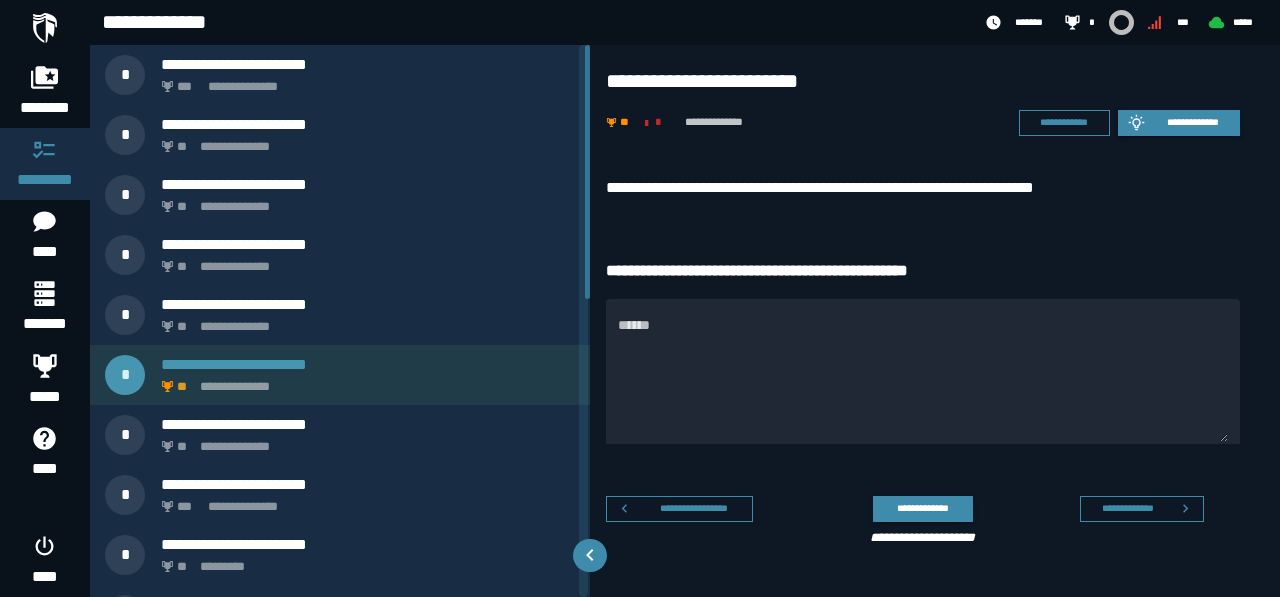 click on "**********" at bounding box center [340, 375] 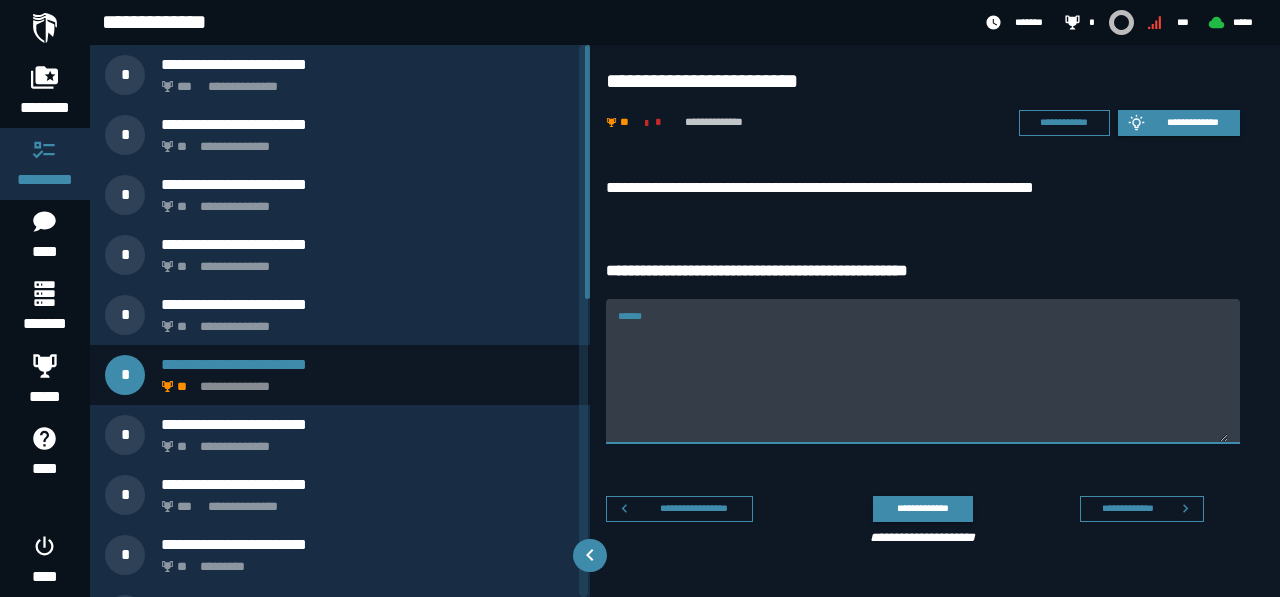 click on "******" at bounding box center (923, 383) 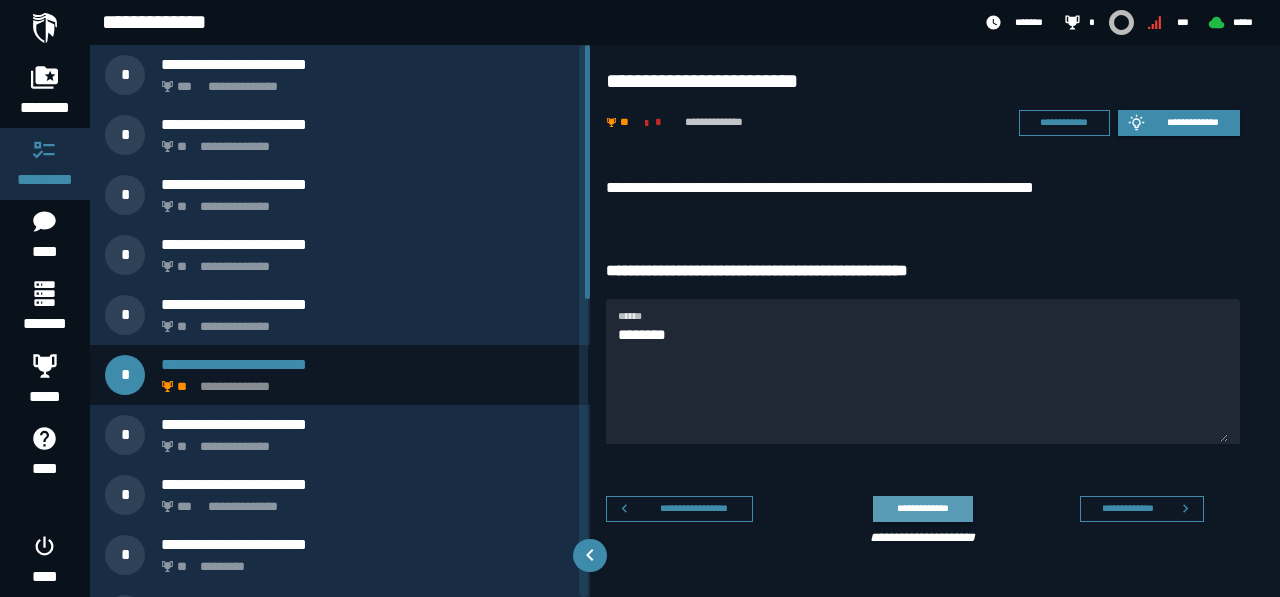 click on "**********" 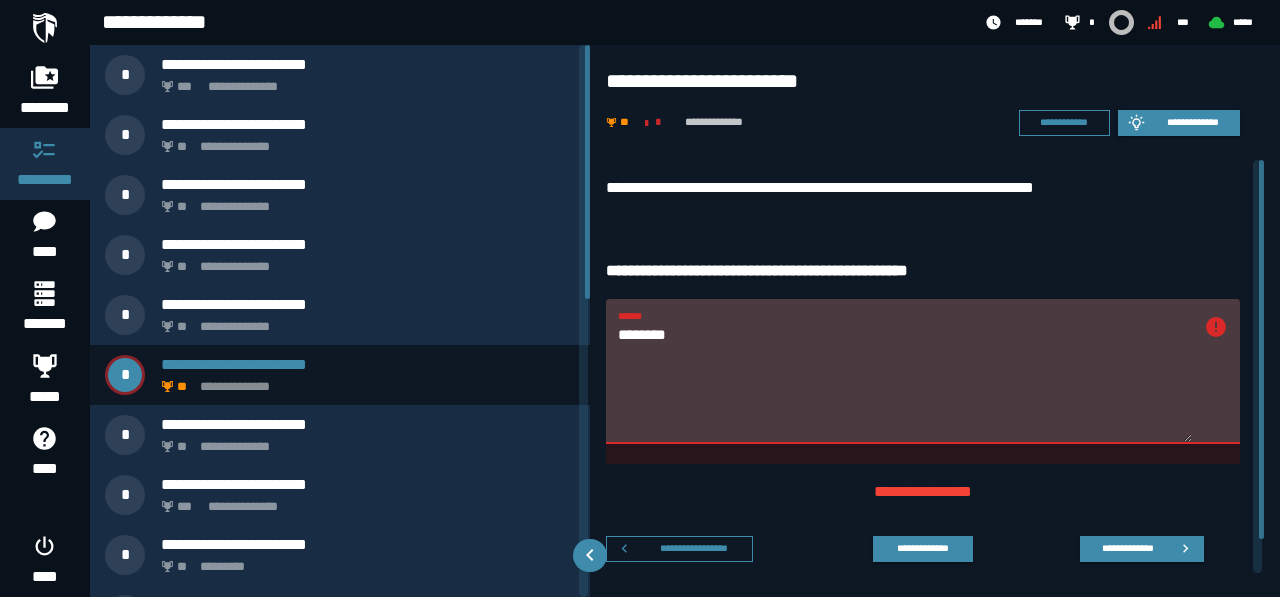click on "********" at bounding box center (905, 383) 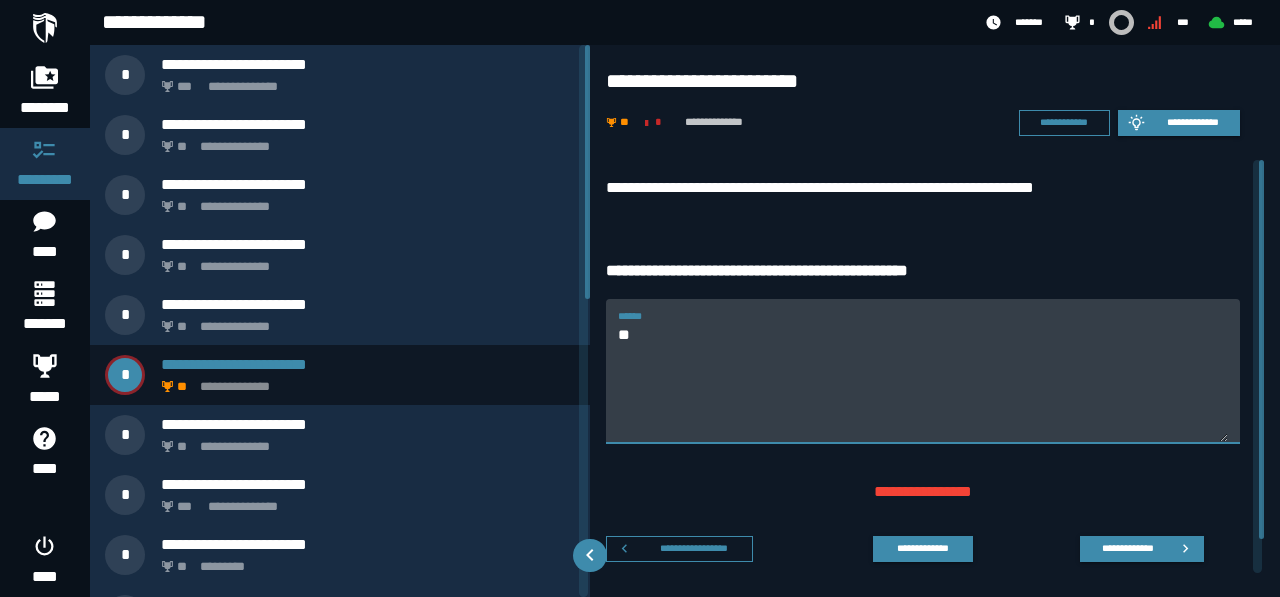type on "*" 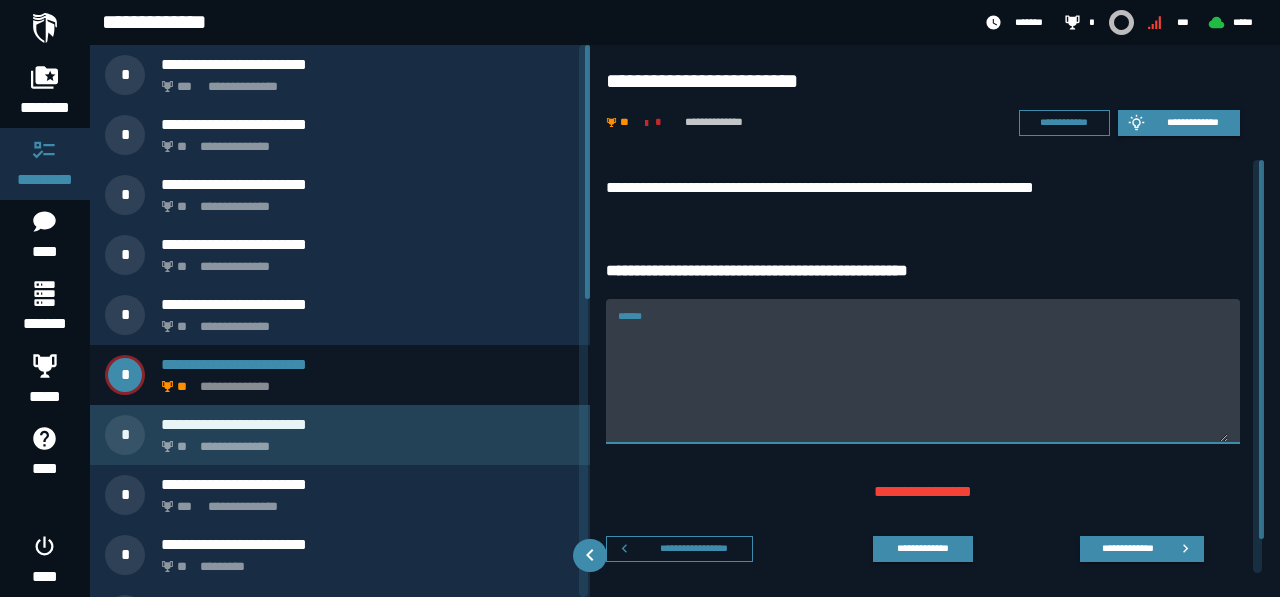 type 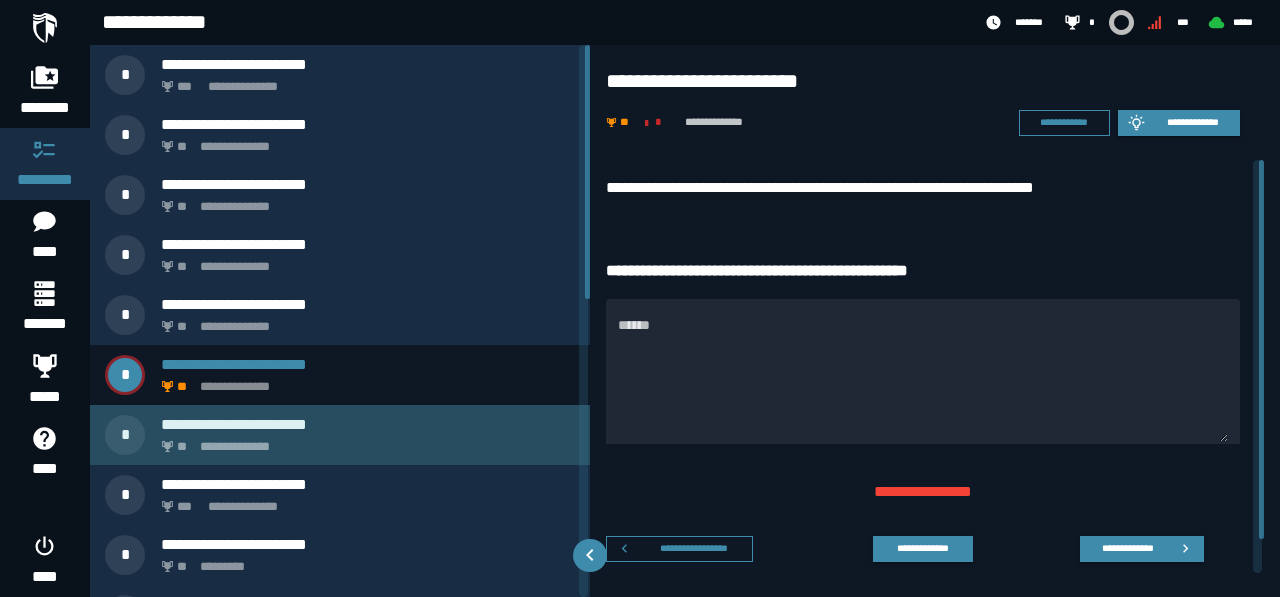 click on "**********" at bounding box center (368, 424) 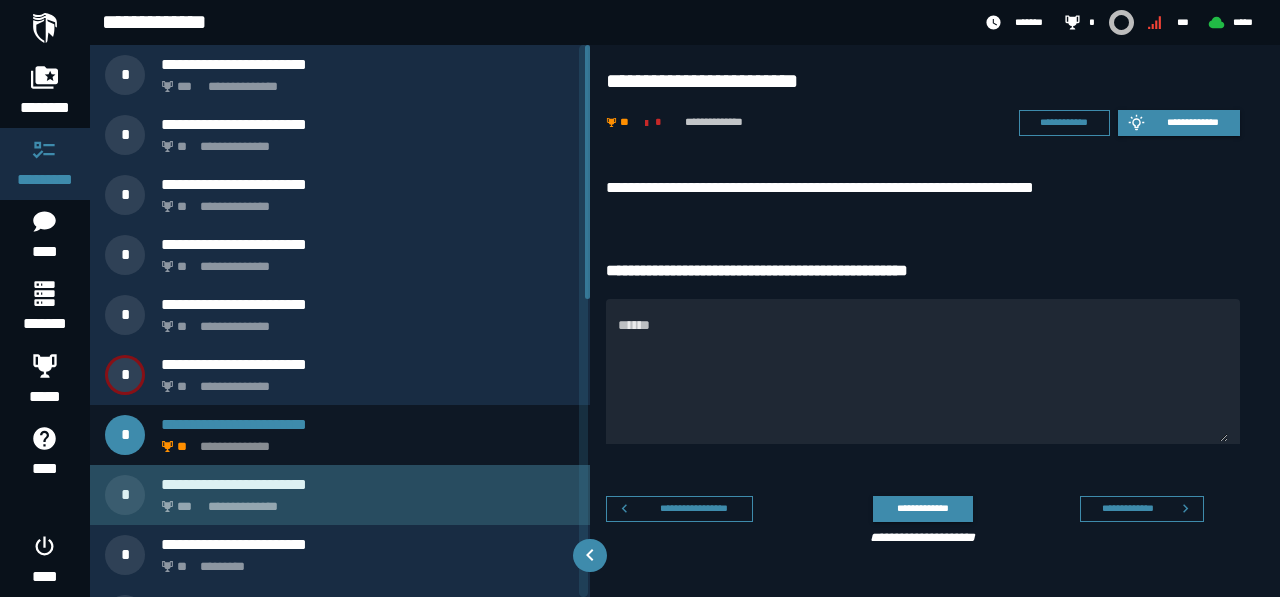 click on "**********" at bounding box center [364, 501] 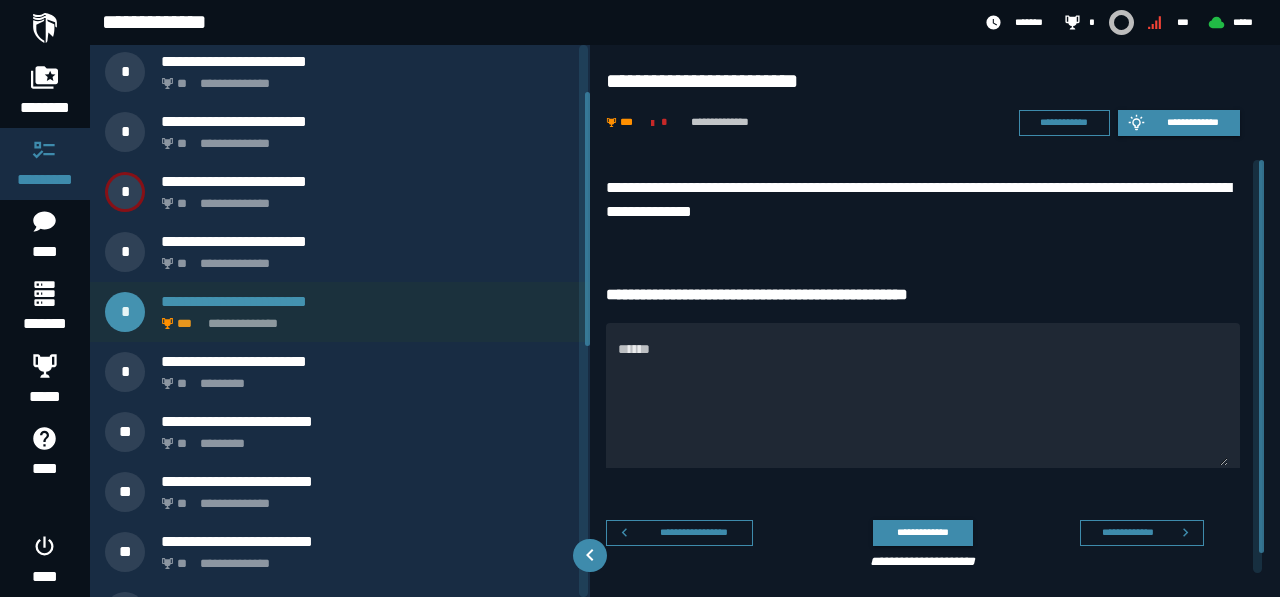 scroll, scrollTop: 185, scrollLeft: 0, axis: vertical 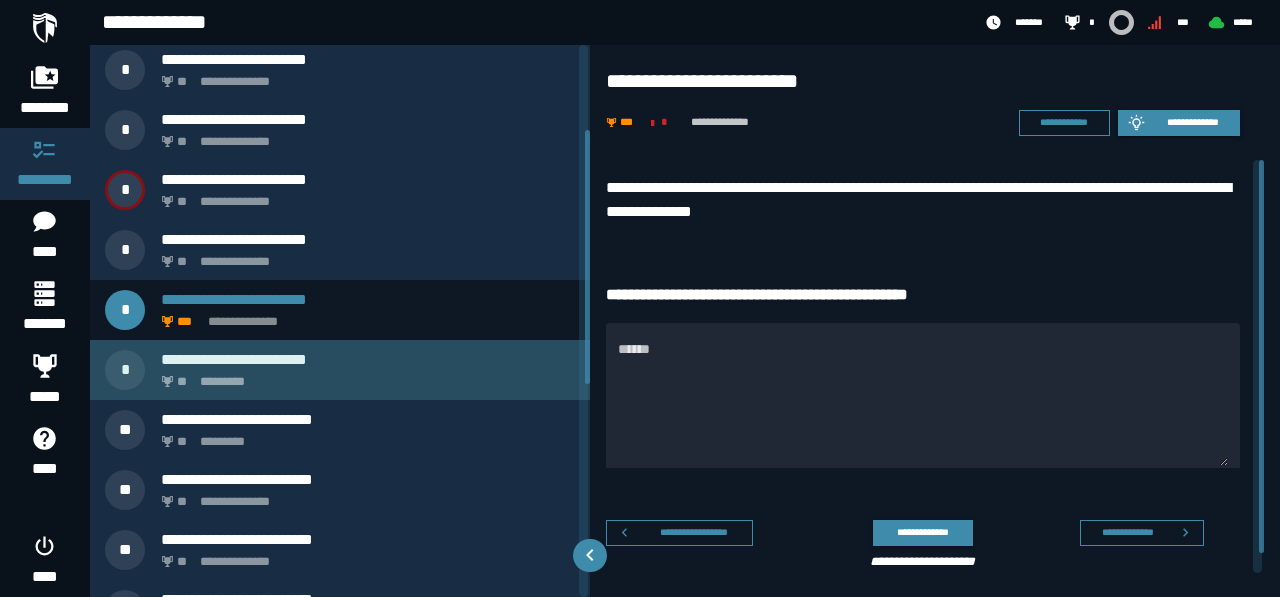 click on "**********" at bounding box center [340, 370] 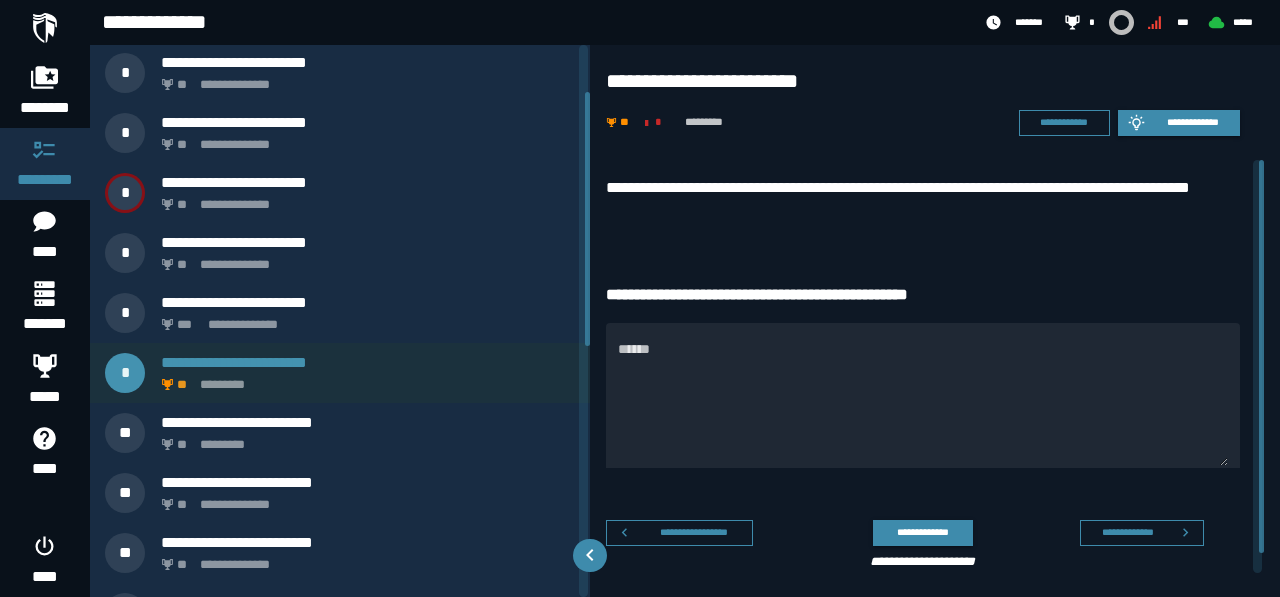 scroll, scrollTop: 187, scrollLeft: 0, axis: vertical 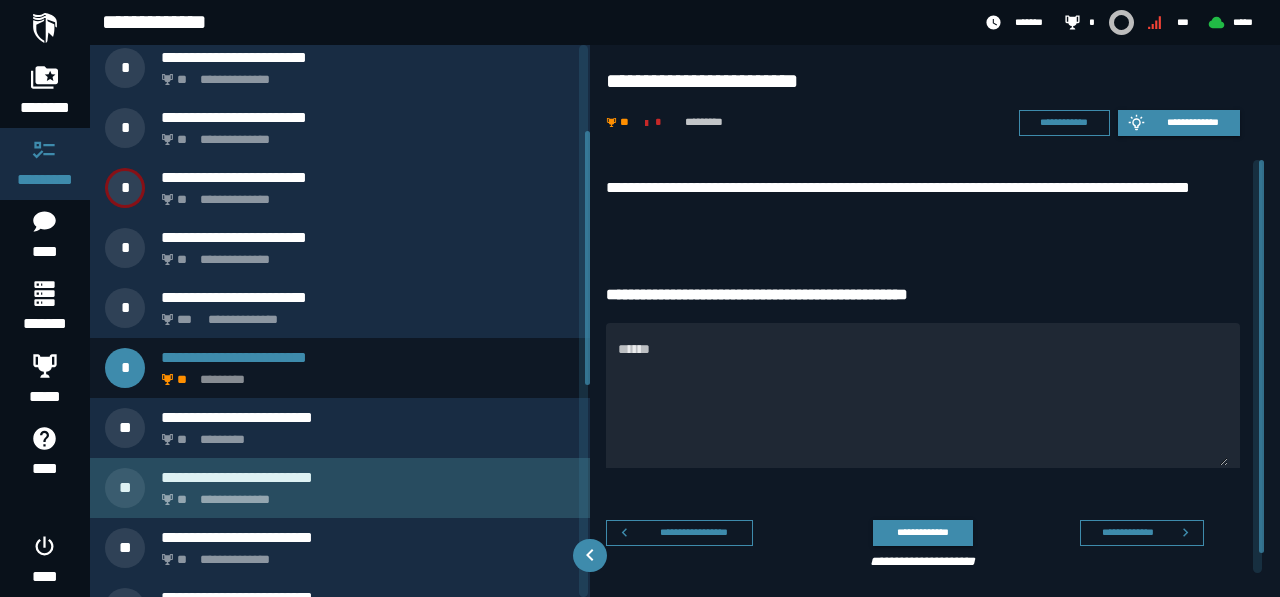 click on "**********" at bounding box center [340, 488] 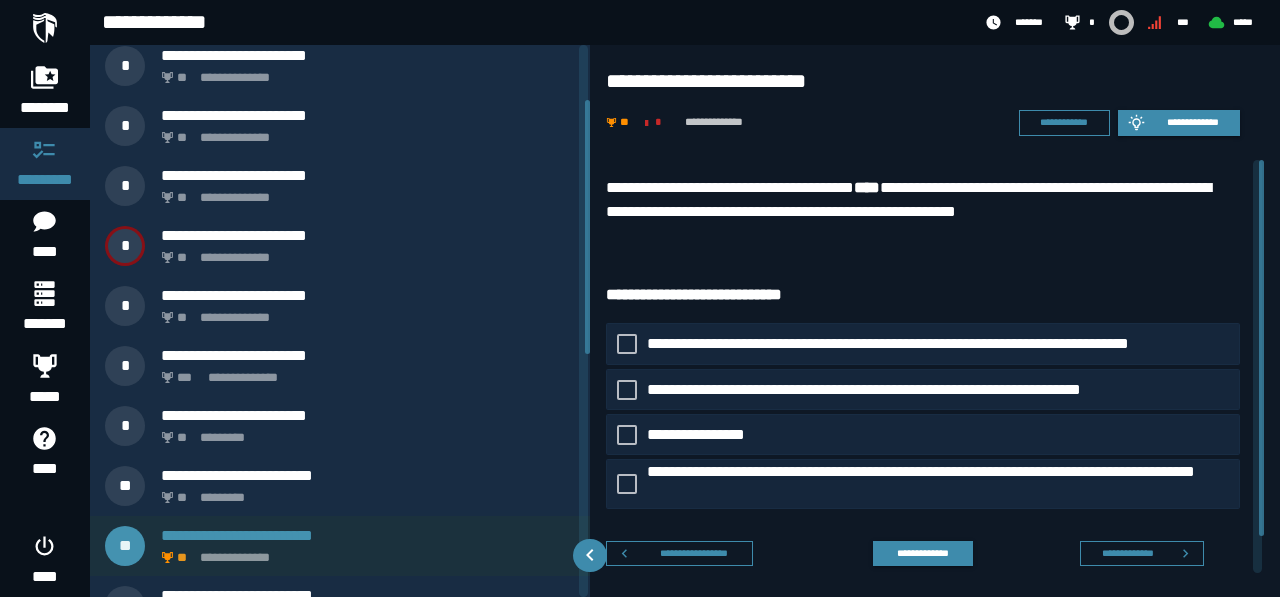 scroll, scrollTop: 108, scrollLeft: 0, axis: vertical 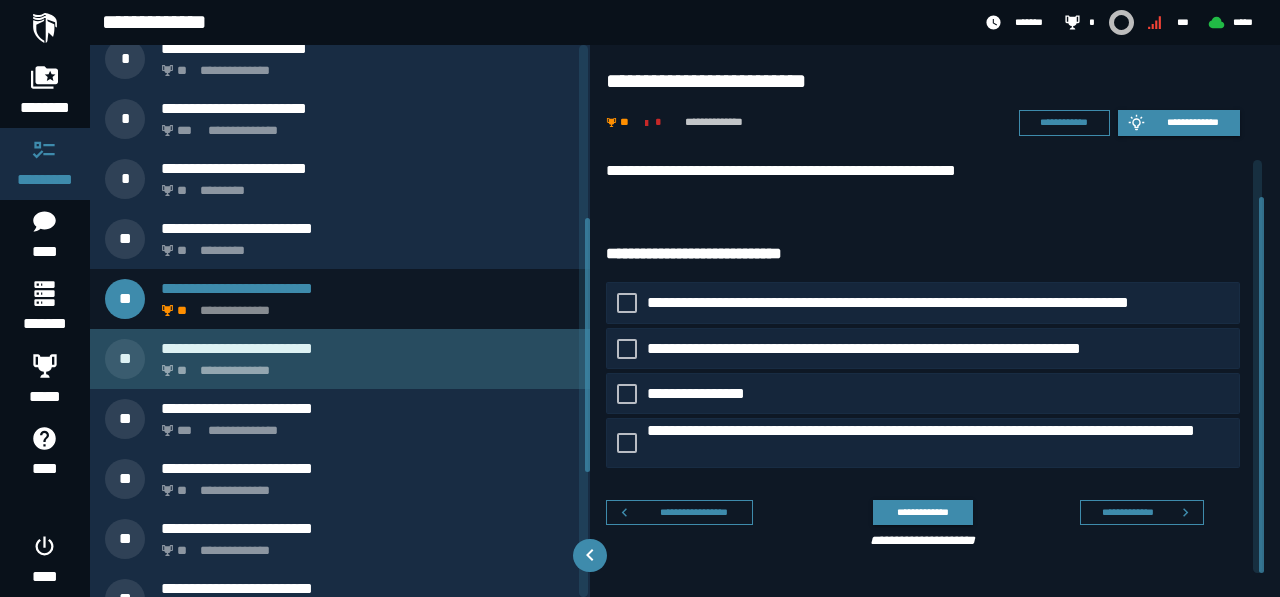 click on "**********" at bounding box center (364, 365) 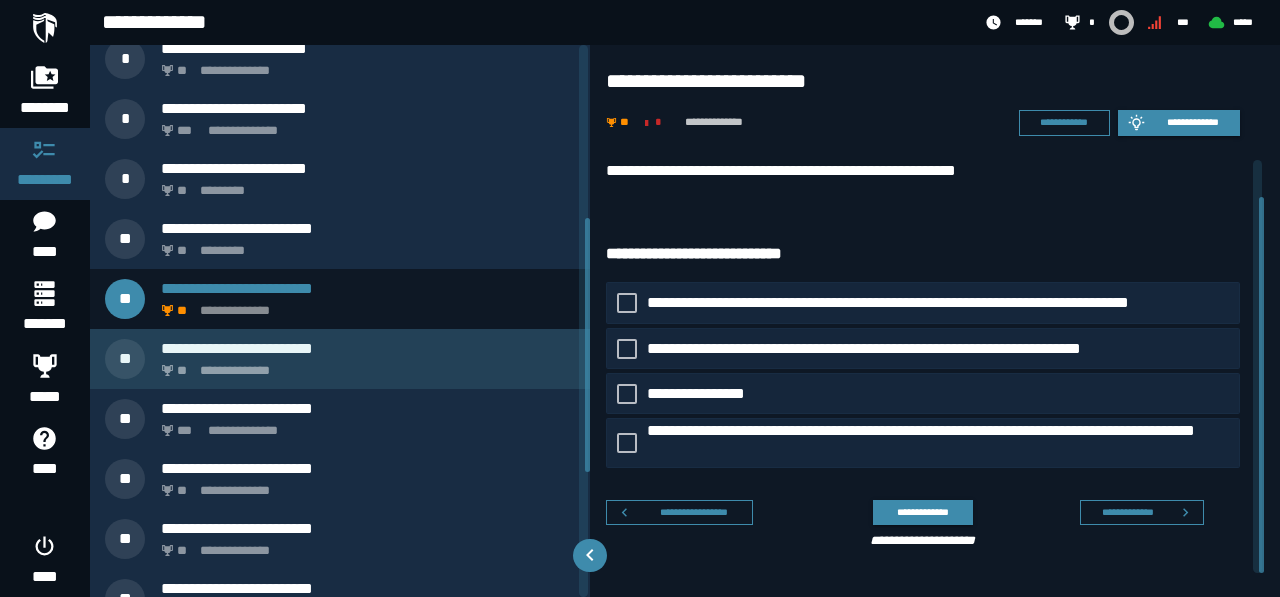 scroll, scrollTop: 0, scrollLeft: 0, axis: both 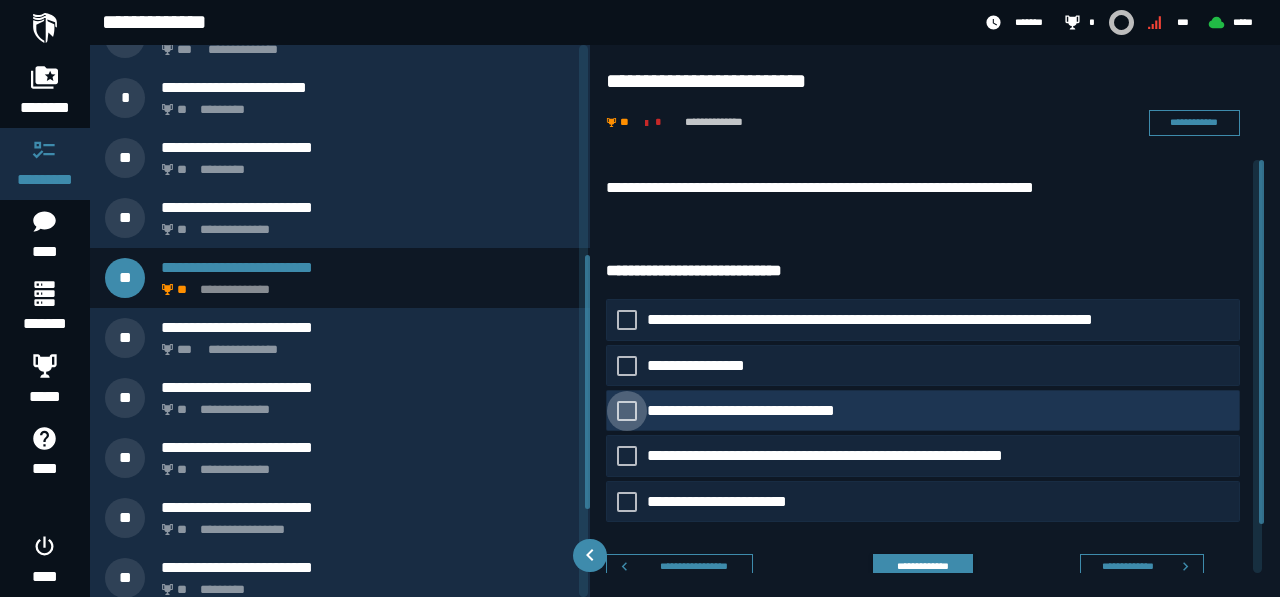 click at bounding box center [627, 411] 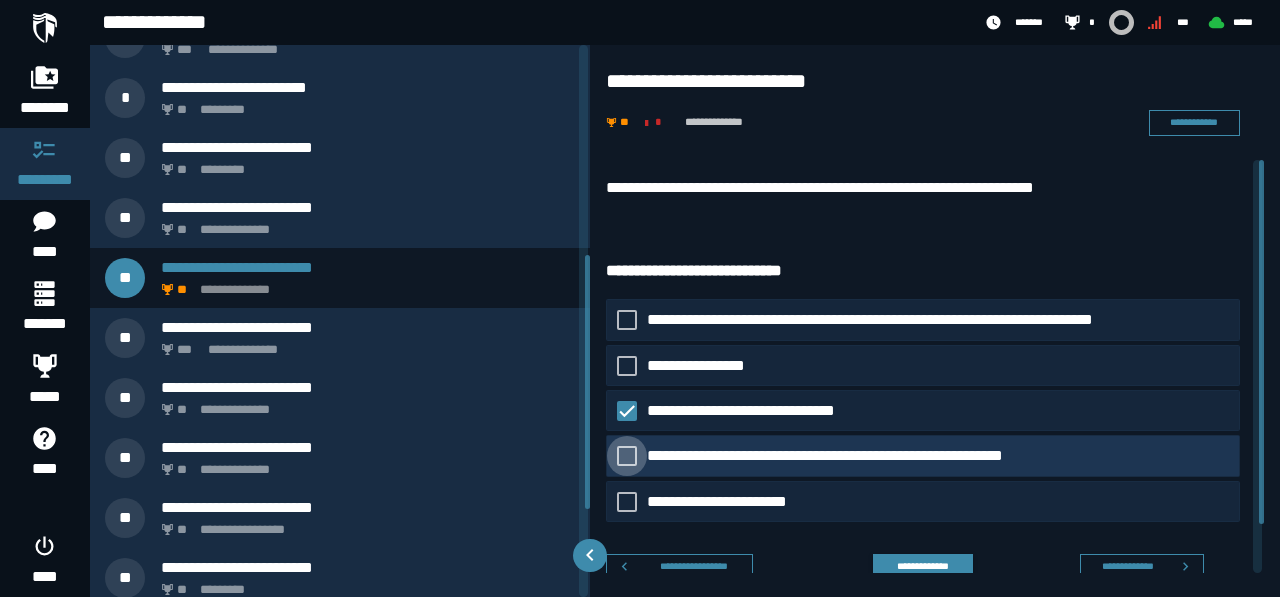 click at bounding box center [627, 456] 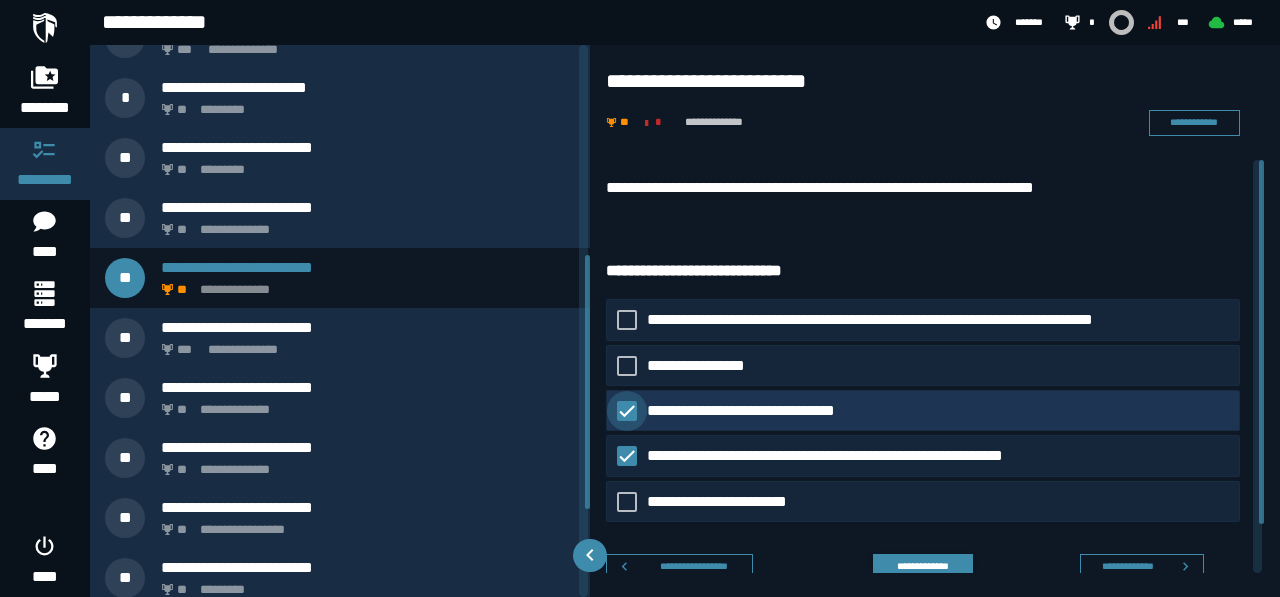 scroll, scrollTop: 54, scrollLeft: 0, axis: vertical 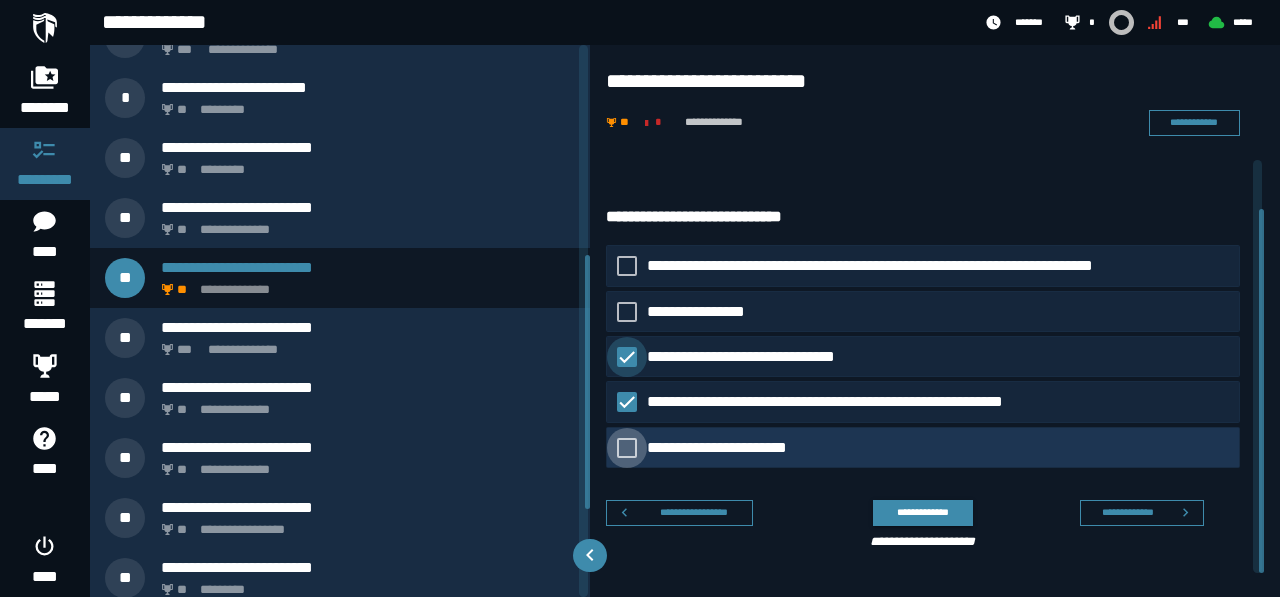 click on "**********" 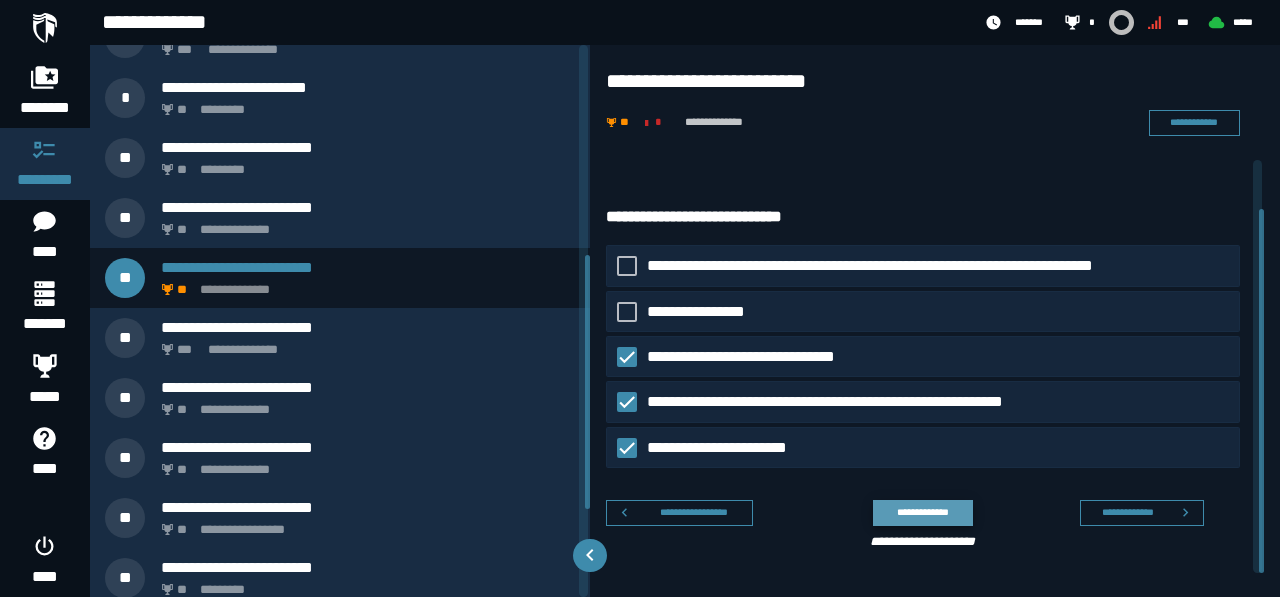 click on "**********" at bounding box center [922, 512] 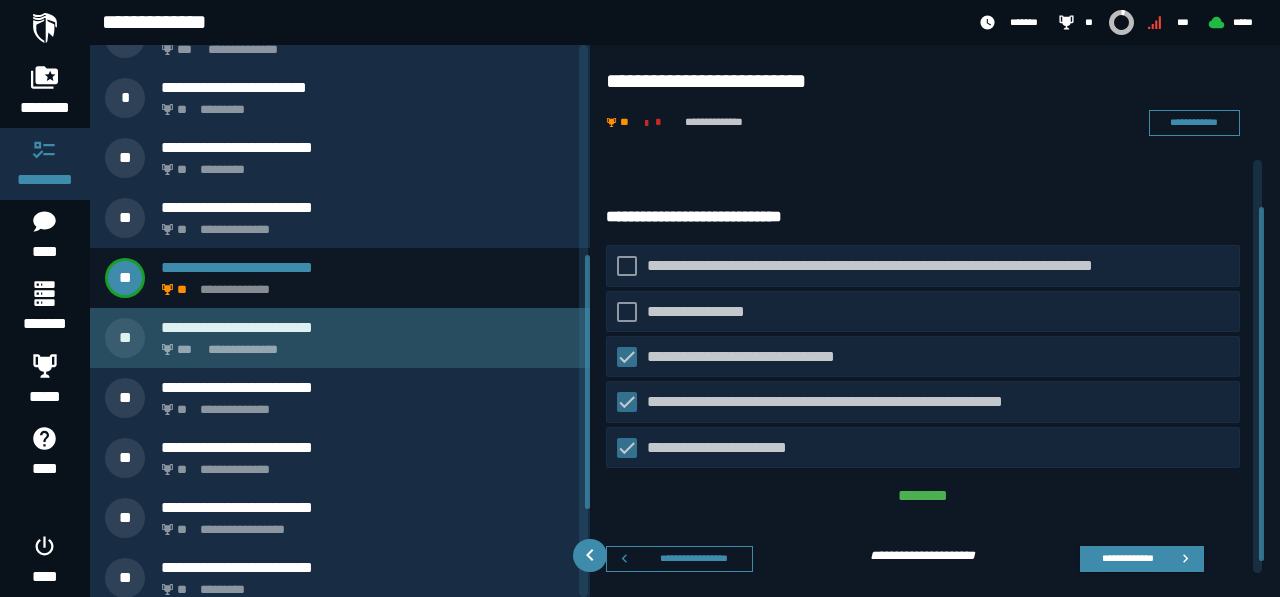 click on "**********" 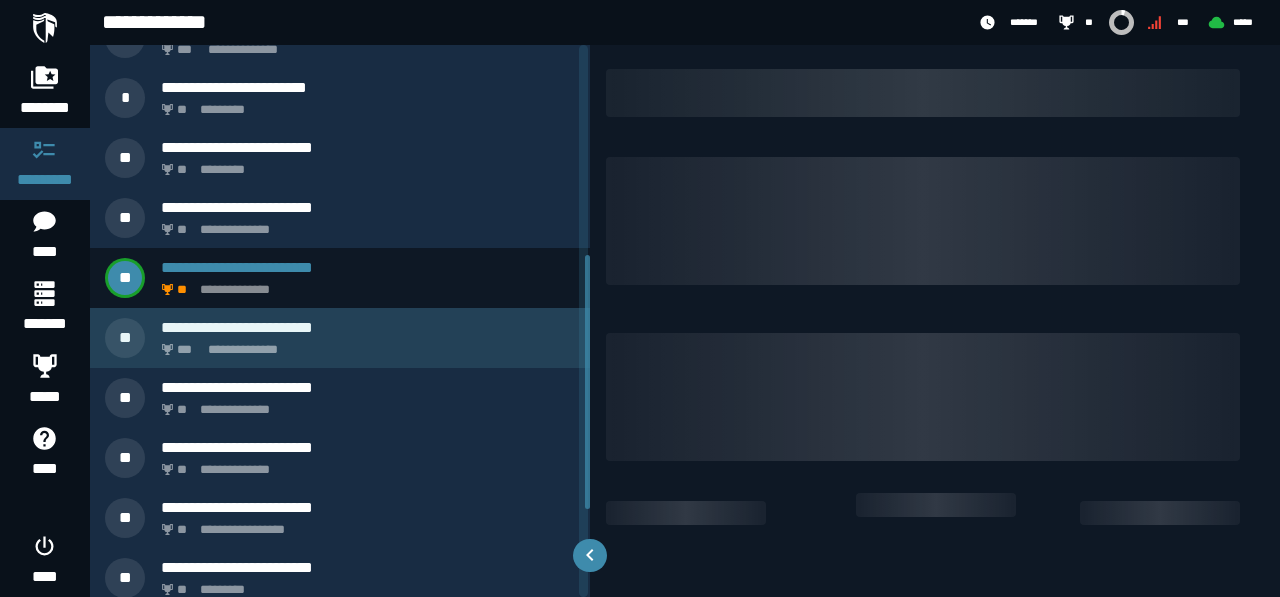 scroll, scrollTop: 0, scrollLeft: 0, axis: both 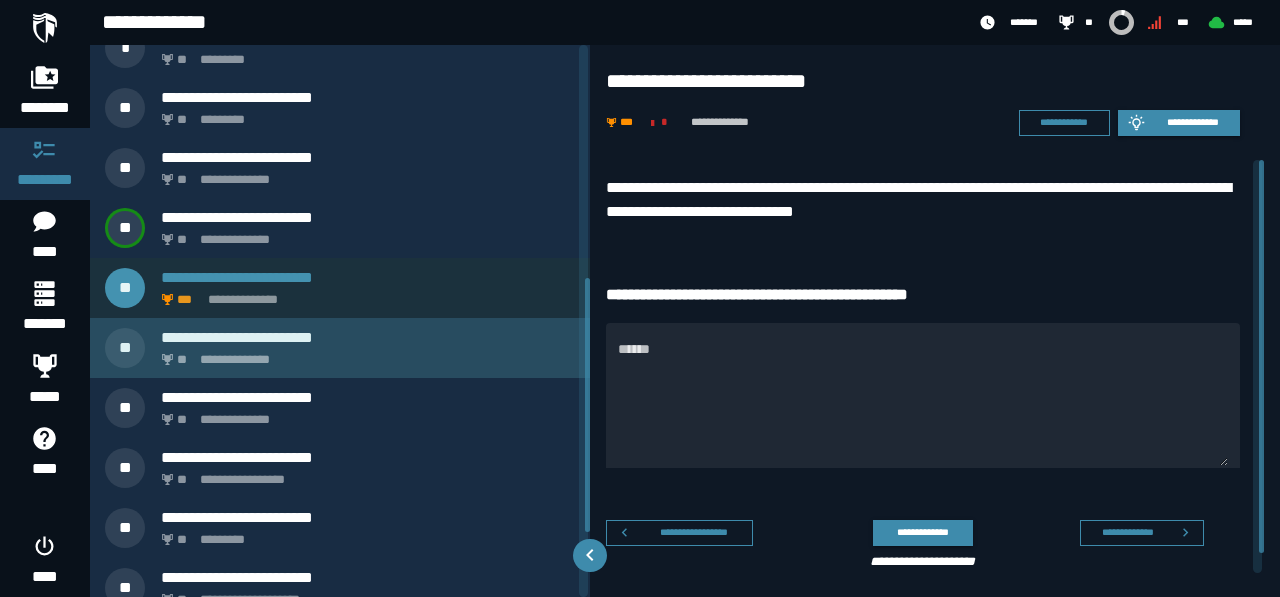 click on "**********" at bounding box center [364, 354] 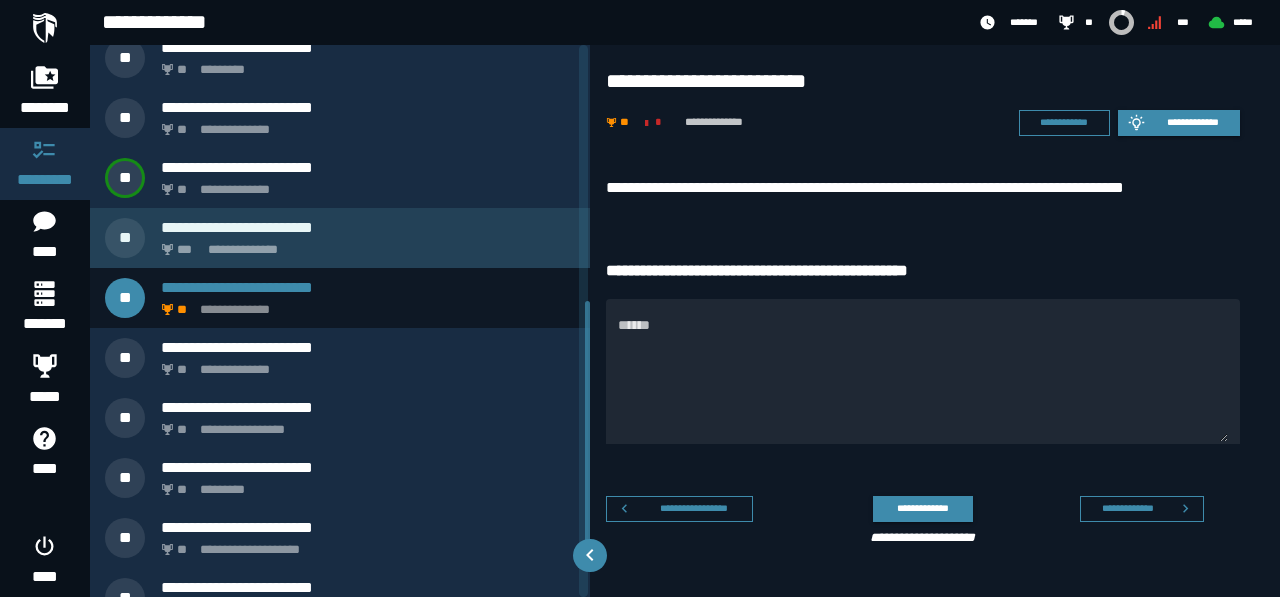 scroll, scrollTop: 558, scrollLeft: 0, axis: vertical 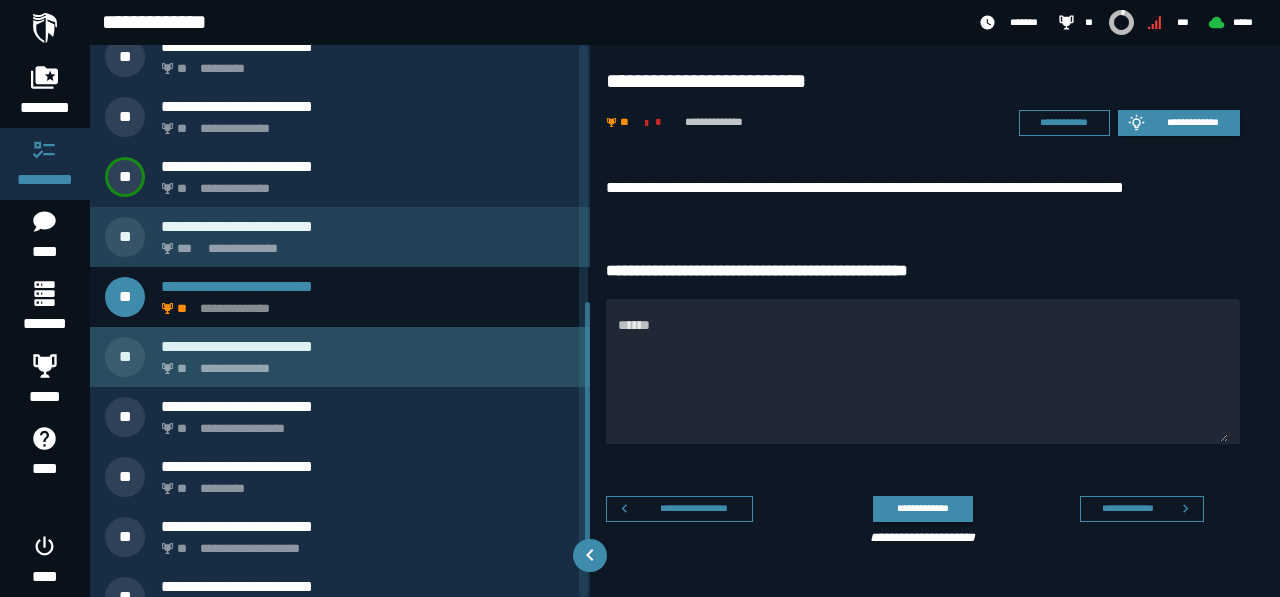 click on "**********" at bounding box center (368, 346) 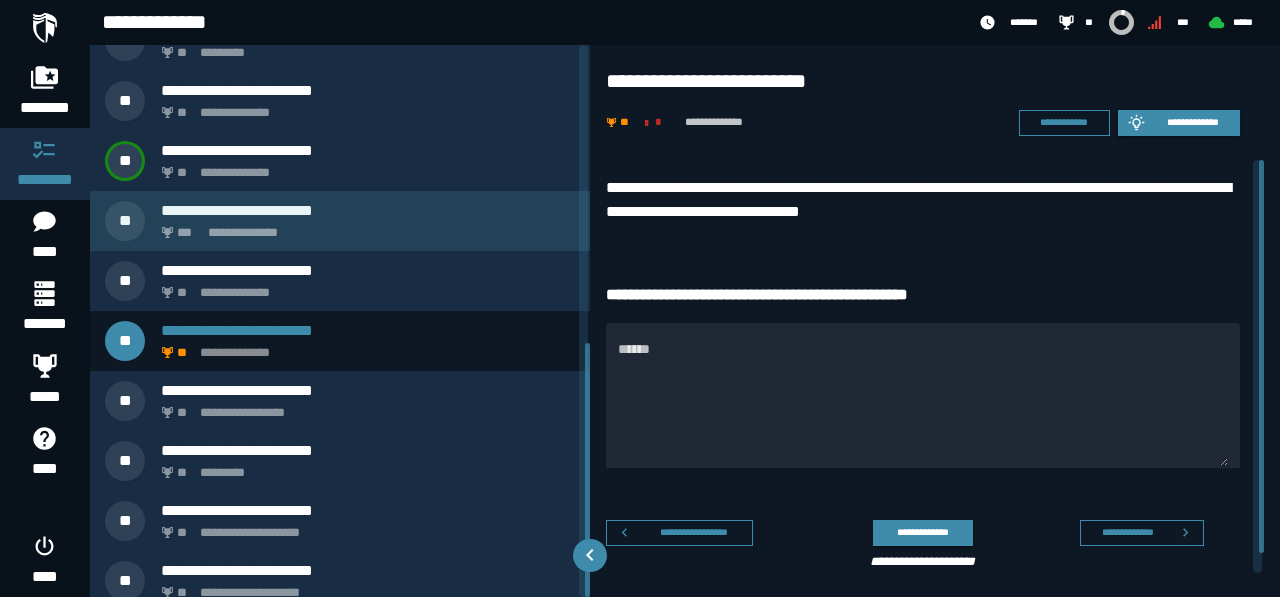 scroll, scrollTop: 648, scrollLeft: 0, axis: vertical 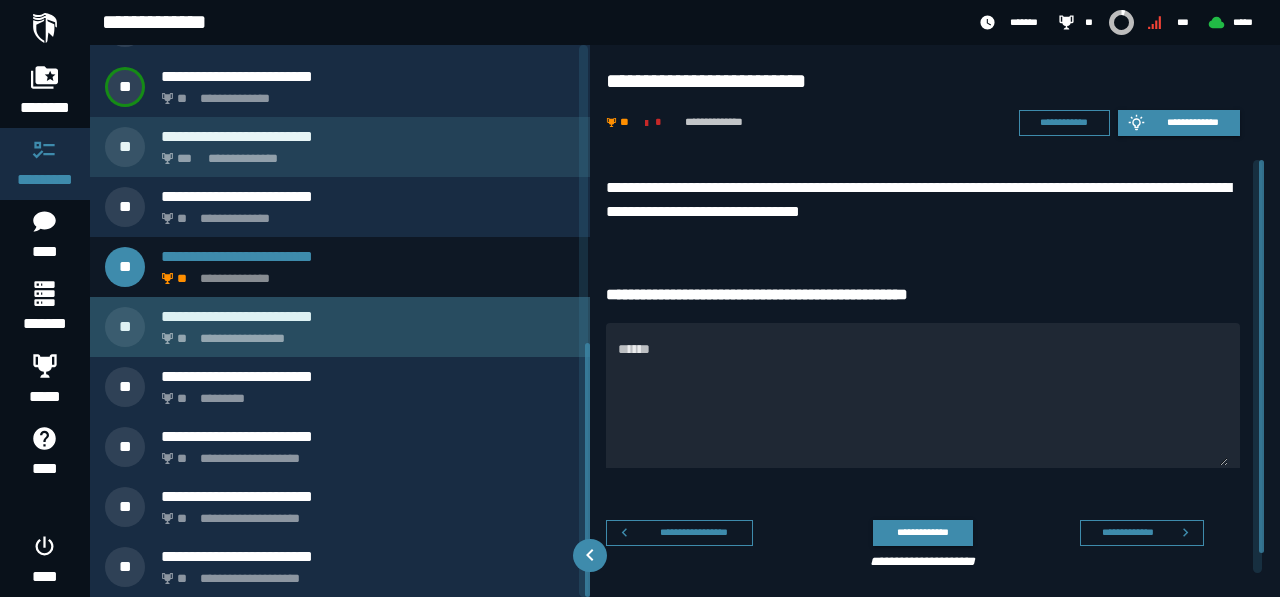 click on "**********" 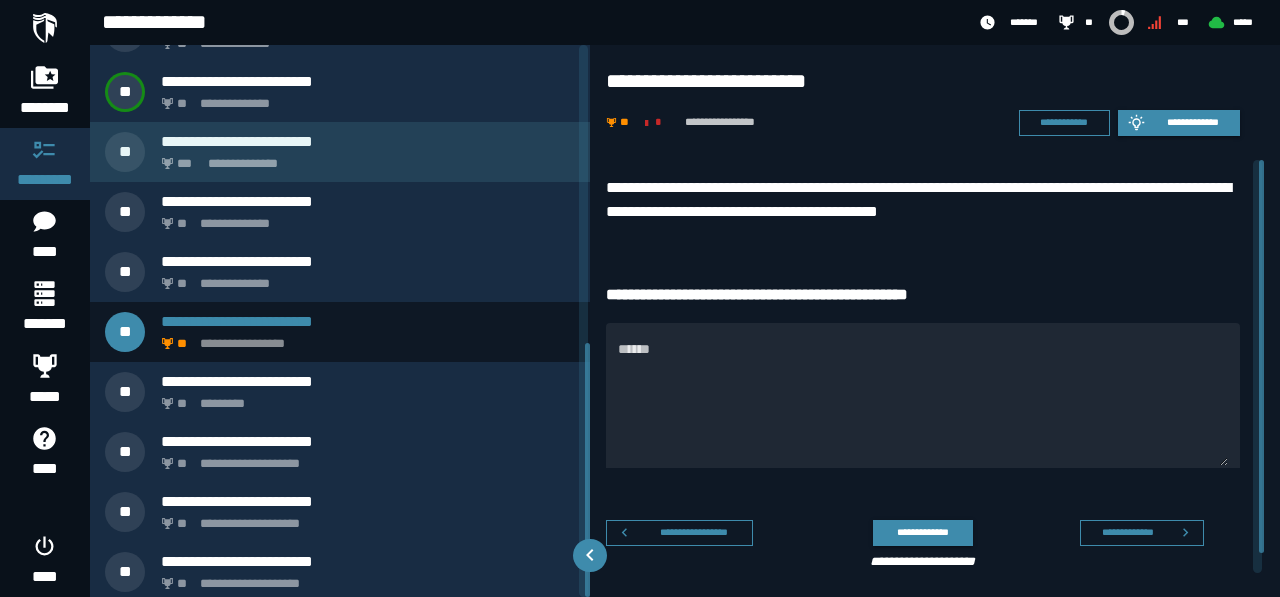 scroll, scrollTop: 648, scrollLeft: 0, axis: vertical 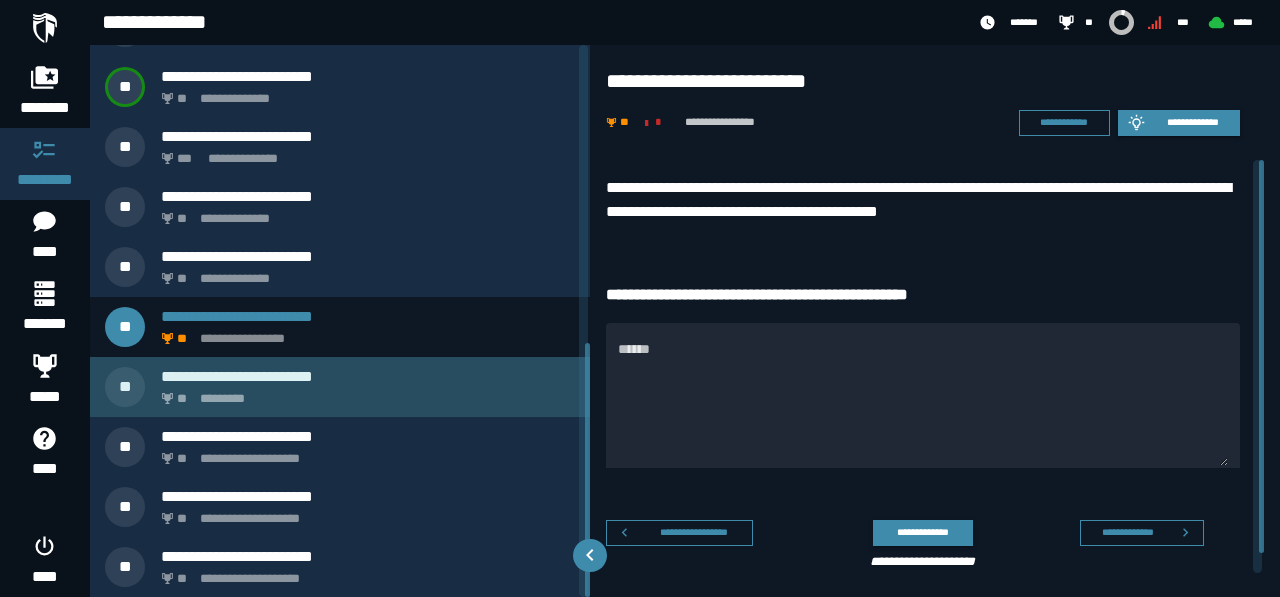 click on "**********" at bounding box center [368, 376] 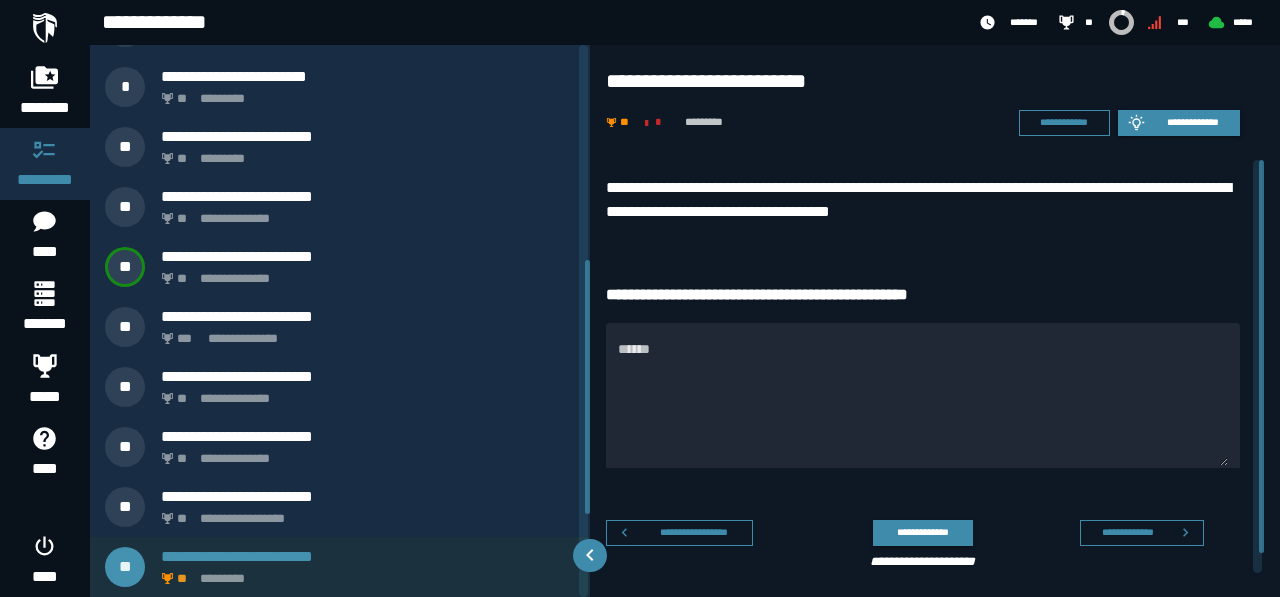 scroll, scrollTop: 648, scrollLeft: 0, axis: vertical 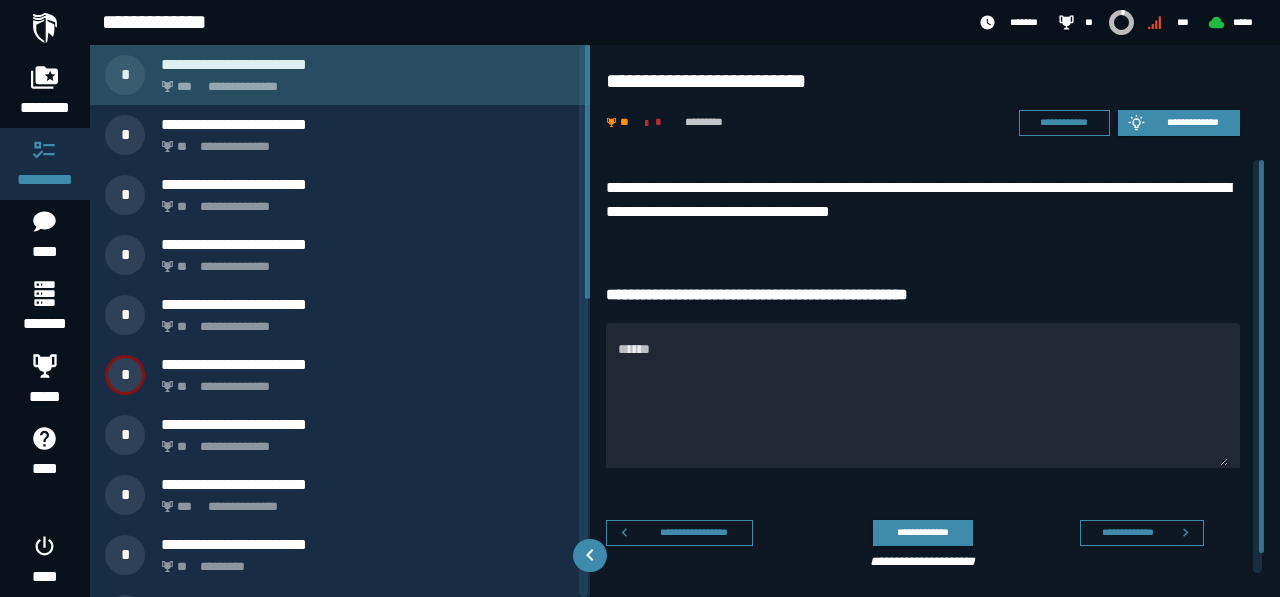 click on "**********" 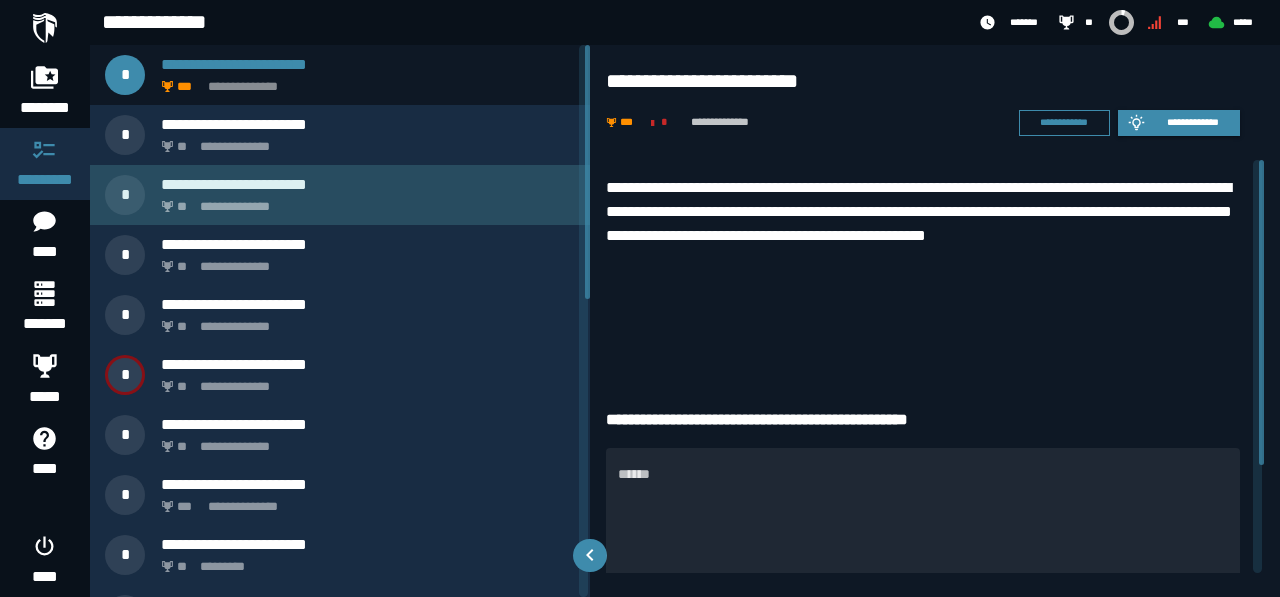 click on "**********" at bounding box center [340, 195] 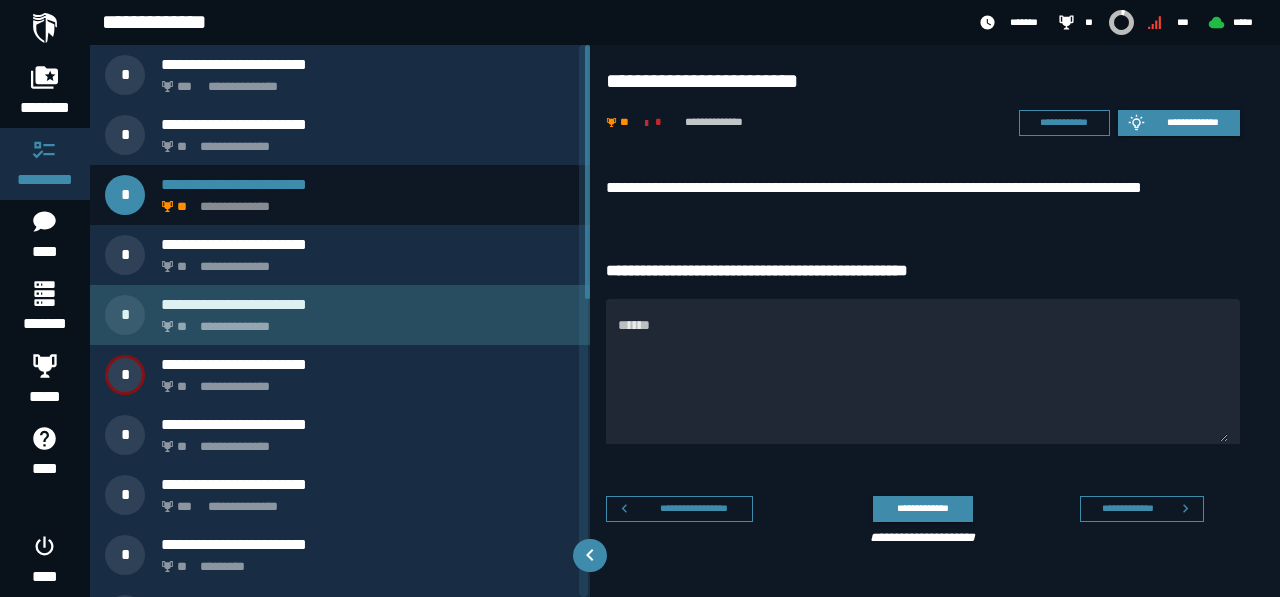 click on "**********" at bounding box center [364, 321] 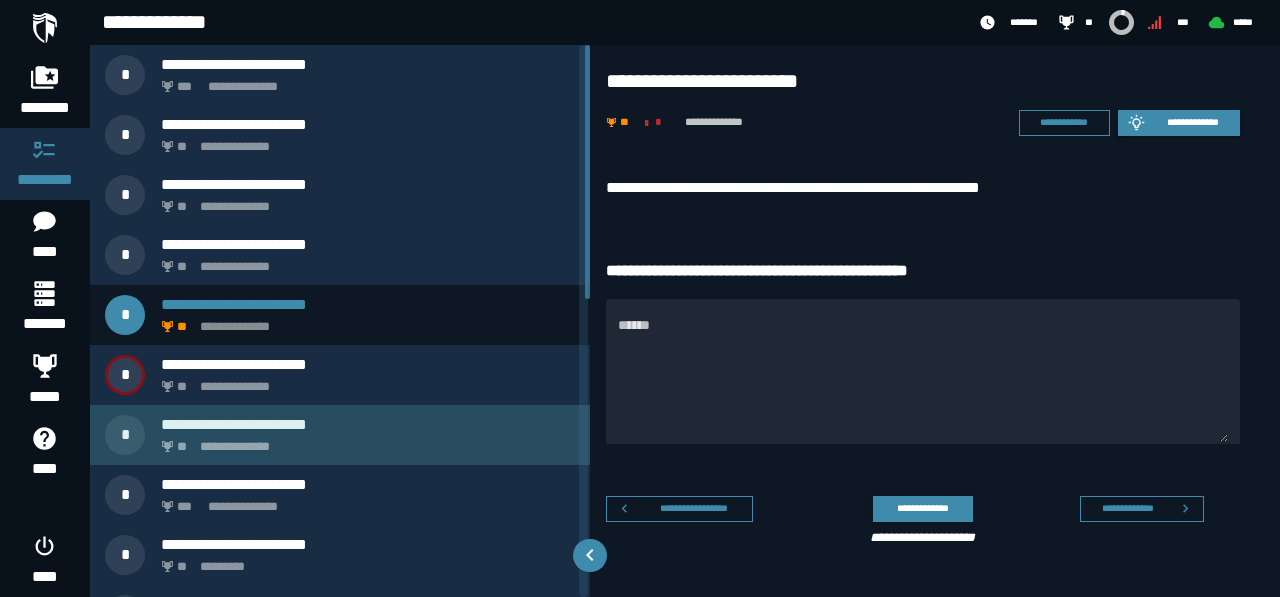 click on "**********" at bounding box center [368, 424] 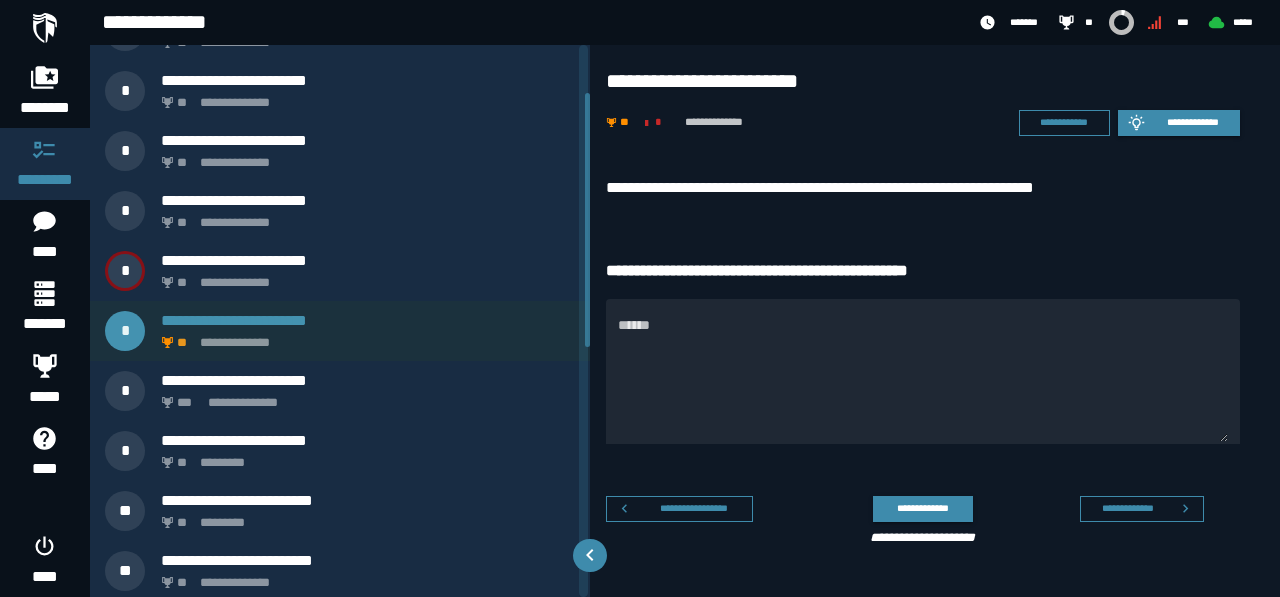 scroll, scrollTop: 113, scrollLeft: 0, axis: vertical 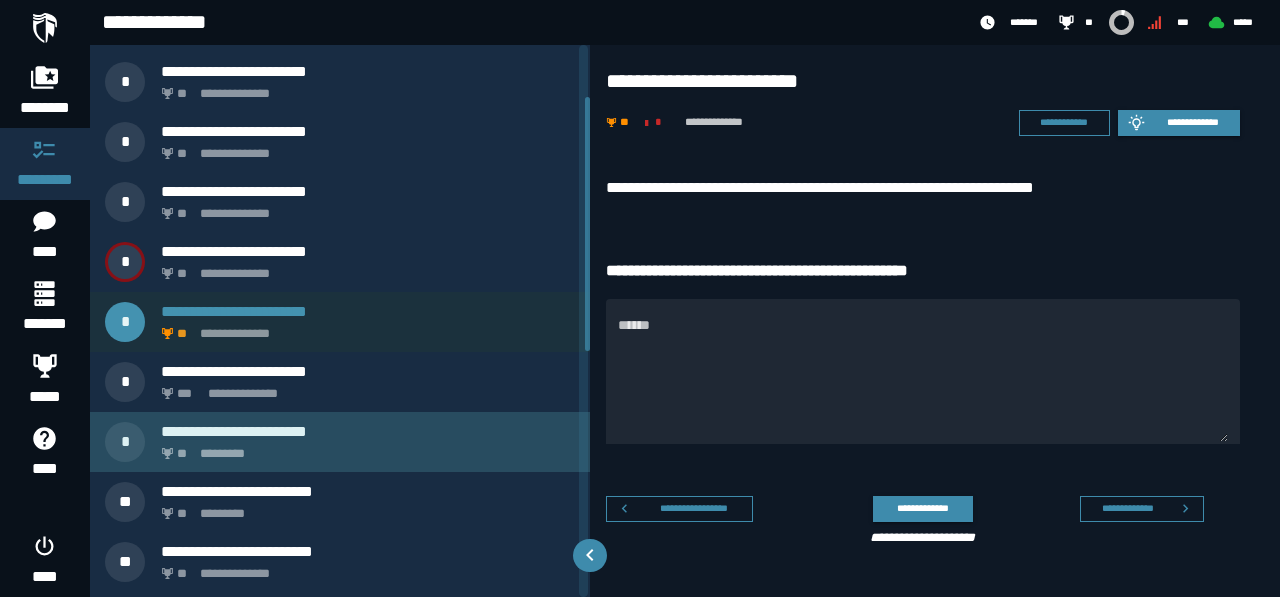 click on "**********" at bounding box center [368, 431] 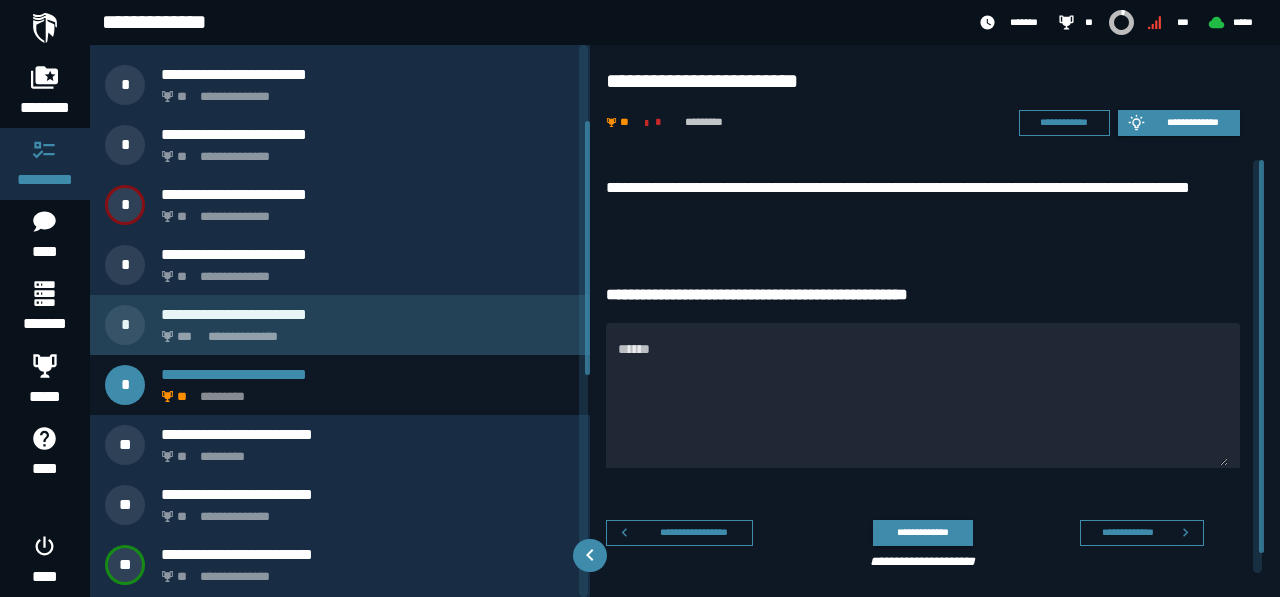 scroll, scrollTop: 171, scrollLeft: 0, axis: vertical 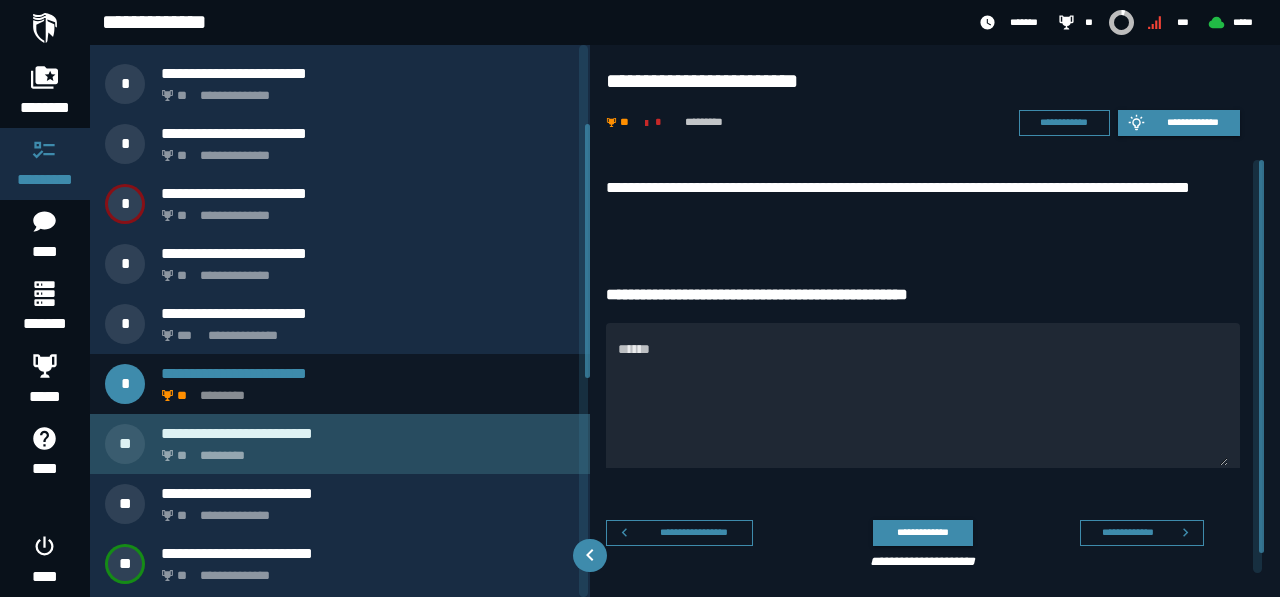 click on "*********" 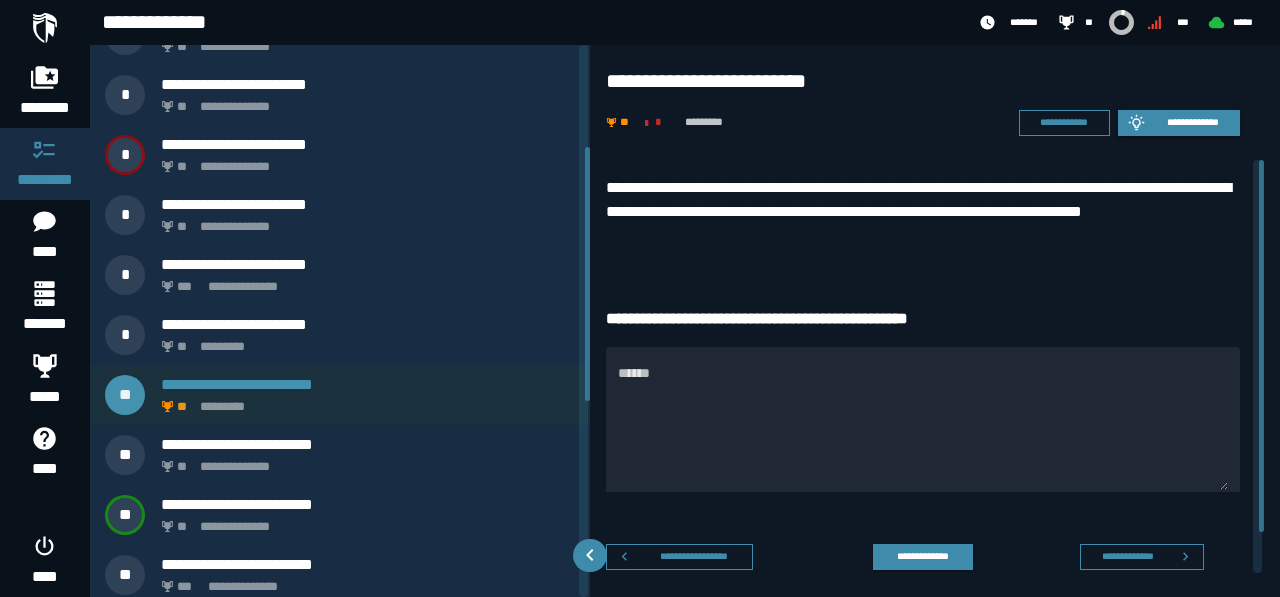 scroll, scrollTop: 221, scrollLeft: 0, axis: vertical 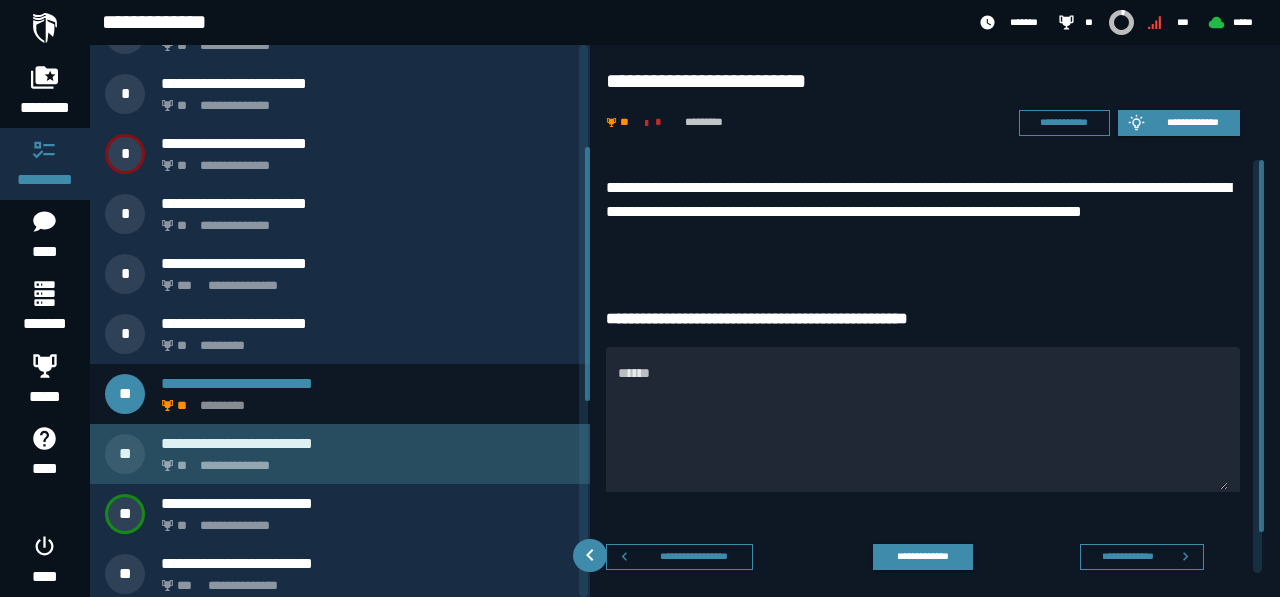 click on "**********" 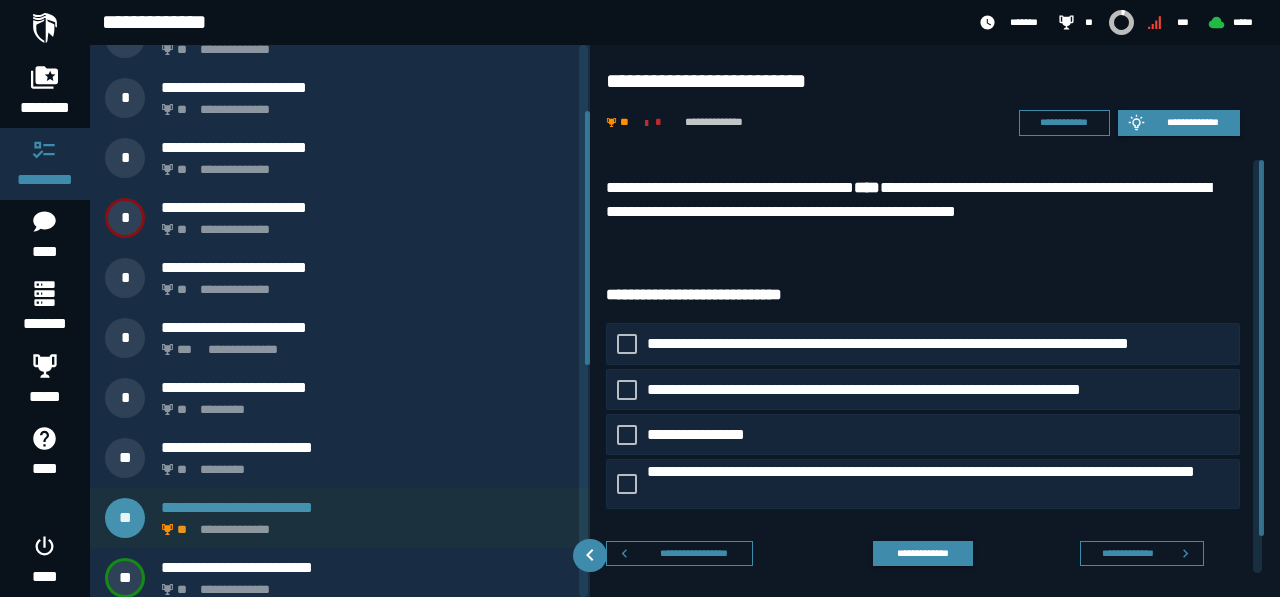 scroll, scrollTop: 108, scrollLeft: 0, axis: vertical 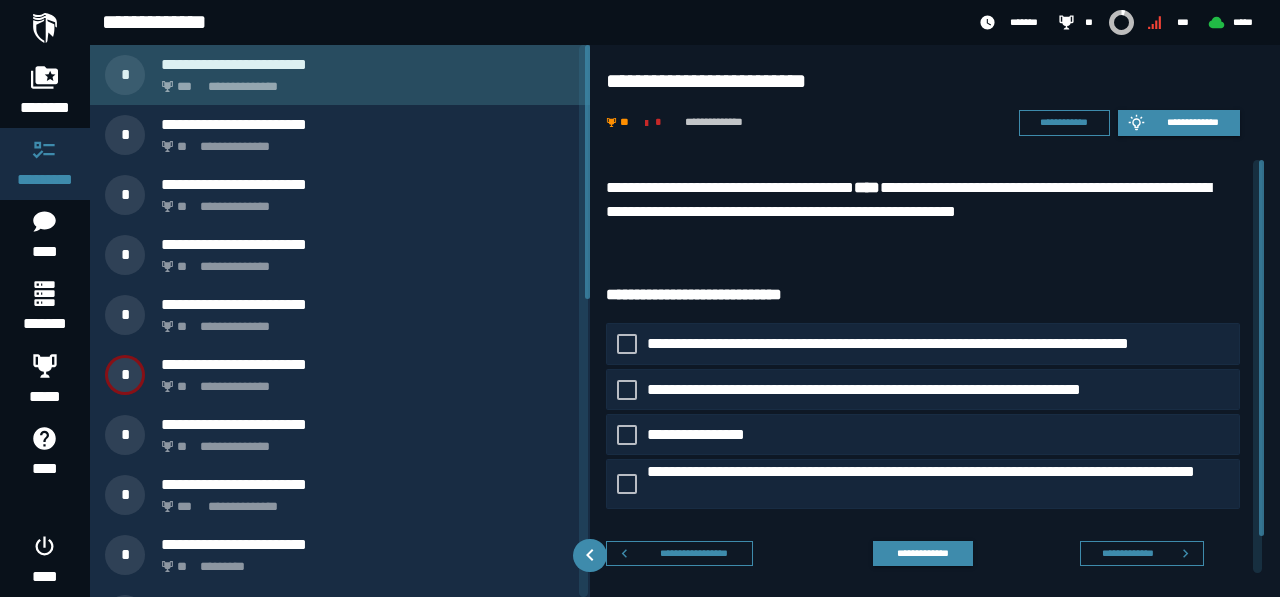 click on "**********" at bounding box center (340, 75) 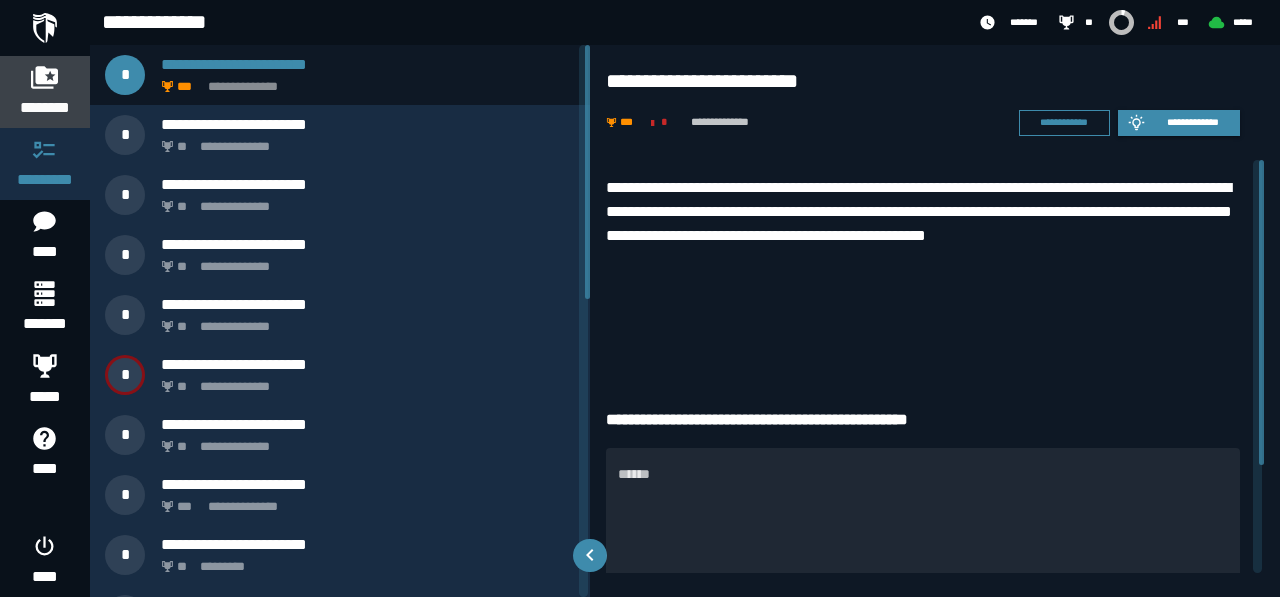 click on "********" at bounding box center (45, 92) 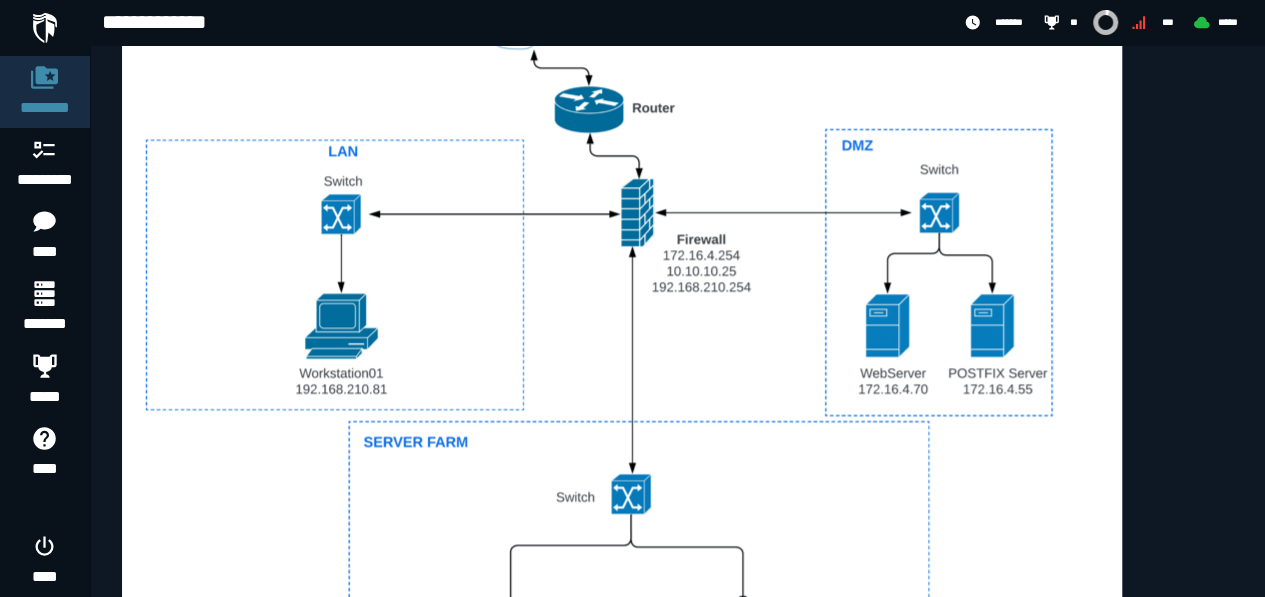 scroll, scrollTop: 1042, scrollLeft: 0, axis: vertical 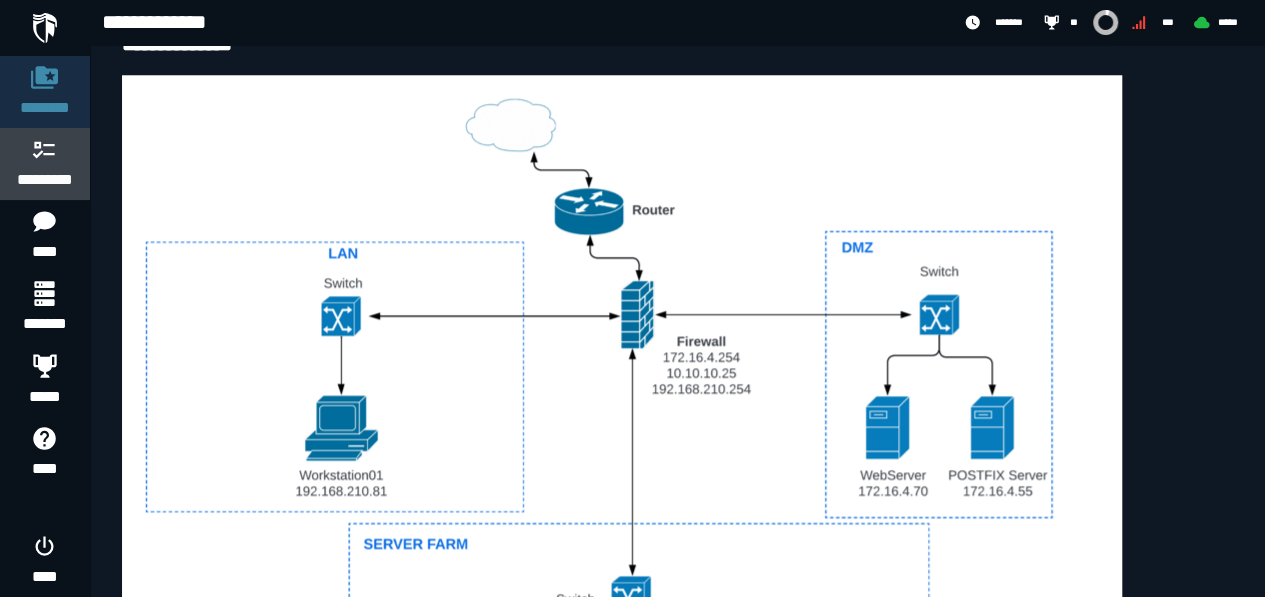 click on "*********" at bounding box center (45, 180) 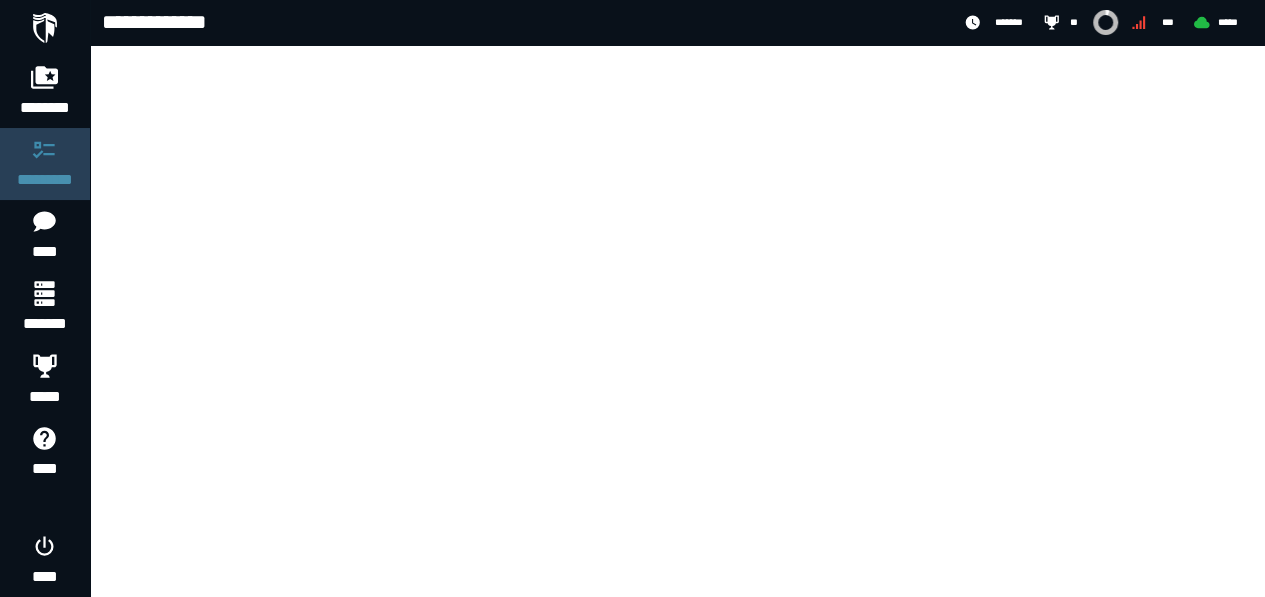 scroll, scrollTop: 0, scrollLeft: 0, axis: both 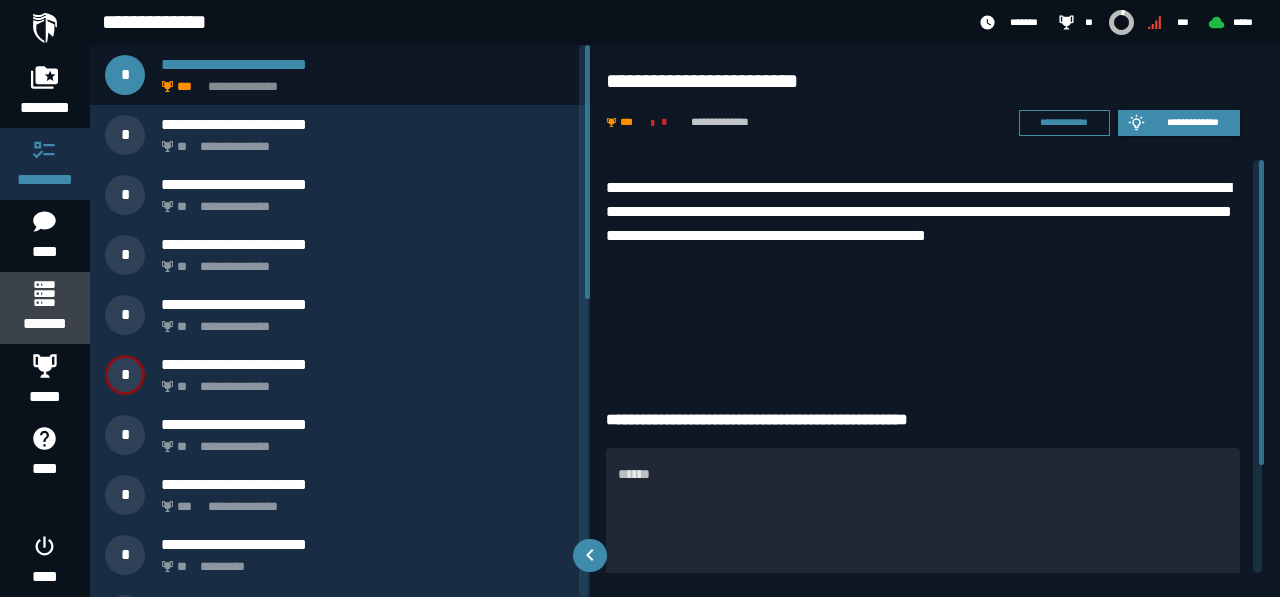 click on "*******" 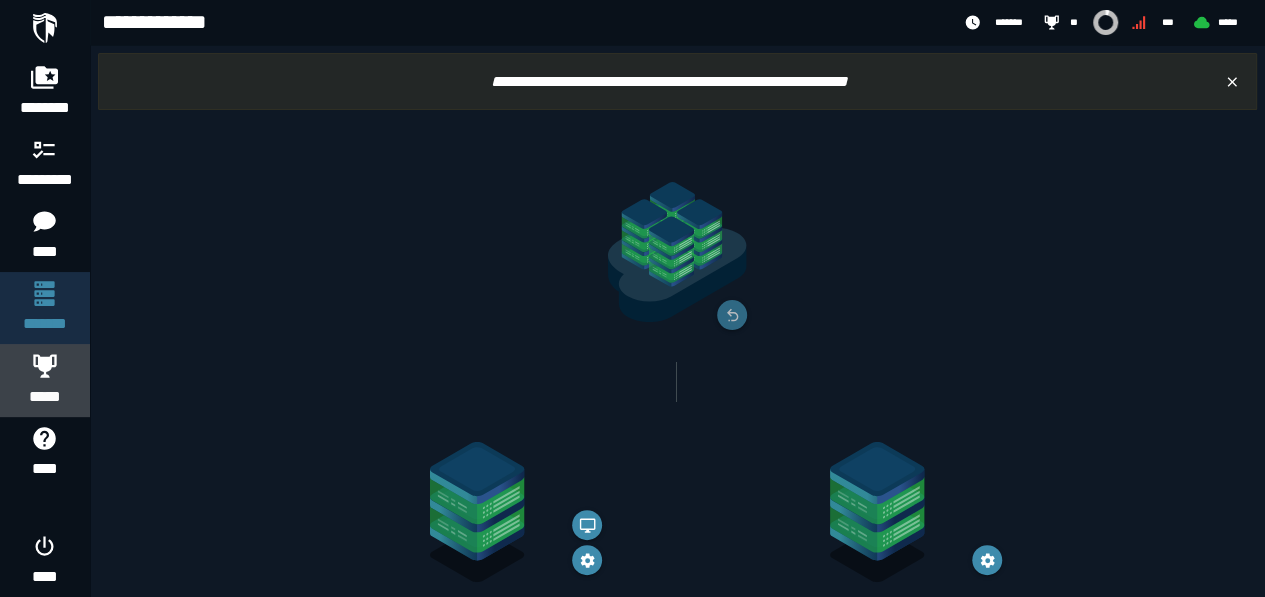 click 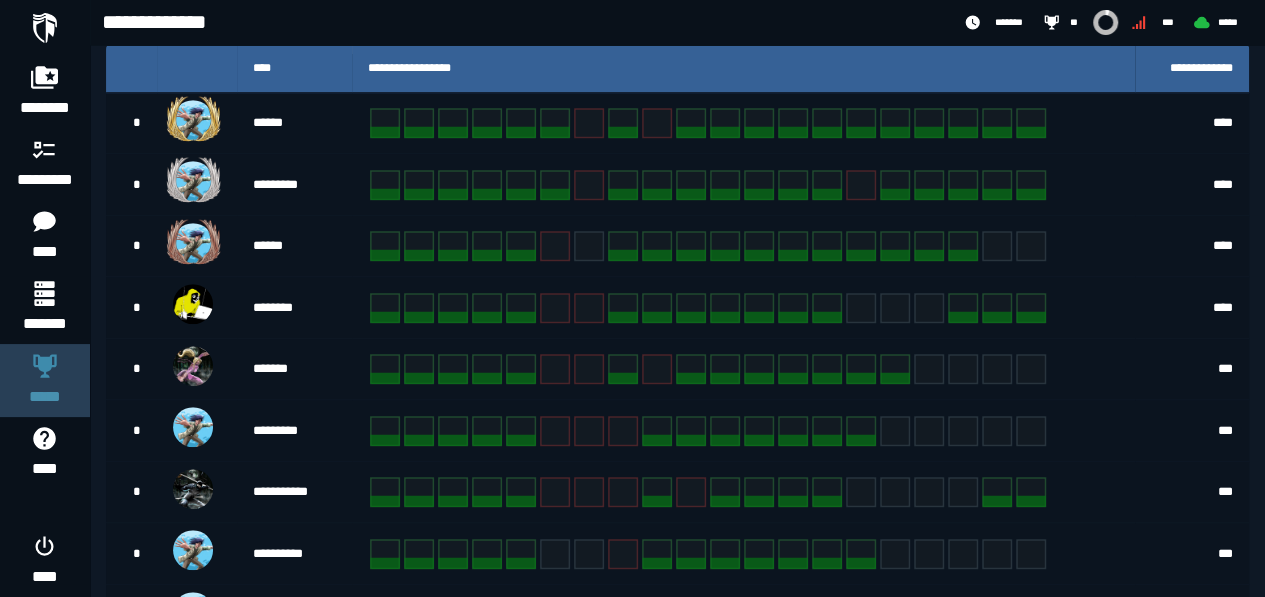 scroll, scrollTop: 605, scrollLeft: 0, axis: vertical 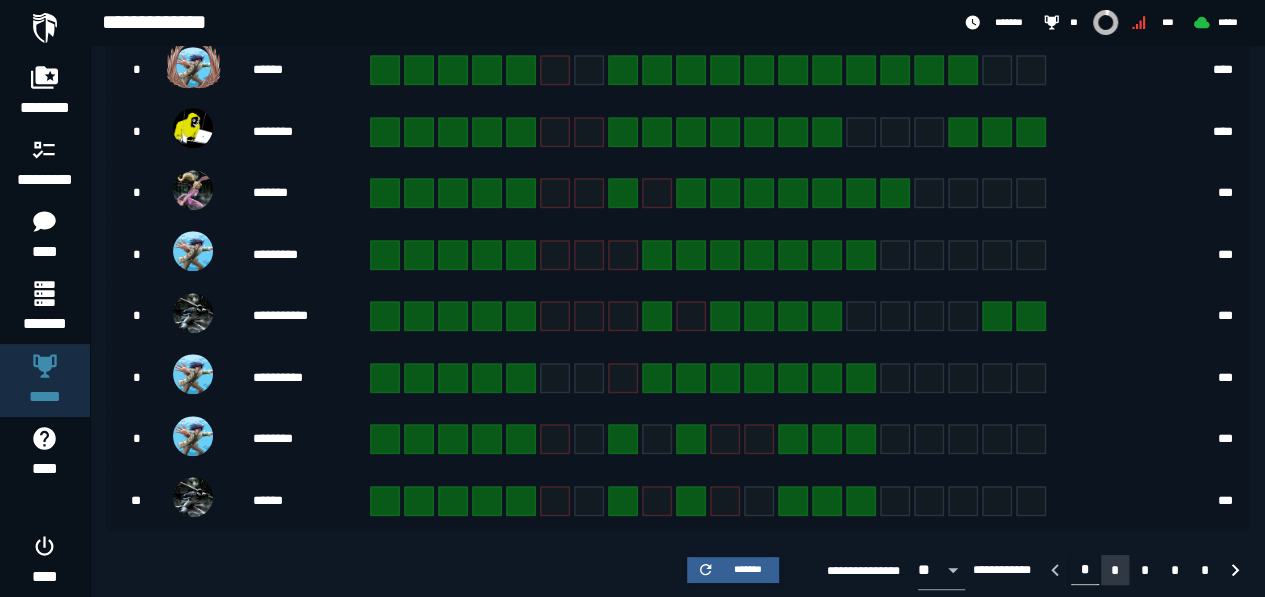 click on "*" at bounding box center (1115, 570) 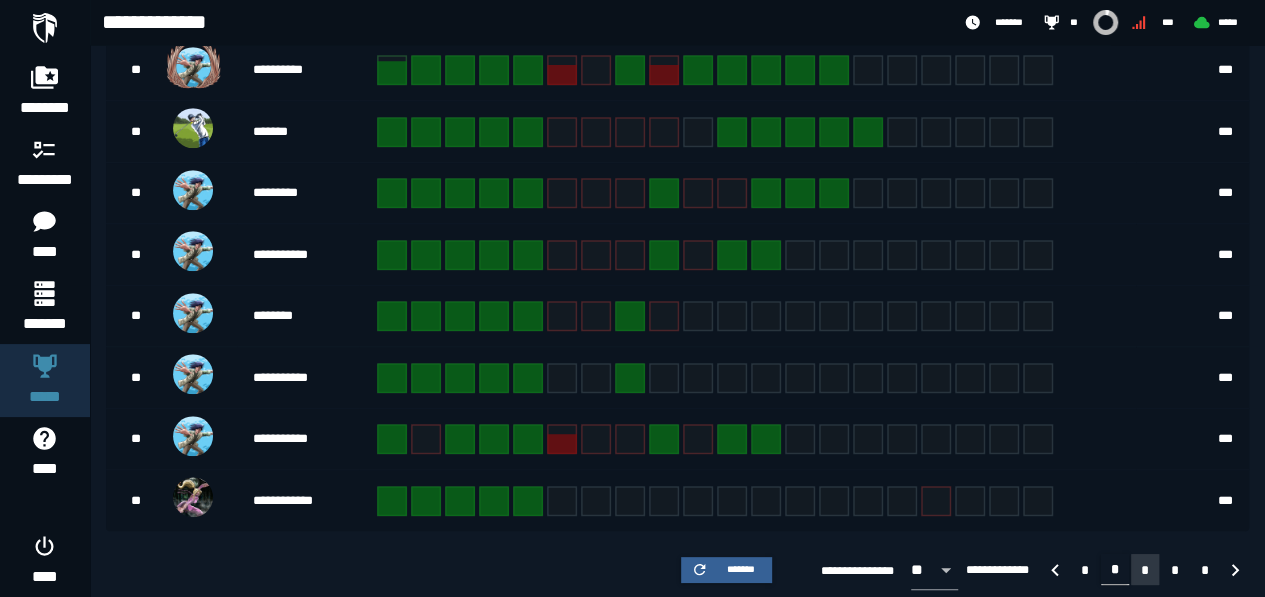 click on "*" at bounding box center [1145, 570] 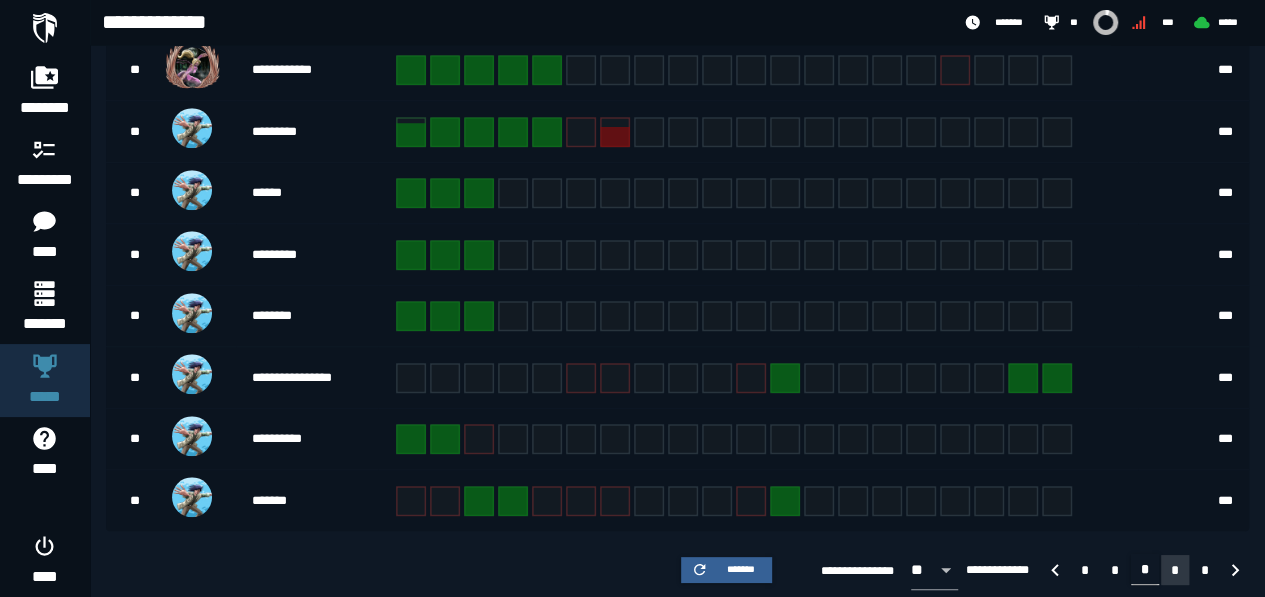 click on "*" at bounding box center [1175, 570] 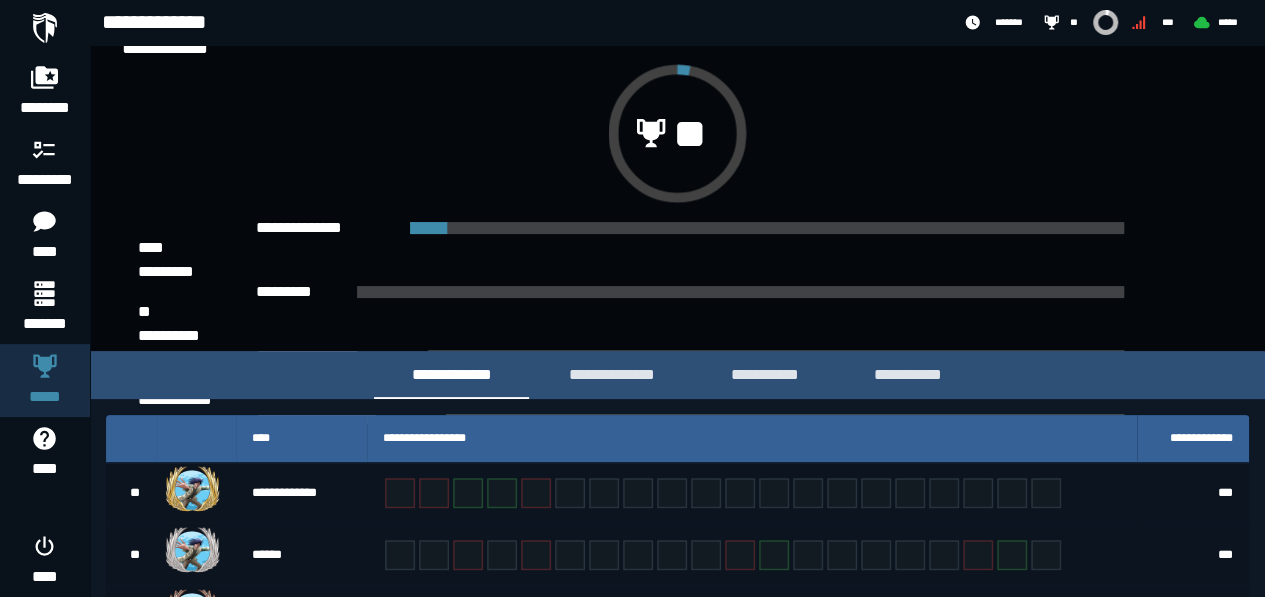 scroll, scrollTop: 0, scrollLeft: 0, axis: both 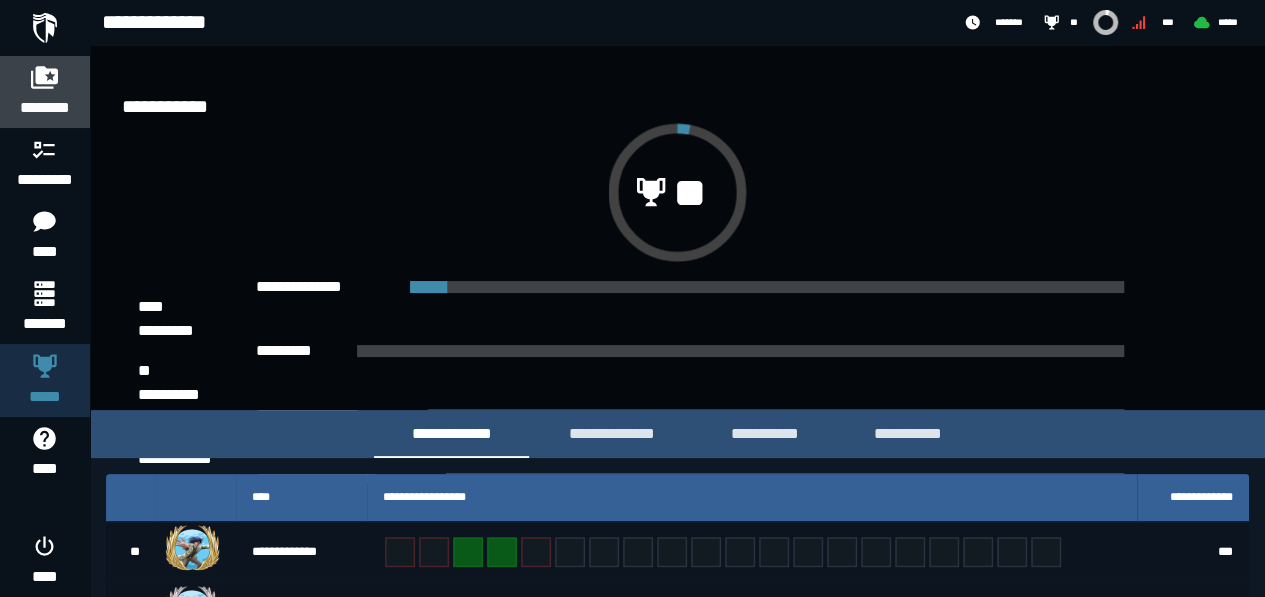 click 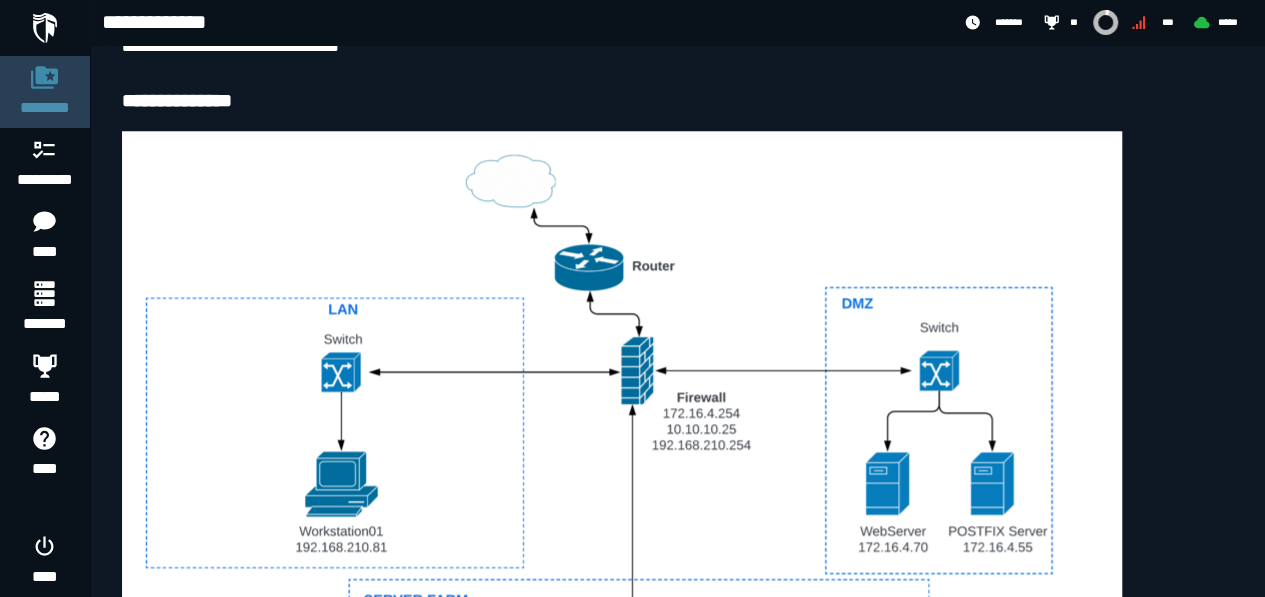 scroll, scrollTop: 886, scrollLeft: 0, axis: vertical 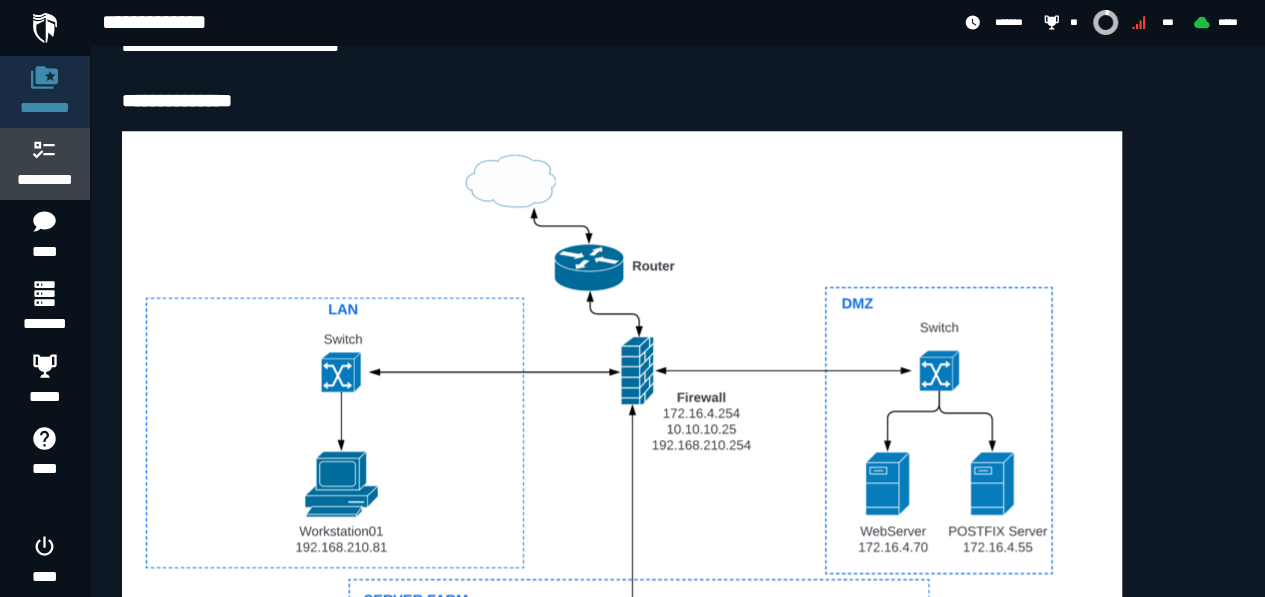 click at bounding box center (45, 149) 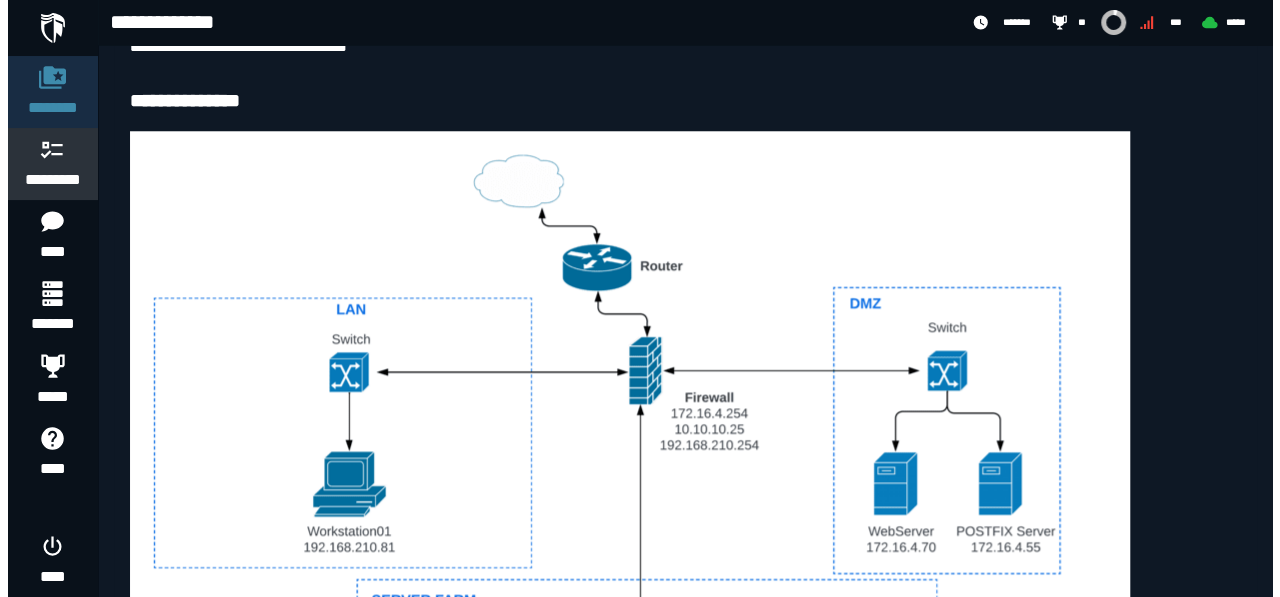 scroll, scrollTop: 0, scrollLeft: 0, axis: both 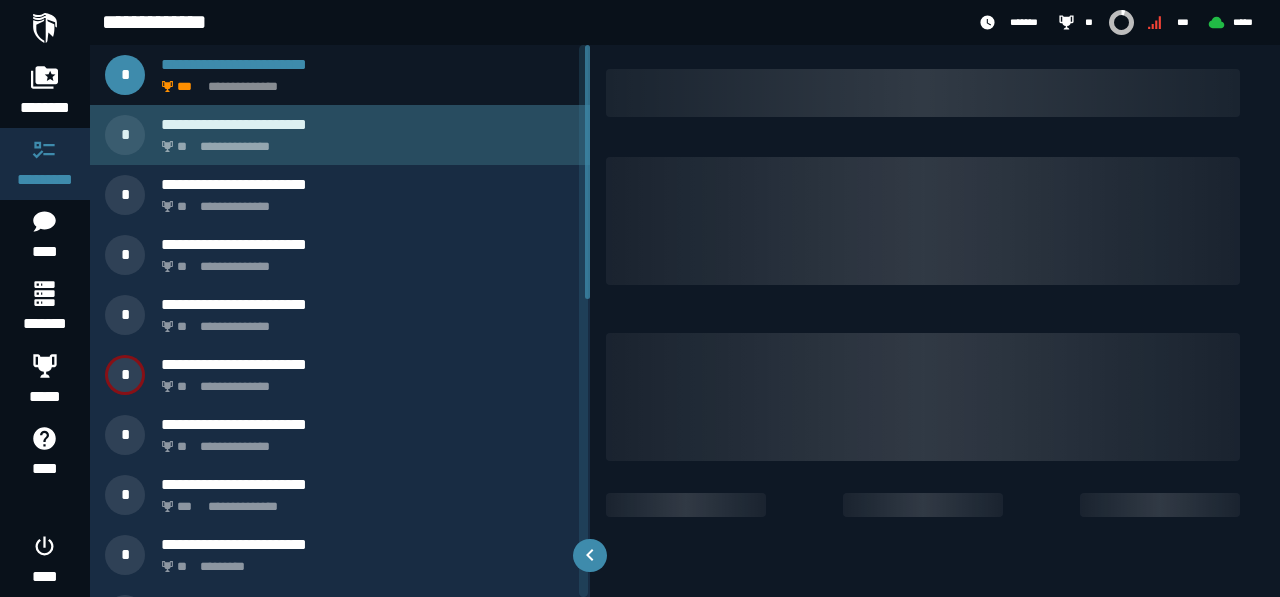 click on "**********" at bounding box center (340, 135) 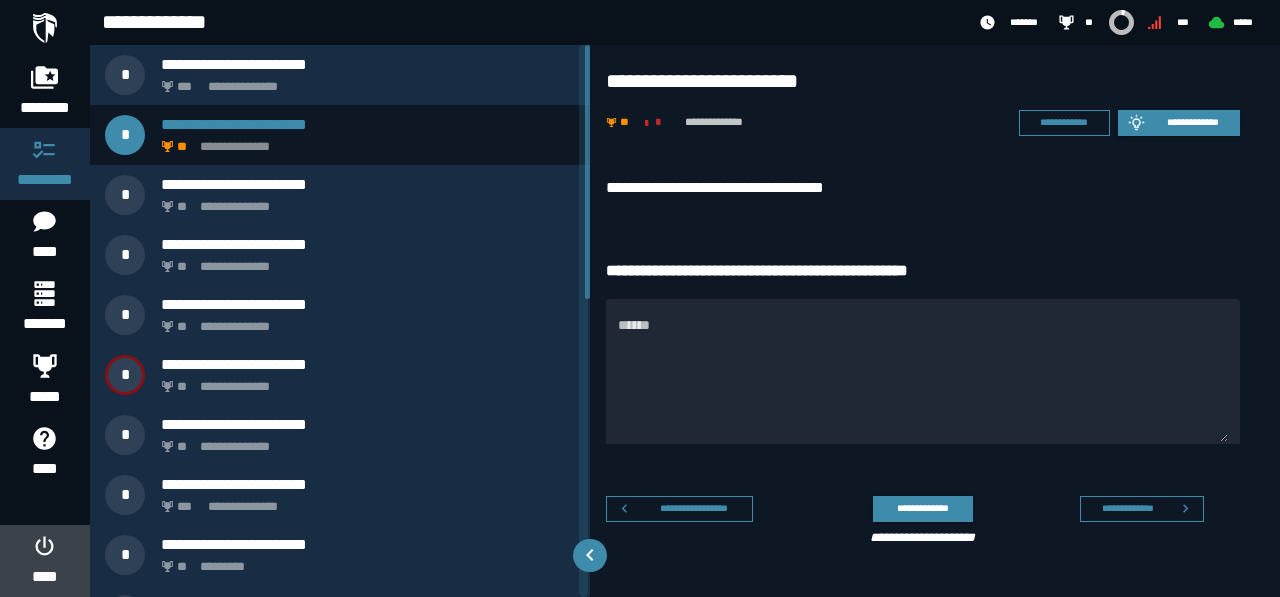 click on "****" 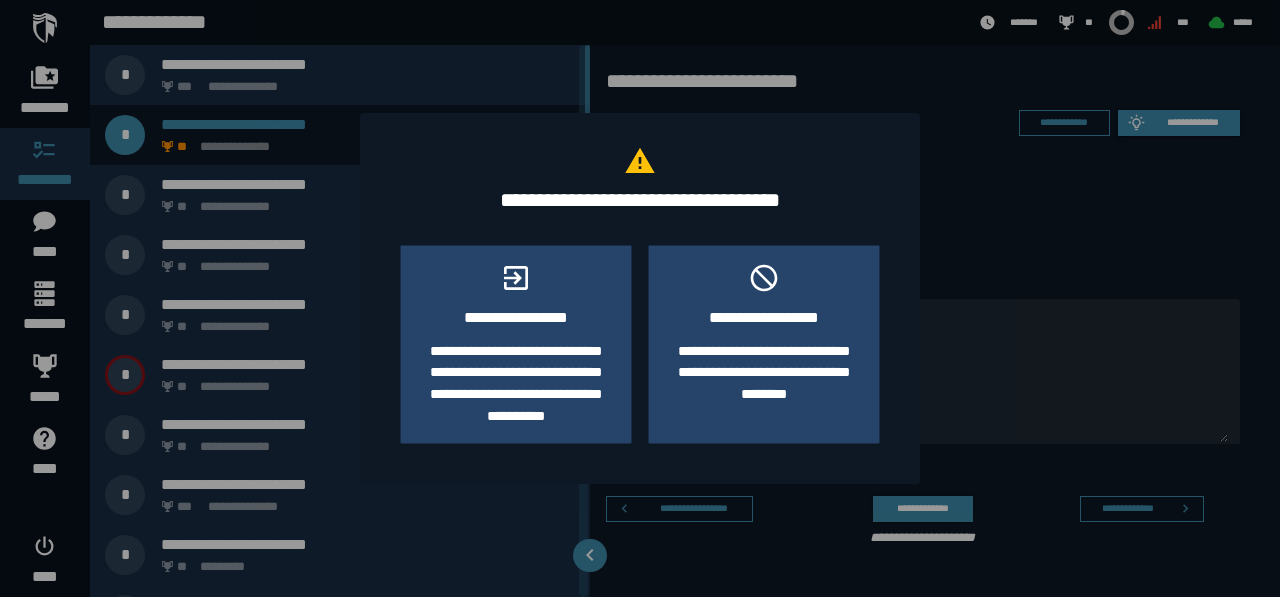 click at bounding box center [640, 298] 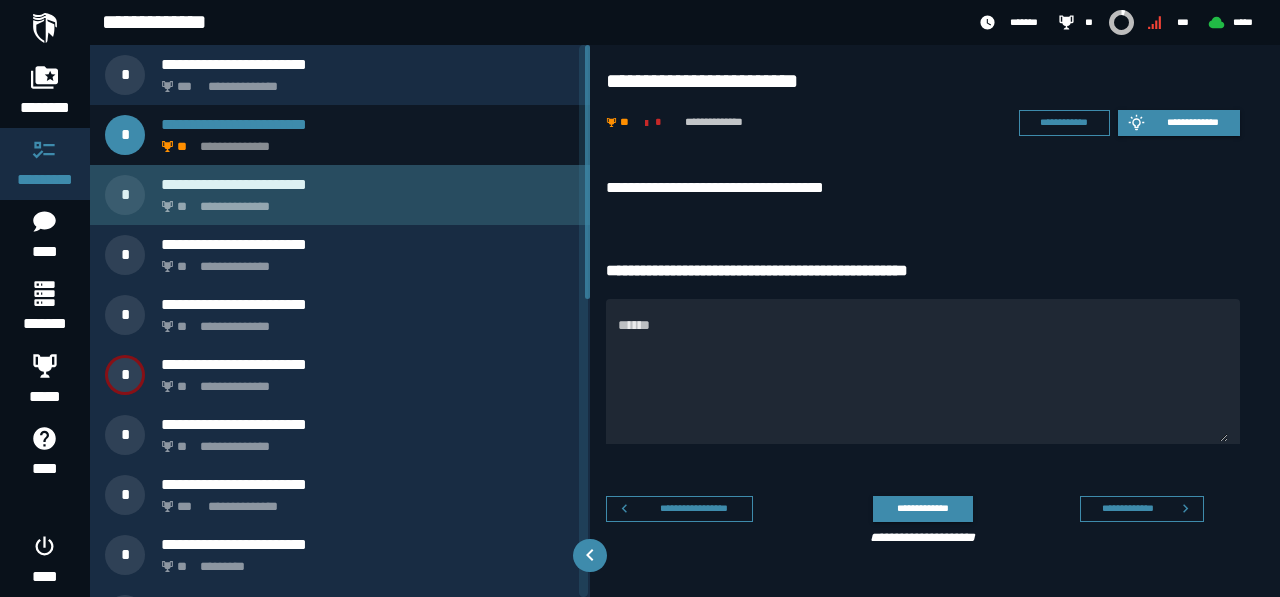 click on "**********" at bounding box center [364, 201] 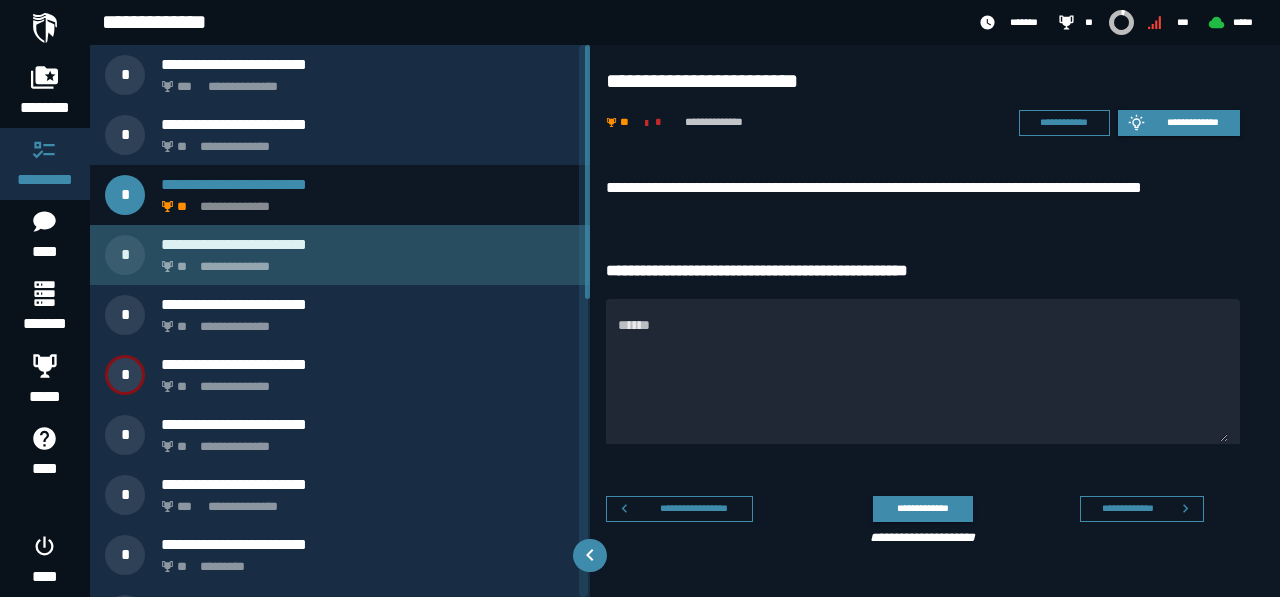 click on "**********" at bounding box center [364, 261] 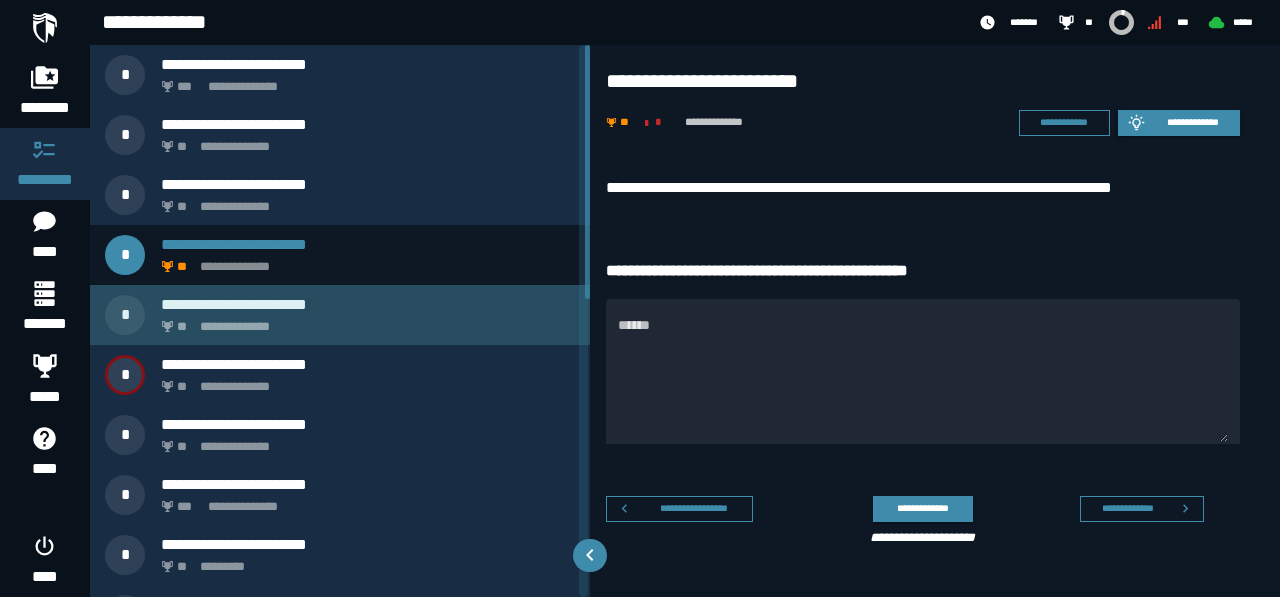 click on "**********" 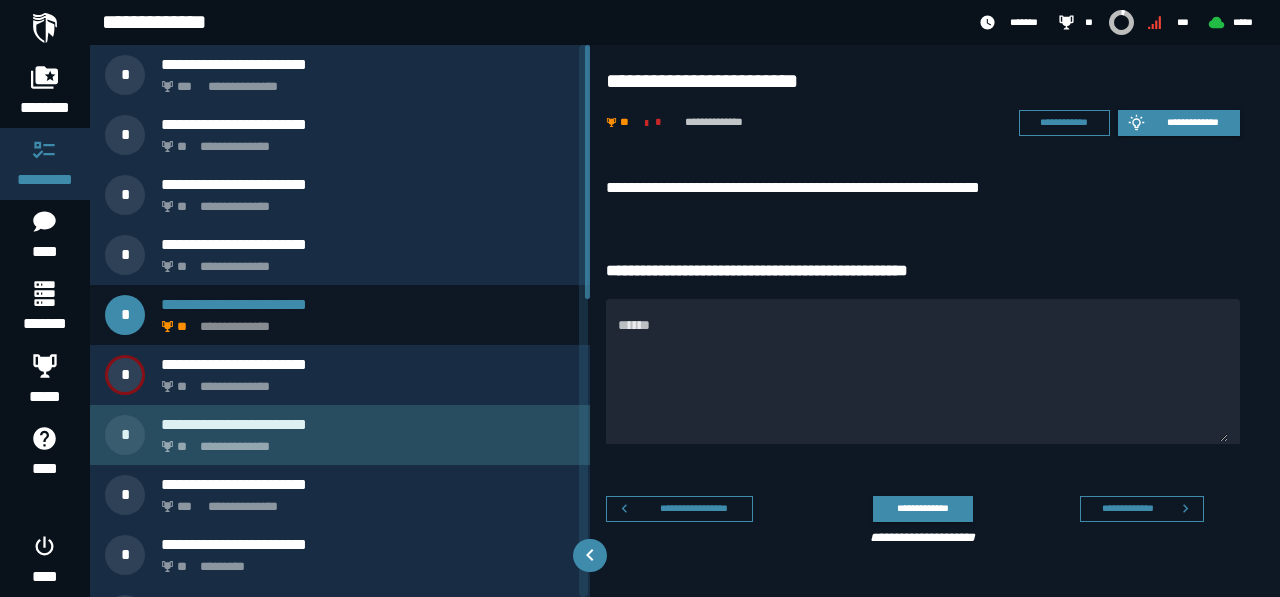 click on "**********" at bounding box center [364, 441] 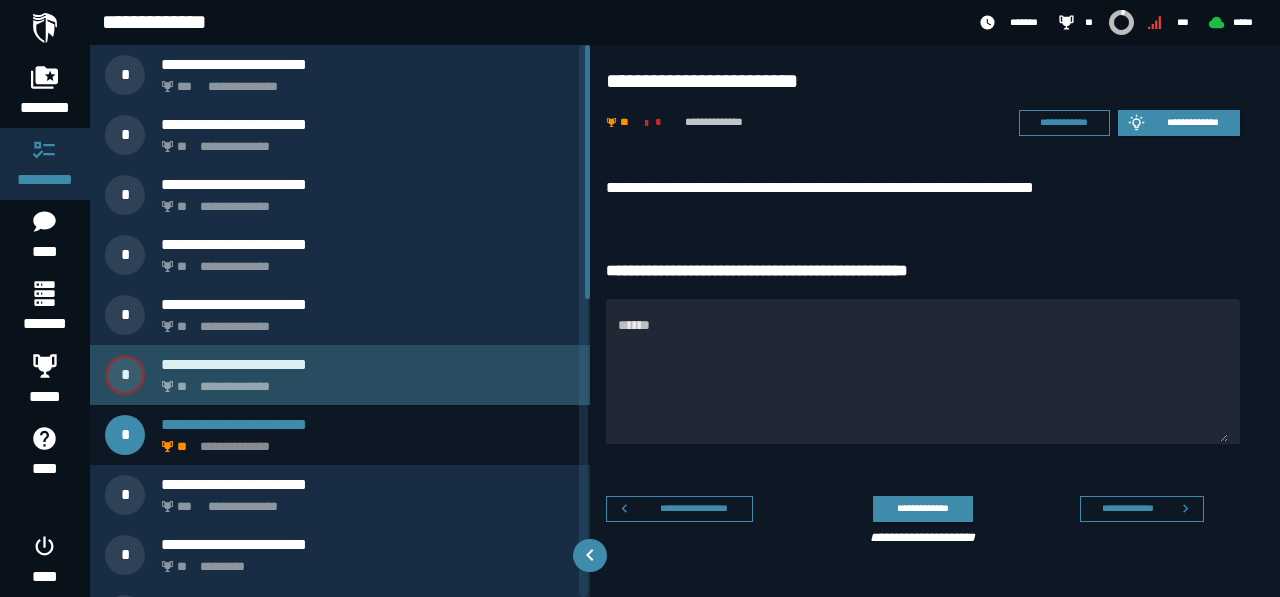 click on "**********" at bounding box center (364, 381) 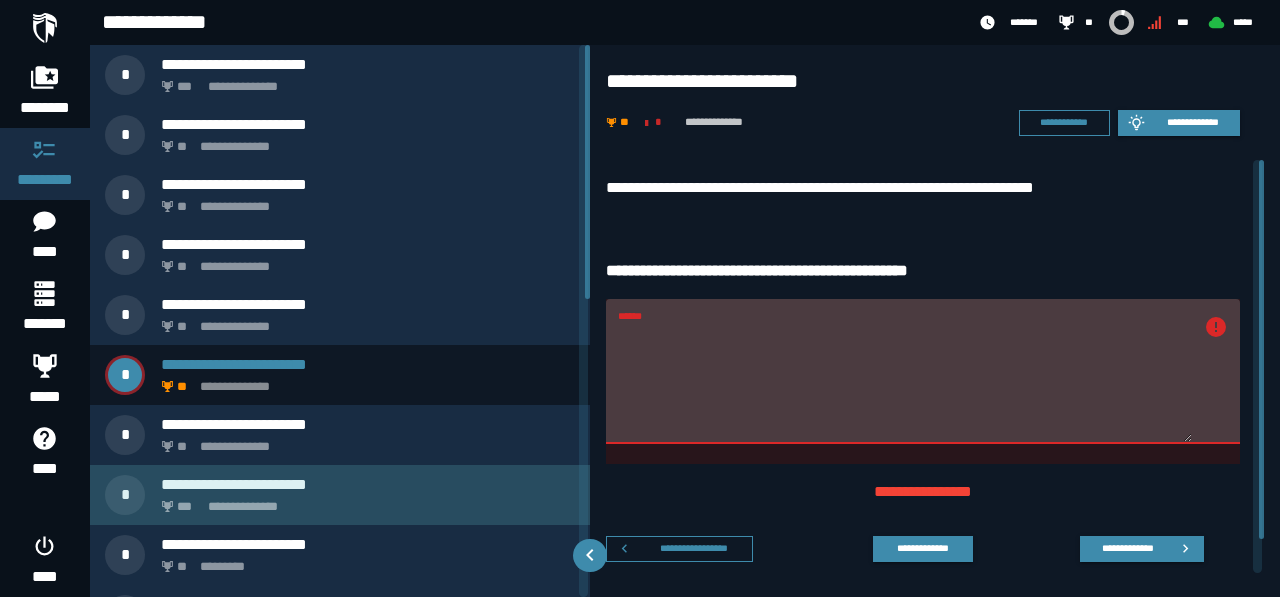 click on "**********" at bounding box center [368, 484] 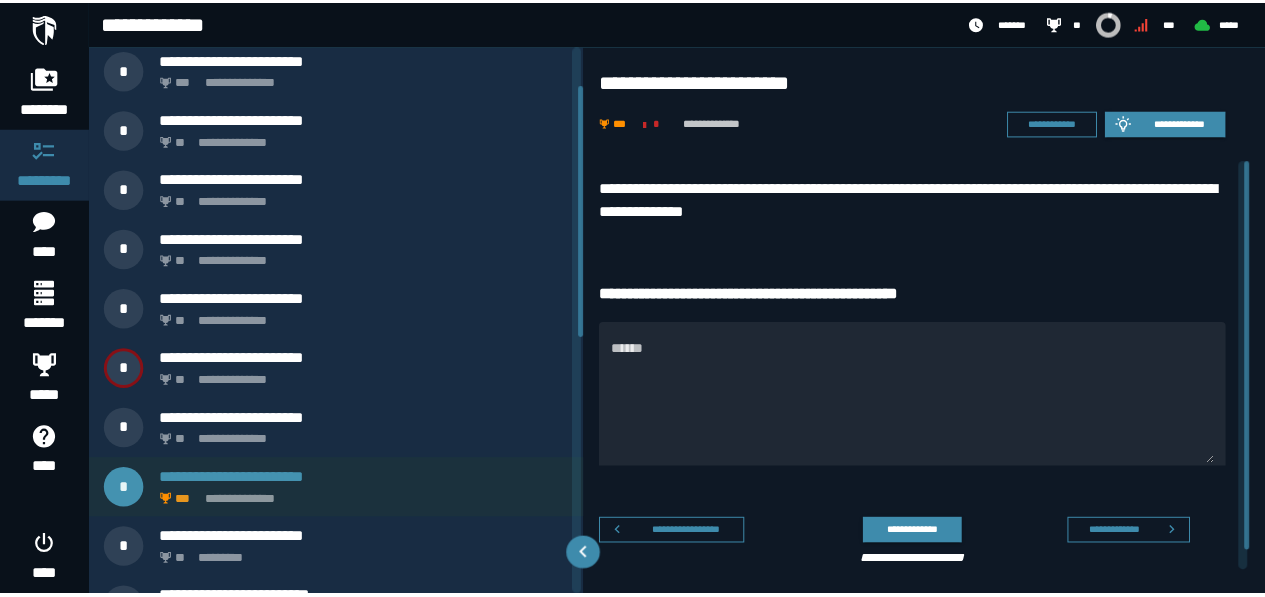 scroll, scrollTop: 0, scrollLeft: 0, axis: both 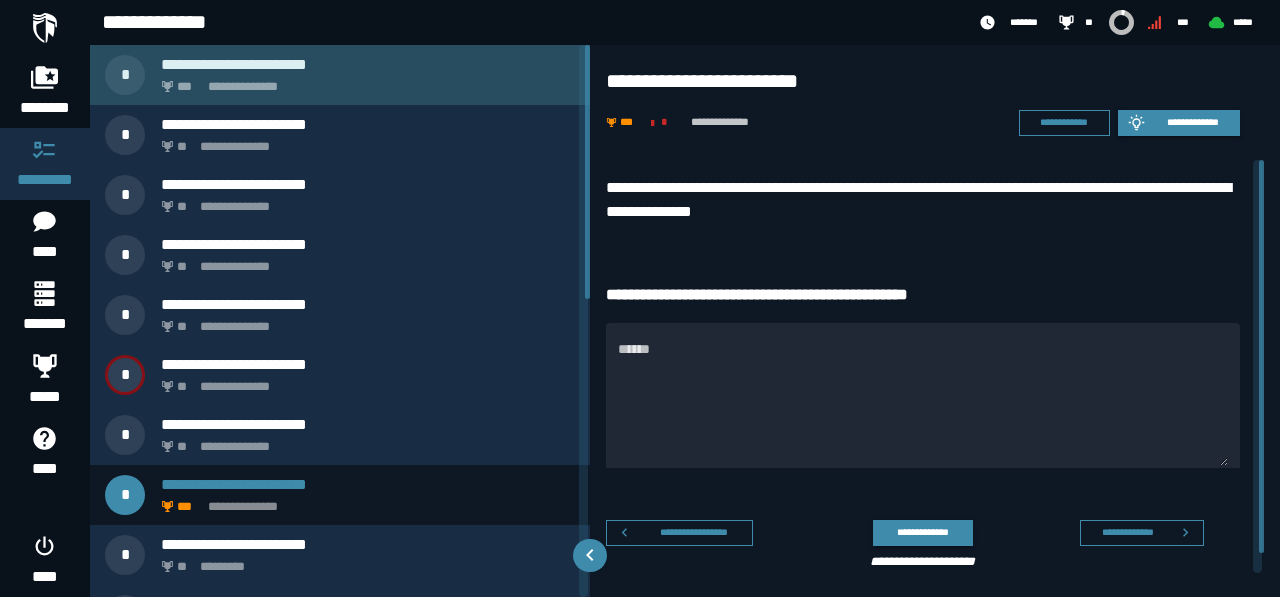 click on "**********" at bounding box center [368, 64] 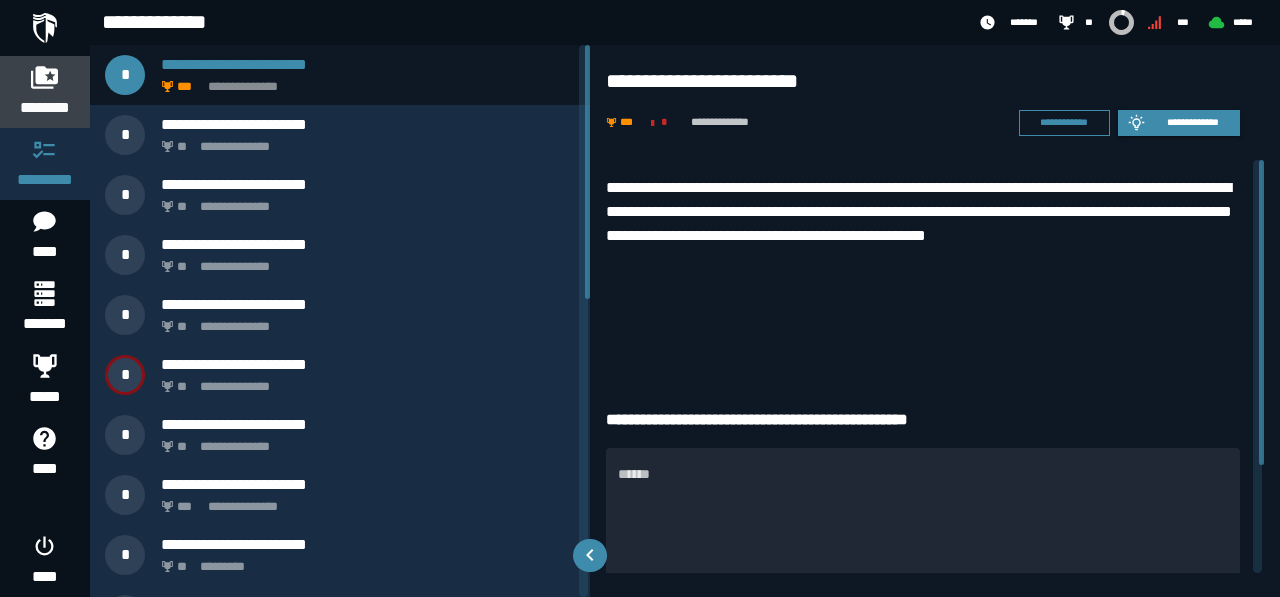 click on "********" at bounding box center (45, 108) 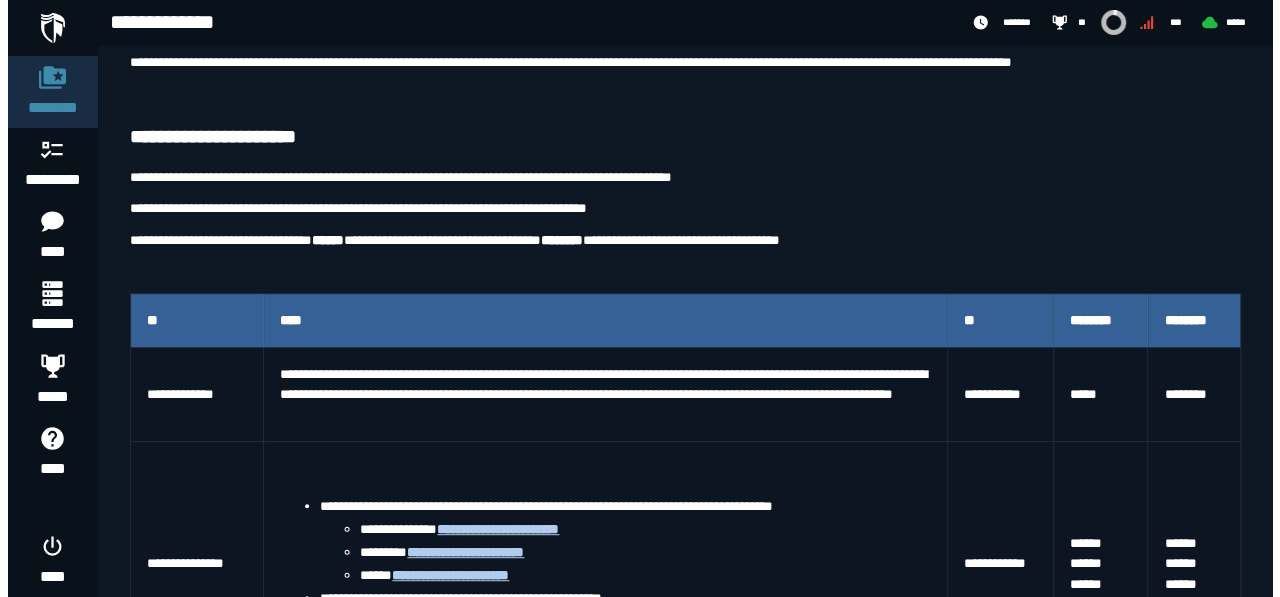 scroll, scrollTop: 0, scrollLeft: 0, axis: both 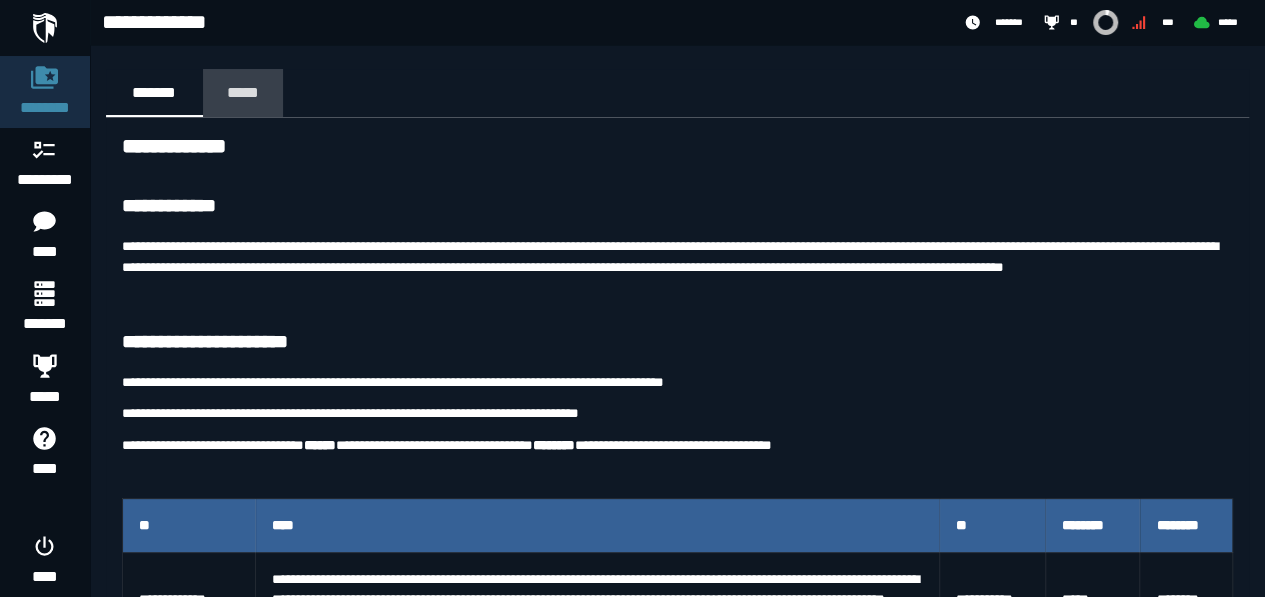 click on "*****" at bounding box center (243, 92) 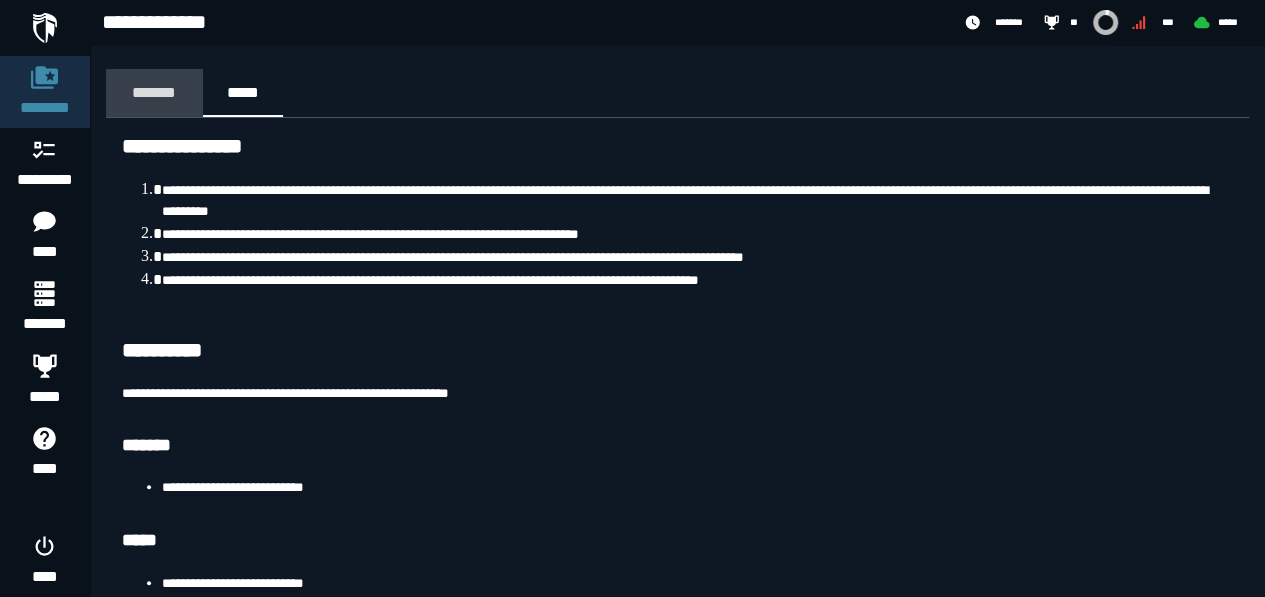 click on "*******" at bounding box center (154, 92) 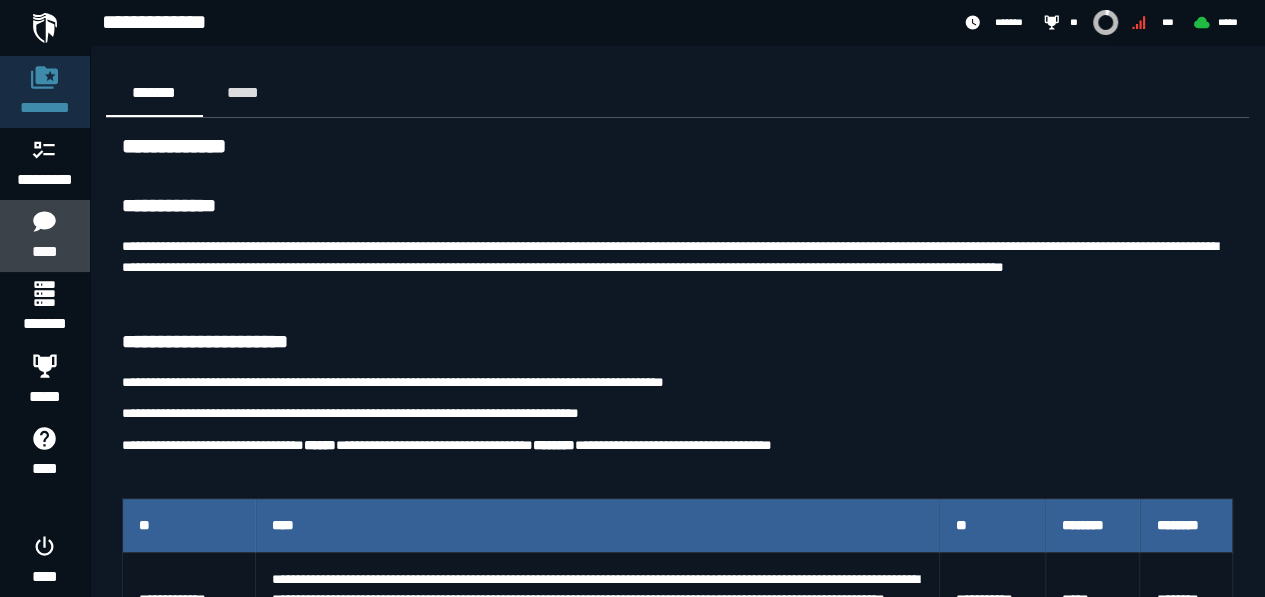 click on "****" 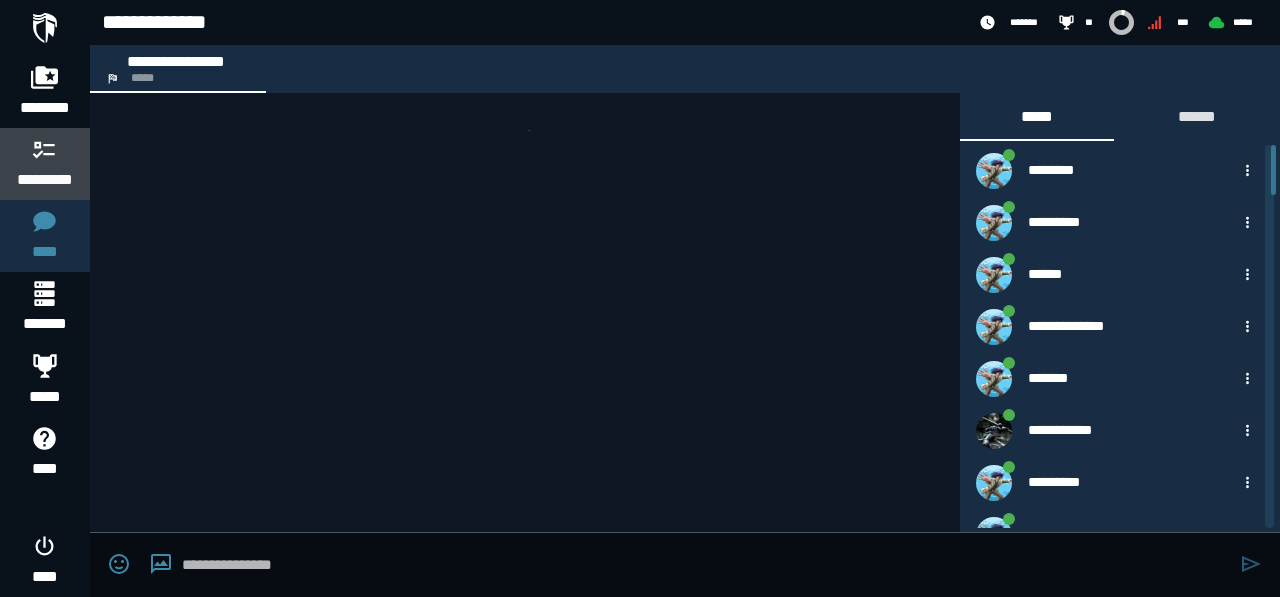 scroll, scrollTop: 3822, scrollLeft: 0, axis: vertical 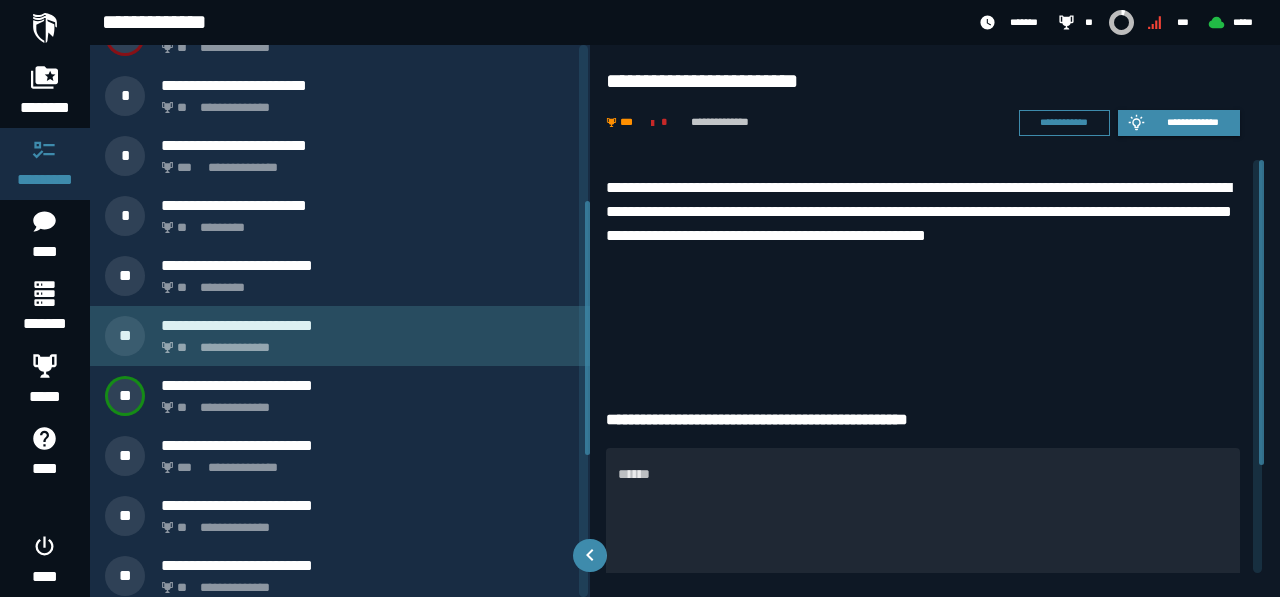 click on "**********" at bounding box center [364, 342] 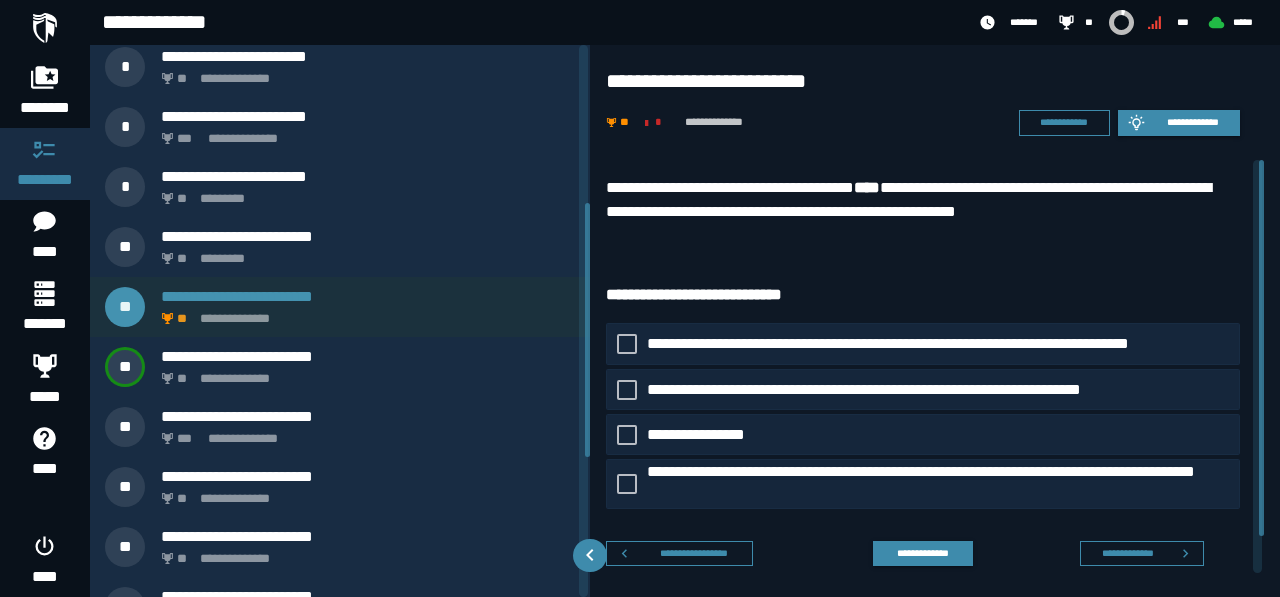 scroll, scrollTop: 387, scrollLeft: 0, axis: vertical 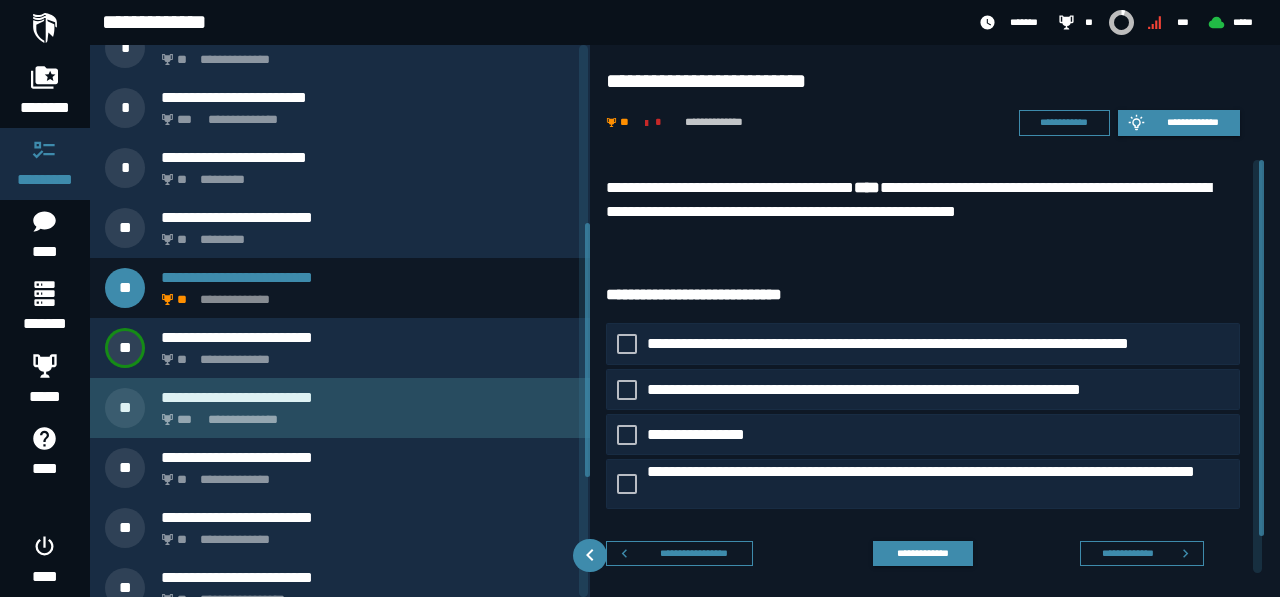 click on "**********" at bounding box center (364, 414) 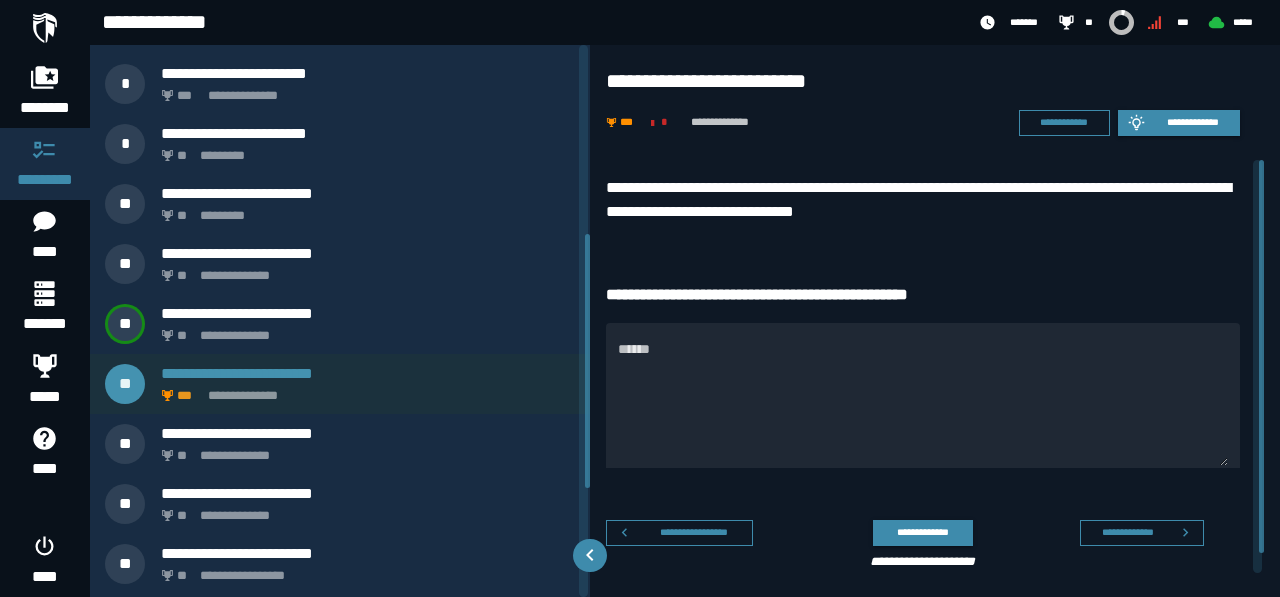 scroll, scrollTop: 412, scrollLeft: 0, axis: vertical 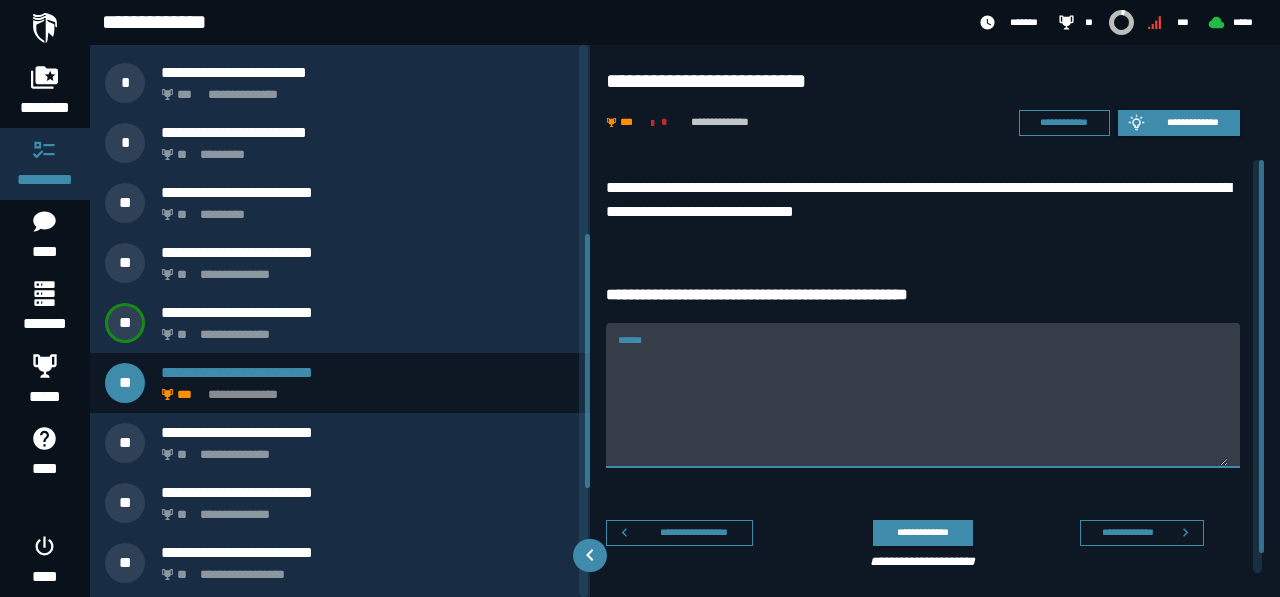 click on "******" at bounding box center [923, 407] 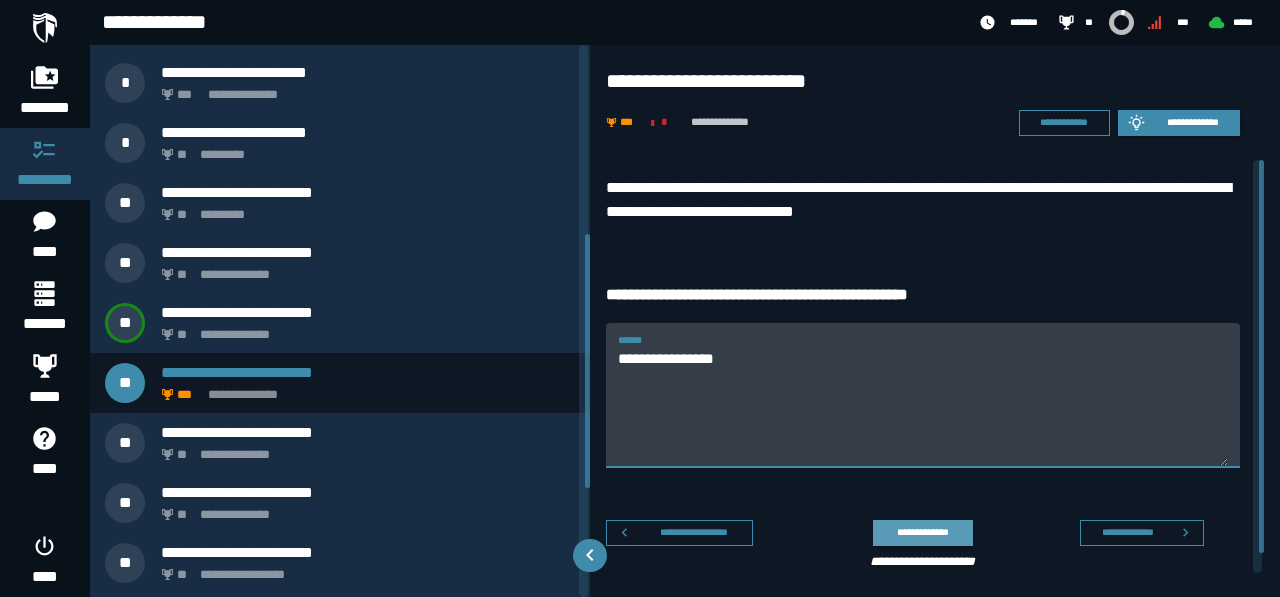 type on "**********" 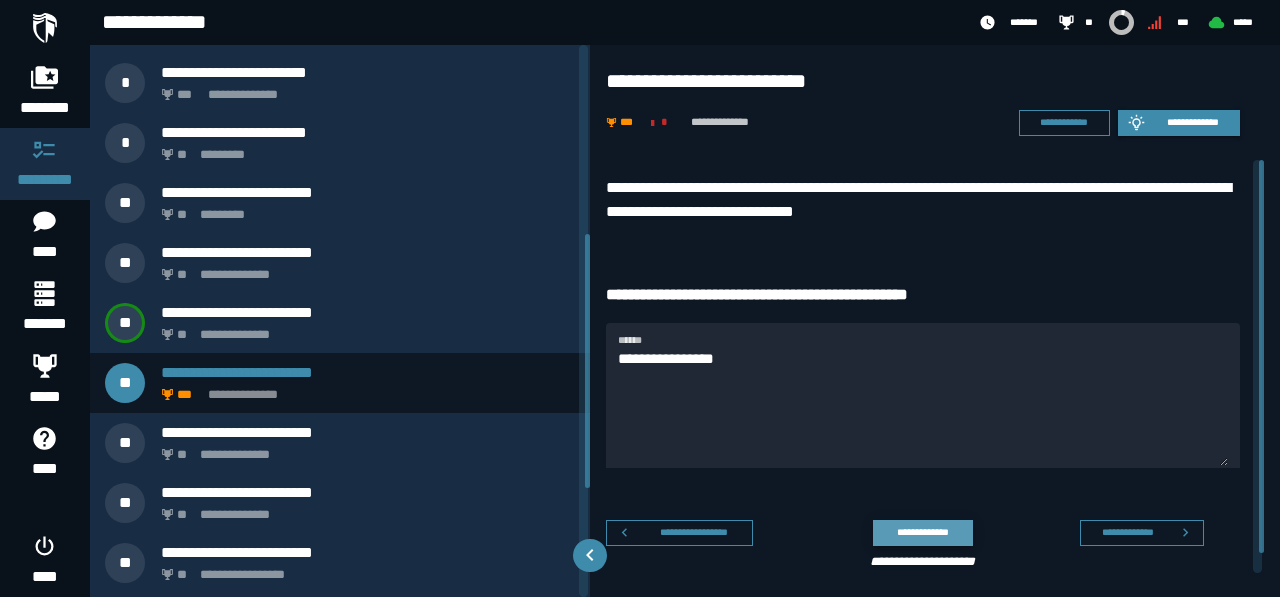 click on "**********" at bounding box center [922, 532] 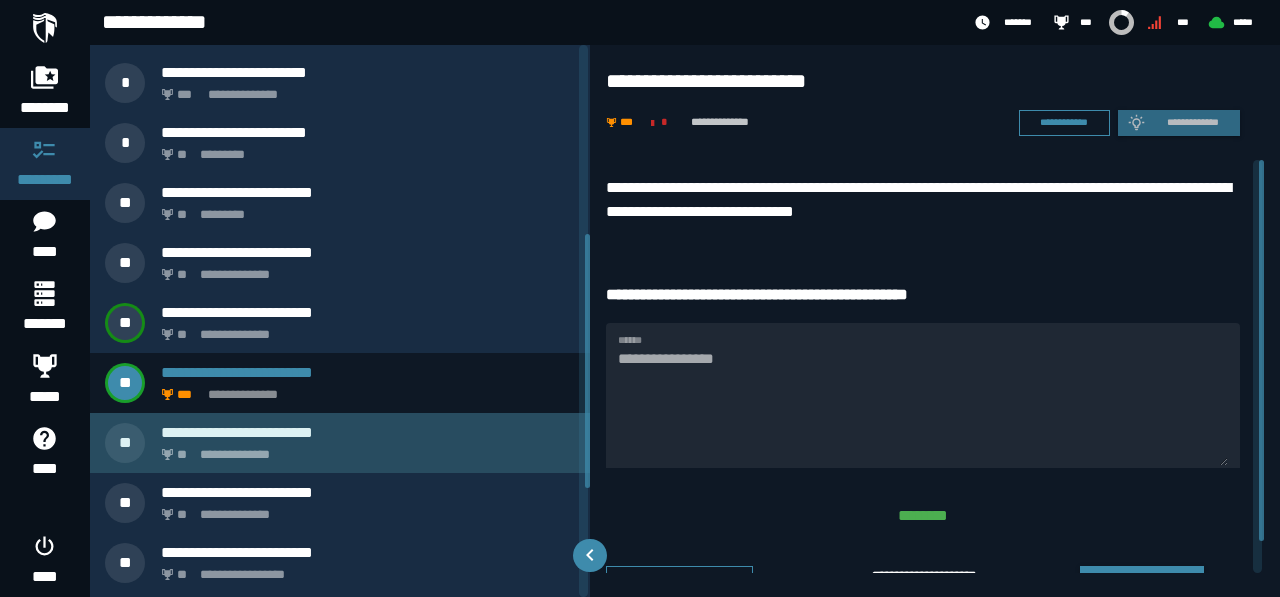 click on "**********" 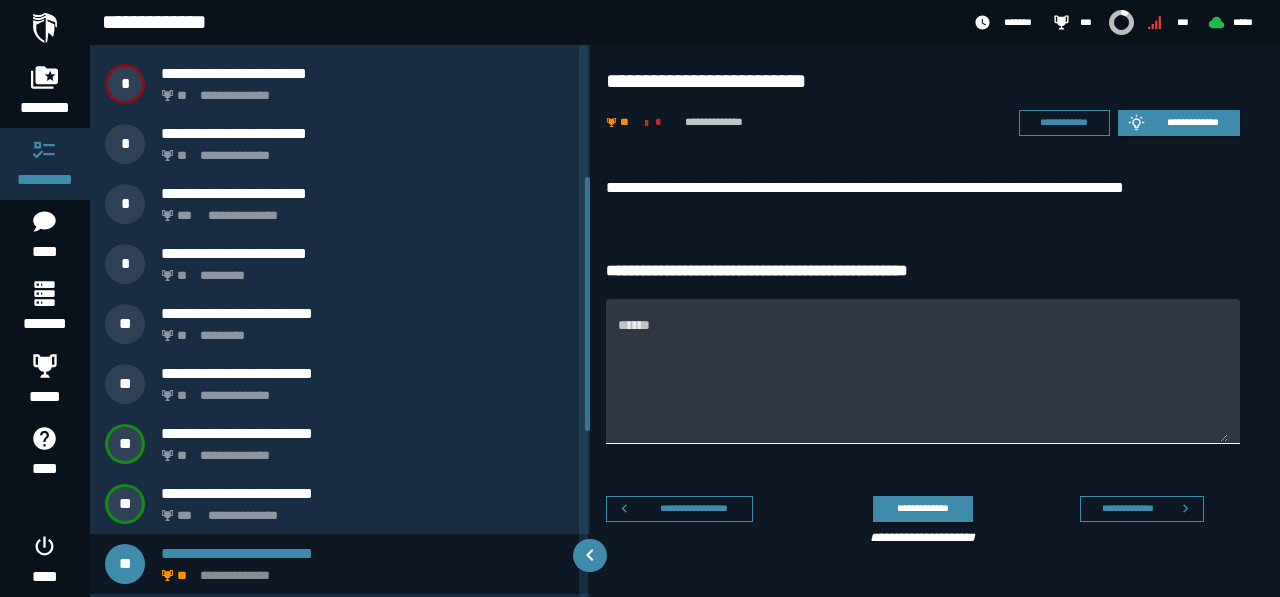 scroll, scrollTop: 288, scrollLeft: 0, axis: vertical 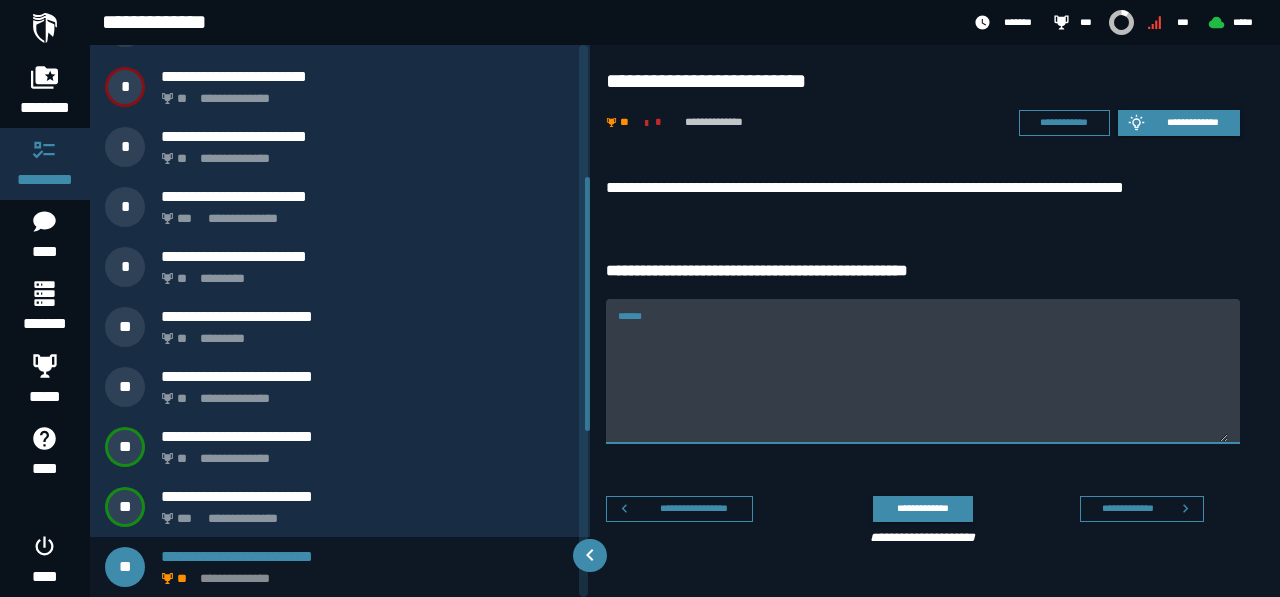 click on "******" at bounding box center (923, 383) 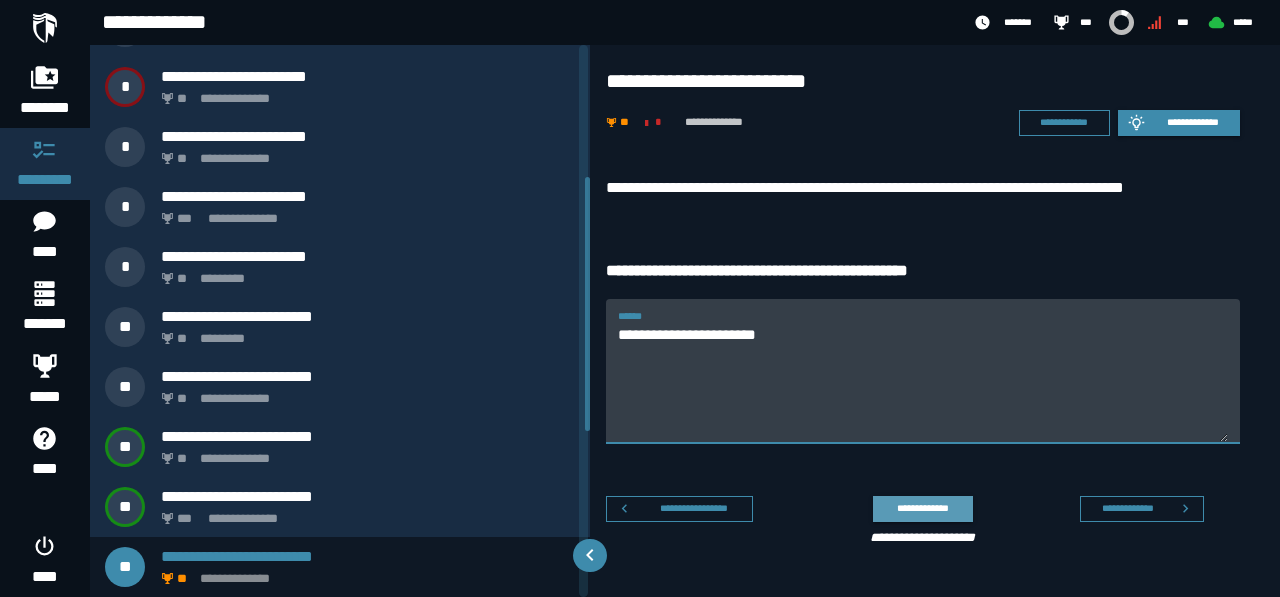 type on "**********" 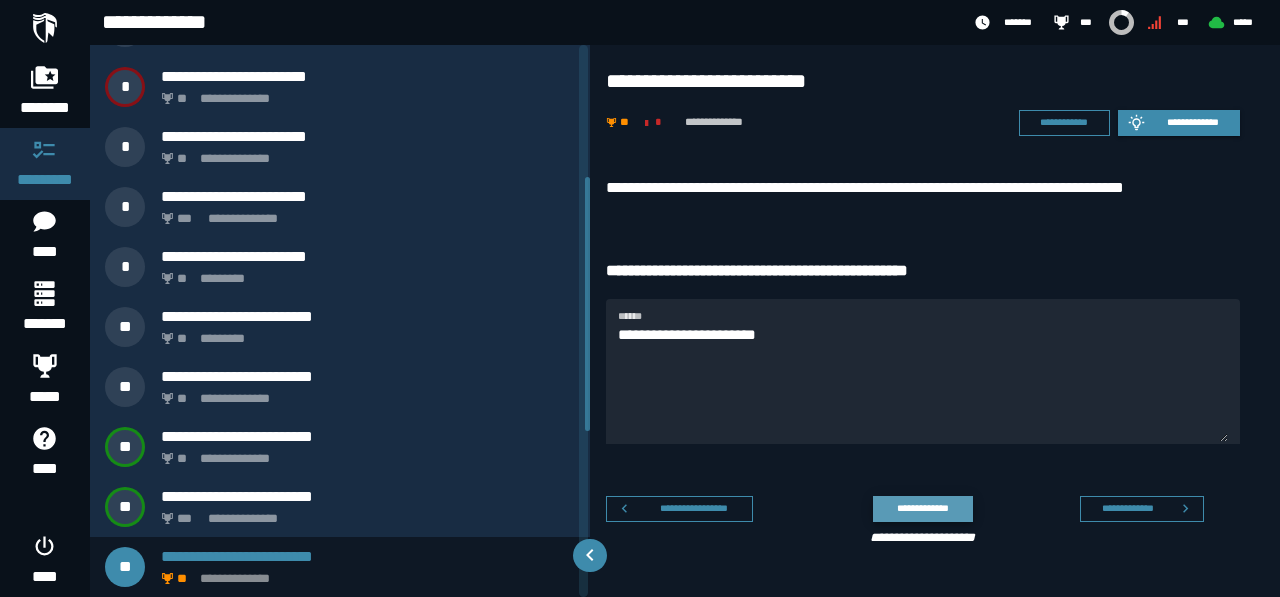 click on "**********" at bounding box center (922, 508) 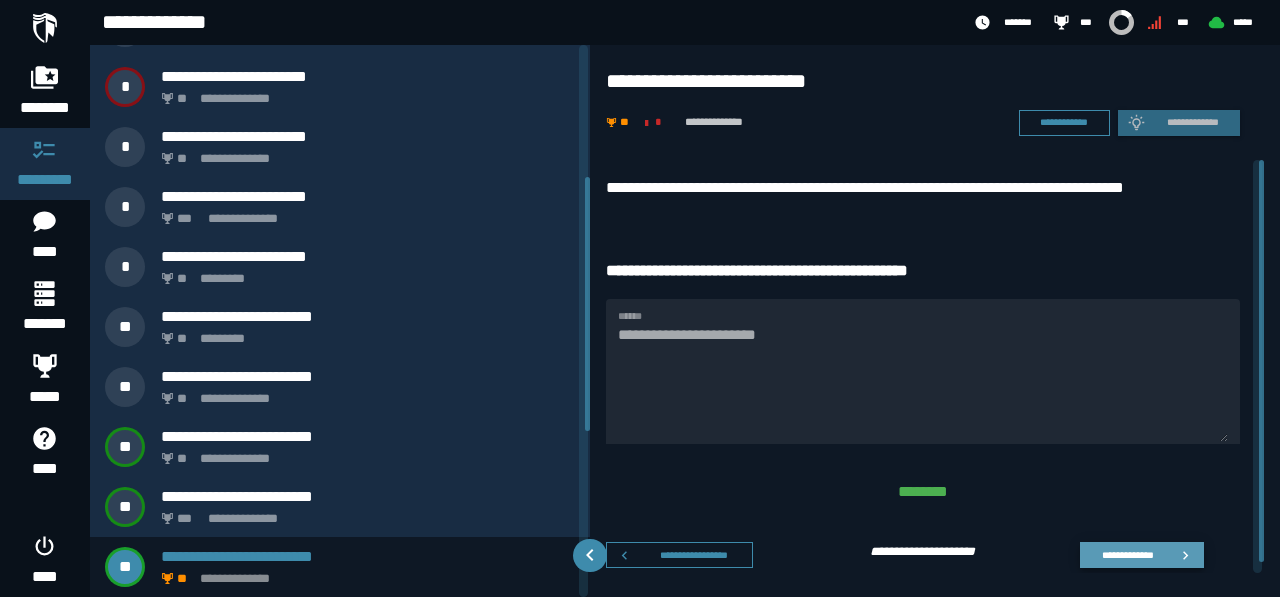 click on "**********" at bounding box center [1127, 554] 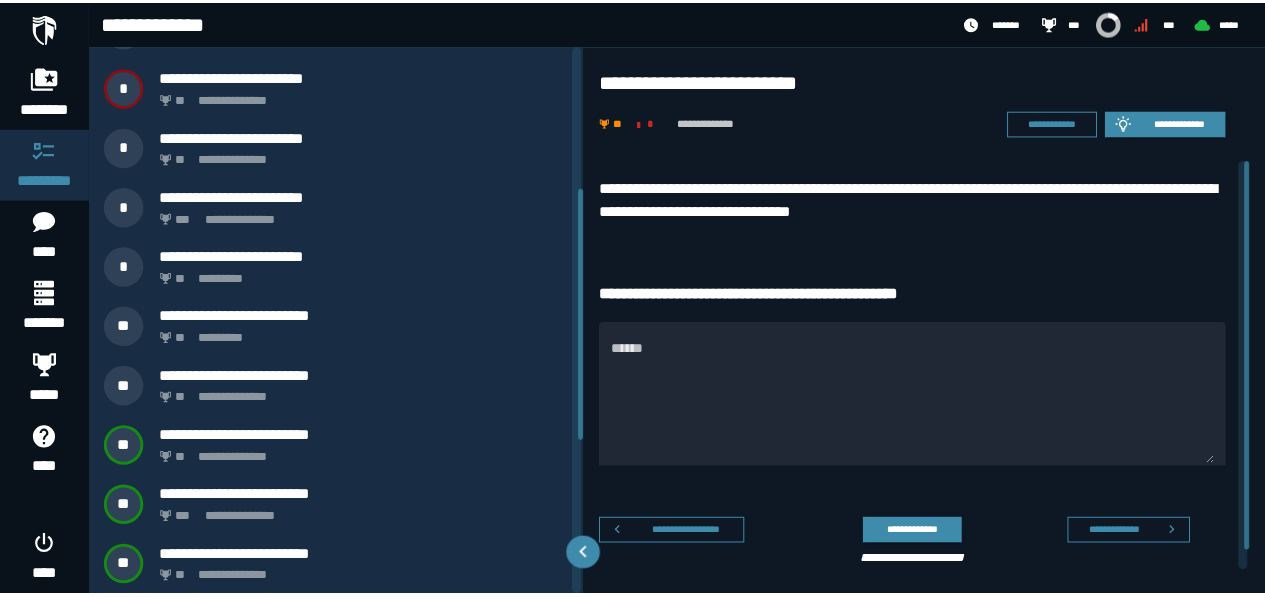 scroll, scrollTop: 348, scrollLeft: 0, axis: vertical 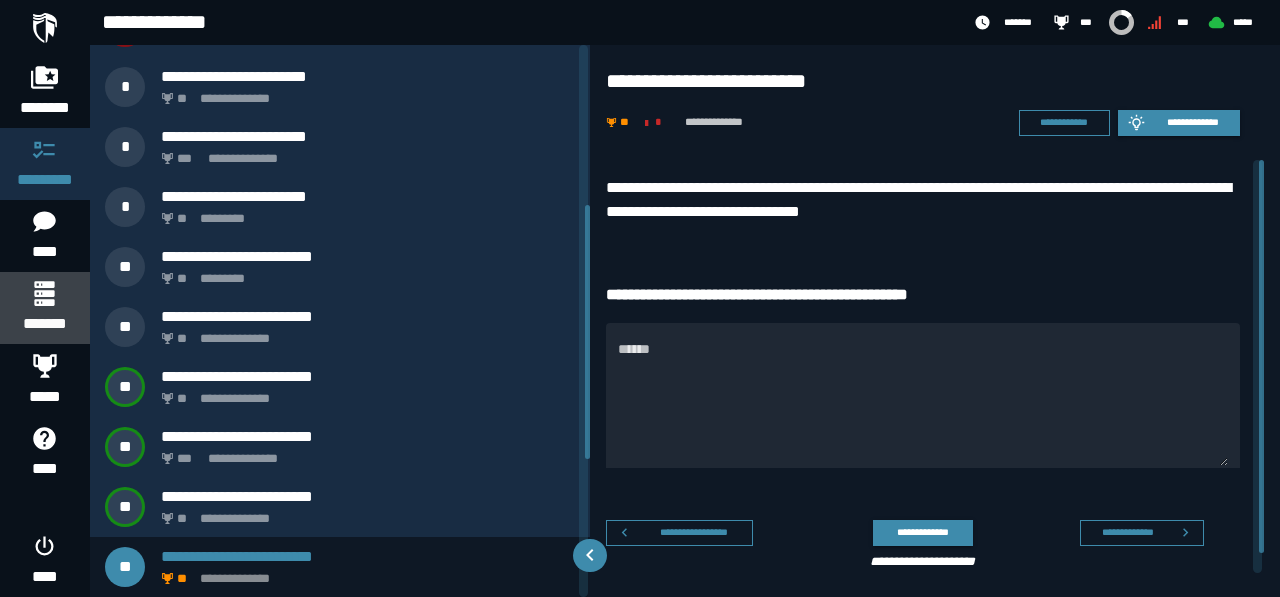 click on "*******" at bounding box center [44, 324] 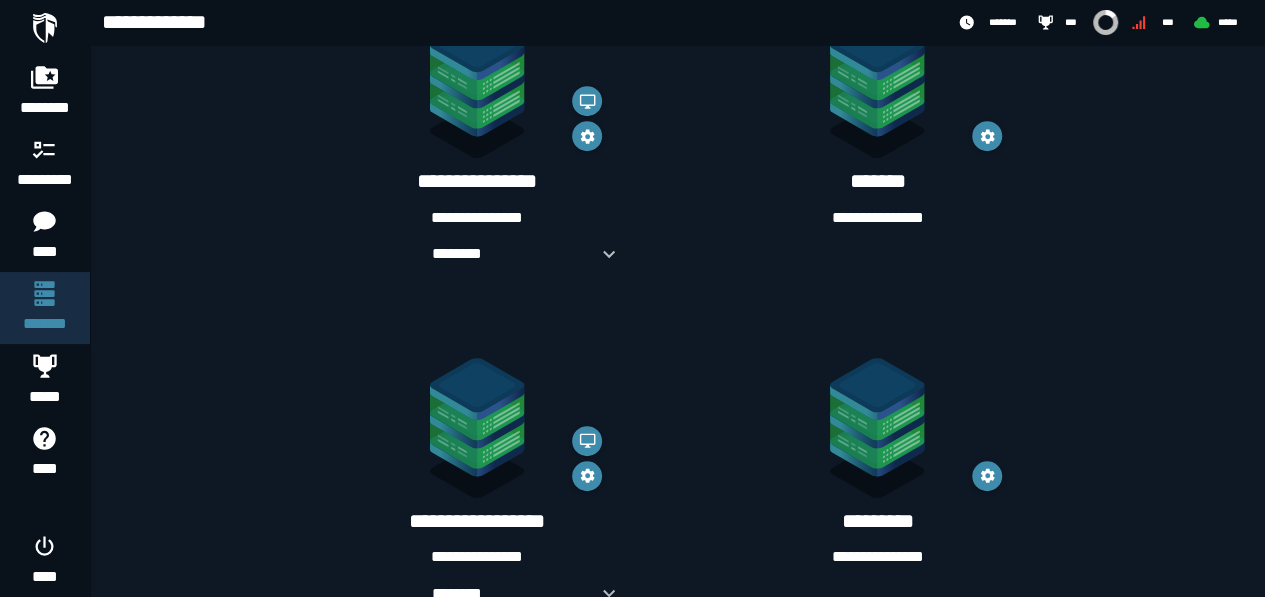scroll, scrollTop: 472, scrollLeft: 0, axis: vertical 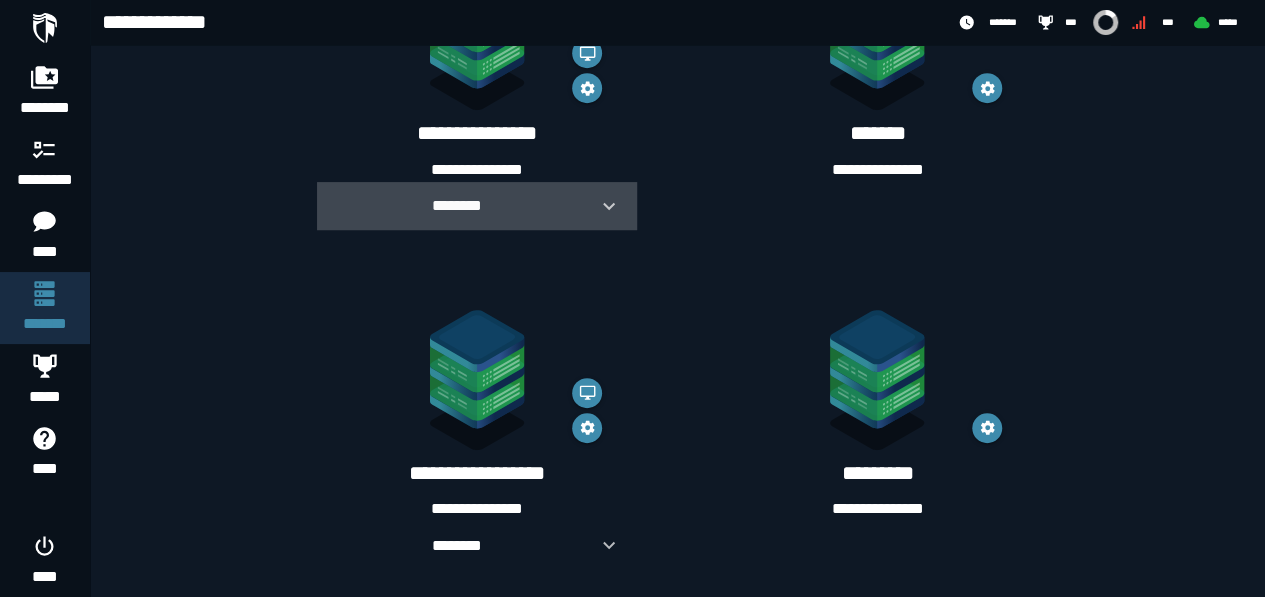 click 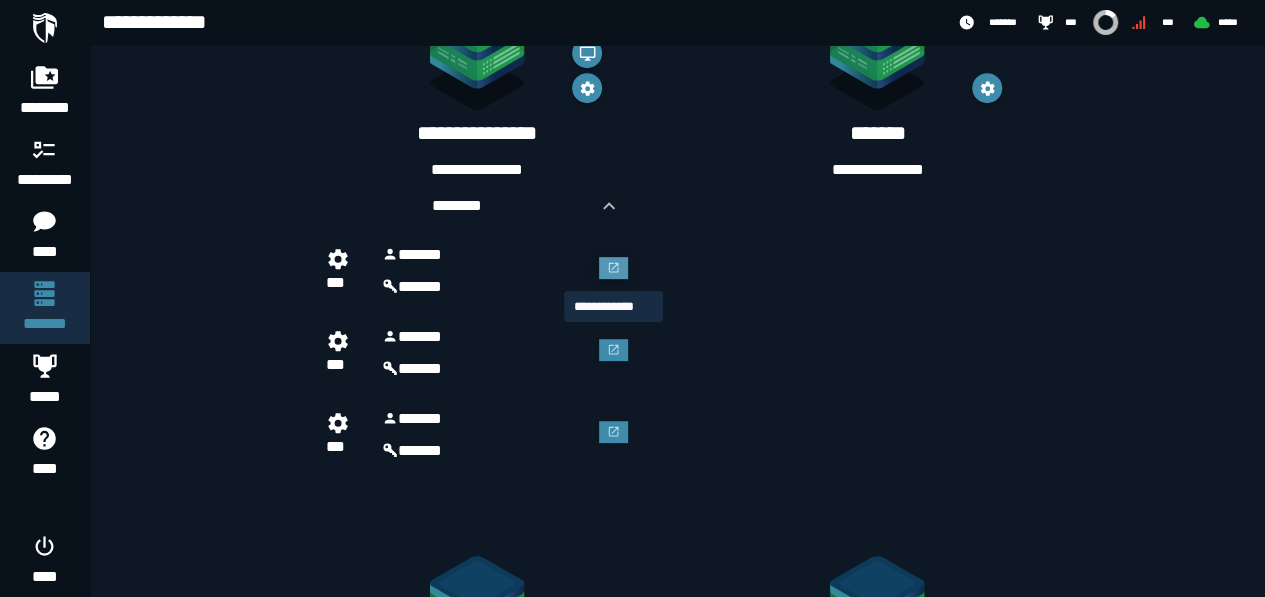 click 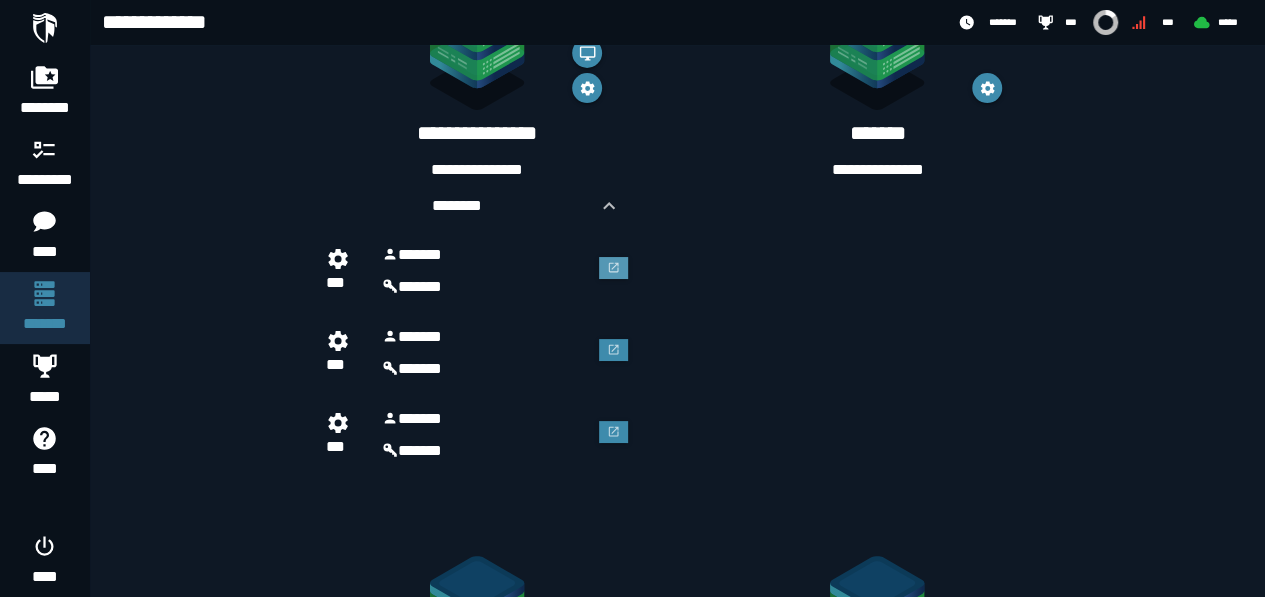 scroll, scrollTop: 472, scrollLeft: 0, axis: vertical 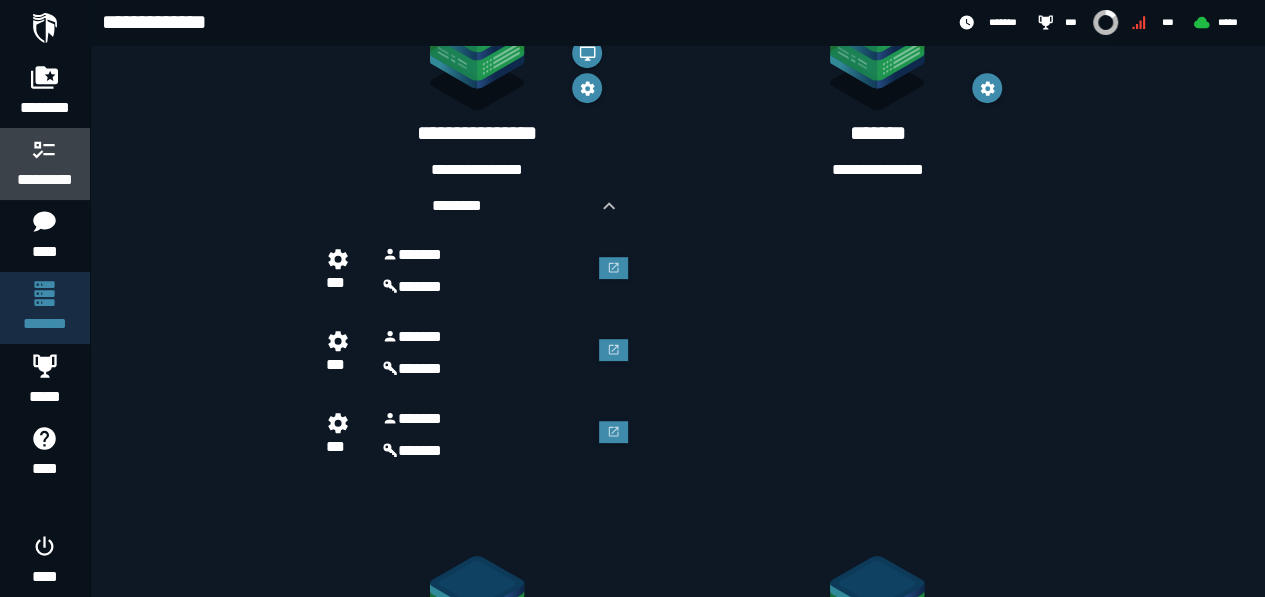 click 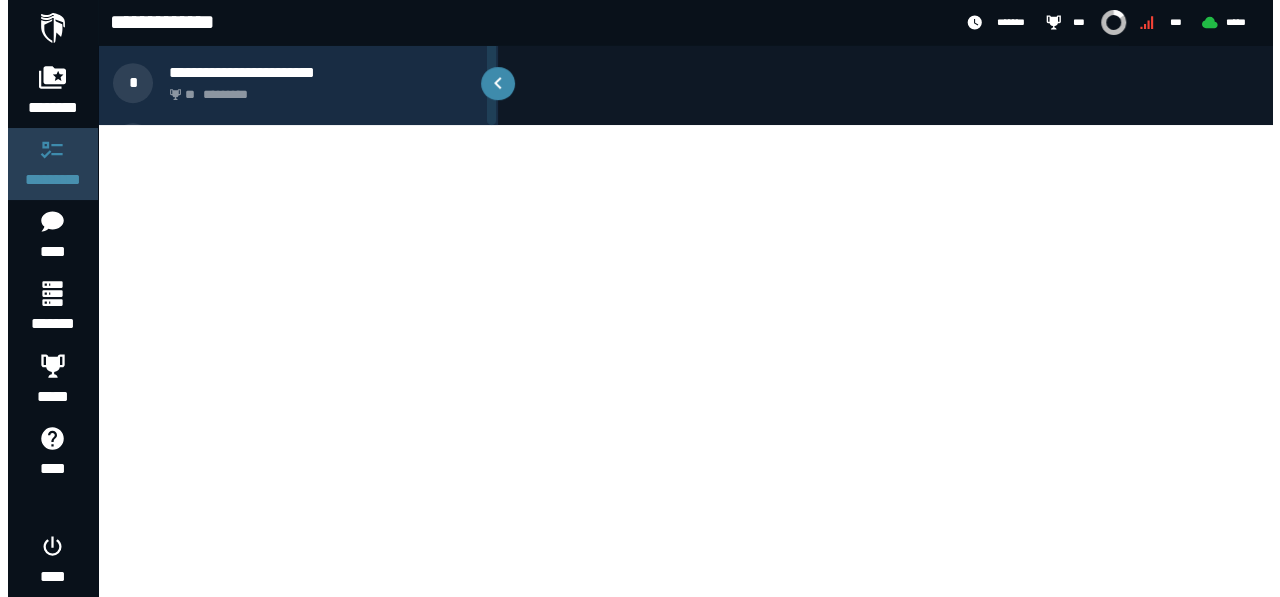 scroll, scrollTop: 0, scrollLeft: 0, axis: both 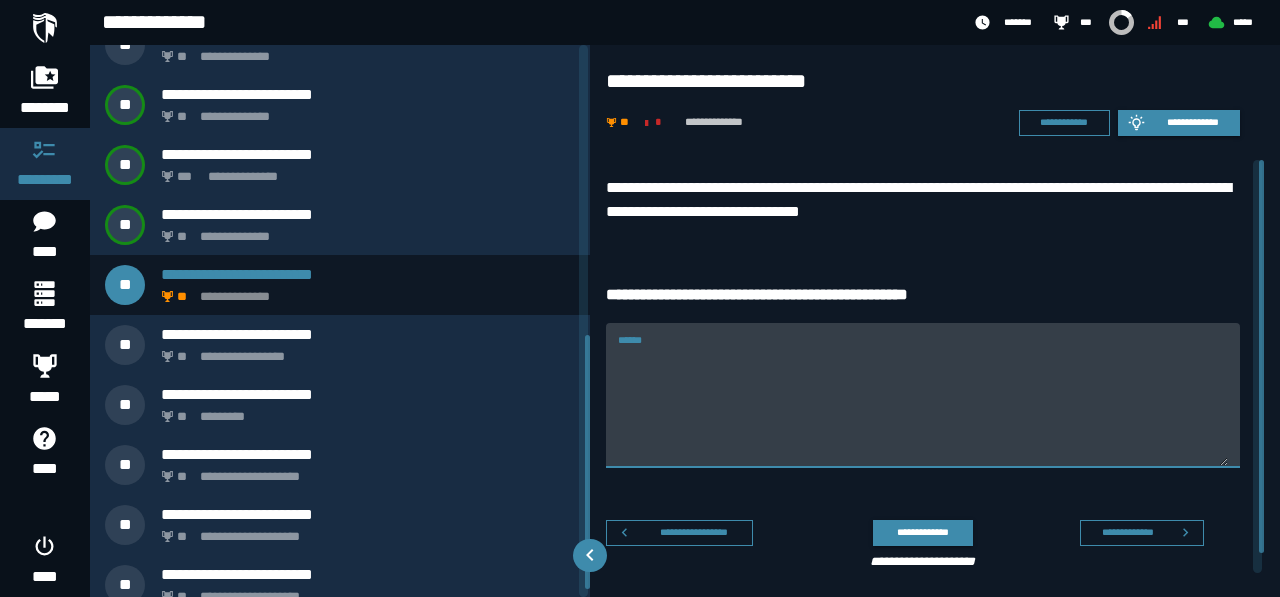 click on "******" at bounding box center [923, 395] 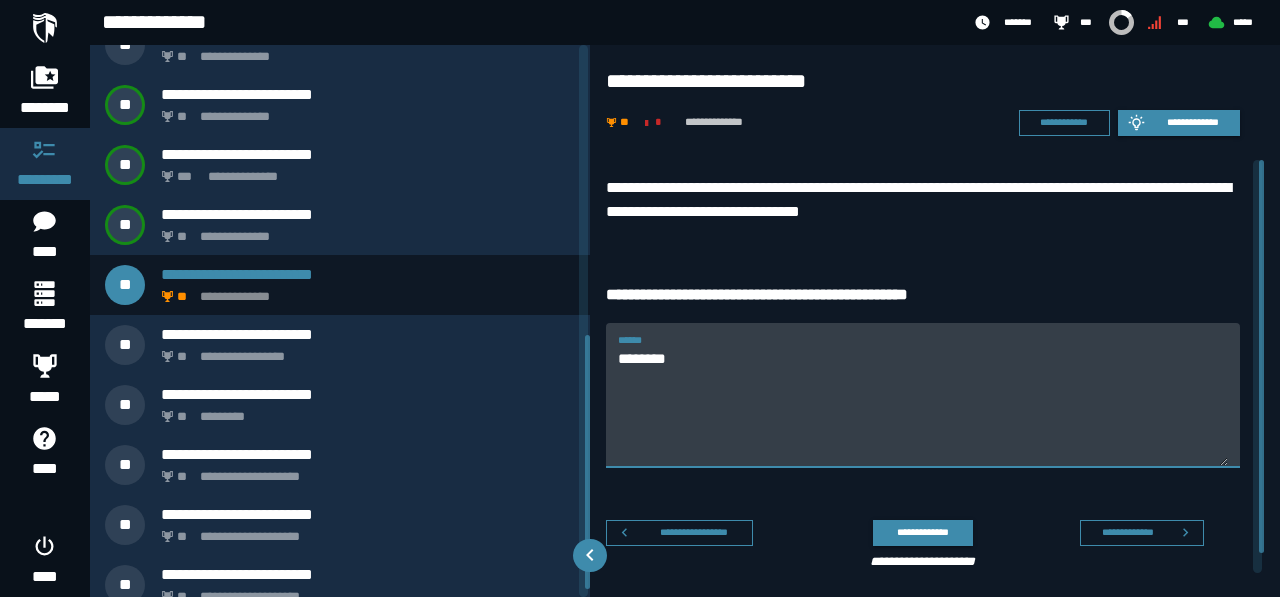 paste on "**********" 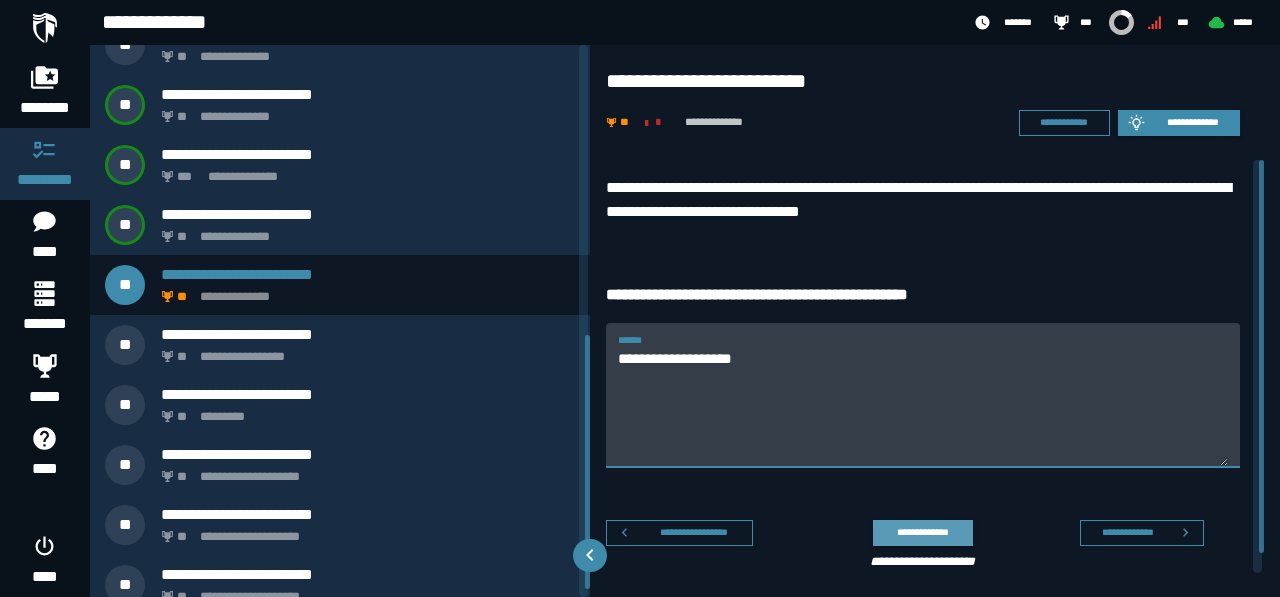 type on "**********" 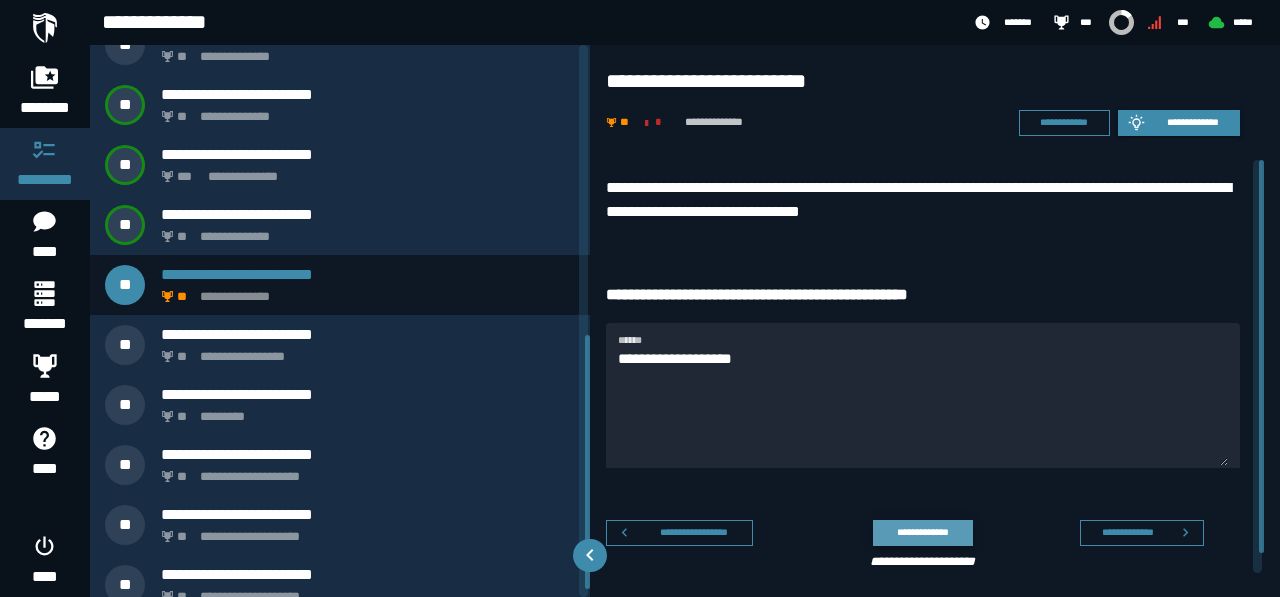 click on "**********" at bounding box center (922, 532) 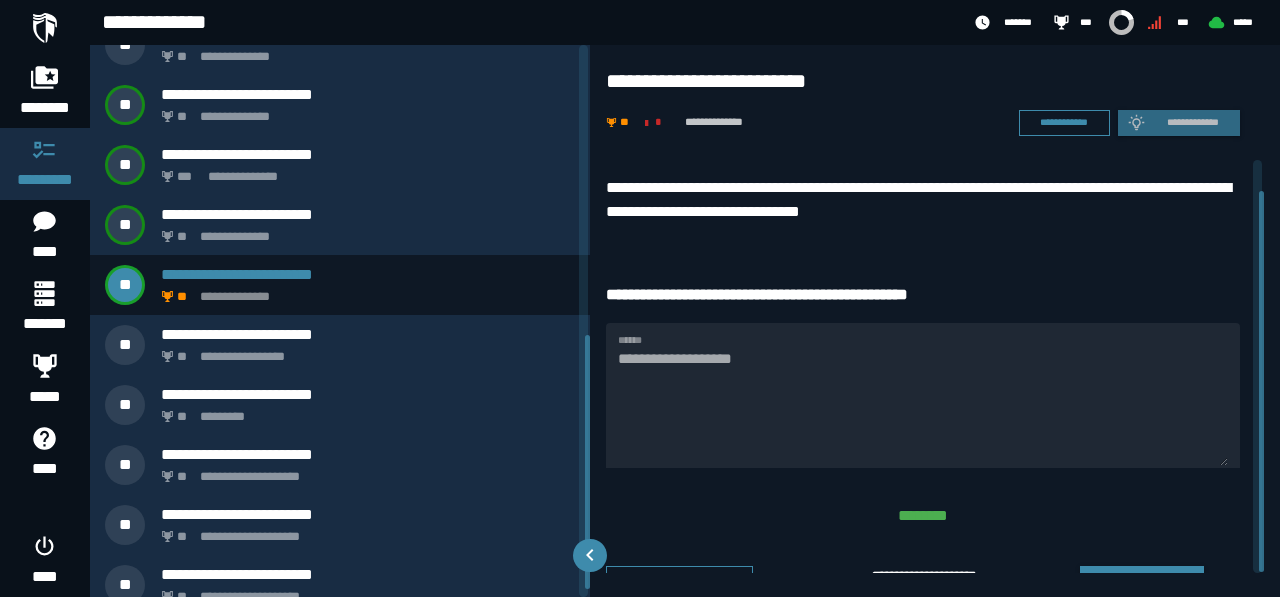 scroll, scrollTop: 34, scrollLeft: 0, axis: vertical 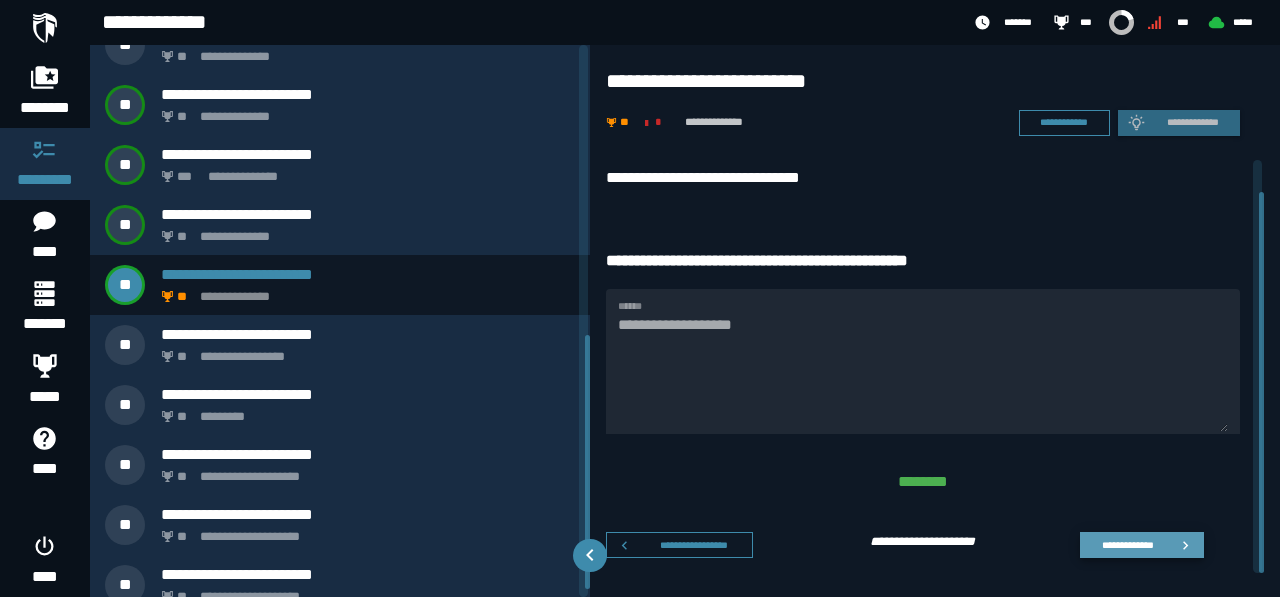 click on "**********" at bounding box center (1127, 544) 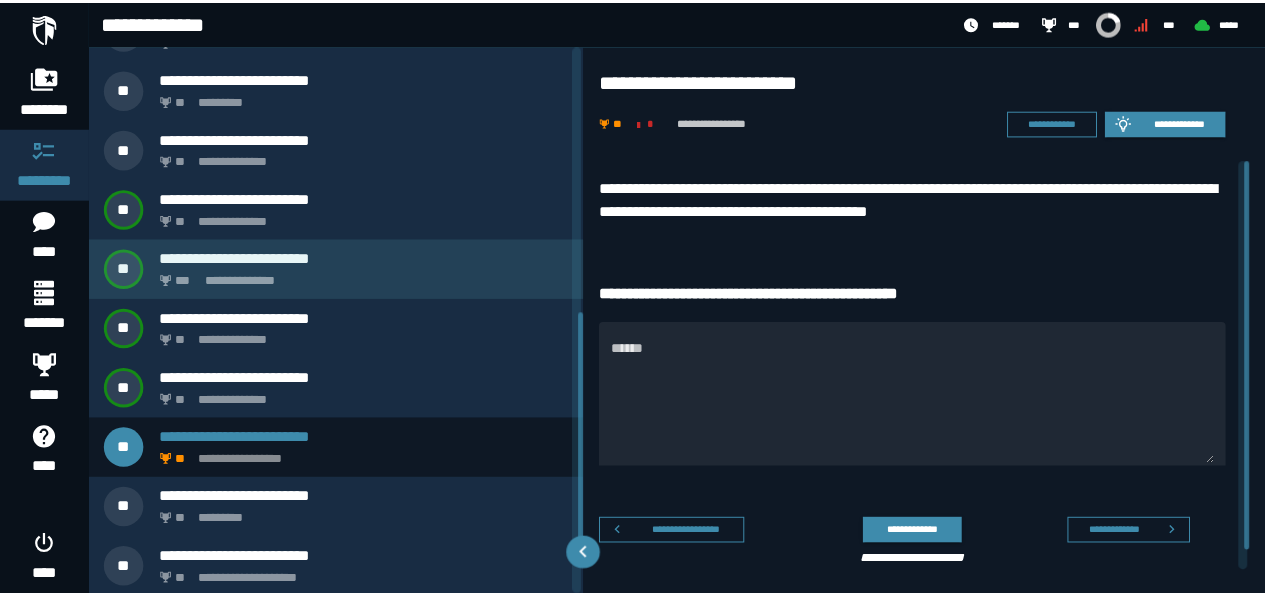scroll, scrollTop: 648, scrollLeft: 0, axis: vertical 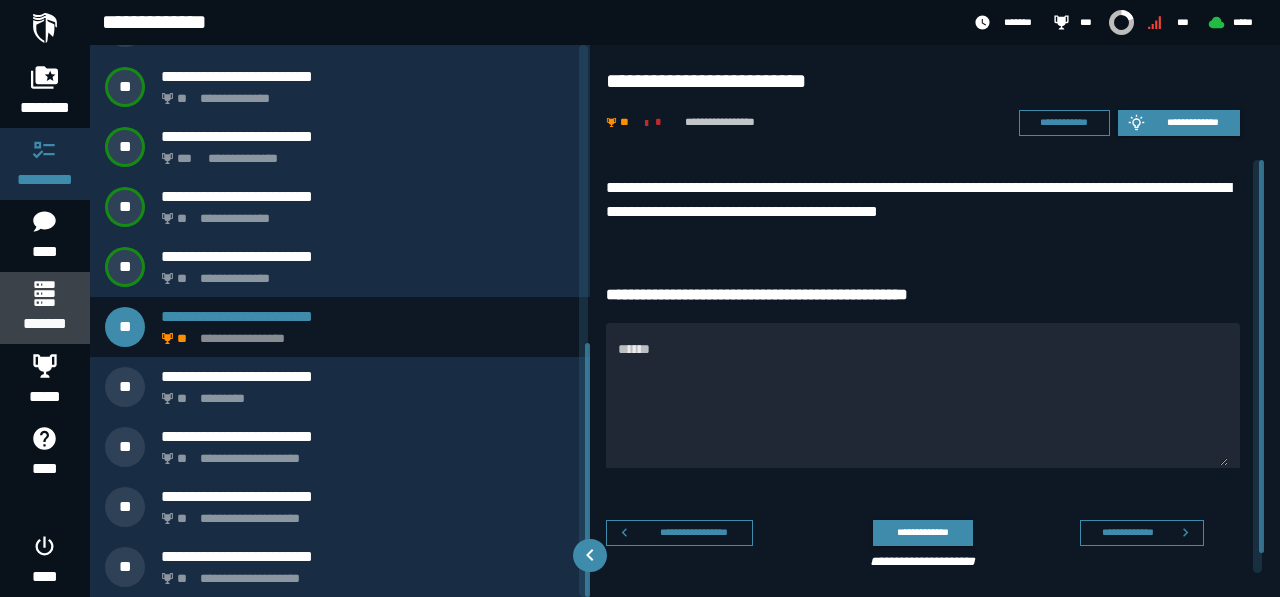 click on "*******" at bounding box center (44, 308) 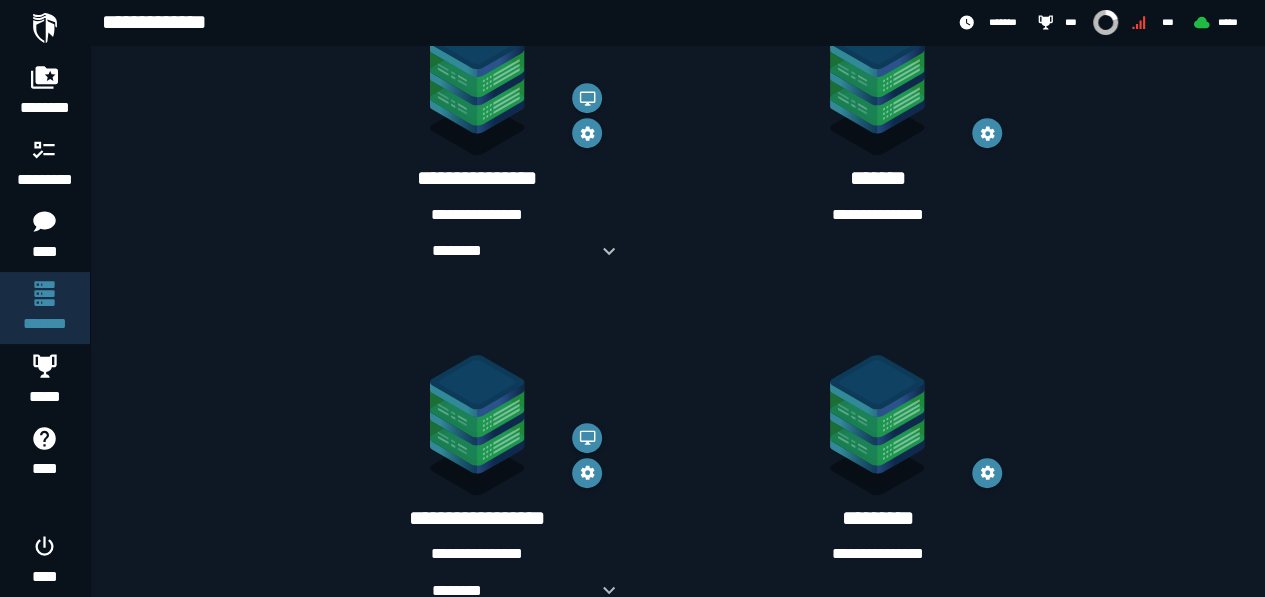 scroll, scrollTop: 428, scrollLeft: 0, axis: vertical 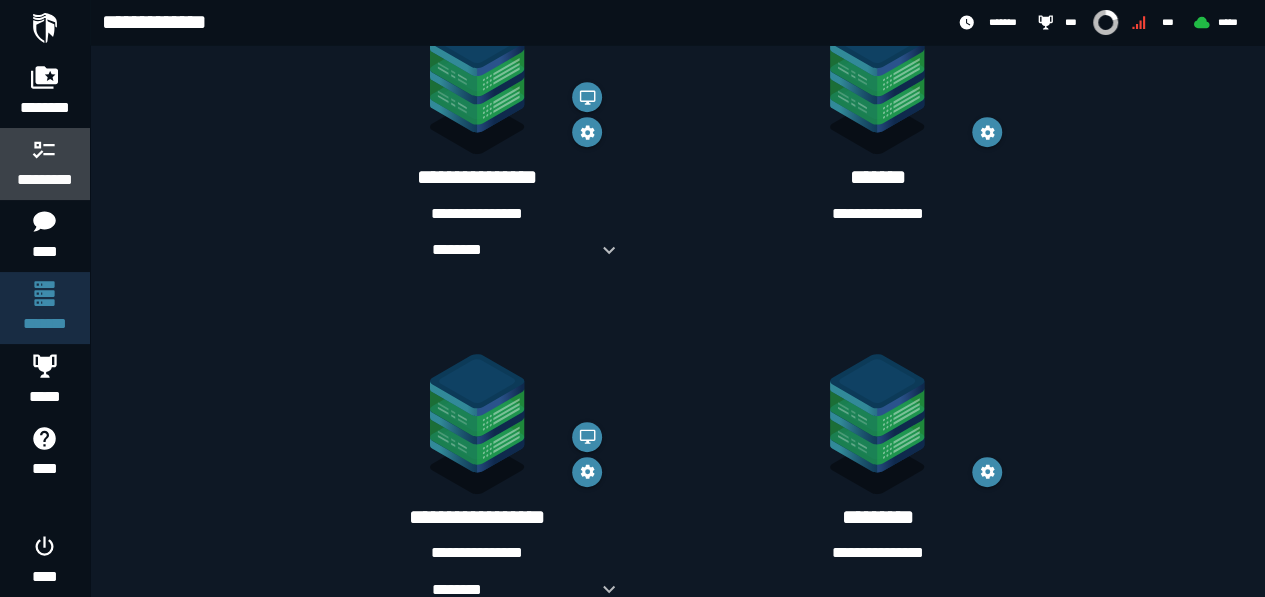 click at bounding box center [45, 149] 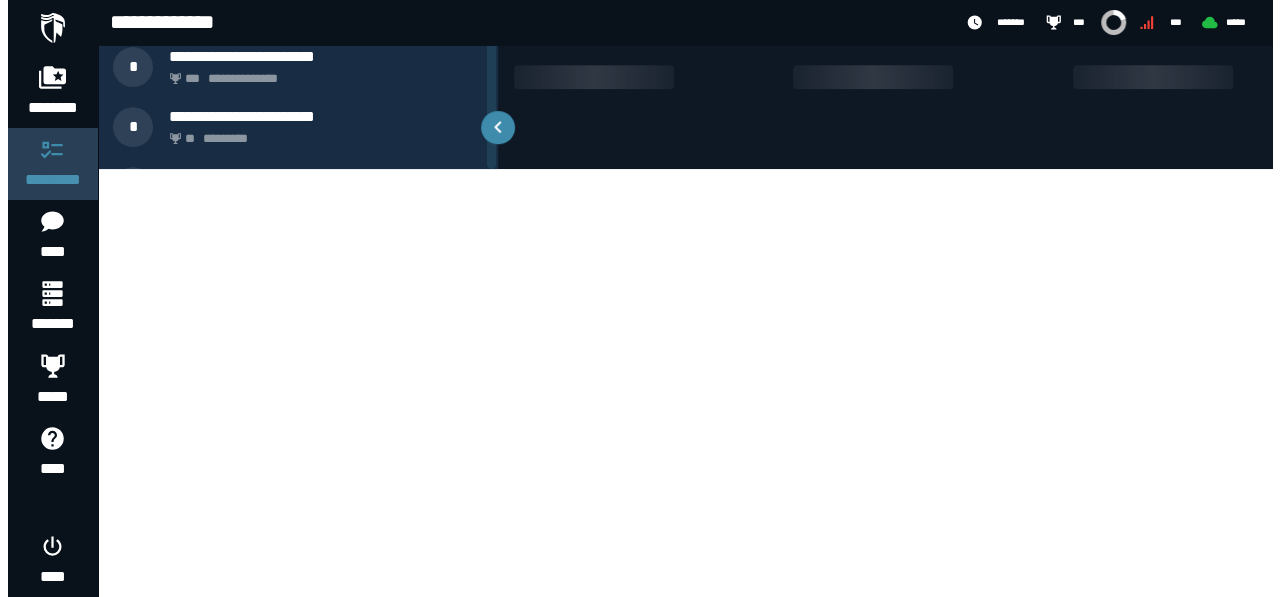 scroll, scrollTop: 0, scrollLeft: 0, axis: both 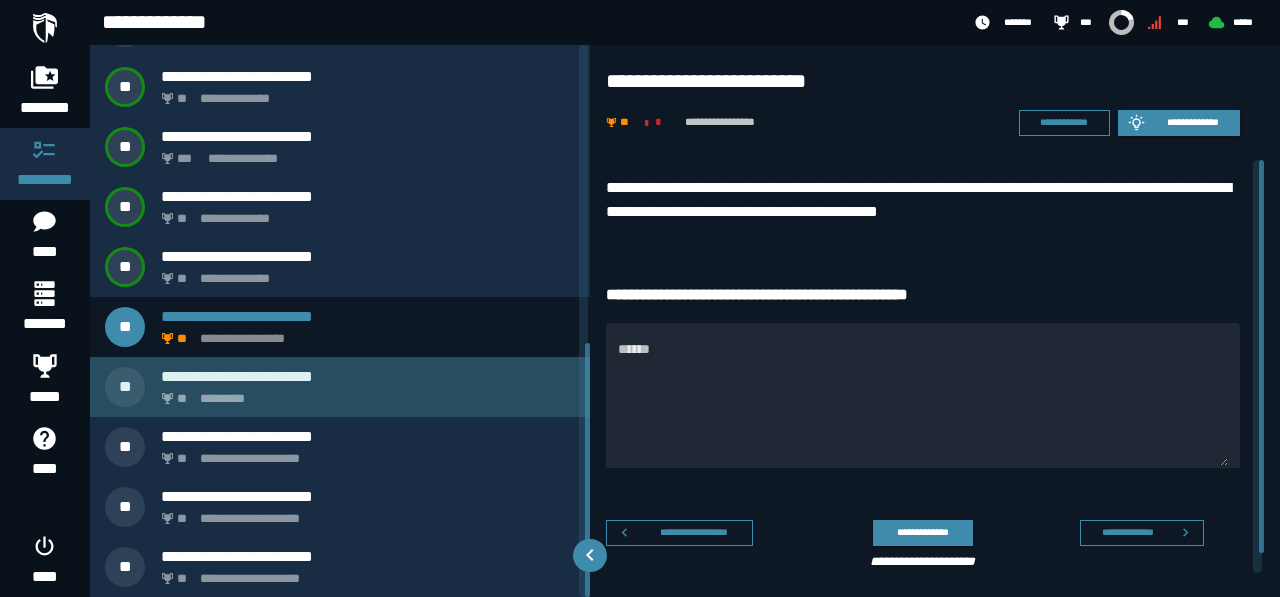 click on "** *********" at bounding box center [364, 393] 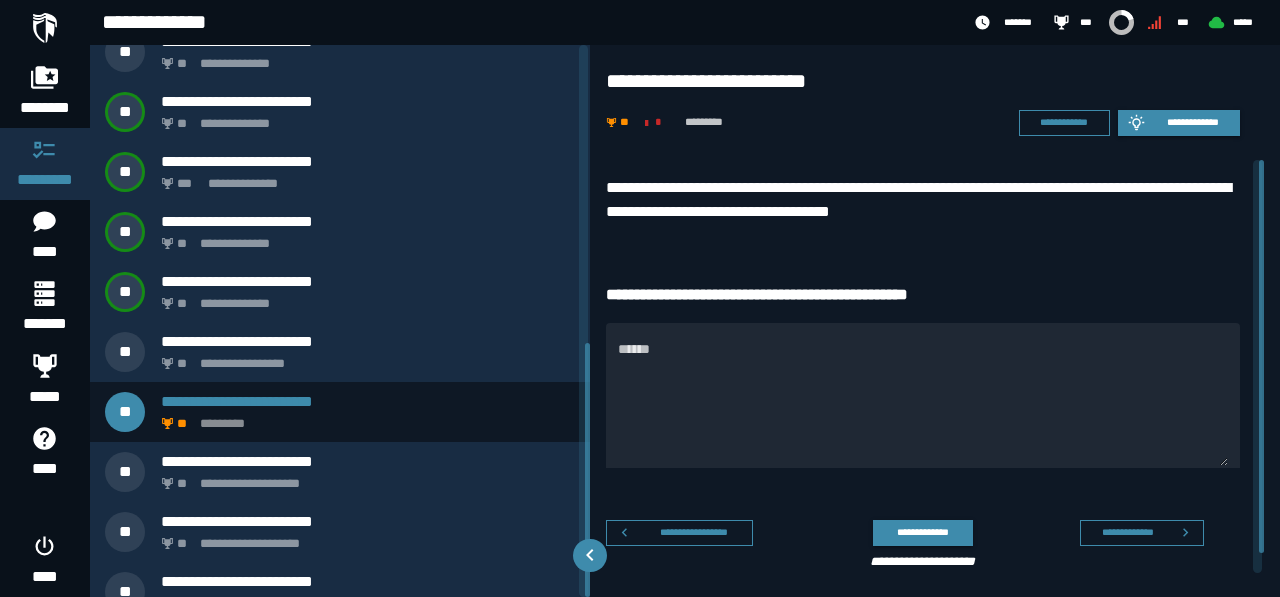 scroll, scrollTop: 648, scrollLeft: 0, axis: vertical 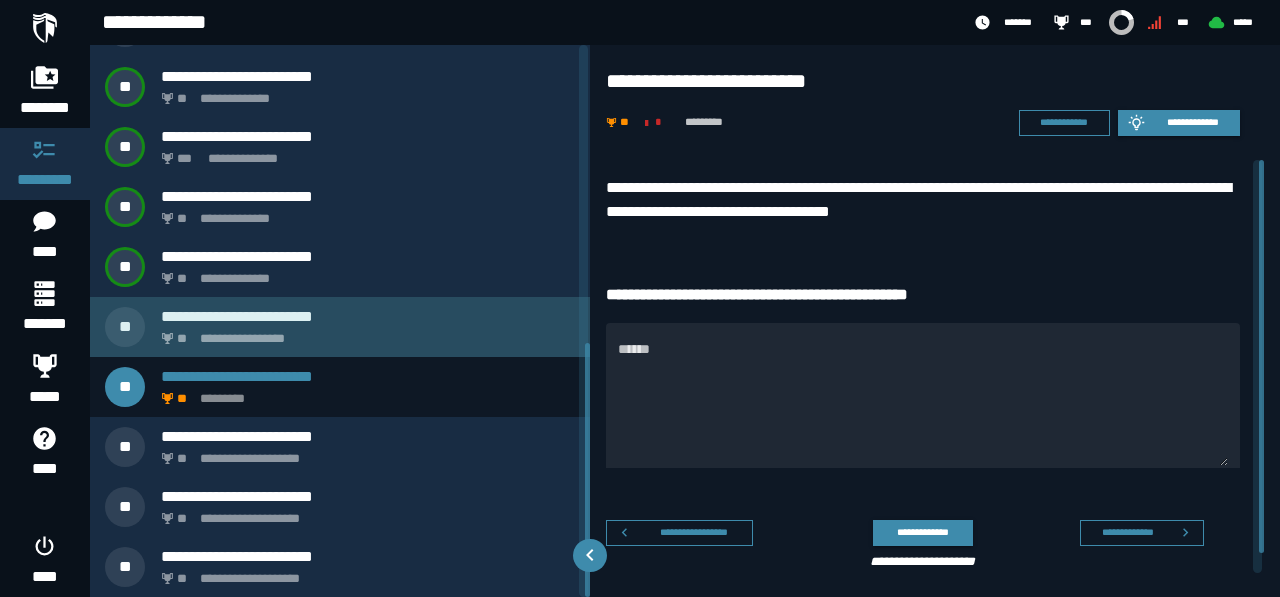 click on "**********" at bounding box center (364, 333) 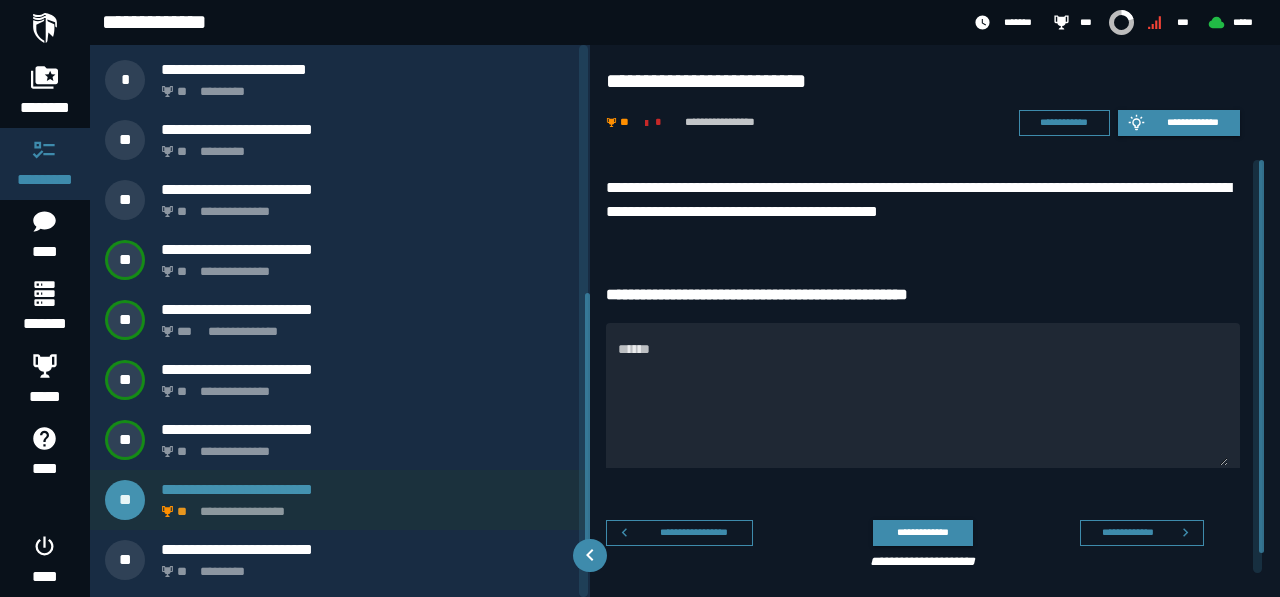 scroll, scrollTop: 408, scrollLeft: 0, axis: vertical 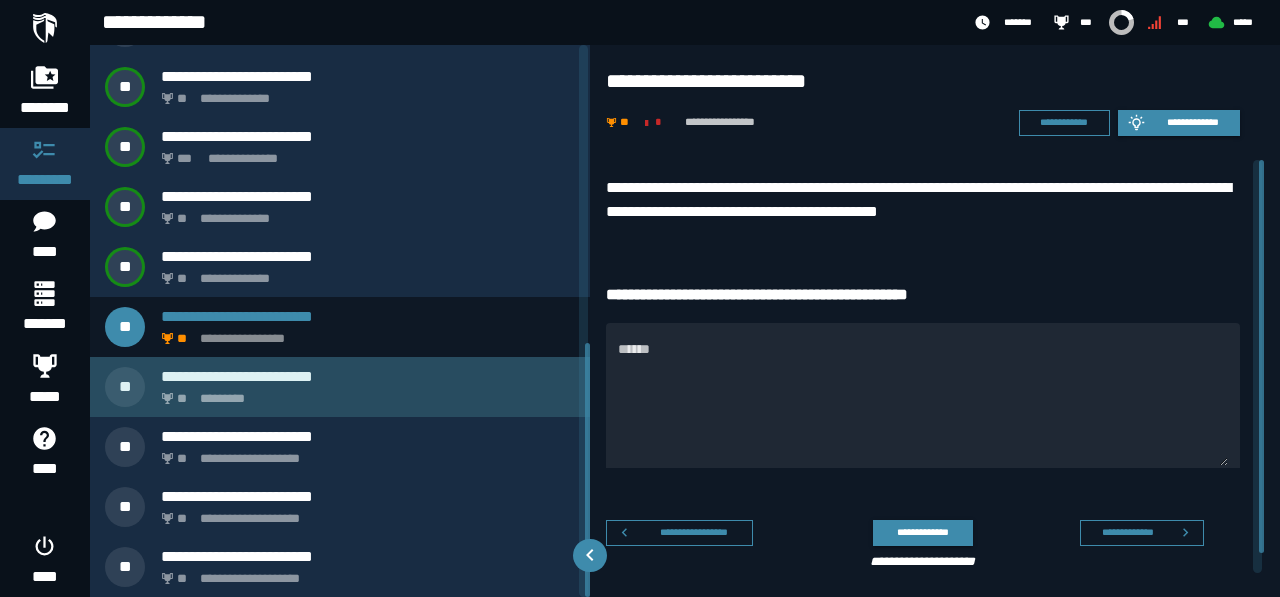 click on "*********" 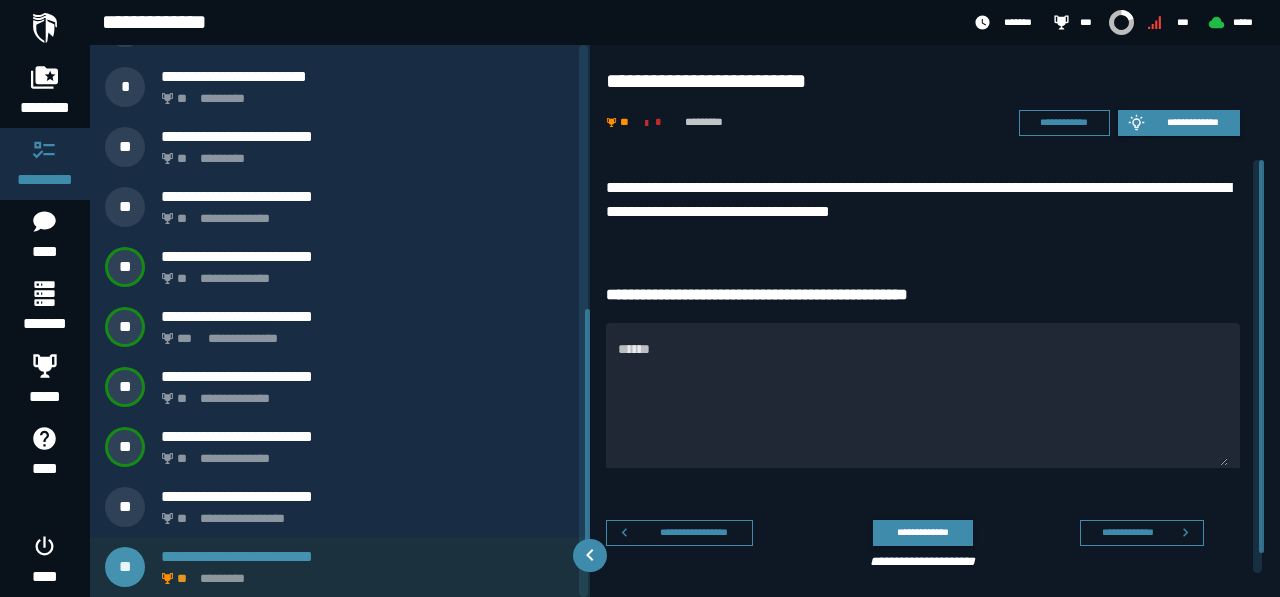 scroll, scrollTop: 648, scrollLeft: 0, axis: vertical 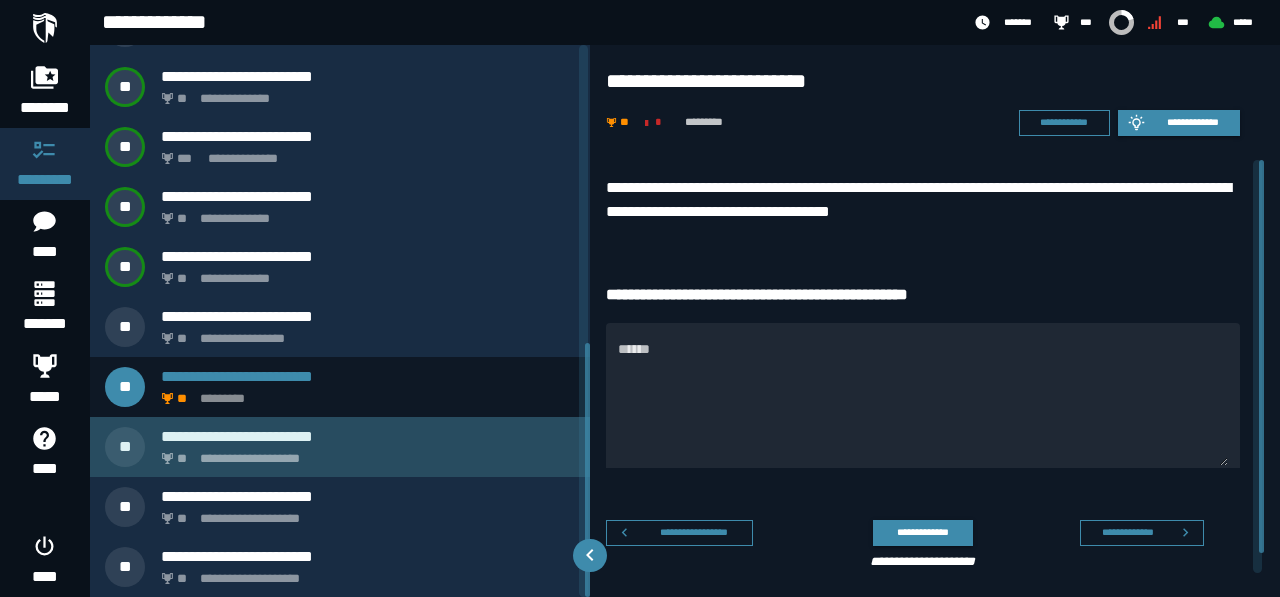 click on "**********" at bounding box center [364, 453] 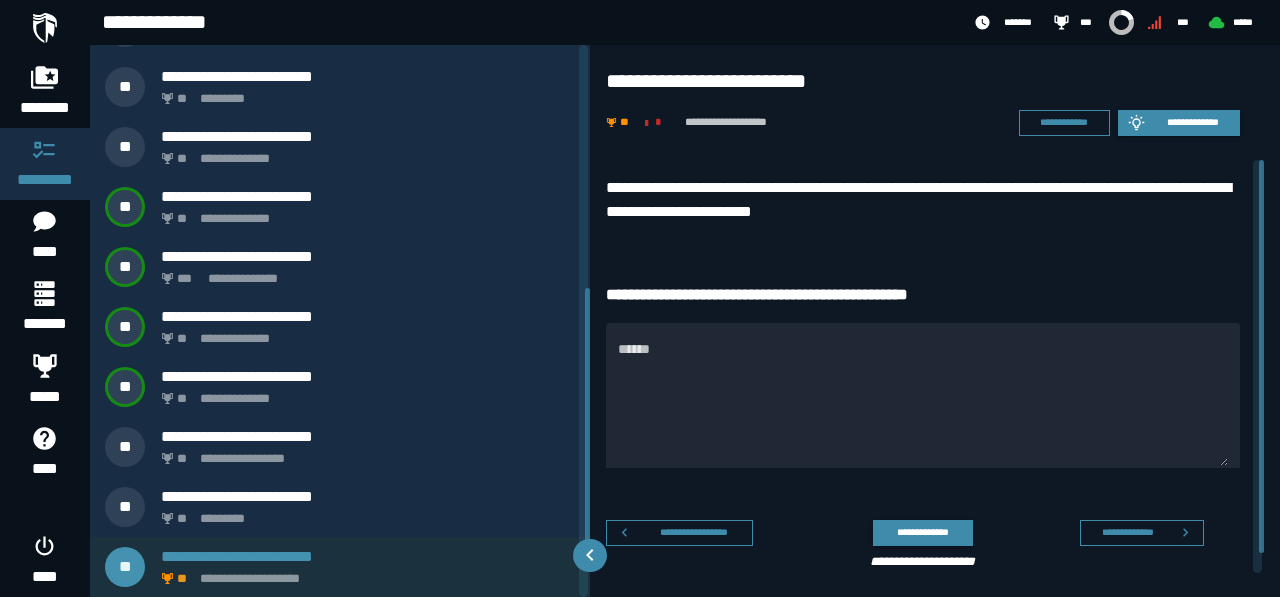 scroll, scrollTop: 648, scrollLeft: 0, axis: vertical 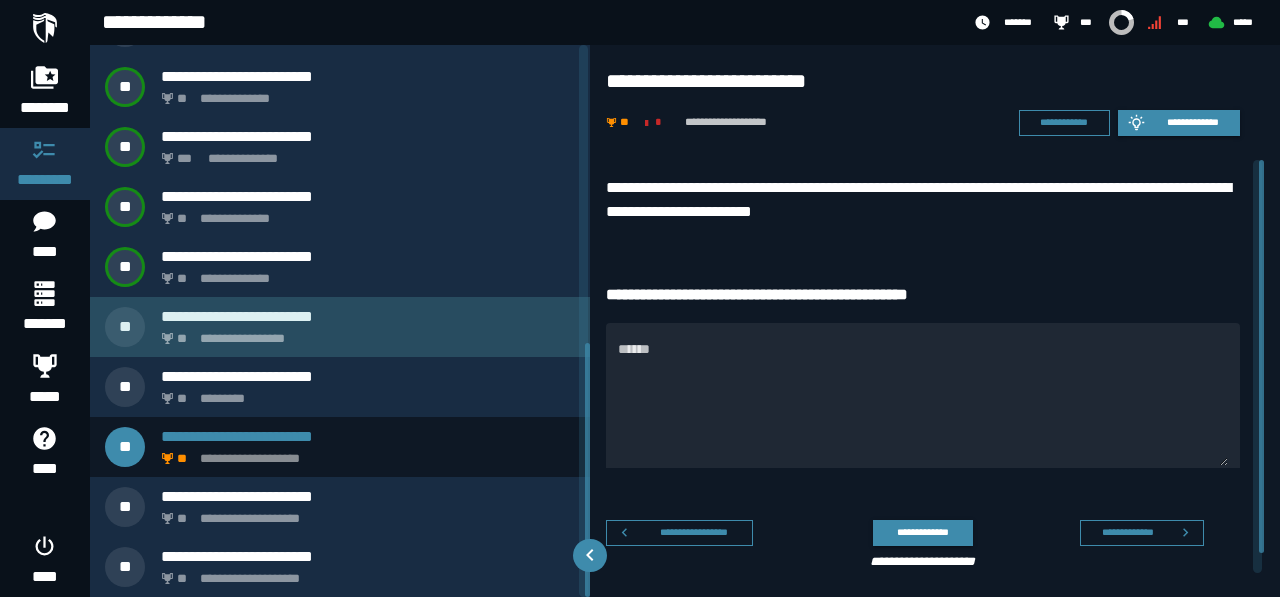 click on "**********" at bounding box center [364, 333] 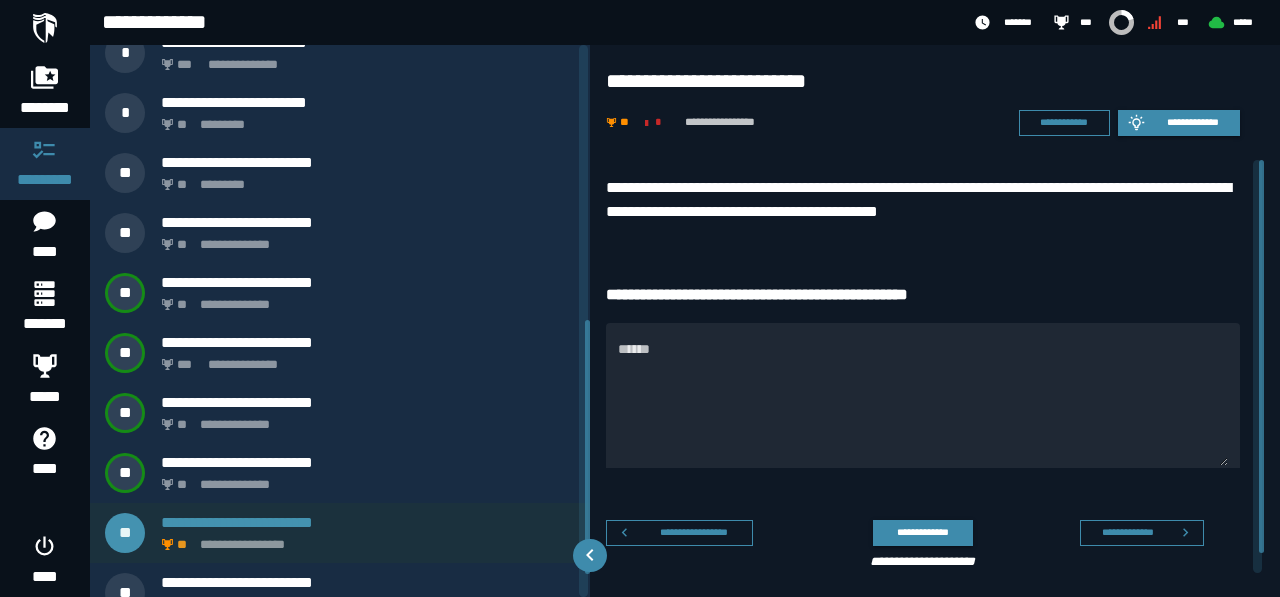 scroll, scrollTop: 408, scrollLeft: 0, axis: vertical 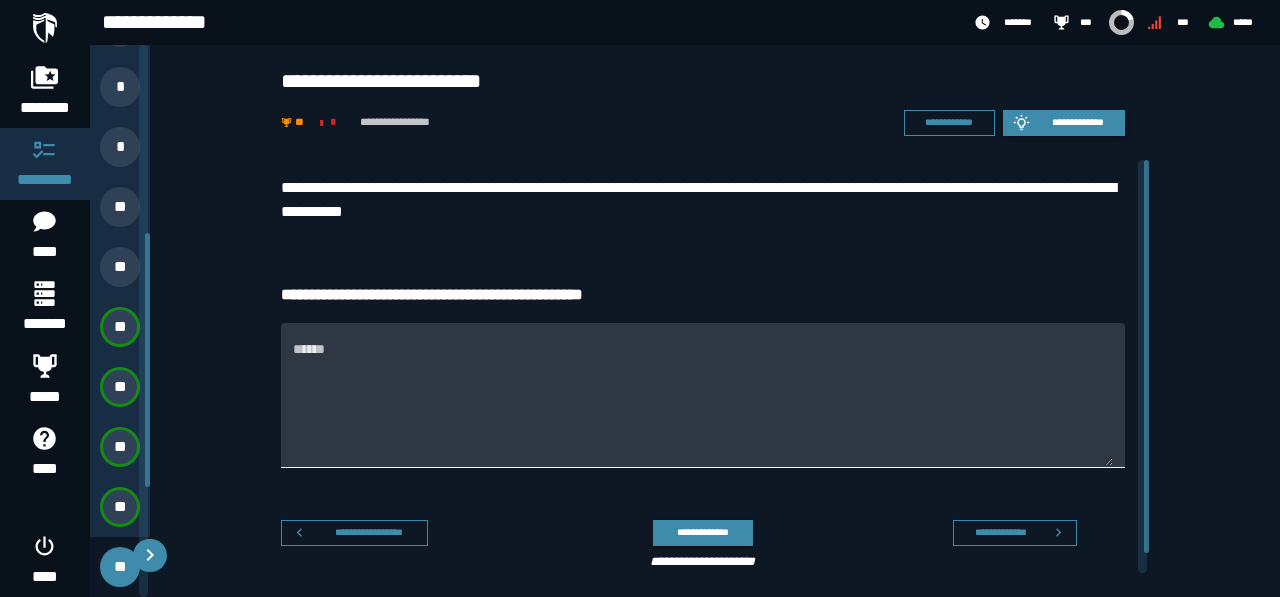 click on "******" at bounding box center (703, 407) 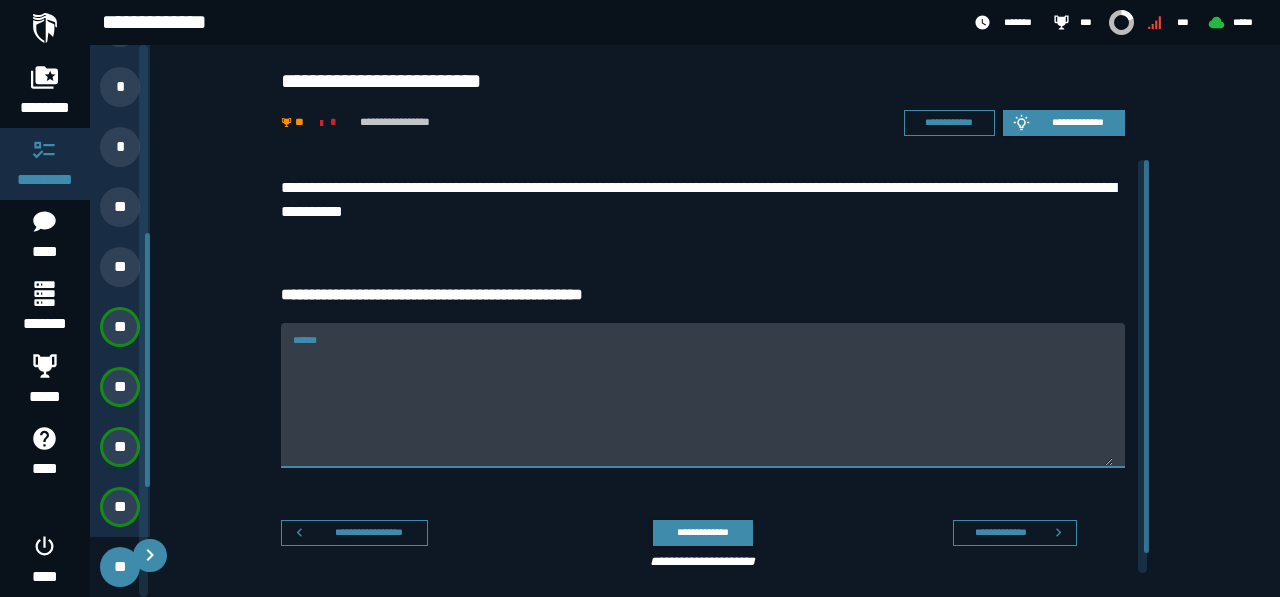 paste on "*********" 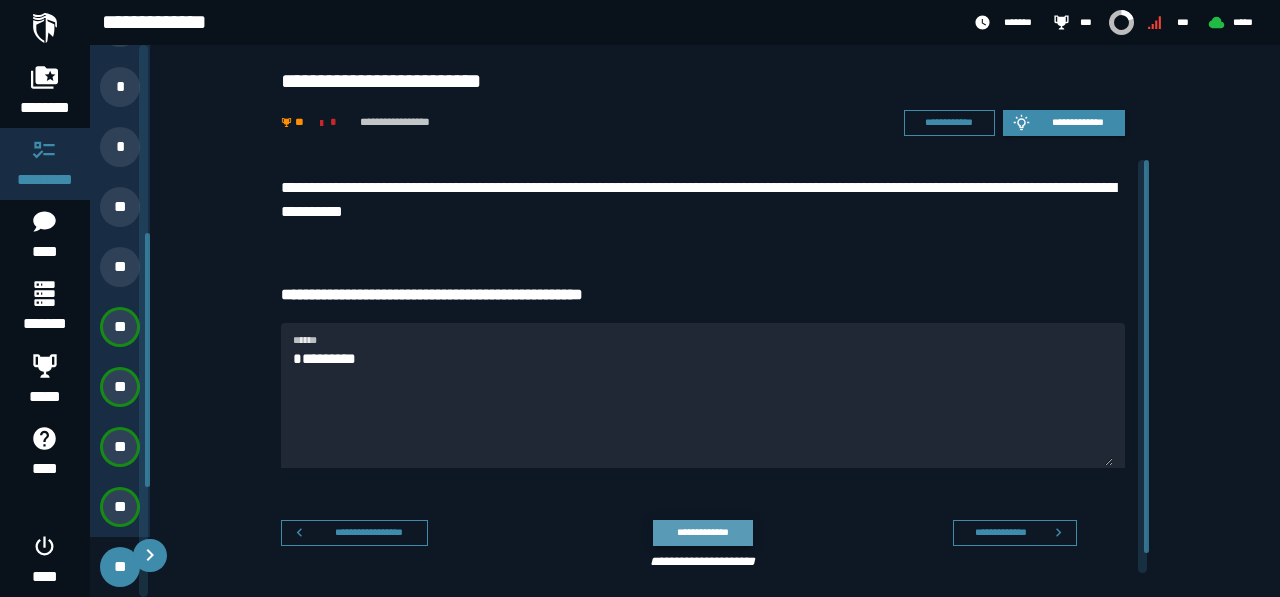 click on "**********" at bounding box center (702, 532) 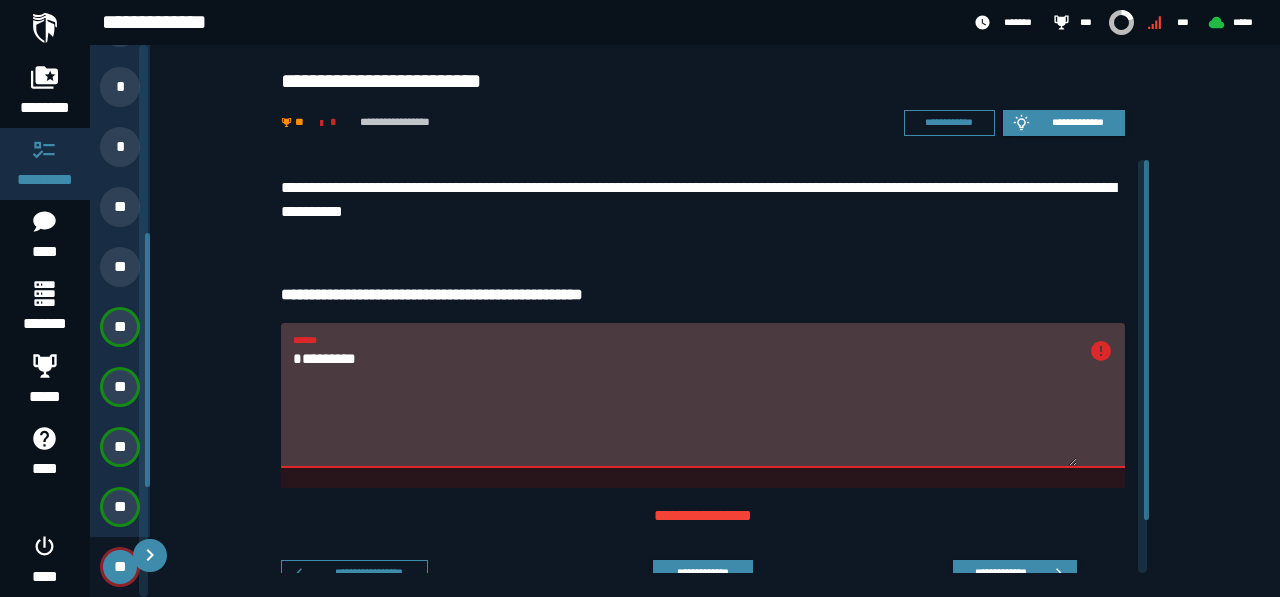 click on "*********" at bounding box center (685, 407) 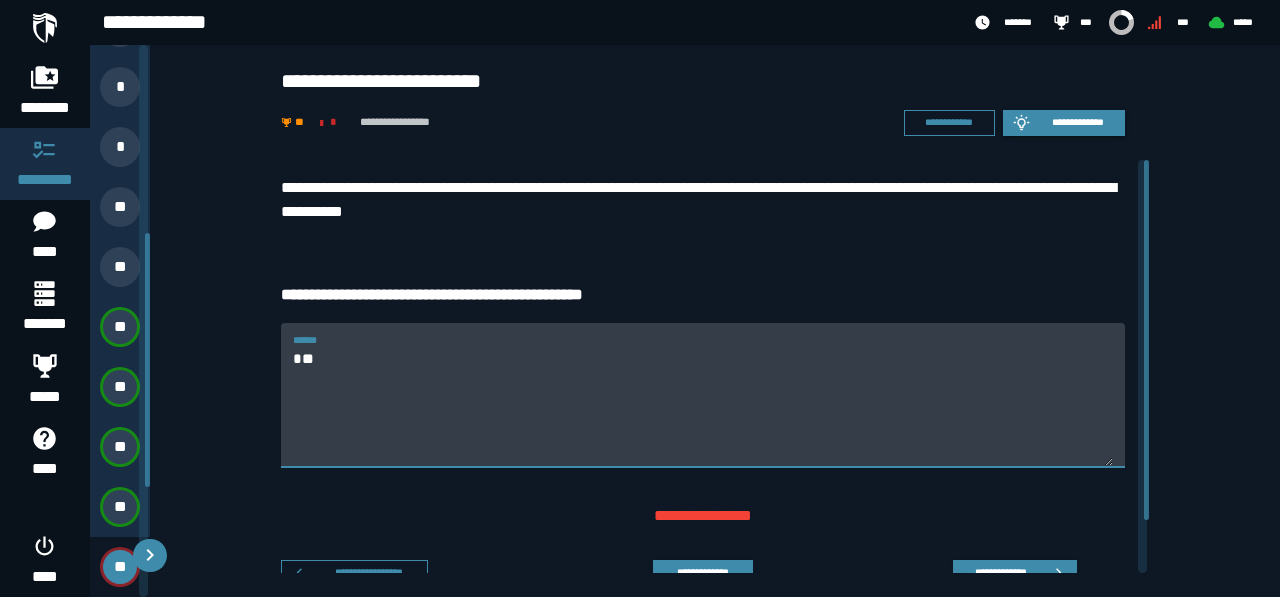type on "*" 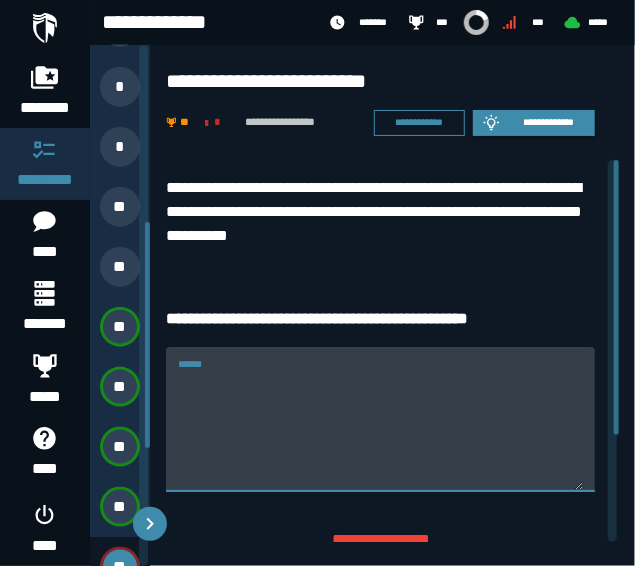 type 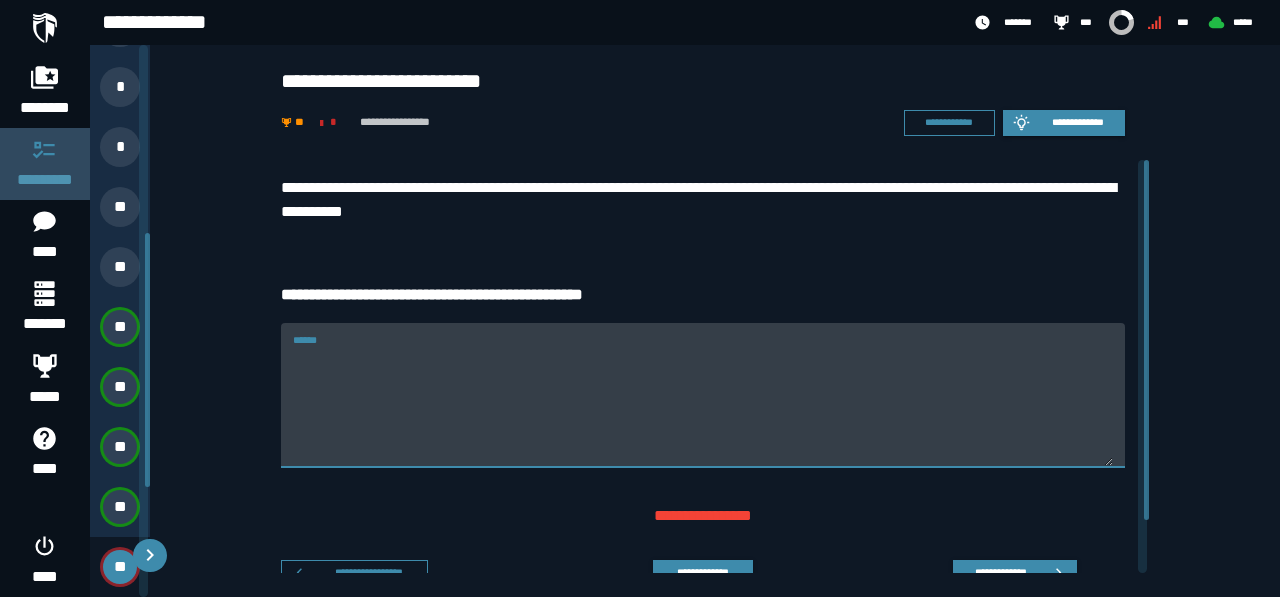 click on "*********" at bounding box center (45, 180) 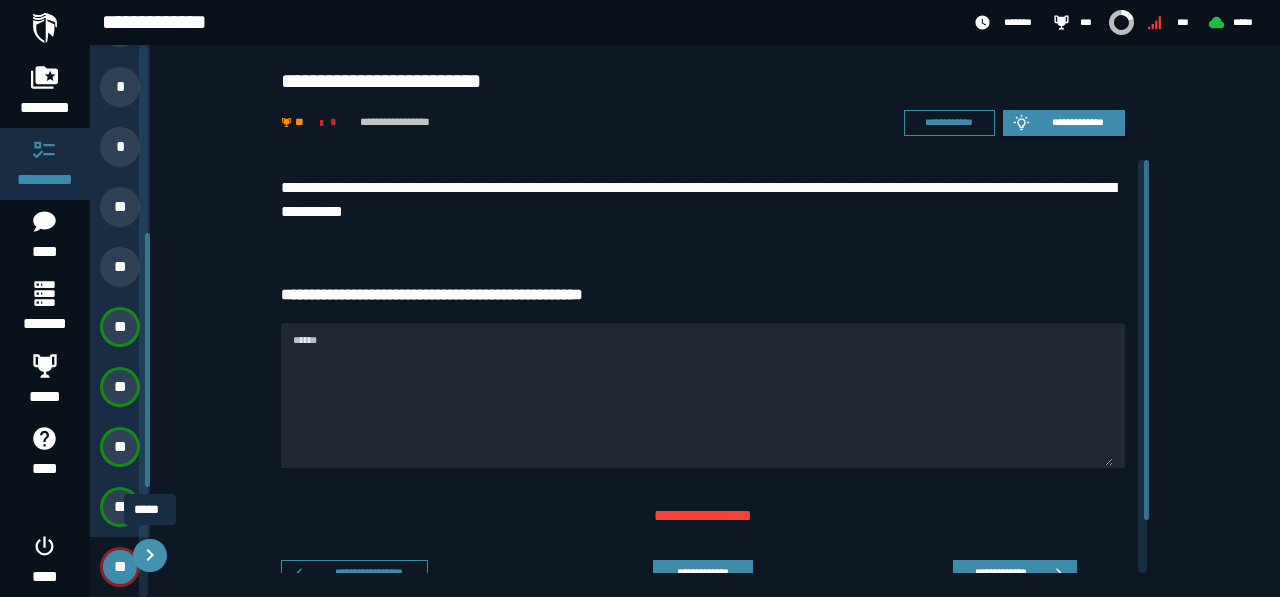click 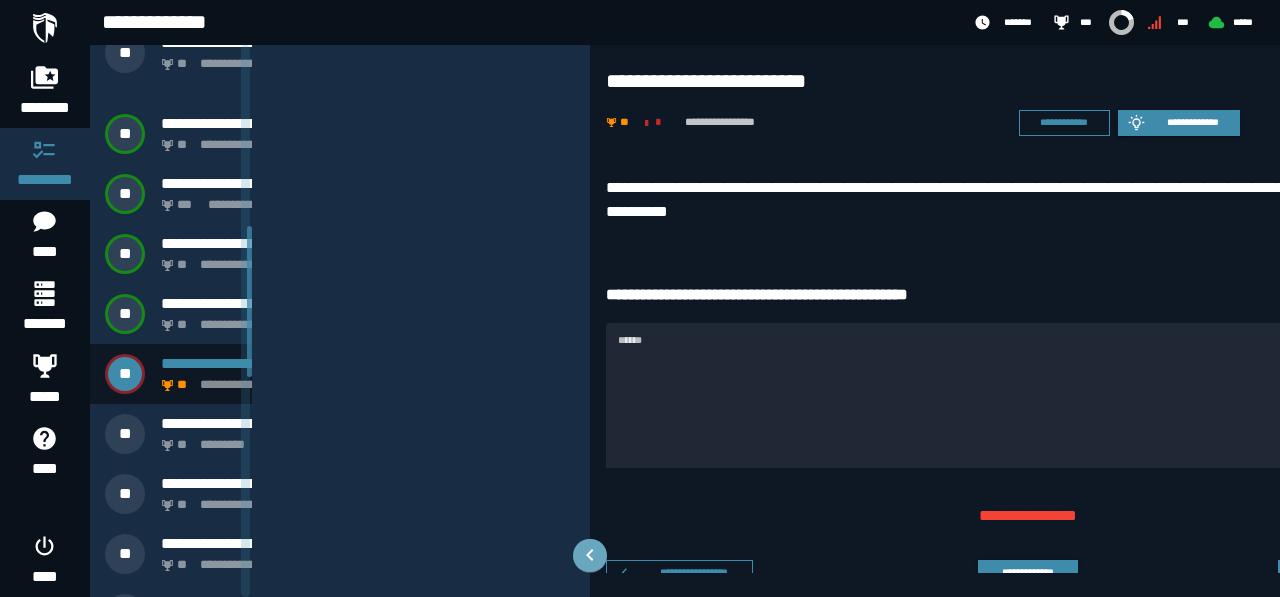 scroll, scrollTop: 648, scrollLeft: 0, axis: vertical 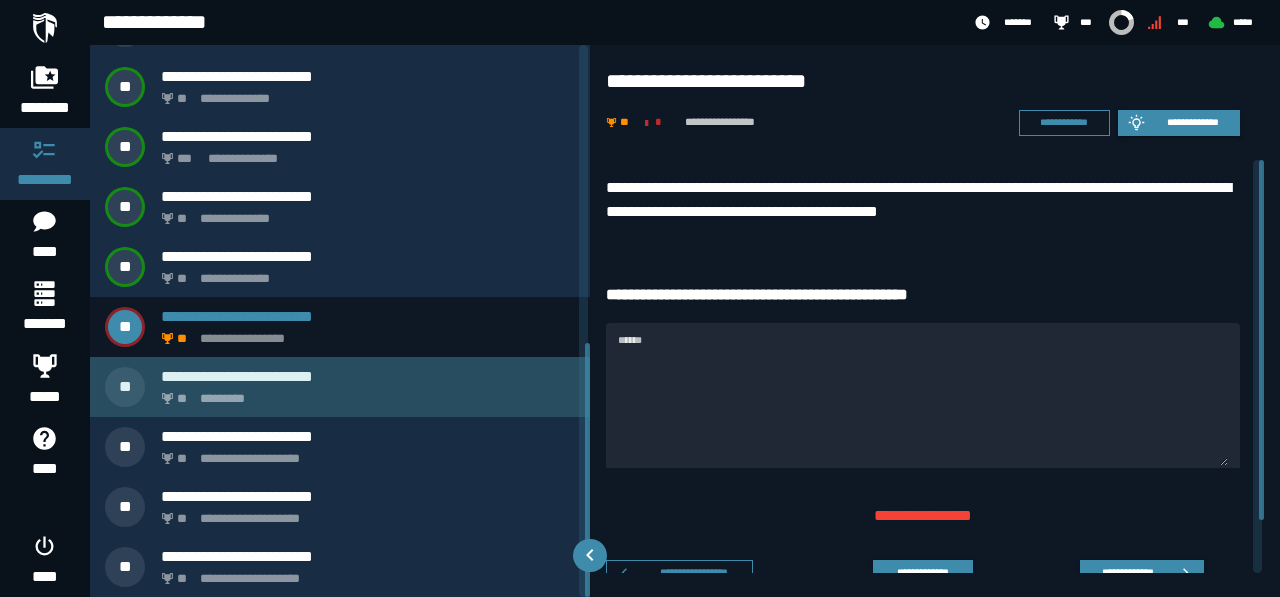 click on "*********" 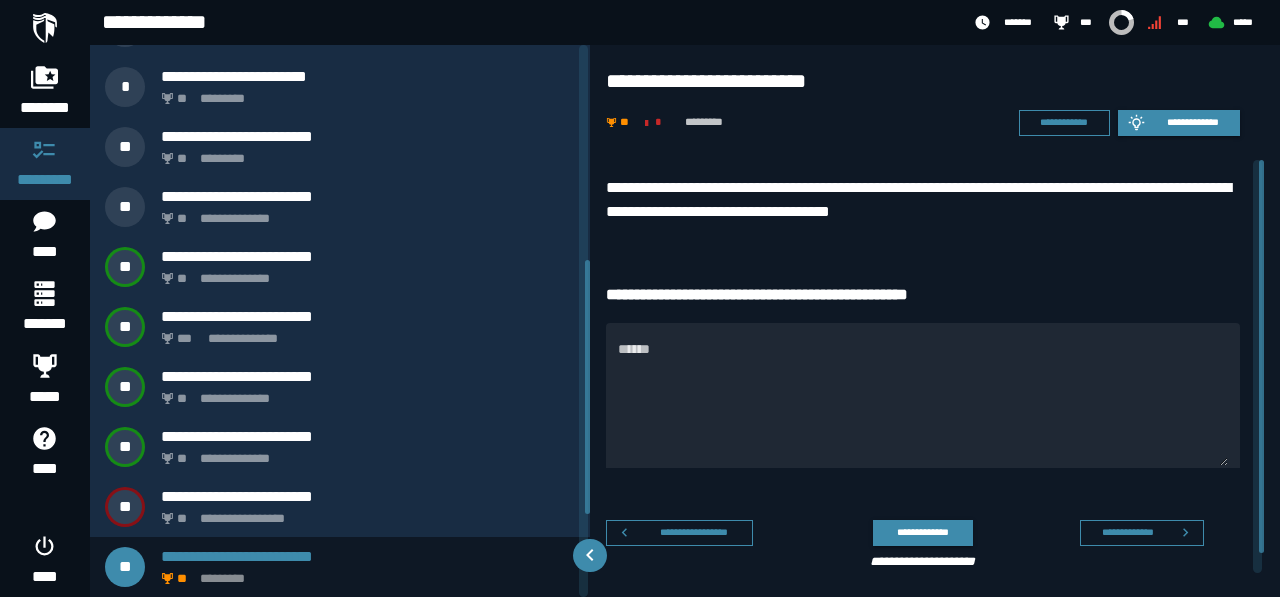 scroll, scrollTop: 648, scrollLeft: 0, axis: vertical 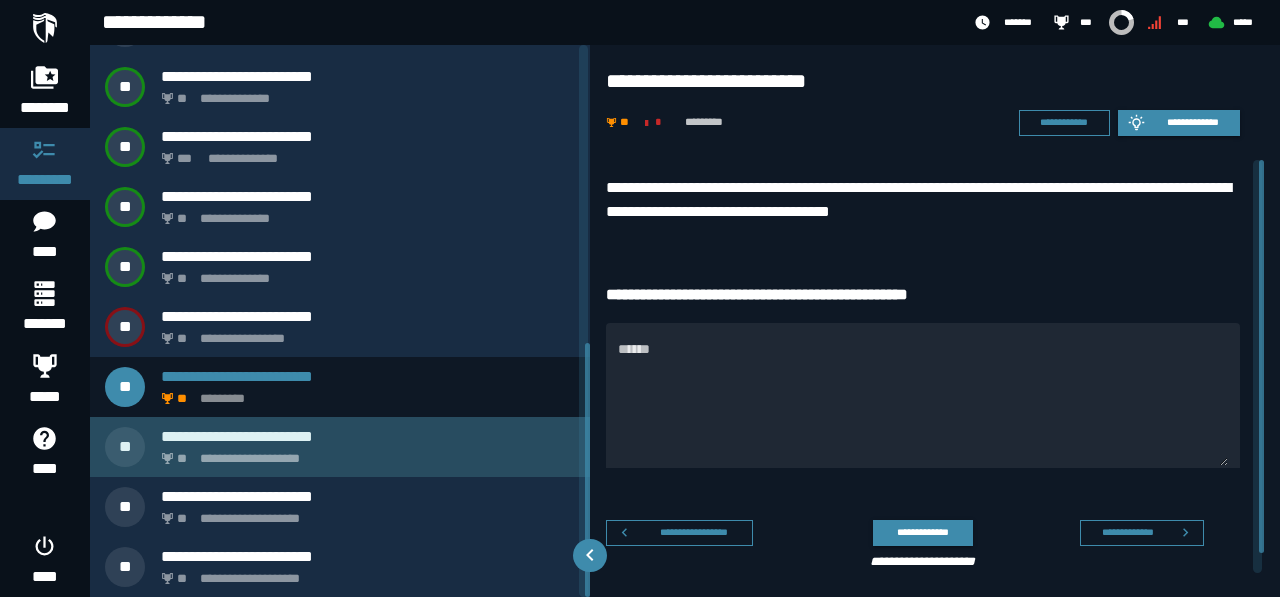 click on "**********" 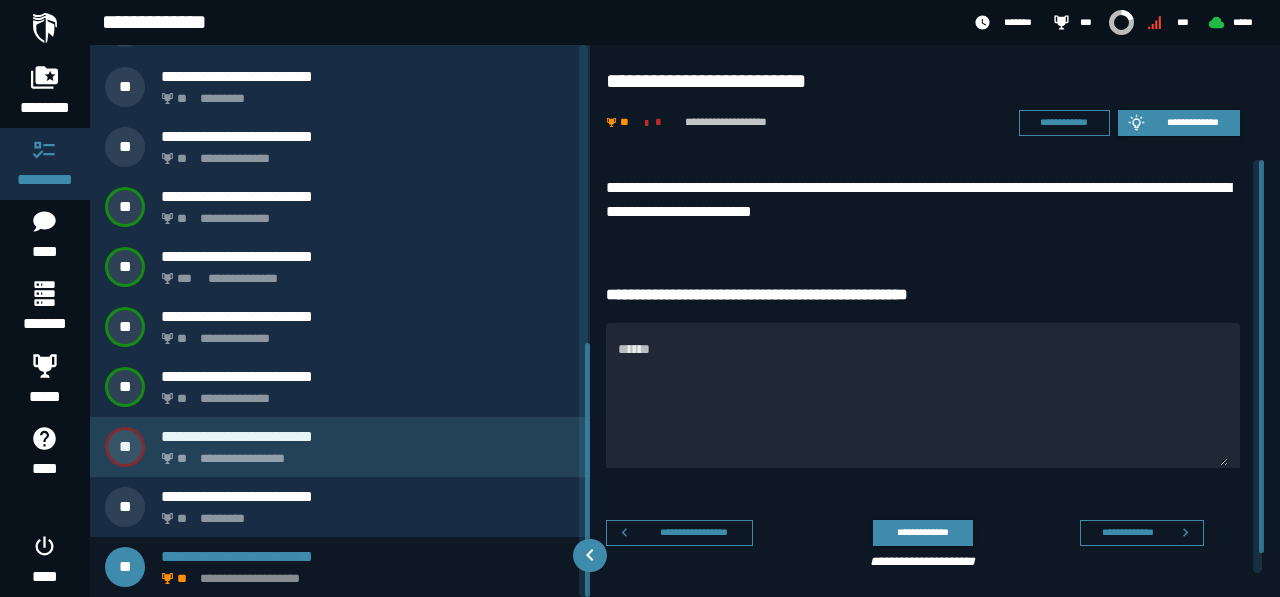 scroll, scrollTop: 648, scrollLeft: 0, axis: vertical 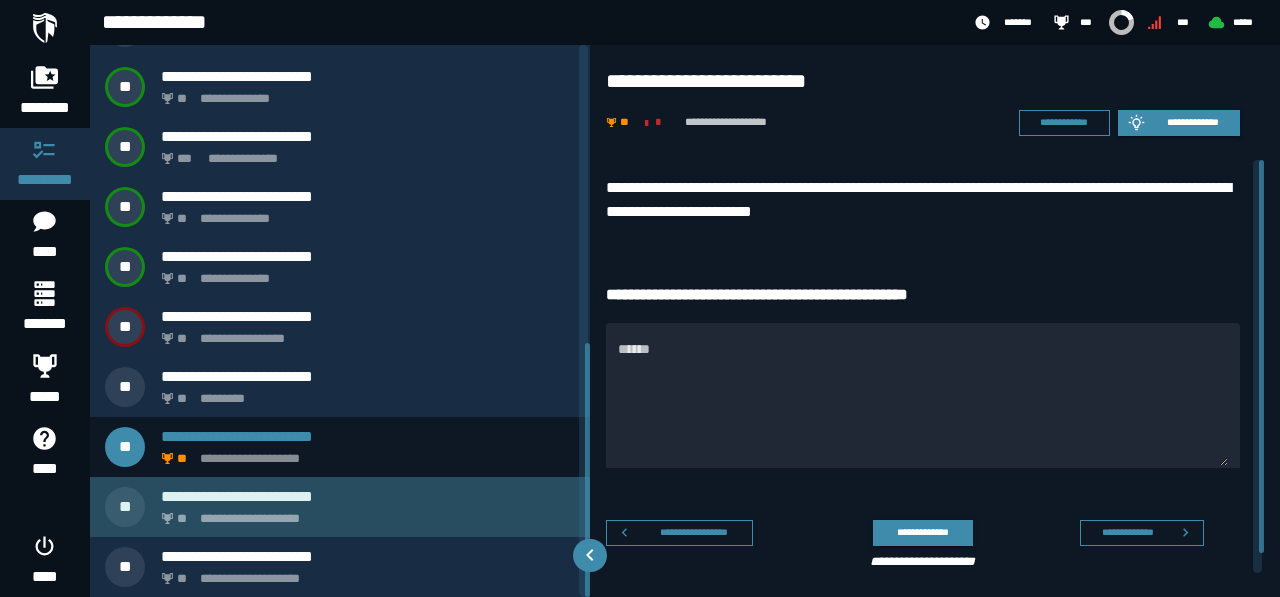 click on "**********" 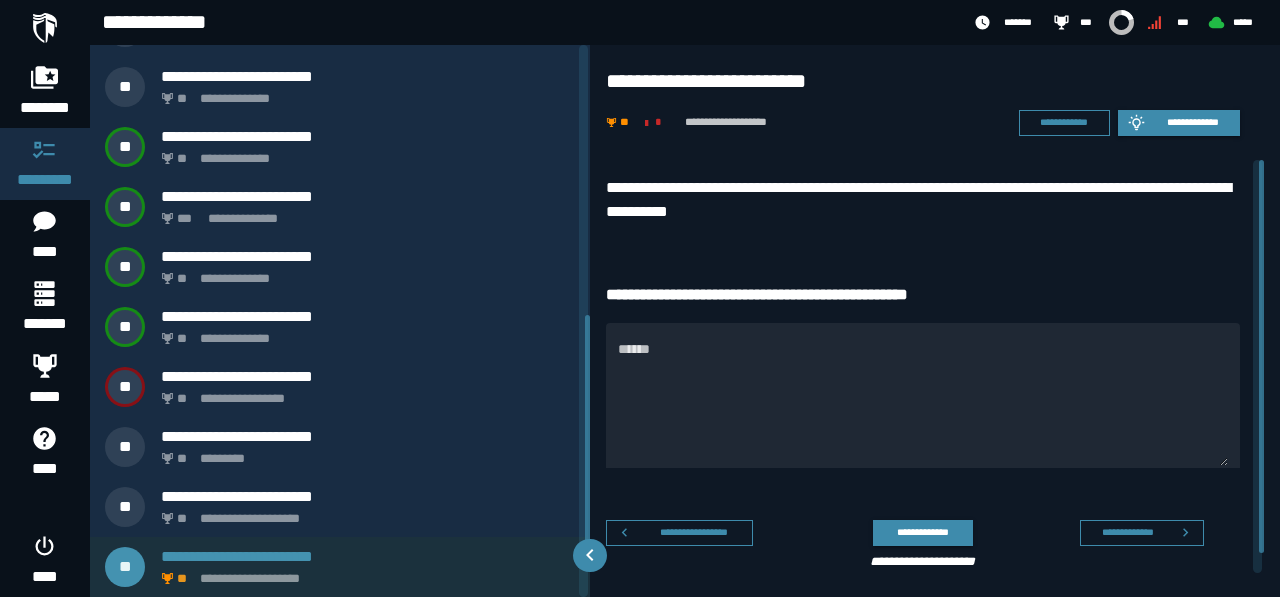 scroll, scrollTop: 648, scrollLeft: 0, axis: vertical 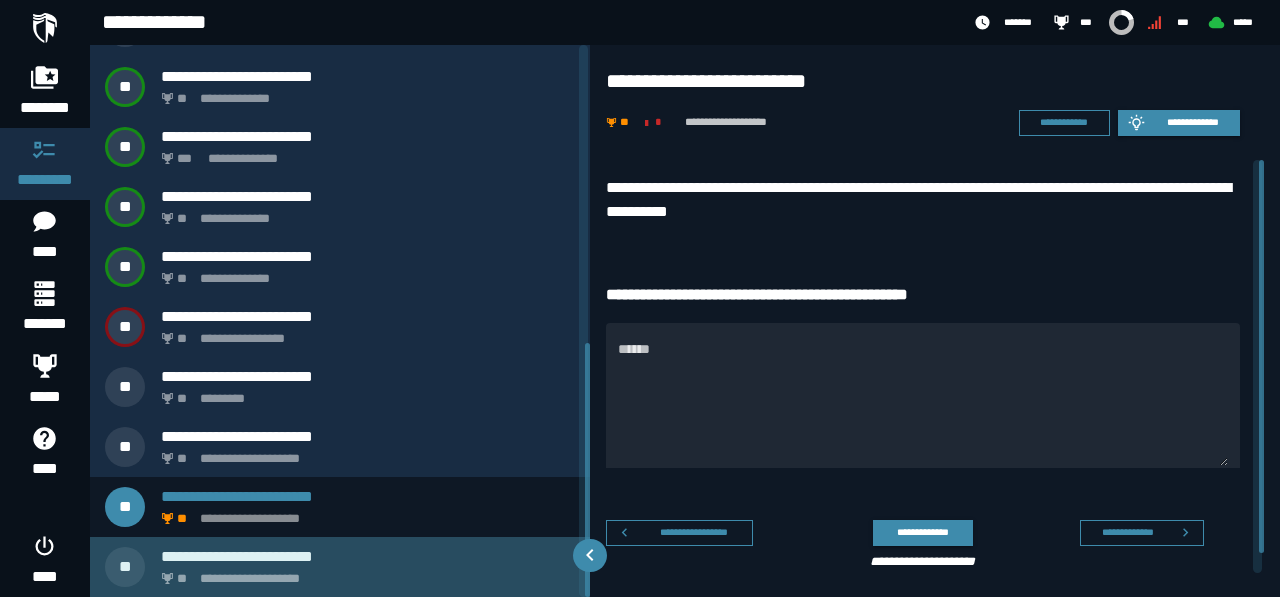 click on "**********" at bounding box center [368, 556] 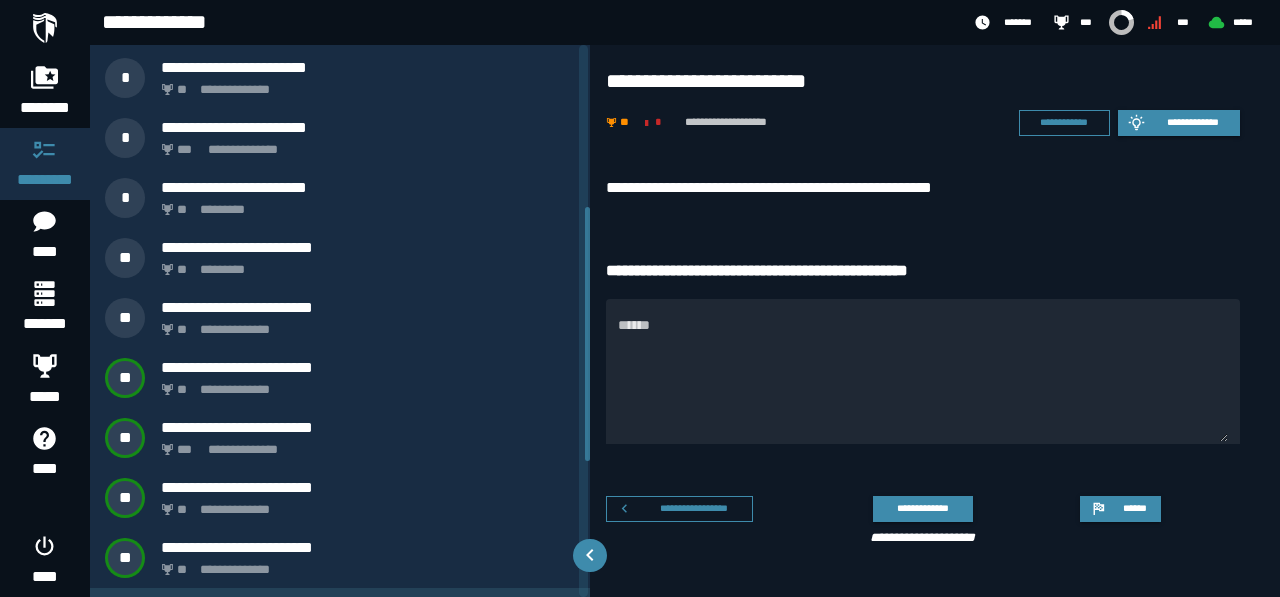 scroll, scrollTop: 350, scrollLeft: 0, axis: vertical 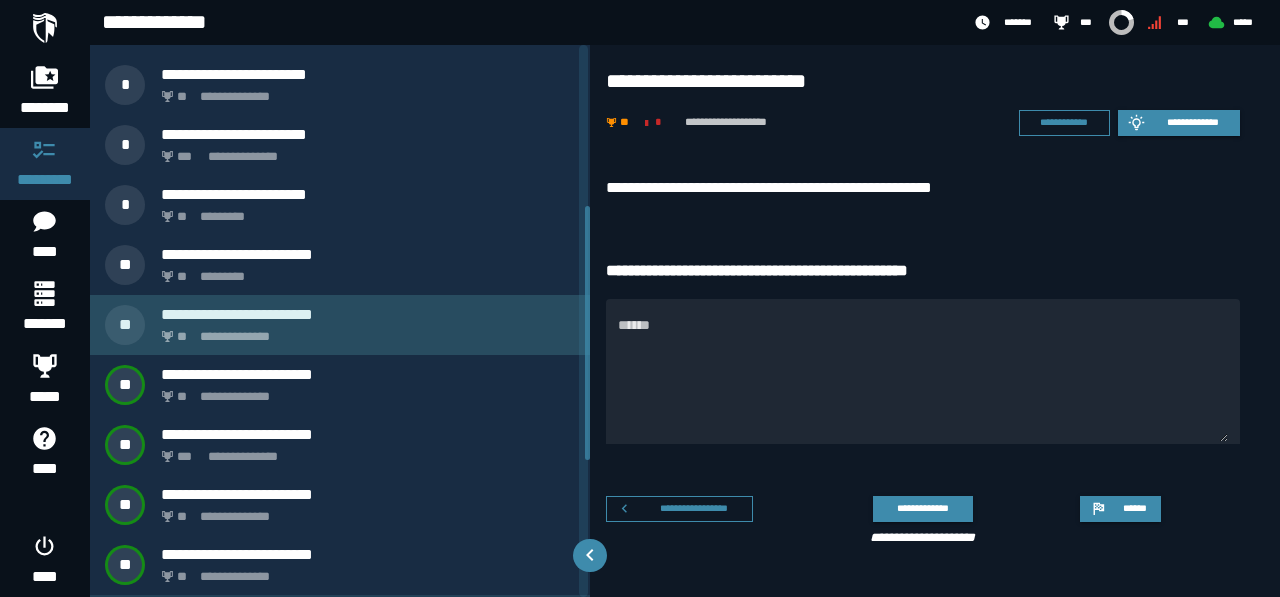 click on "**********" at bounding box center (364, 331) 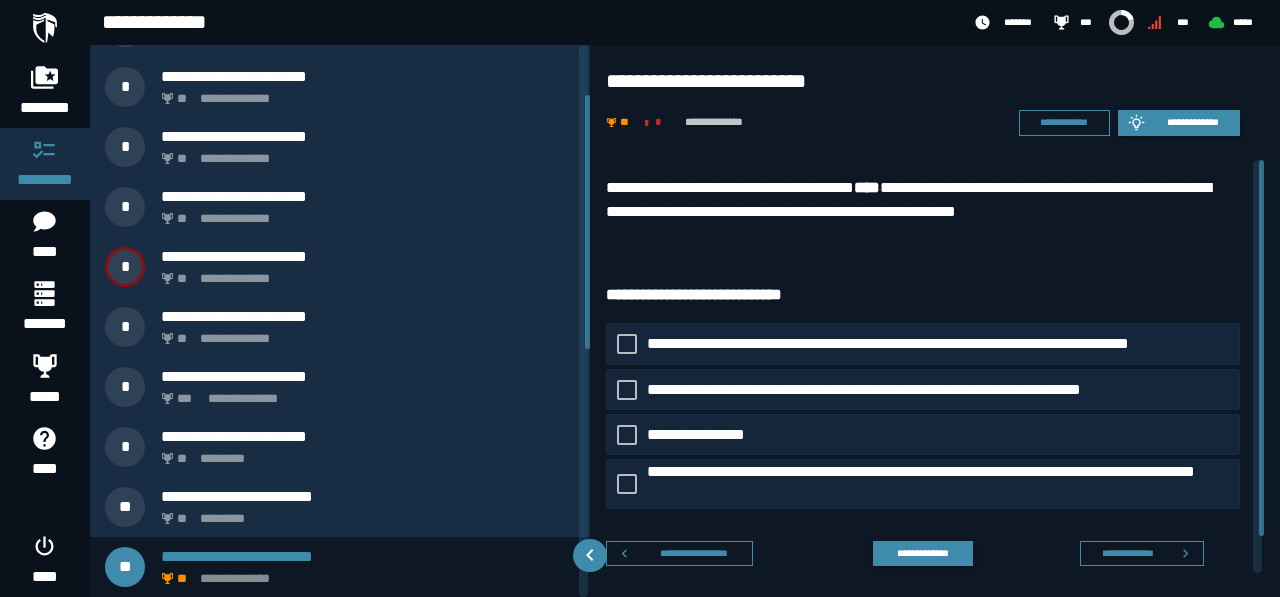 scroll, scrollTop: 0, scrollLeft: 0, axis: both 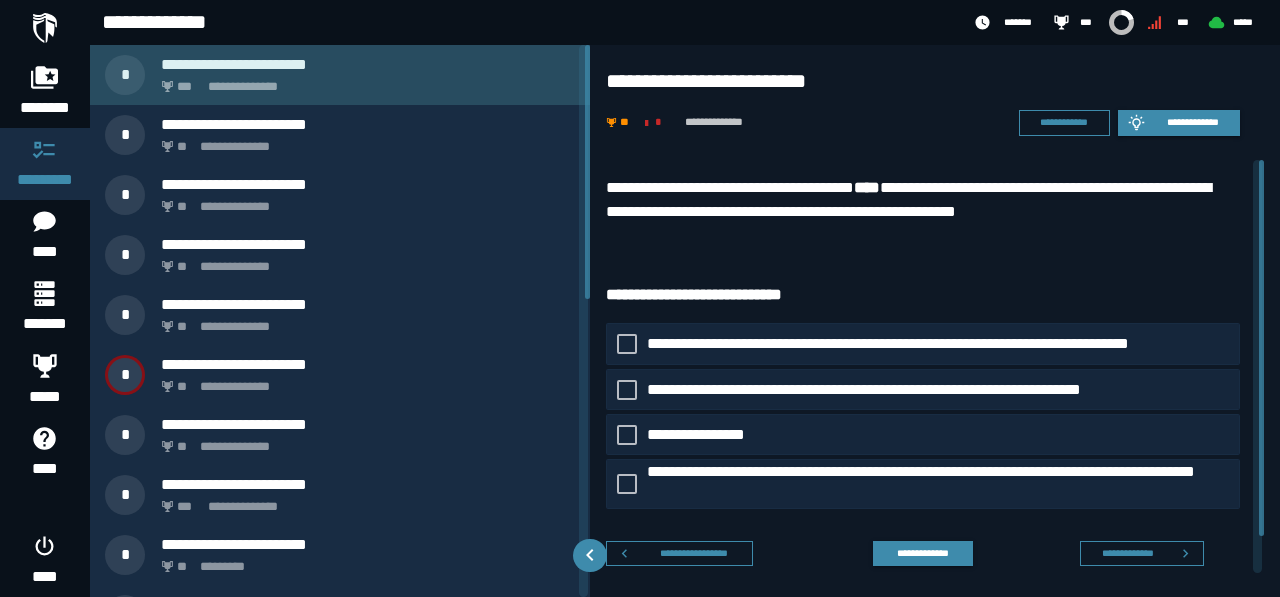 click on "**********" 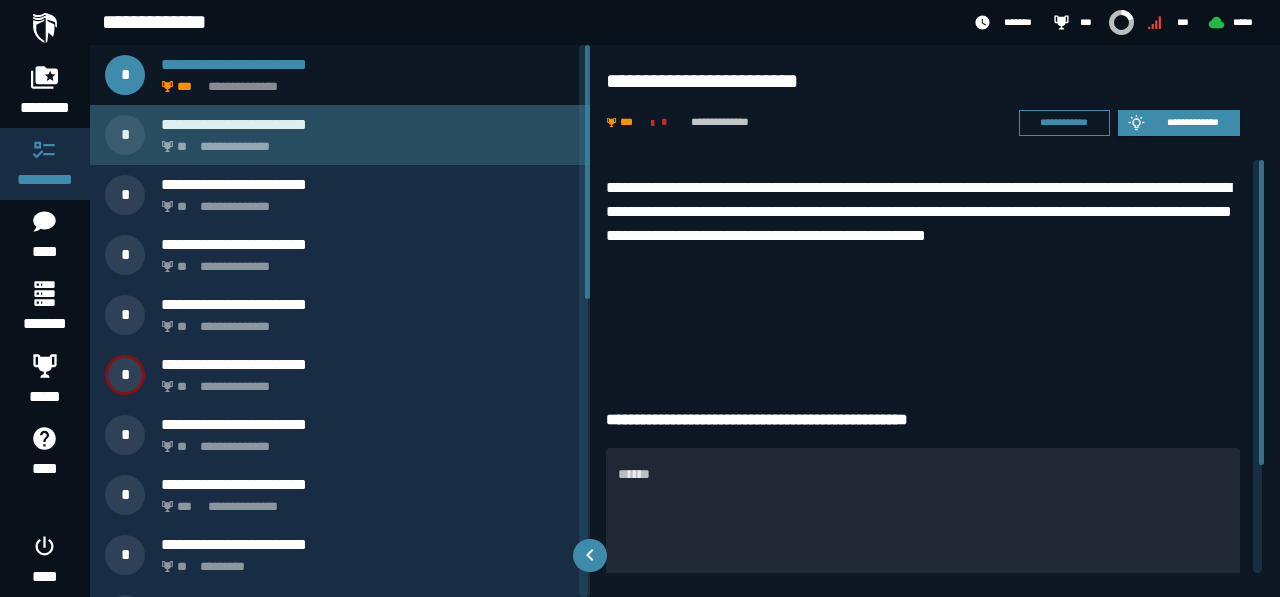 click on "**********" at bounding box center [340, 135] 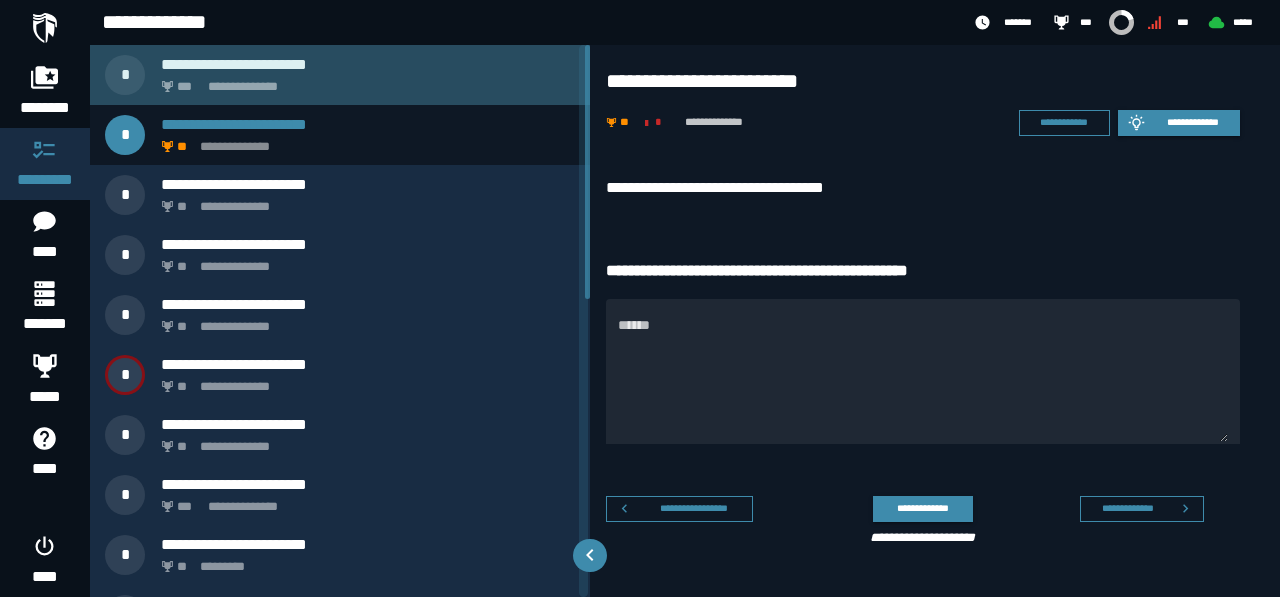 click on "**********" 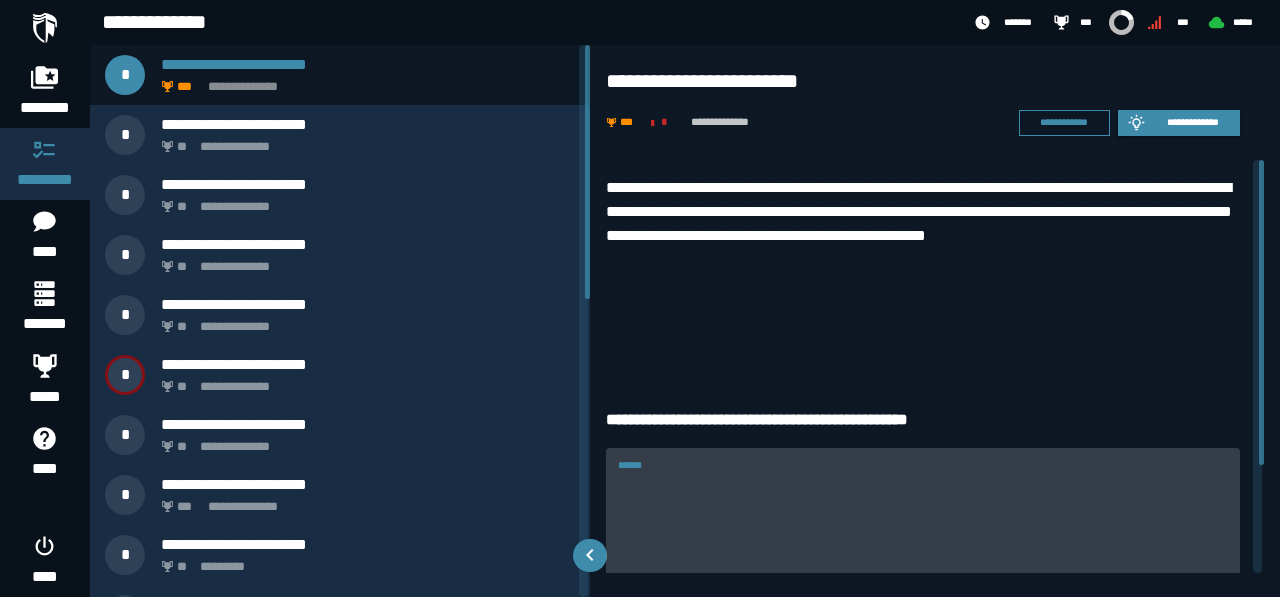 click on "******" at bounding box center (923, 519) 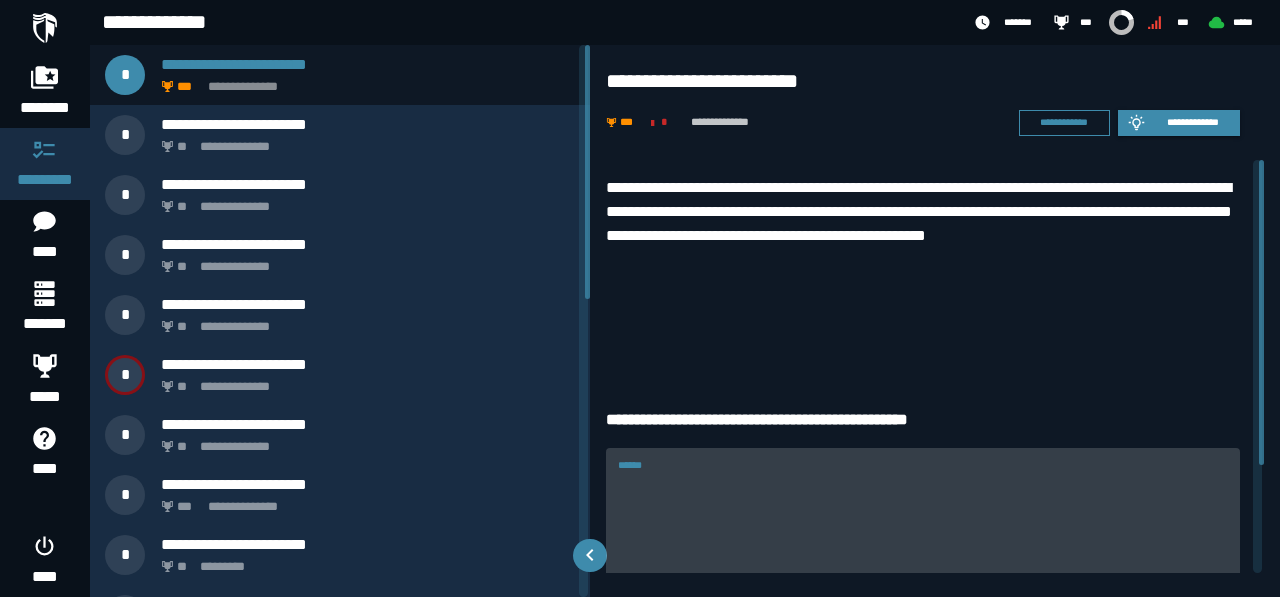 paste on "**********" 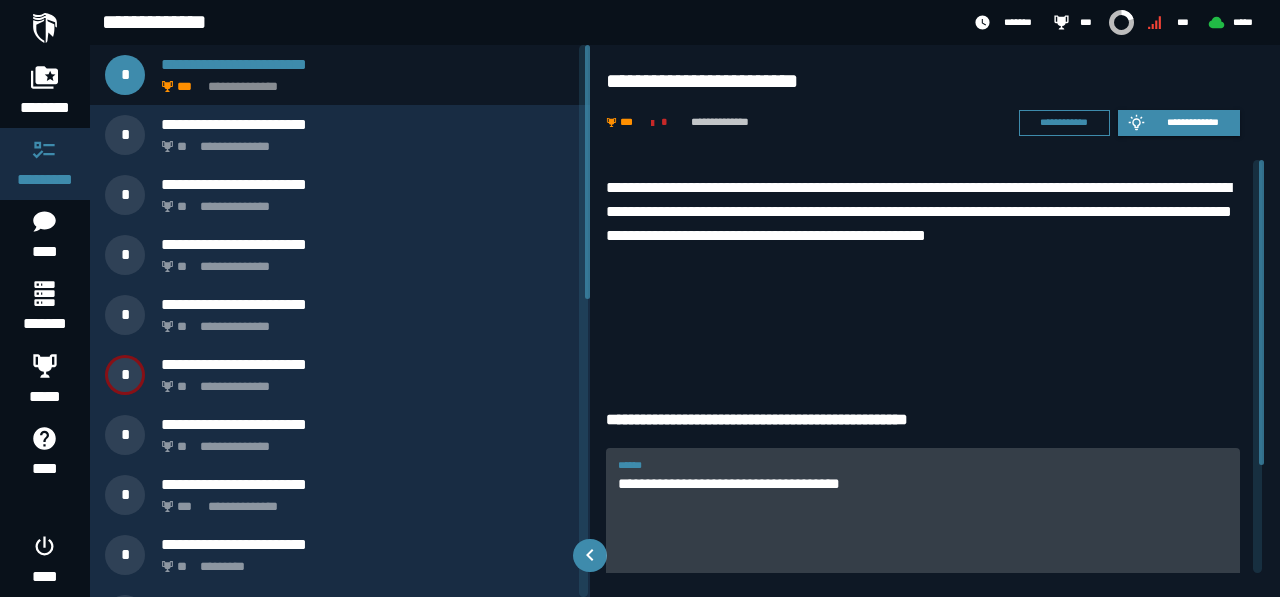 scroll, scrollTop: 145, scrollLeft: 0, axis: vertical 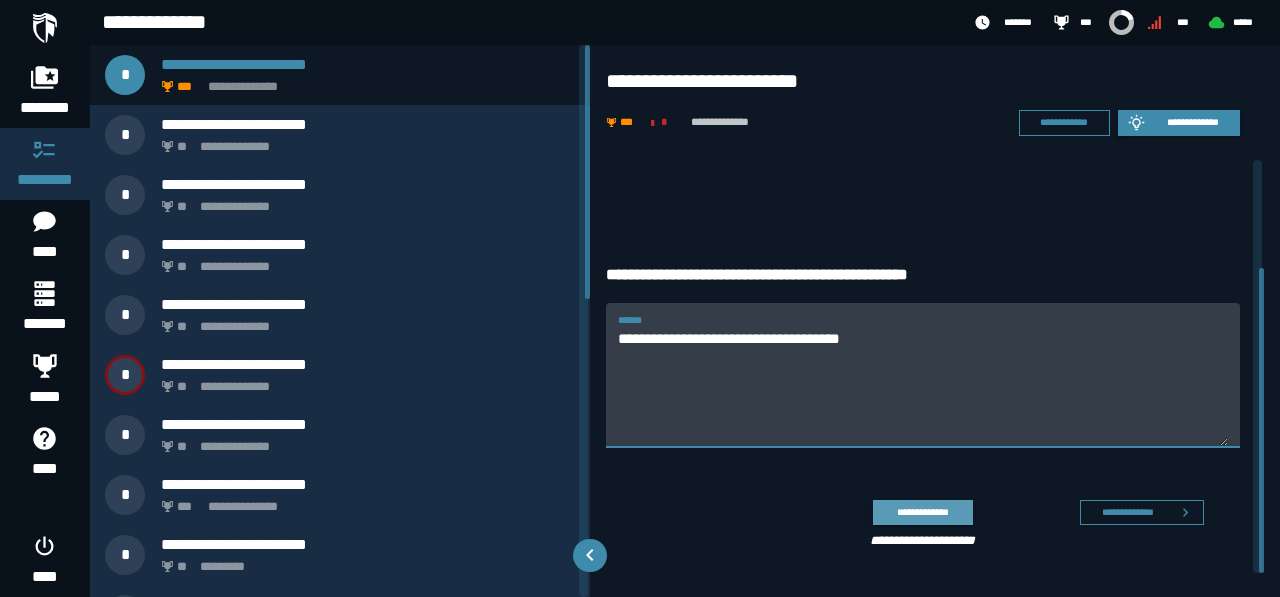 type on "**********" 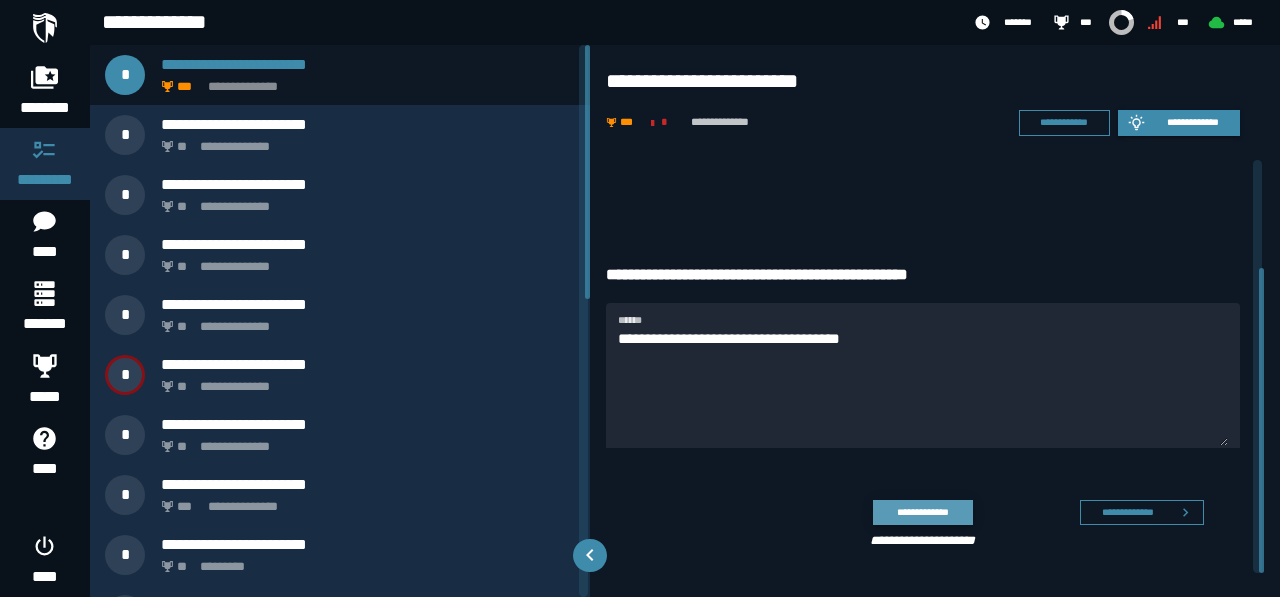 click on "**********" at bounding box center [922, 512] 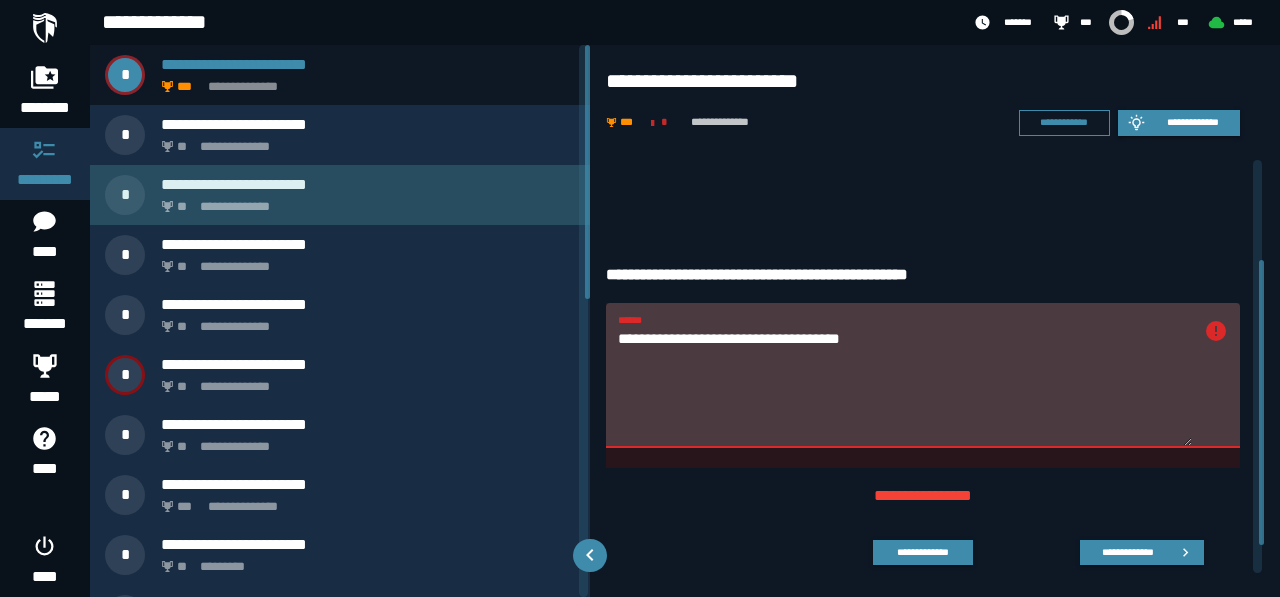 click on "**********" at bounding box center (340, 195) 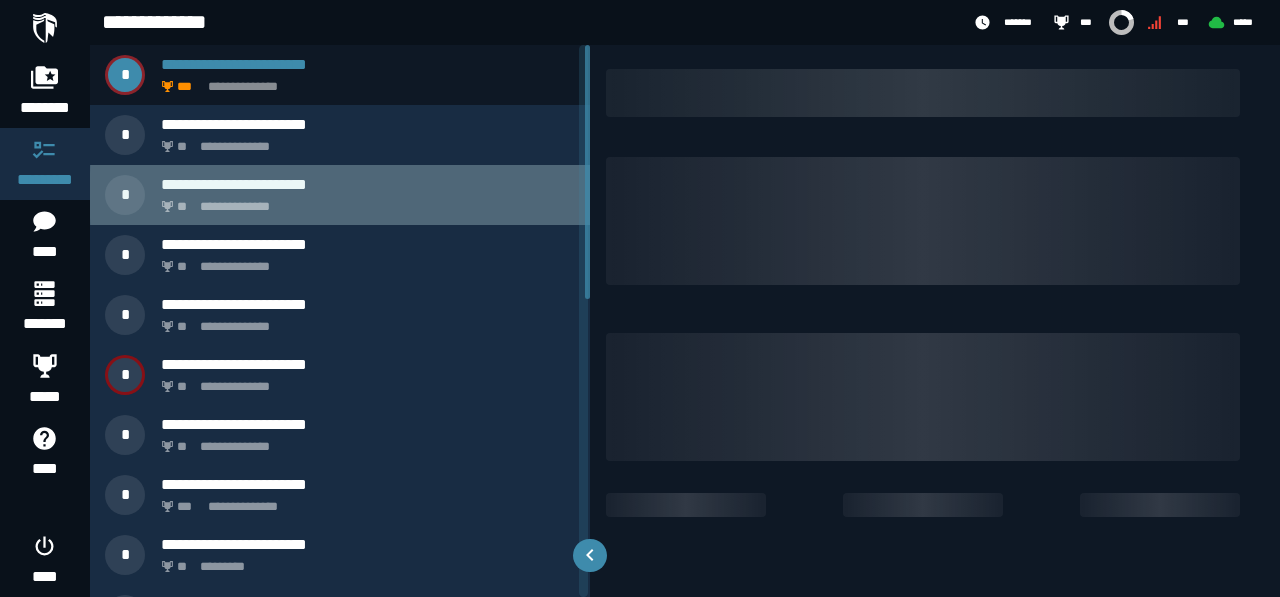 scroll, scrollTop: 0, scrollLeft: 0, axis: both 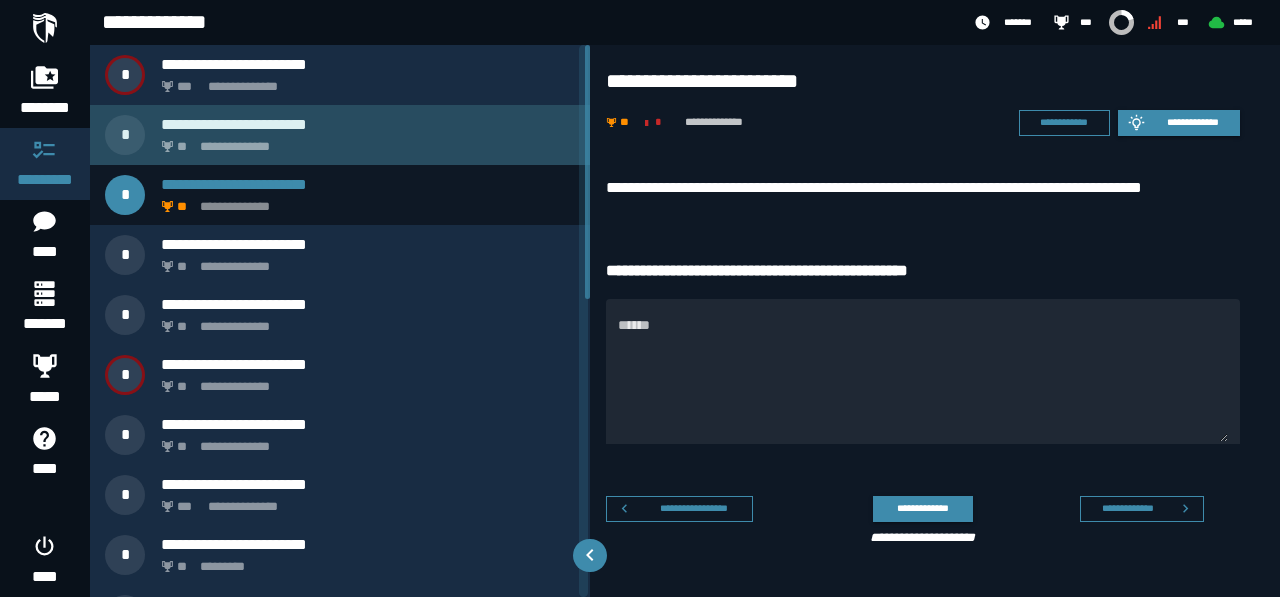 click on "**********" at bounding box center [364, 141] 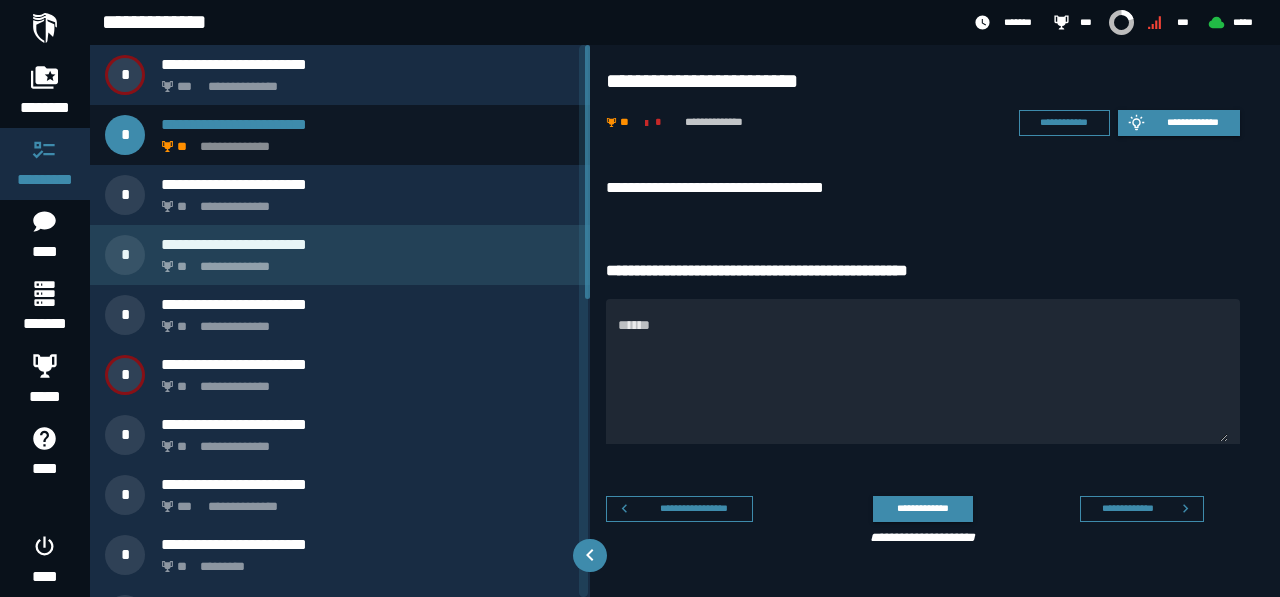 scroll, scrollTop: 648, scrollLeft: 0, axis: vertical 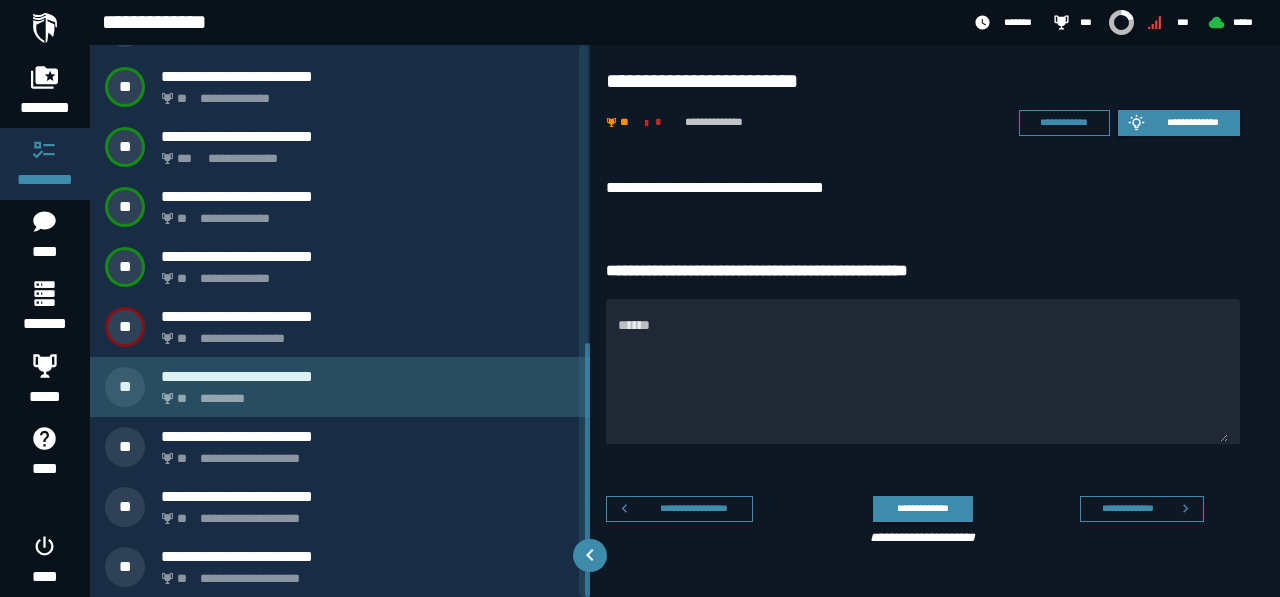 click on "**********" at bounding box center (340, 387) 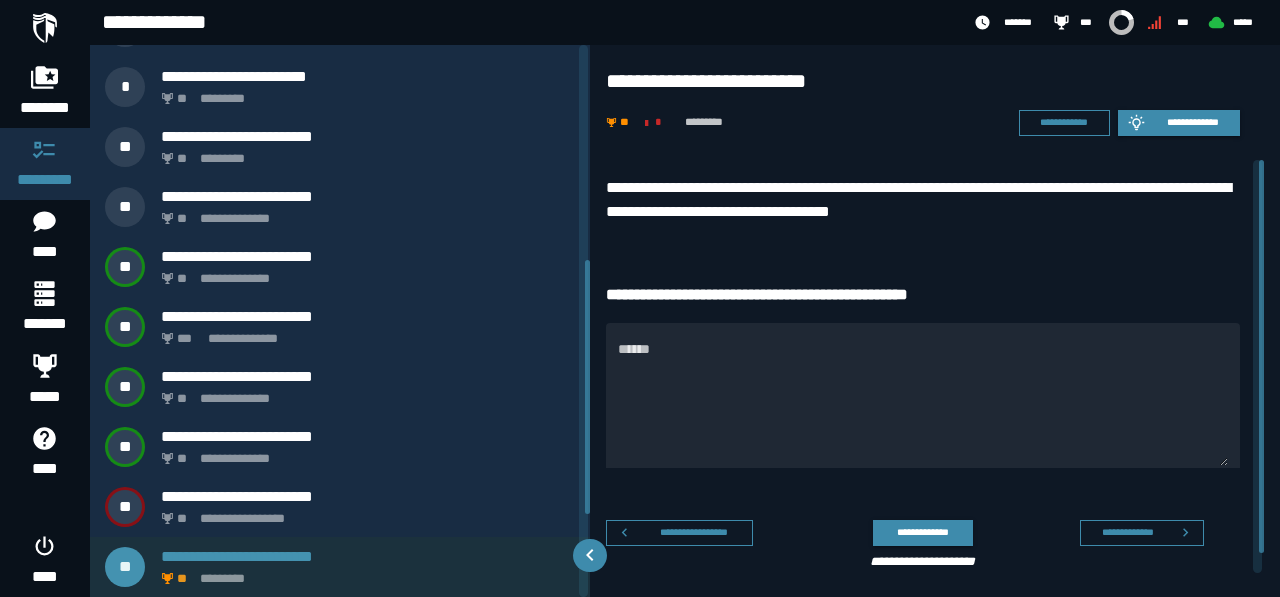 scroll, scrollTop: 648, scrollLeft: 0, axis: vertical 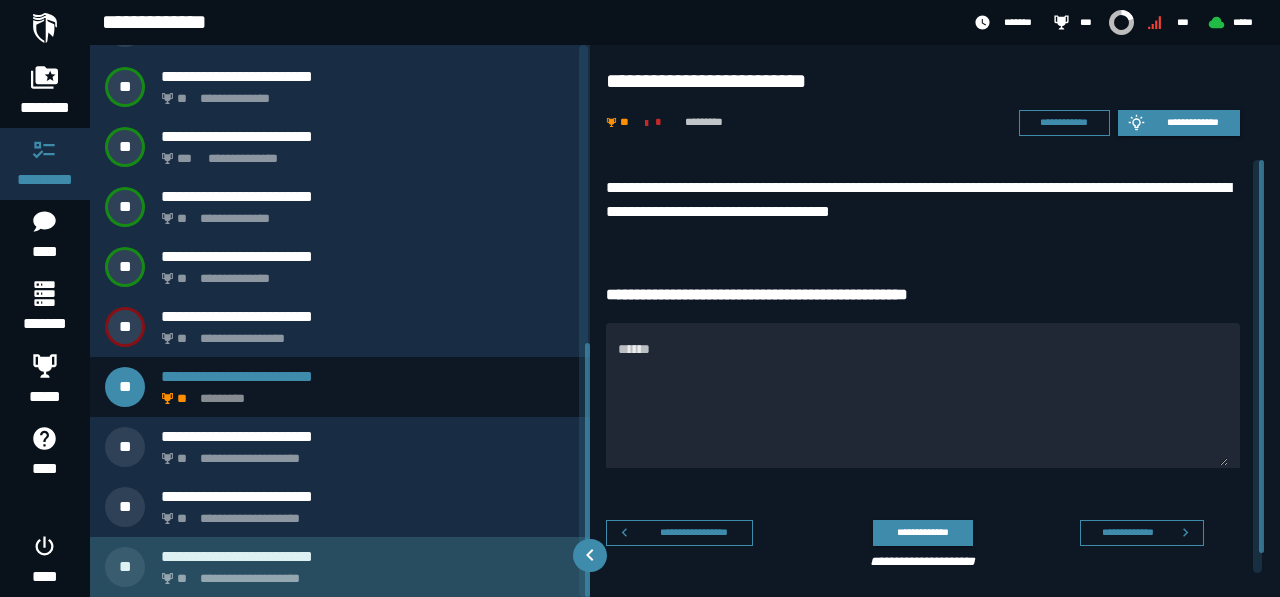click on "**********" 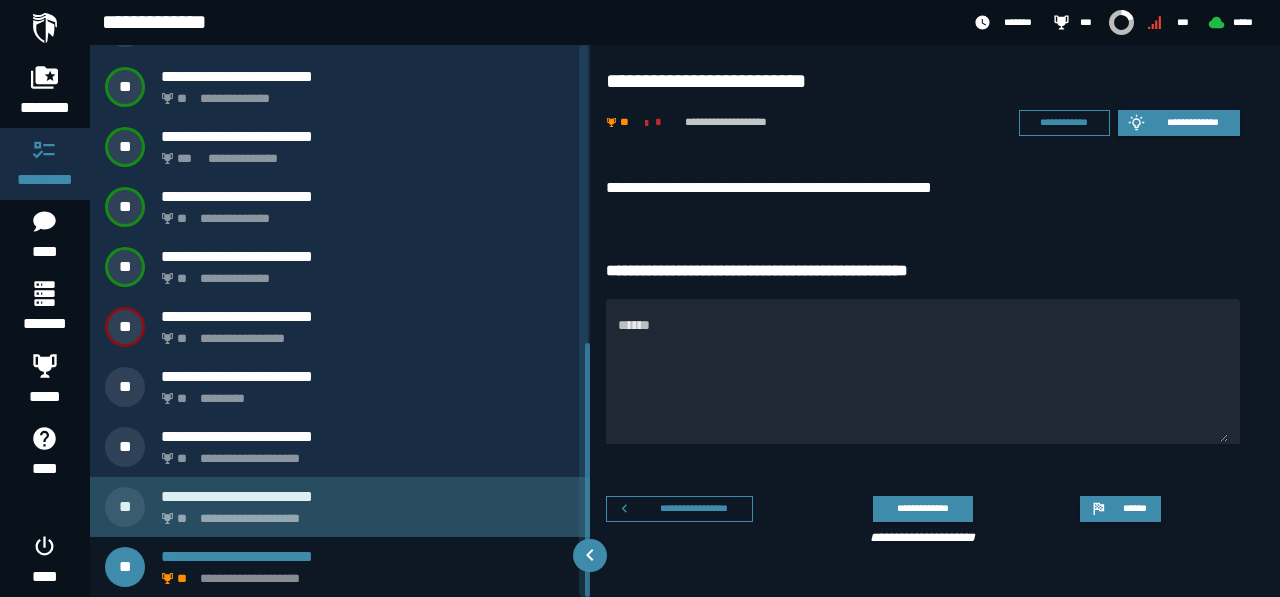 click on "**********" at bounding box center [364, 513] 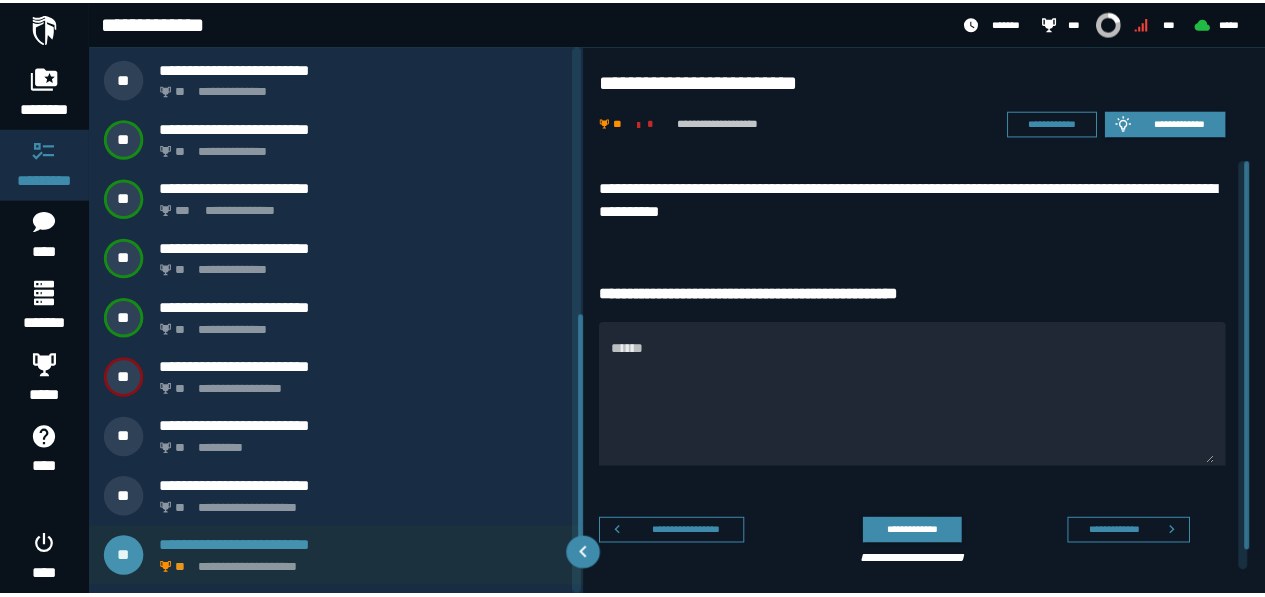 scroll, scrollTop: 588, scrollLeft: 0, axis: vertical 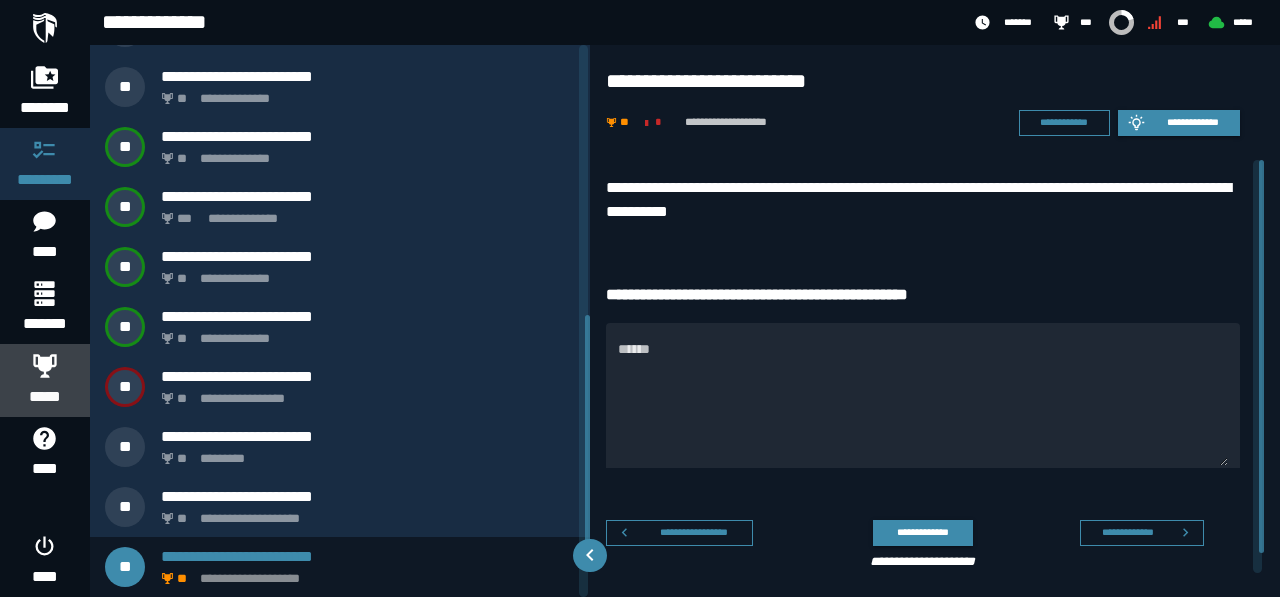 click 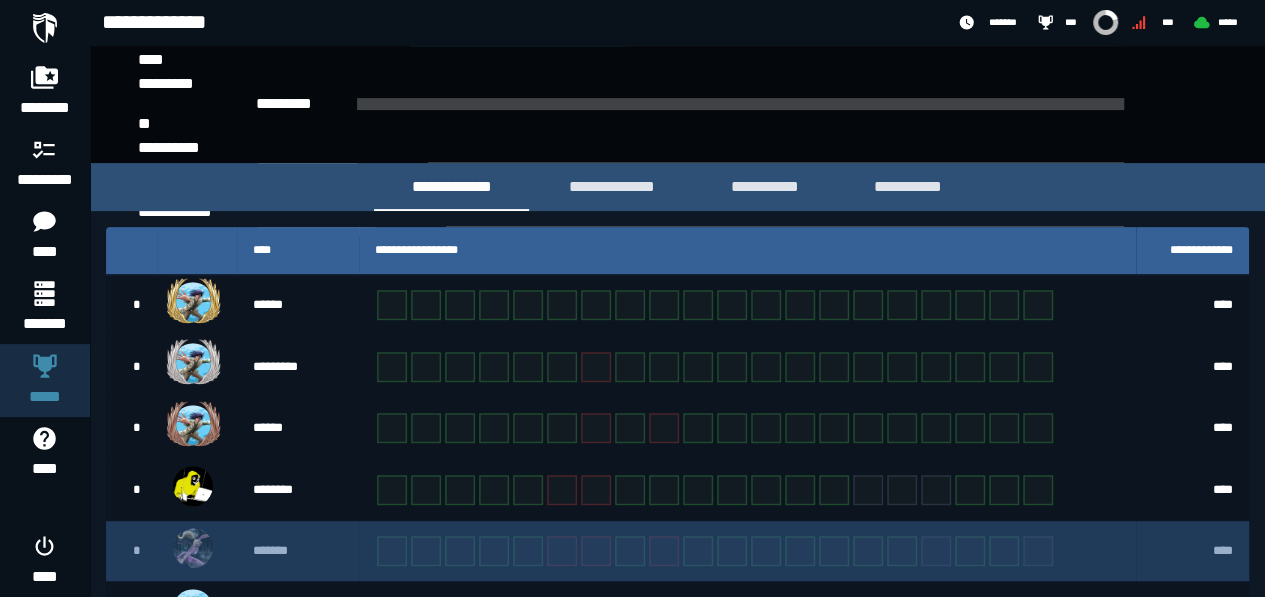 scroll, scrollTop: 0, scrollLeft: 0, axis: both 